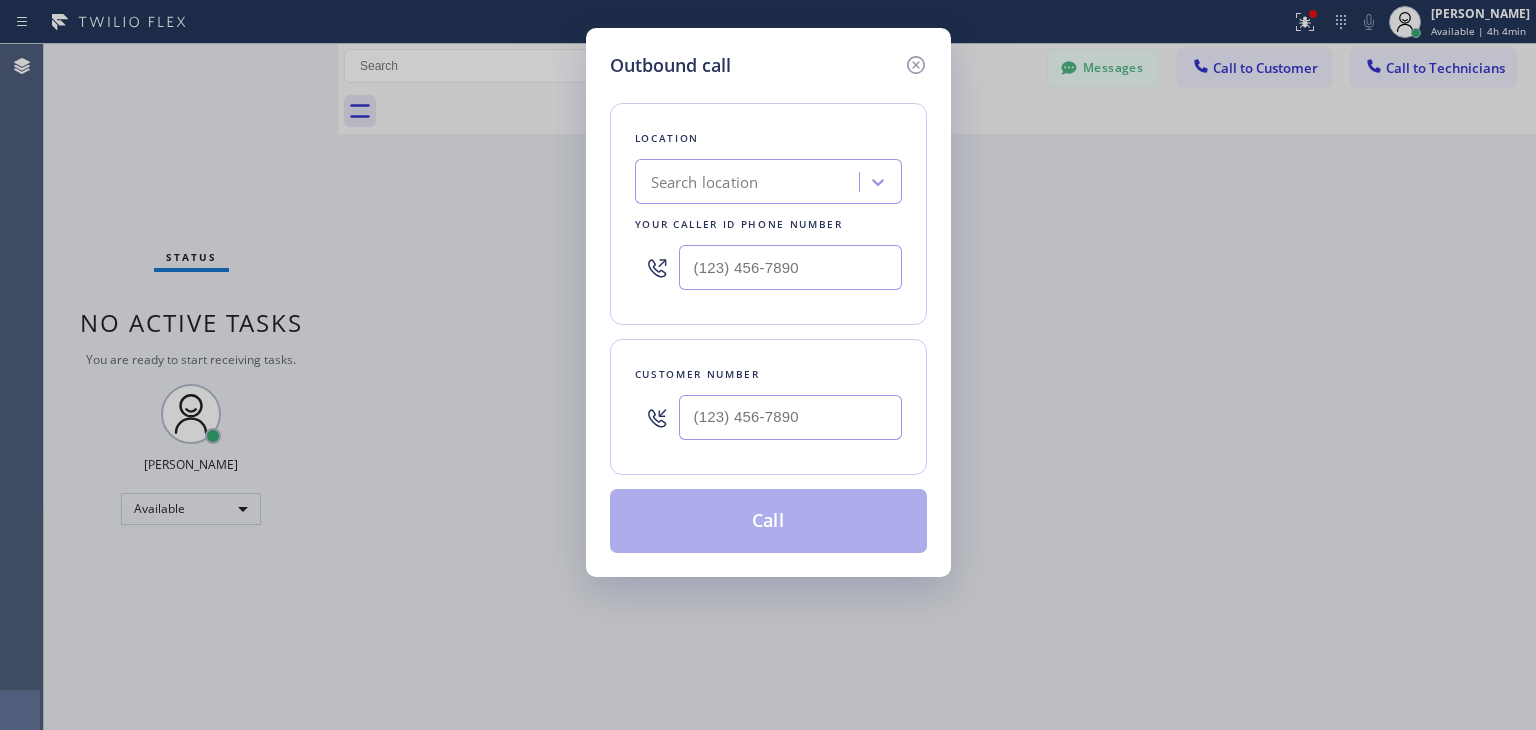 scroll, scrollTop: 0, scrollLeft: 0, axis: both 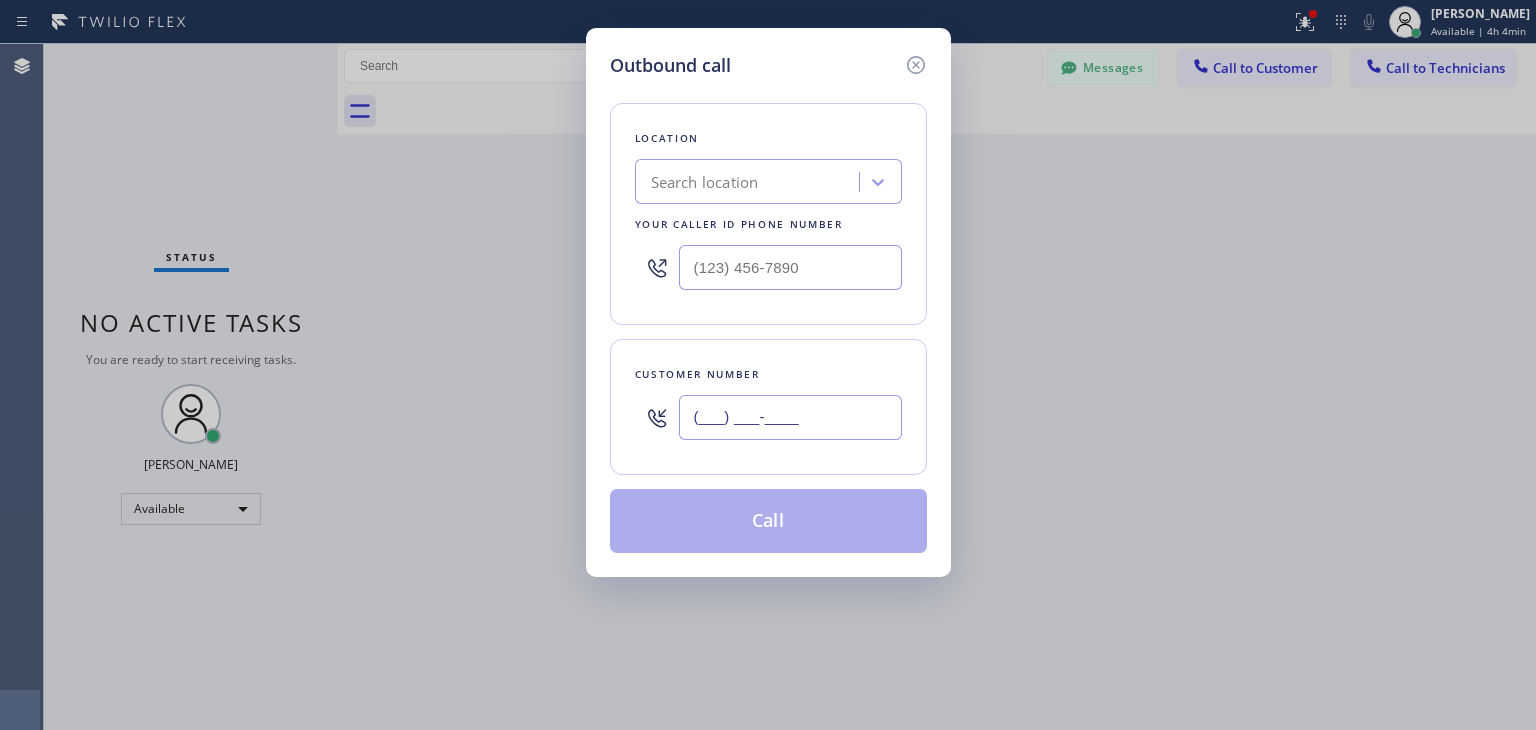 paste on "630) 947-4433" 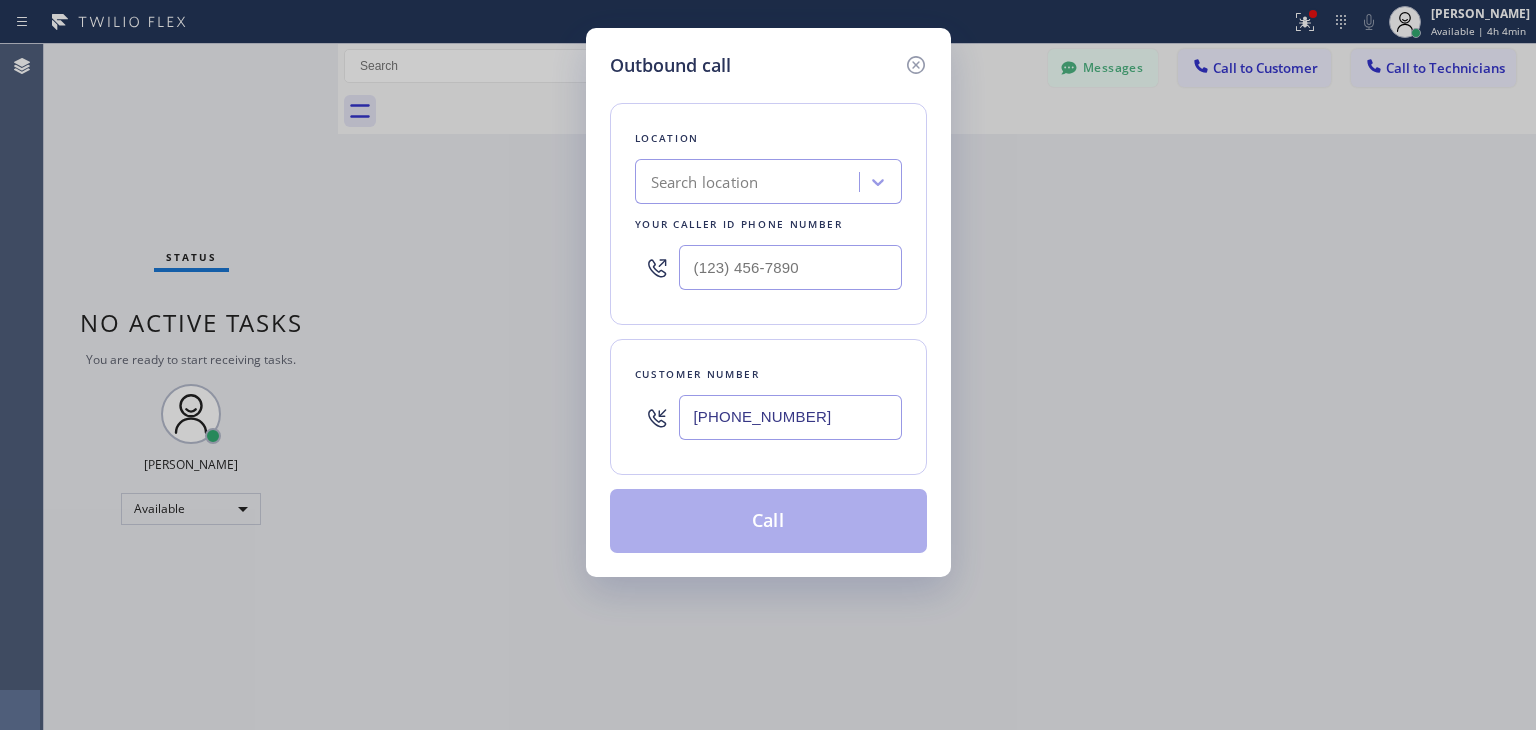 click on "[PHONE_NUMBER]" at bounding box center (790, 417) 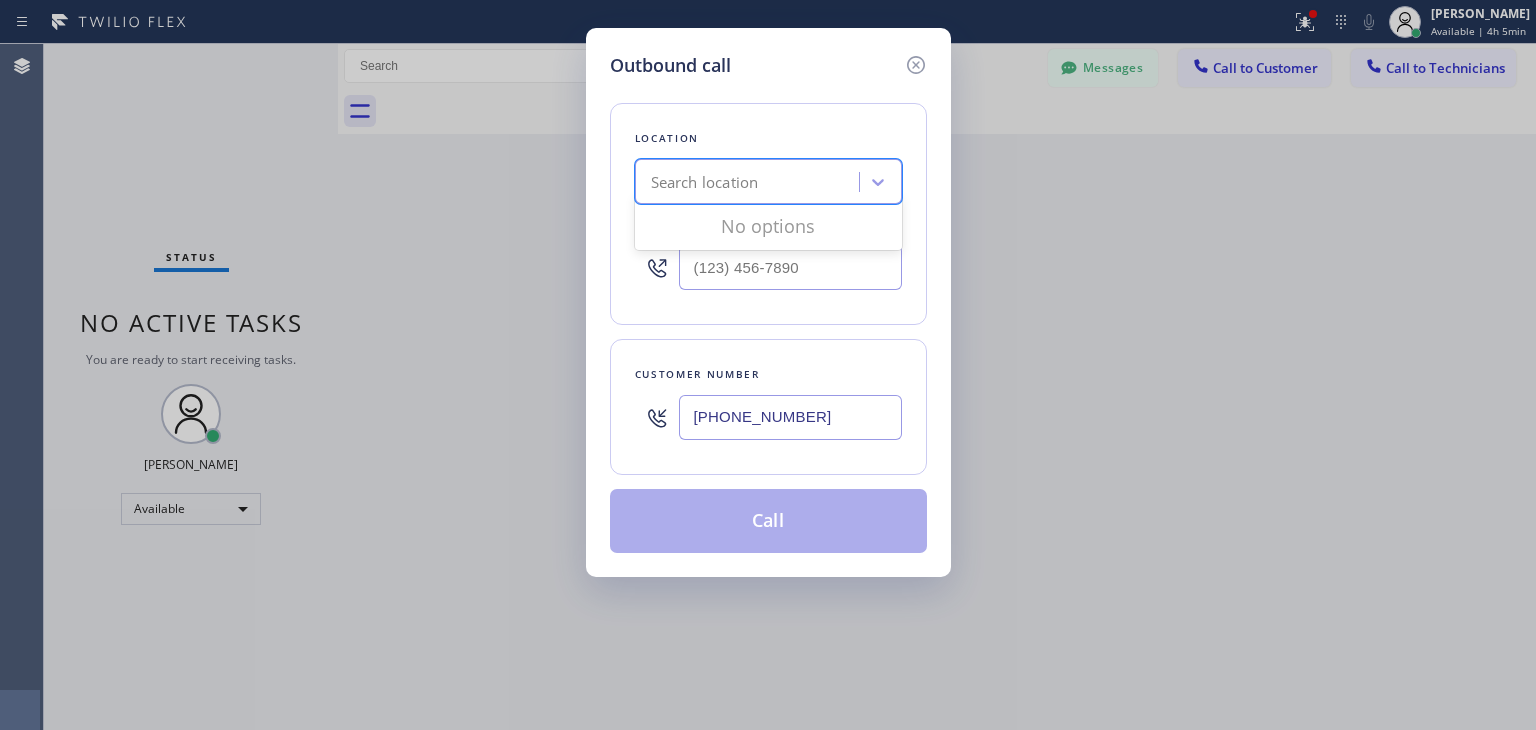 paste on "Samsung Repairs" 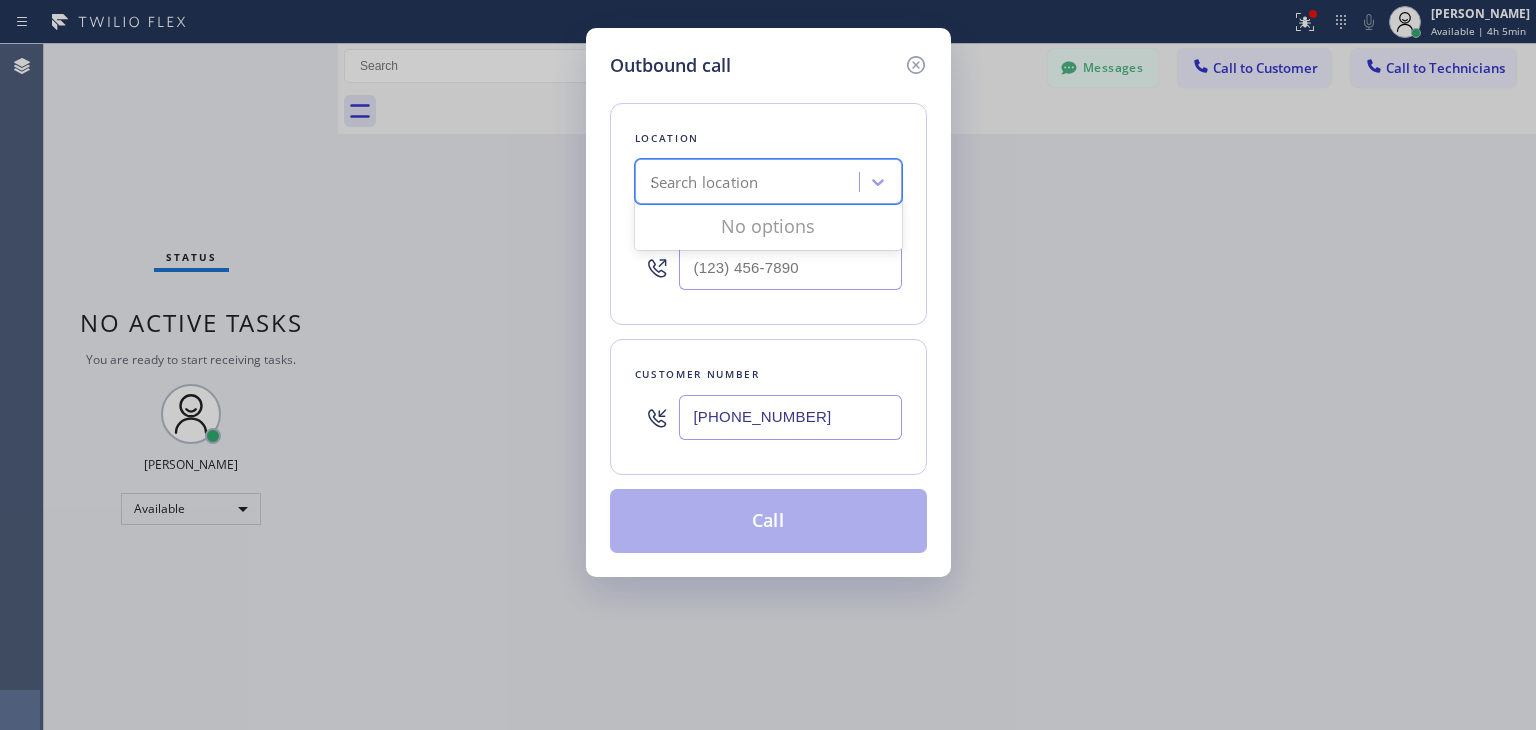 click on "Search location Samsung Repairs" at bounding box center [750, 182] 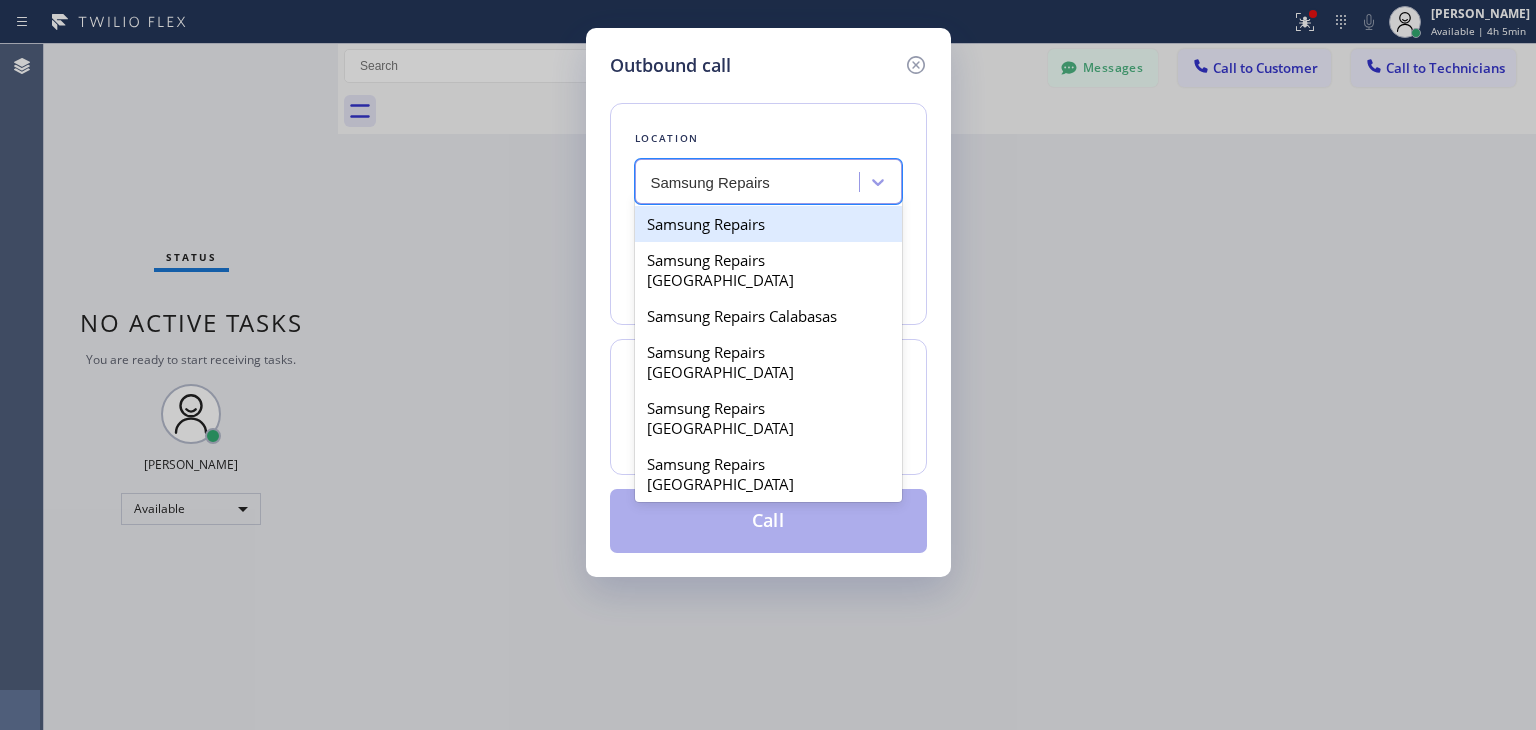 click on "Samsung Repairs" at bounding box center [768, 224] 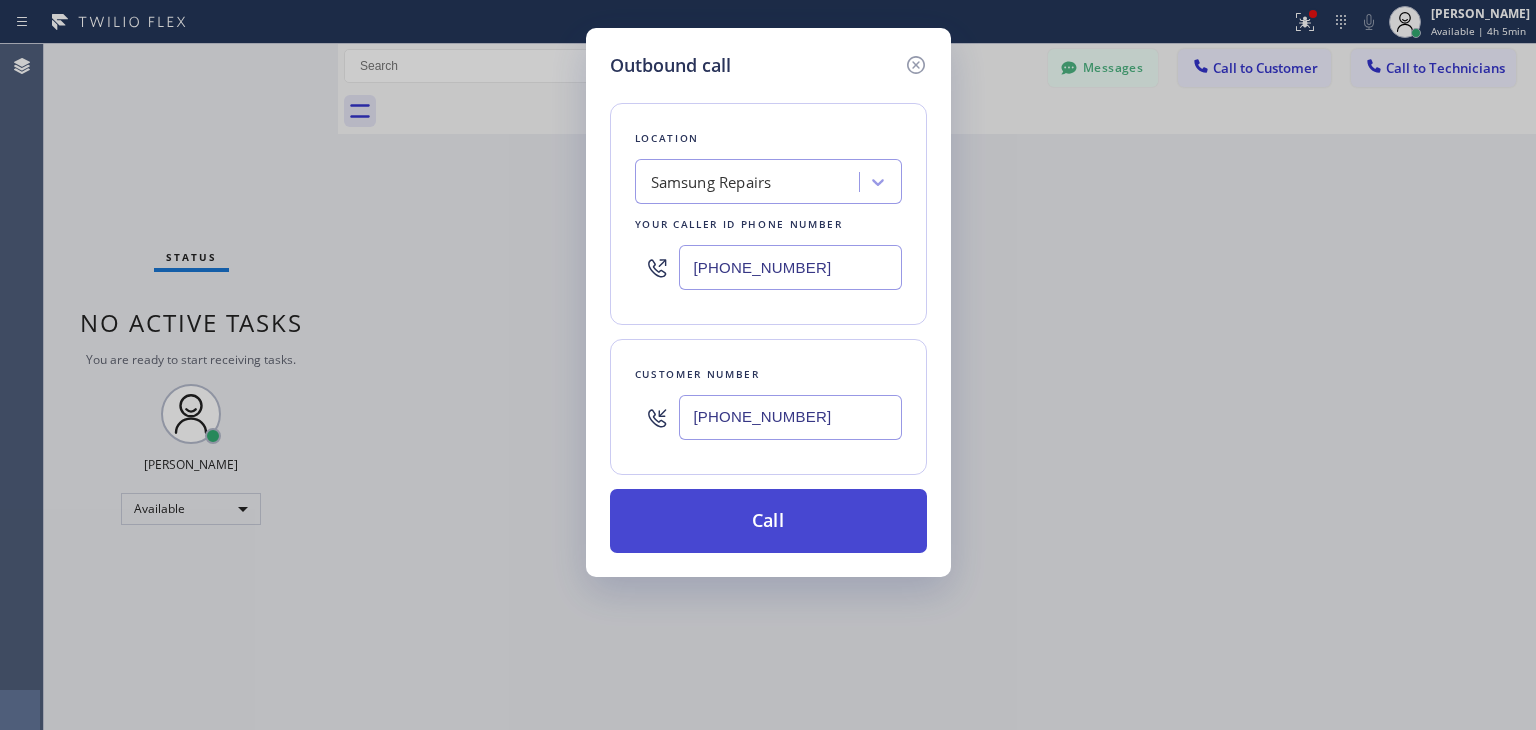 click on "Call" at bounding box center [768, 521] 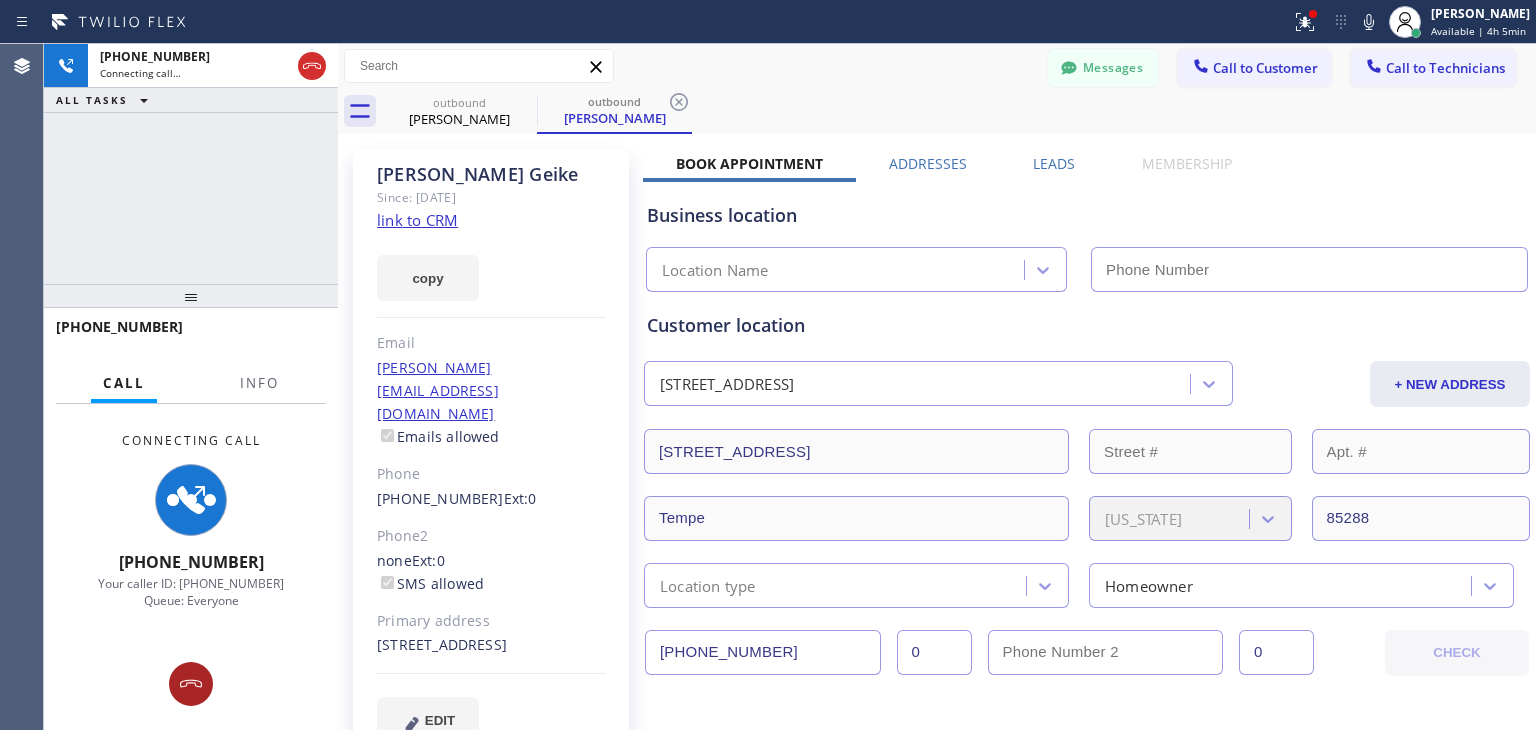 click 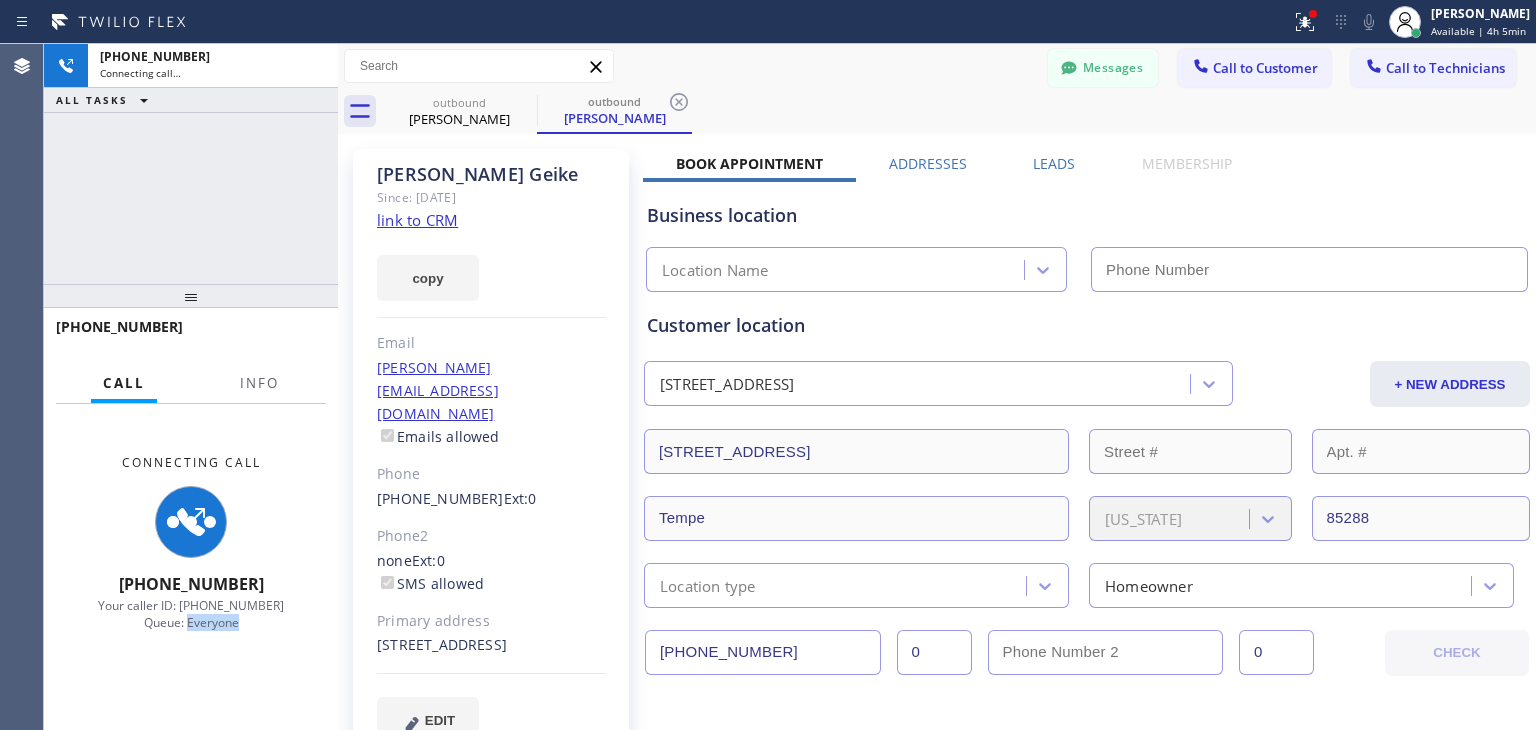 click on "Connecting Call [PHONE_NUMBER] Your caller ID: [PHONE_NUMBER] Queue: Everyone" at bounding box center (191, 543) 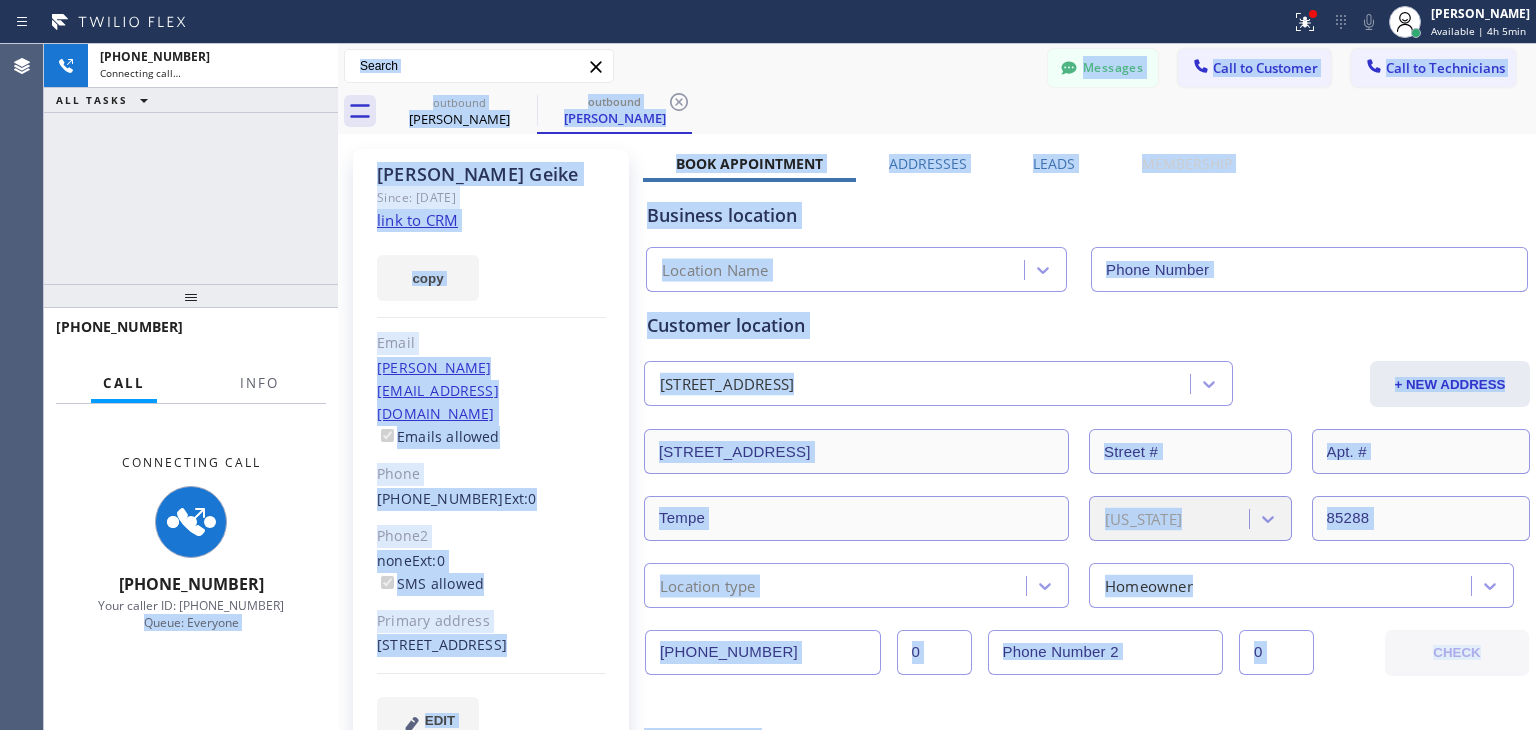 drag, startPoint x: 194, startPoint y: 674, endPoint x: 1375, endPoint y: 722, distance: 1181.9751 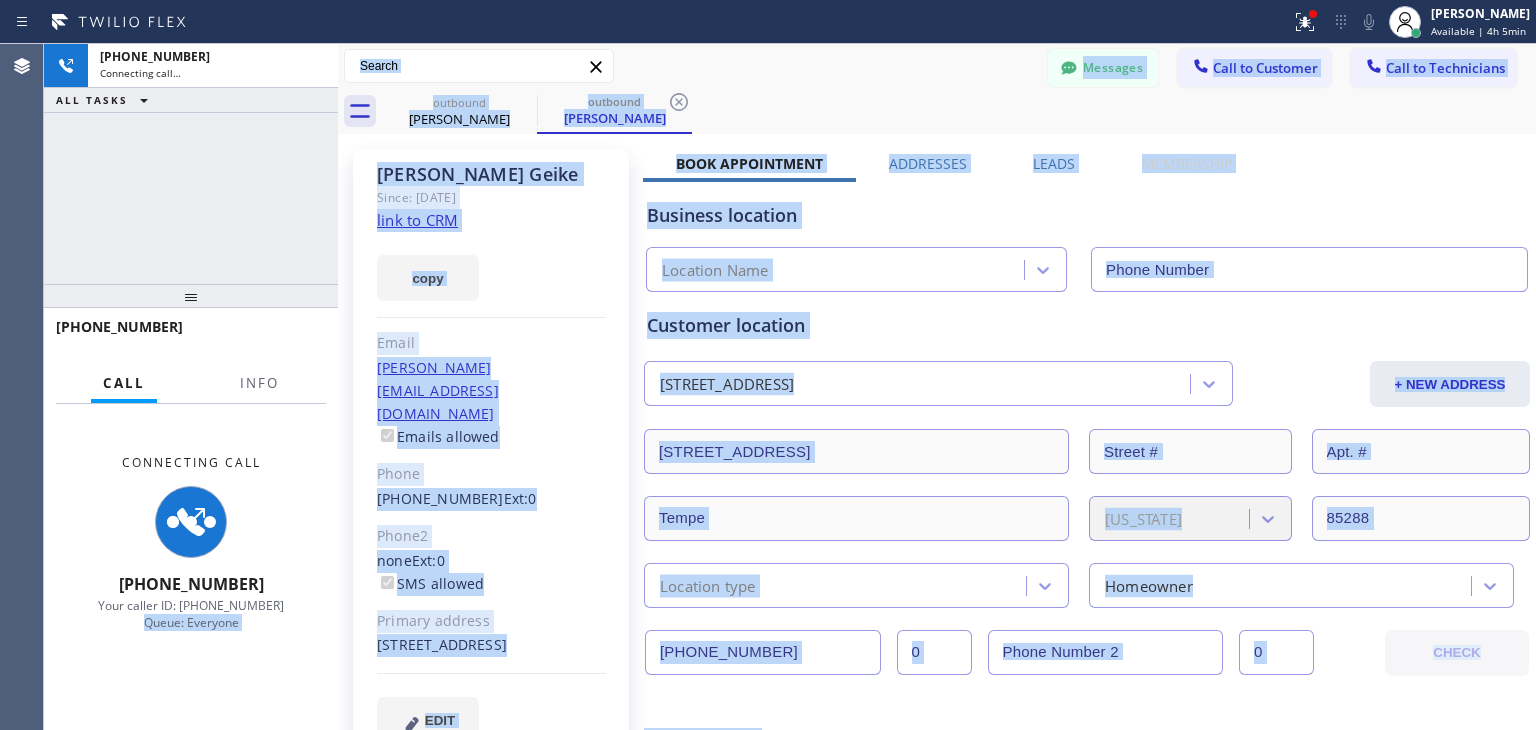 click on "[PHONE_NUMBER] Connecting call… ALL TASKS ALL TASKS ACTIVE TASKS TASKS IN WRAP UP [PHONE_NUMBER] Call Info Connecting Call [PHONE_NUMBER] Your caller ID: [PHONE_NUMBER] Queue: Everyone Context Queue: Everyone Priority: 0 Customer Name: [PERSON_NAME] Phone: [PHONE_NUMBER] Address: Business location Name: Samsung Repairs Address:   Phone: [PHONE_NUMBER] Call From City: State: Zipcode: Outbound call Location Samsung Repairs Your caller id phone number [PHONE_NUMBER] Customer number [PHONE_NUMBER] Call Transfer Back to Dashboard Change Sender ID Customers Technicians SB [PERSON_NAME] [DATE] 03:52 AM Sorry for a delay. Thank you! Best regards [PERSON_NAME] [DATE] 02:44 AM Hello [PERSON_NAME], I'm texting you from Viking Appliance Repair Pros. We are sorry, our technician is dealing with some emergency. We don't know when he will come back so we have to cancel your appointment. Thank you, best regards! TW [PERSON_NAME] [DATE] 02:39 AM [PERSON_NAME] [DATE] 02:37 AM OO [PERSON_NAME]    [DATE] 03:41 AM AT Amit [PERSON_NAME] MR DD" at bounding box center (790, 387) 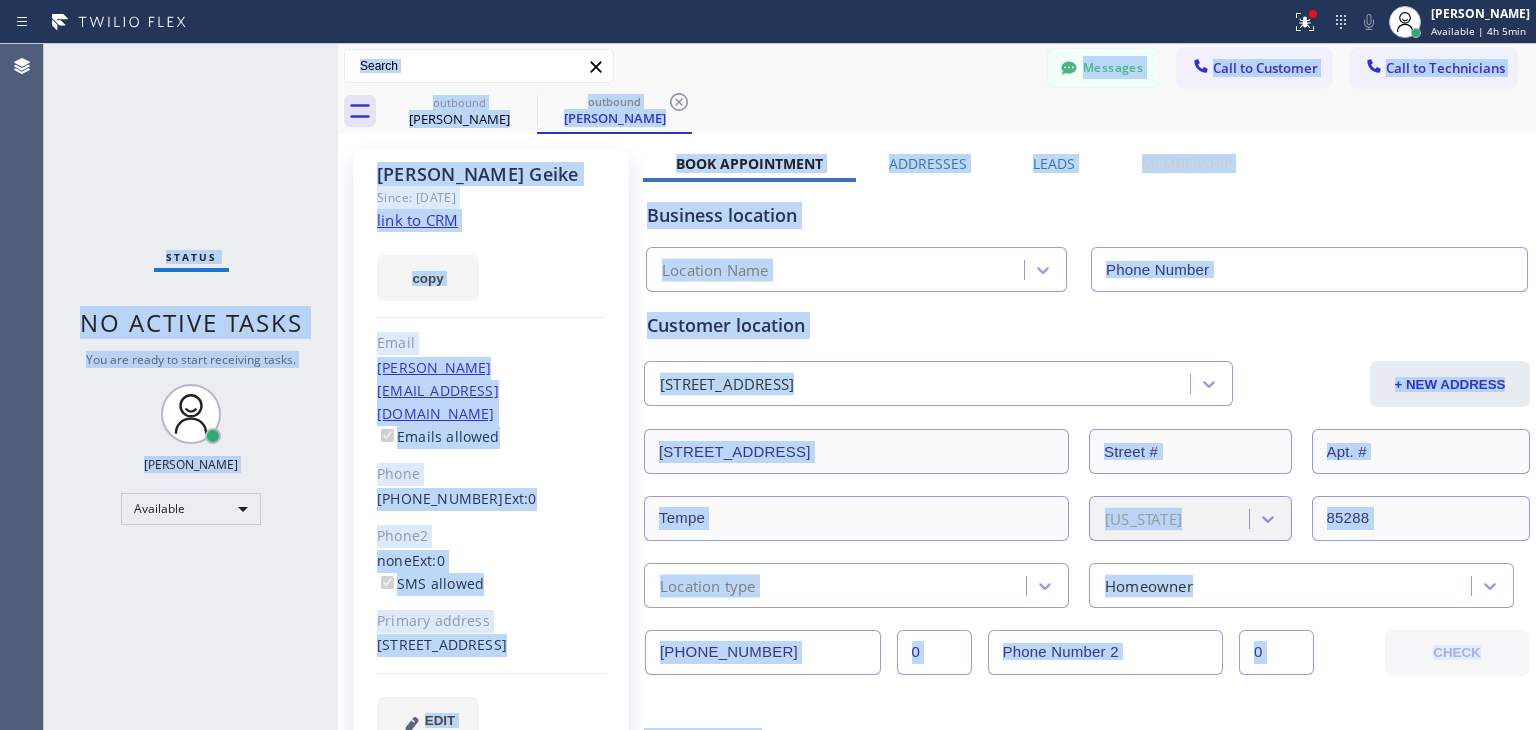 type on "[PHONE_NUMBER]" 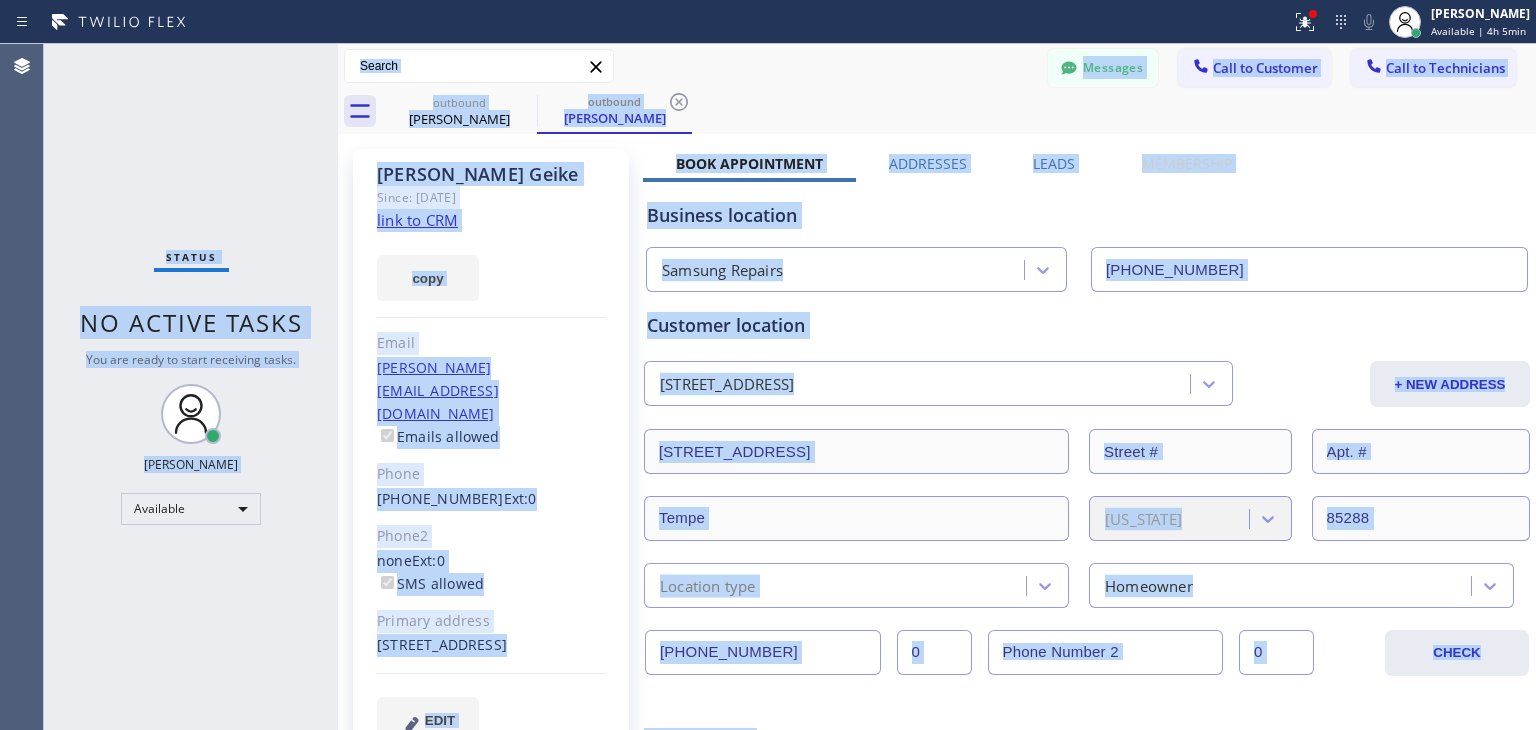 drag, startPoint x: 183, startPoint y: 132, endPoint x: 197, endPoint y: 132, distance: 14 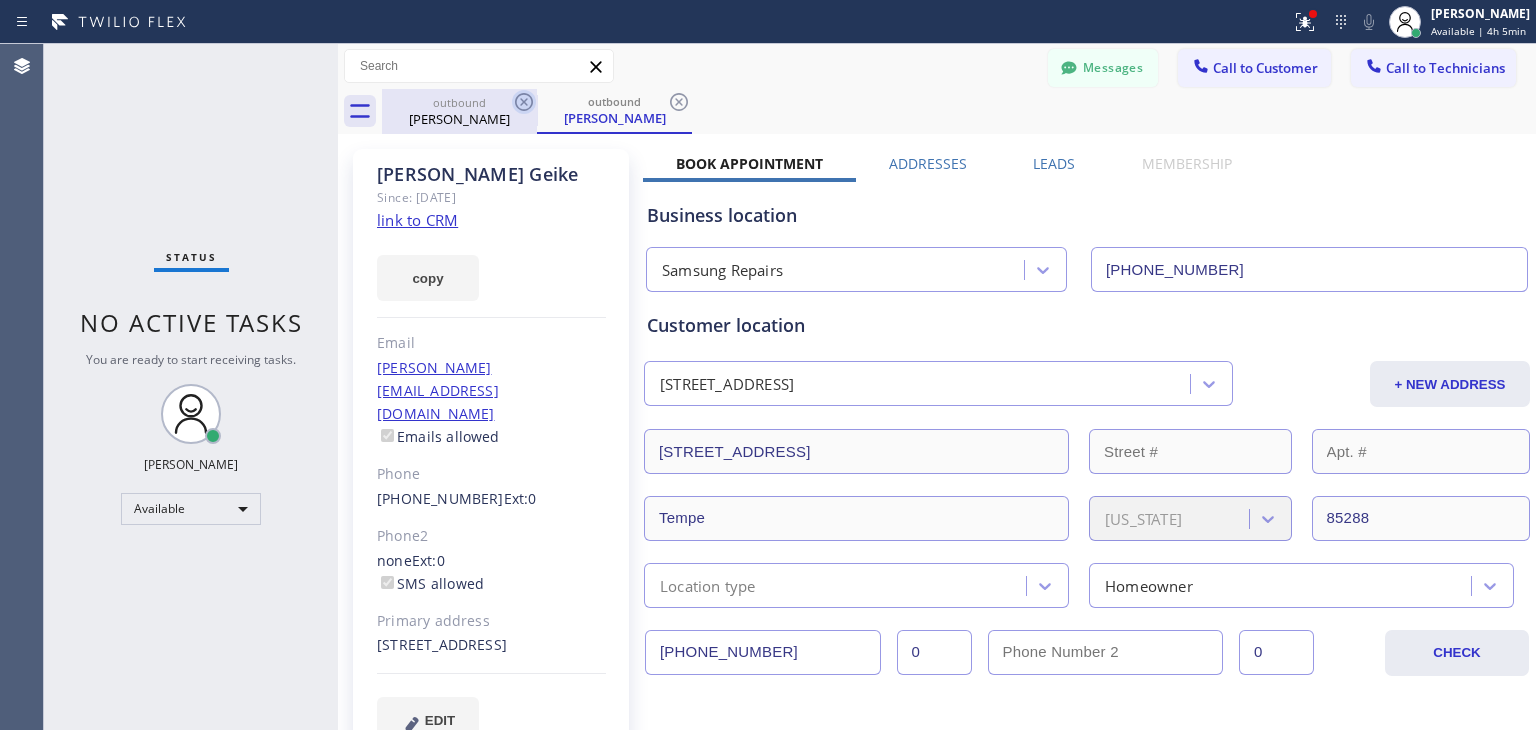 click 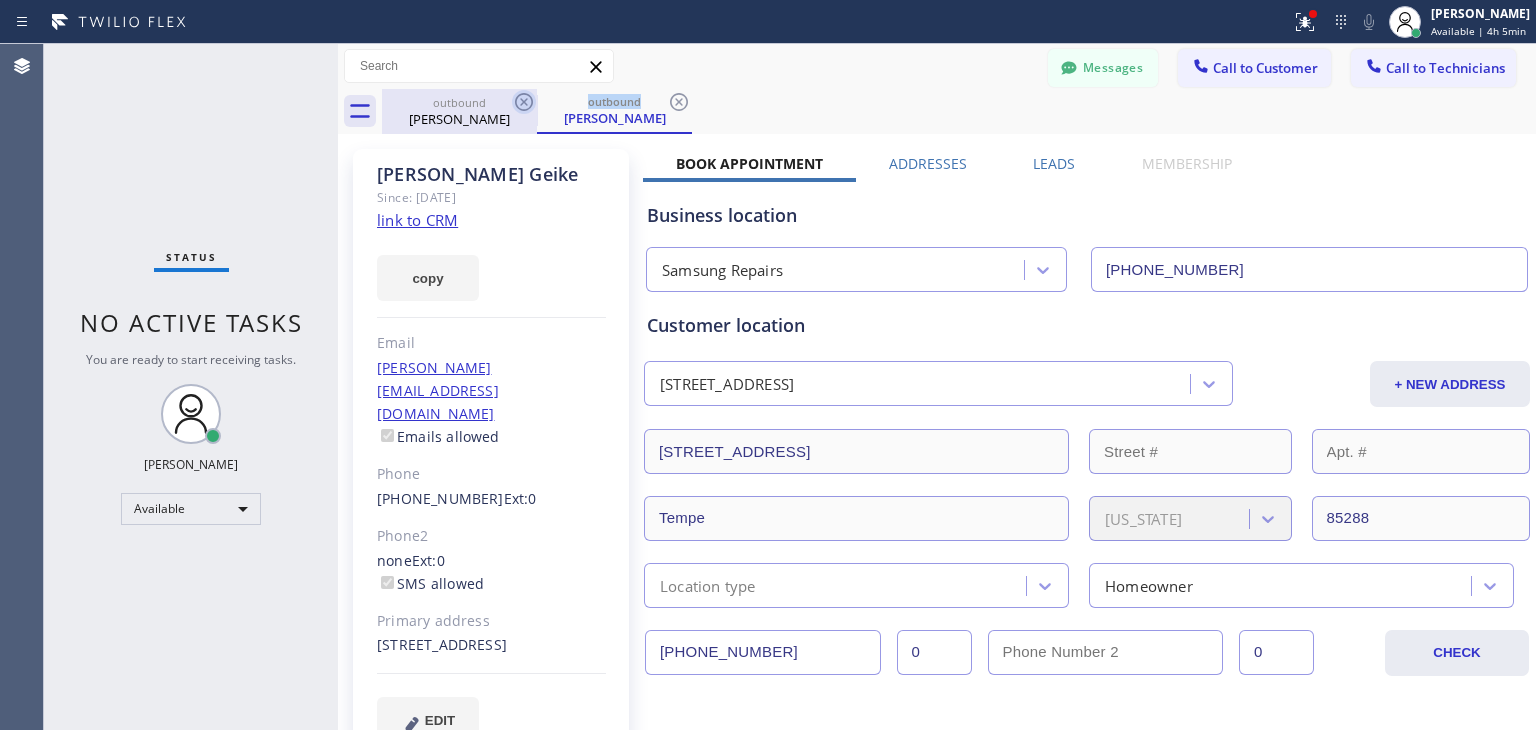 click 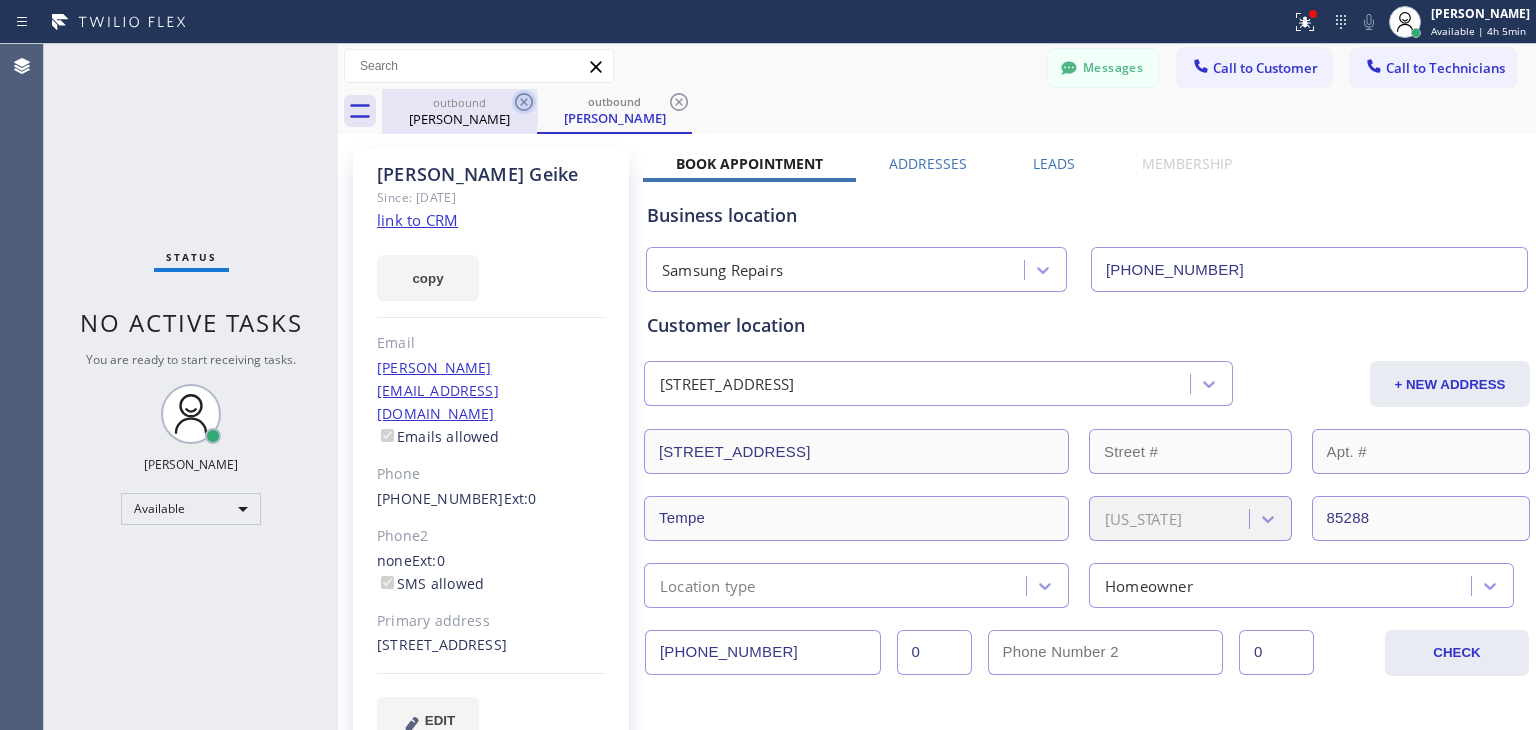 click 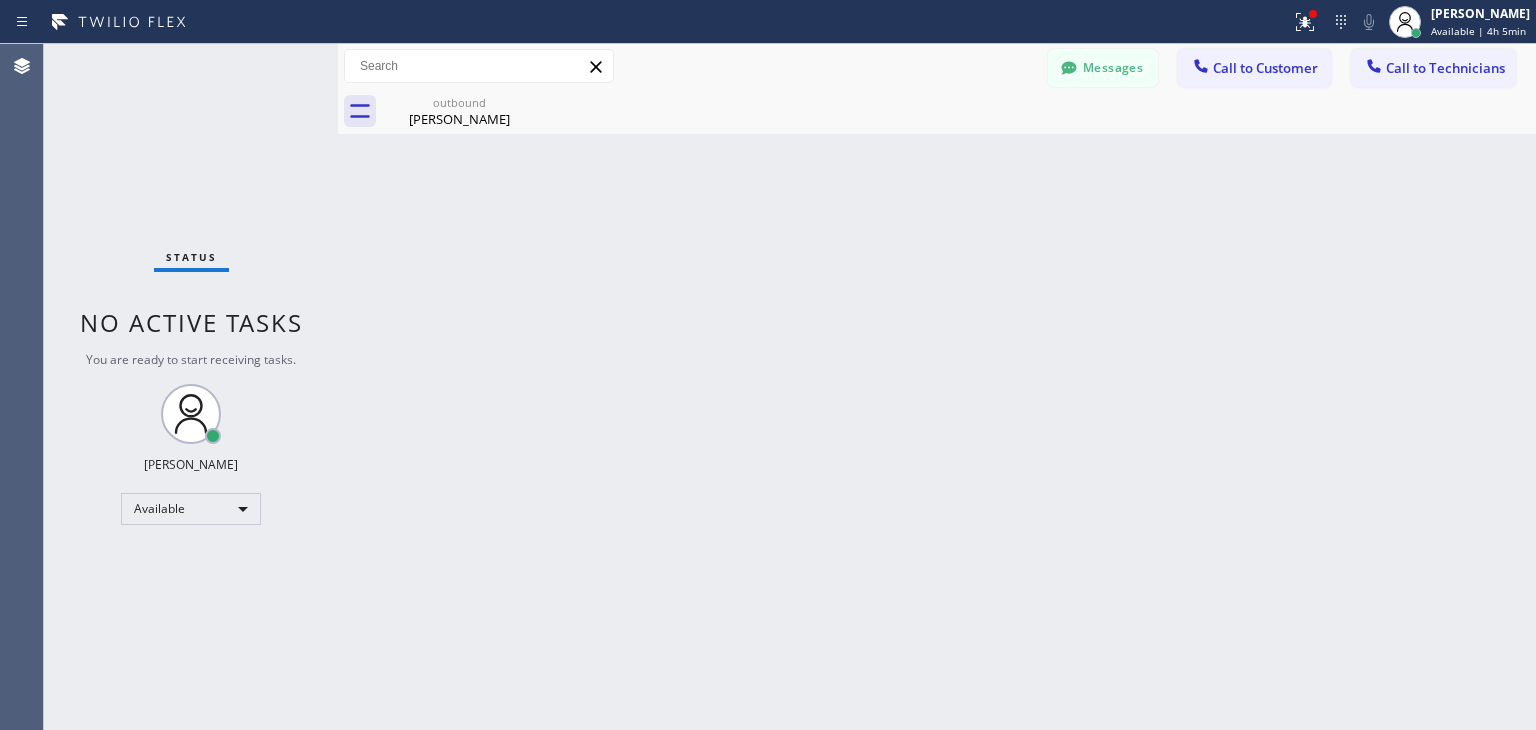 click 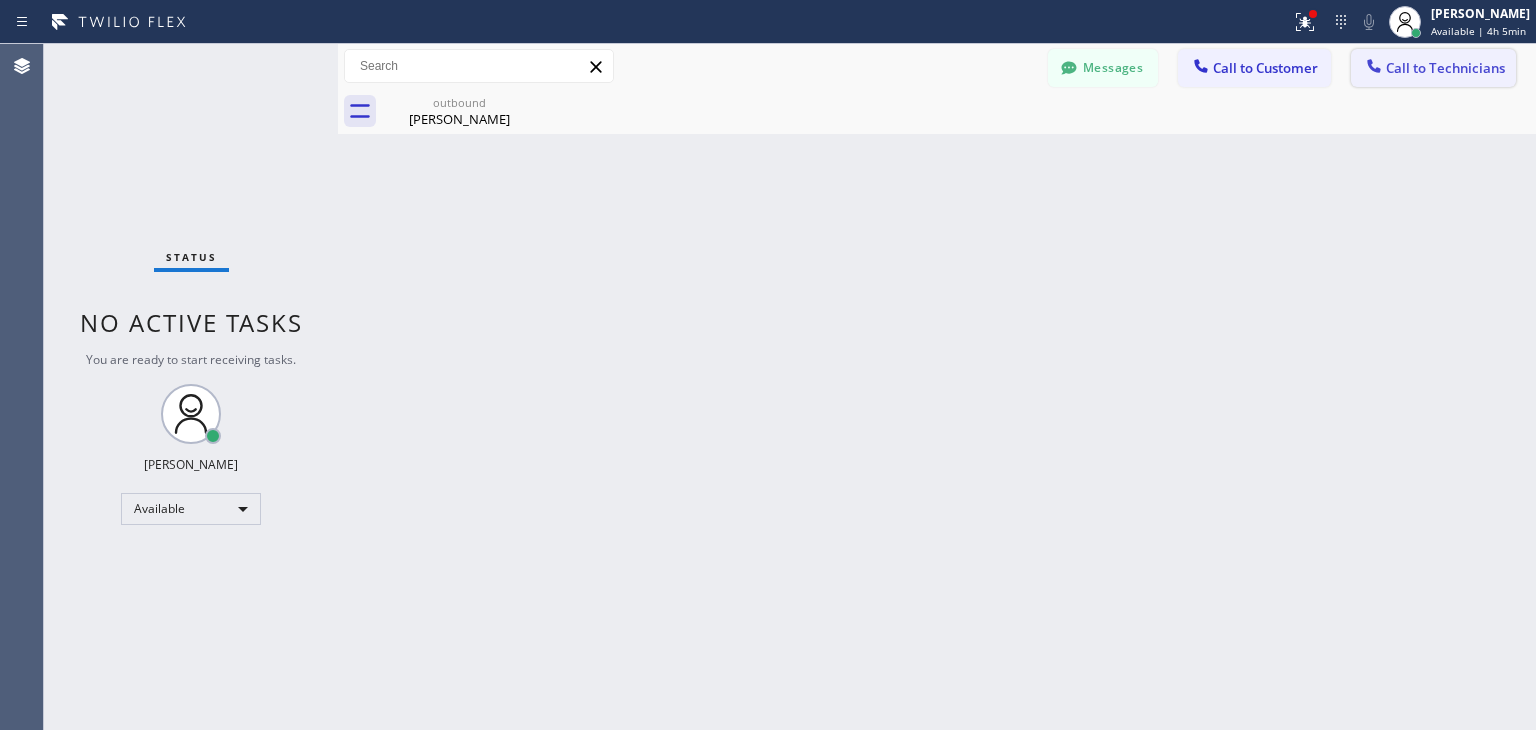 click on "Call to Technicians" at bounding box center [1445, 68] 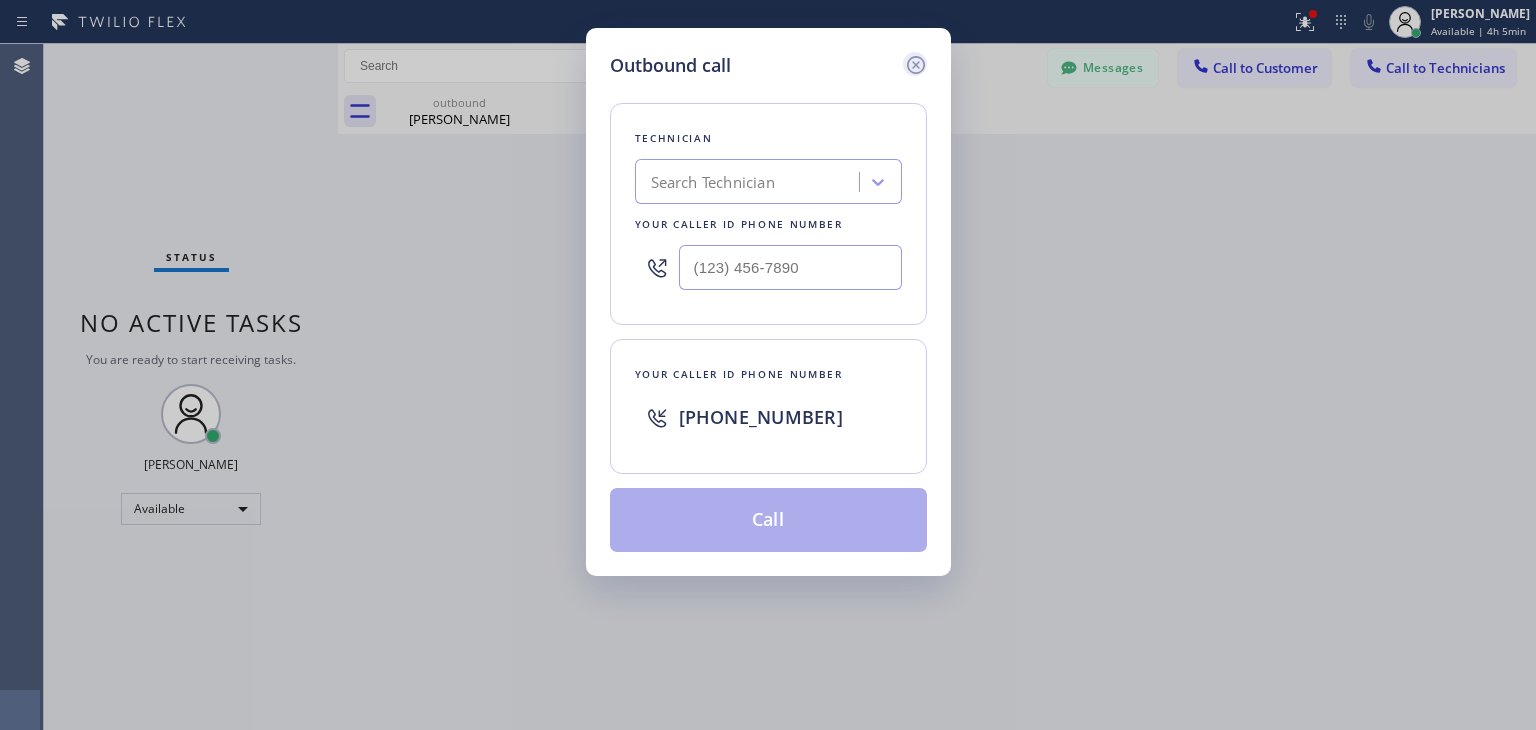 click 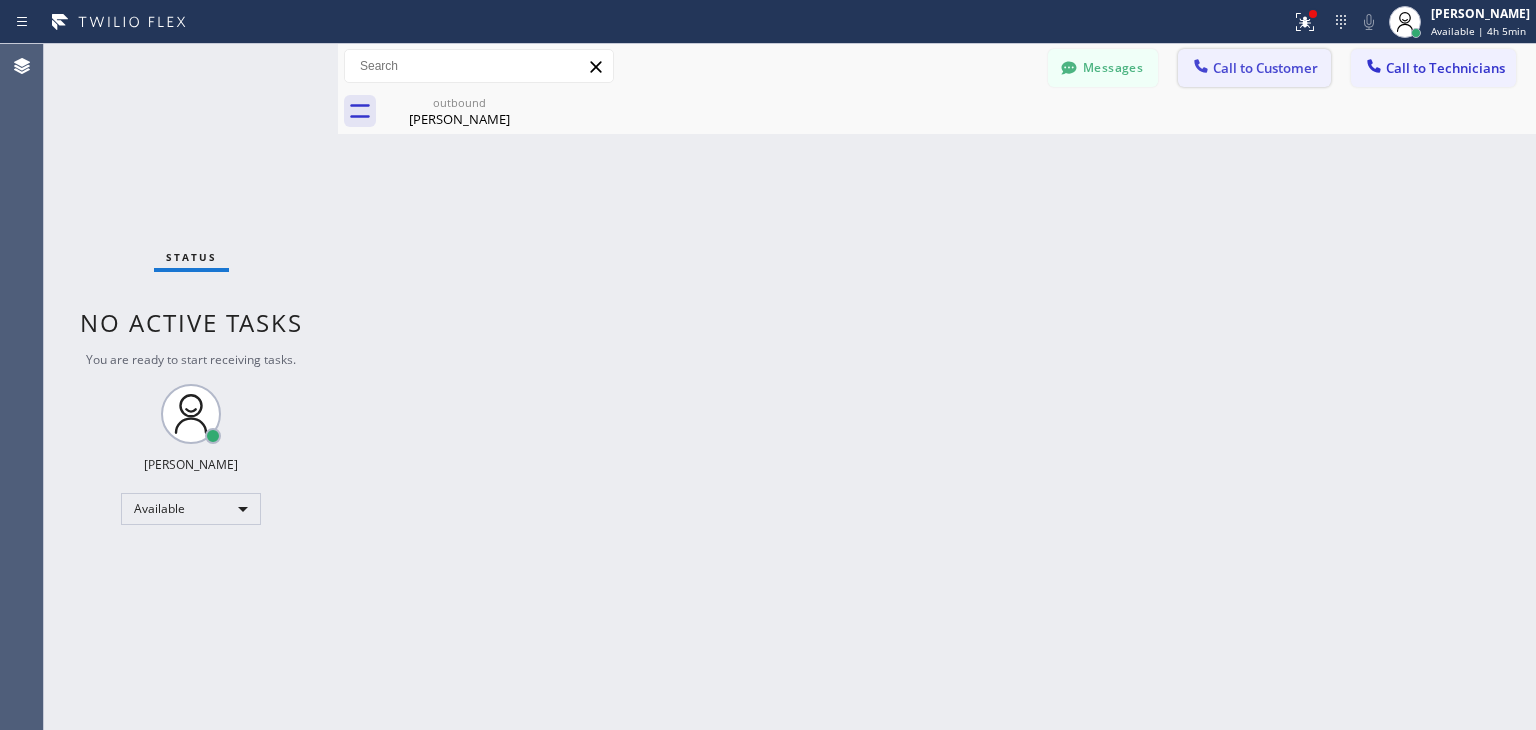 click on "Call to Customer" at bounding box center (1265, 68) 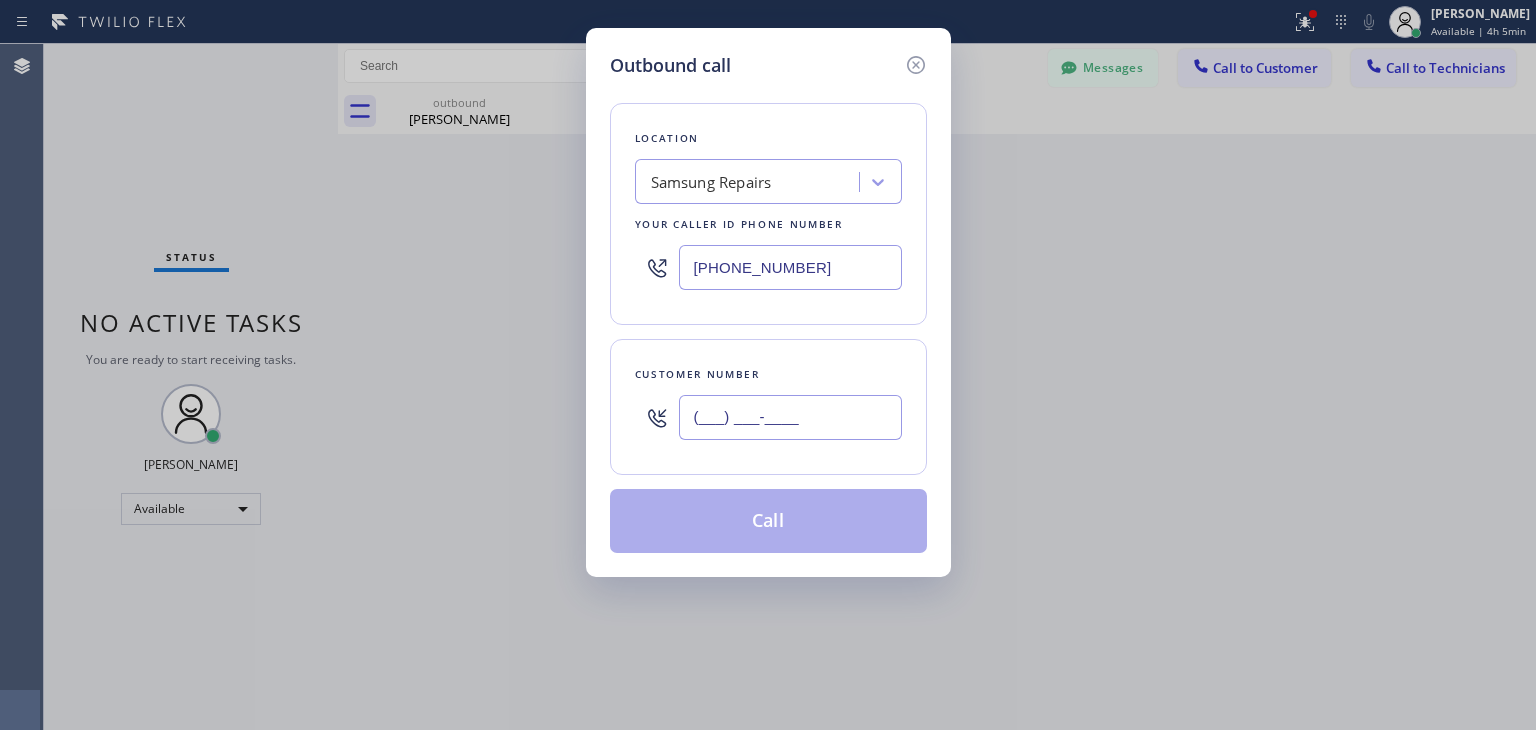 click on "(___) ___-____" at bounding box center (790, 417) 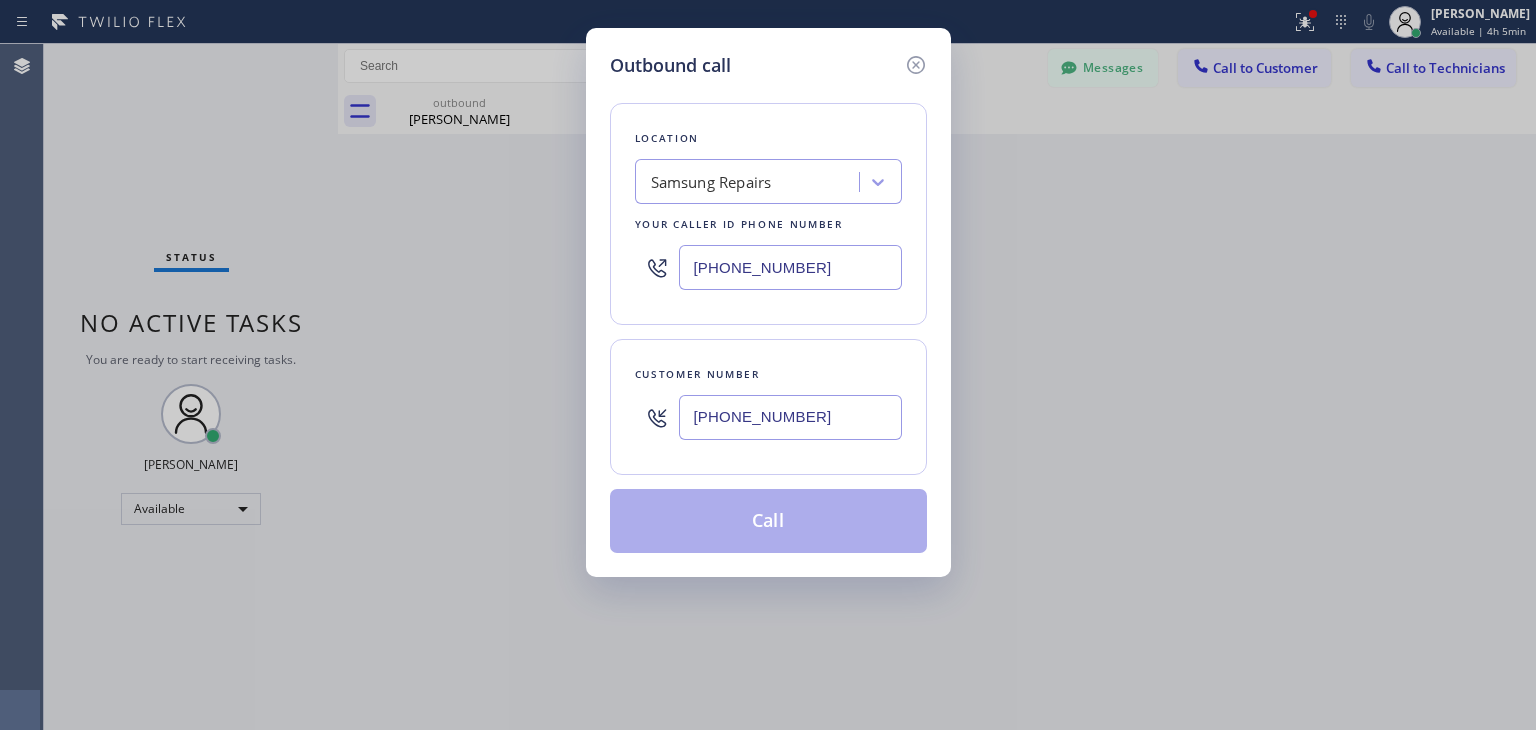 click on "[PHONE_NUMBER]" at bounding box center (790, 417) 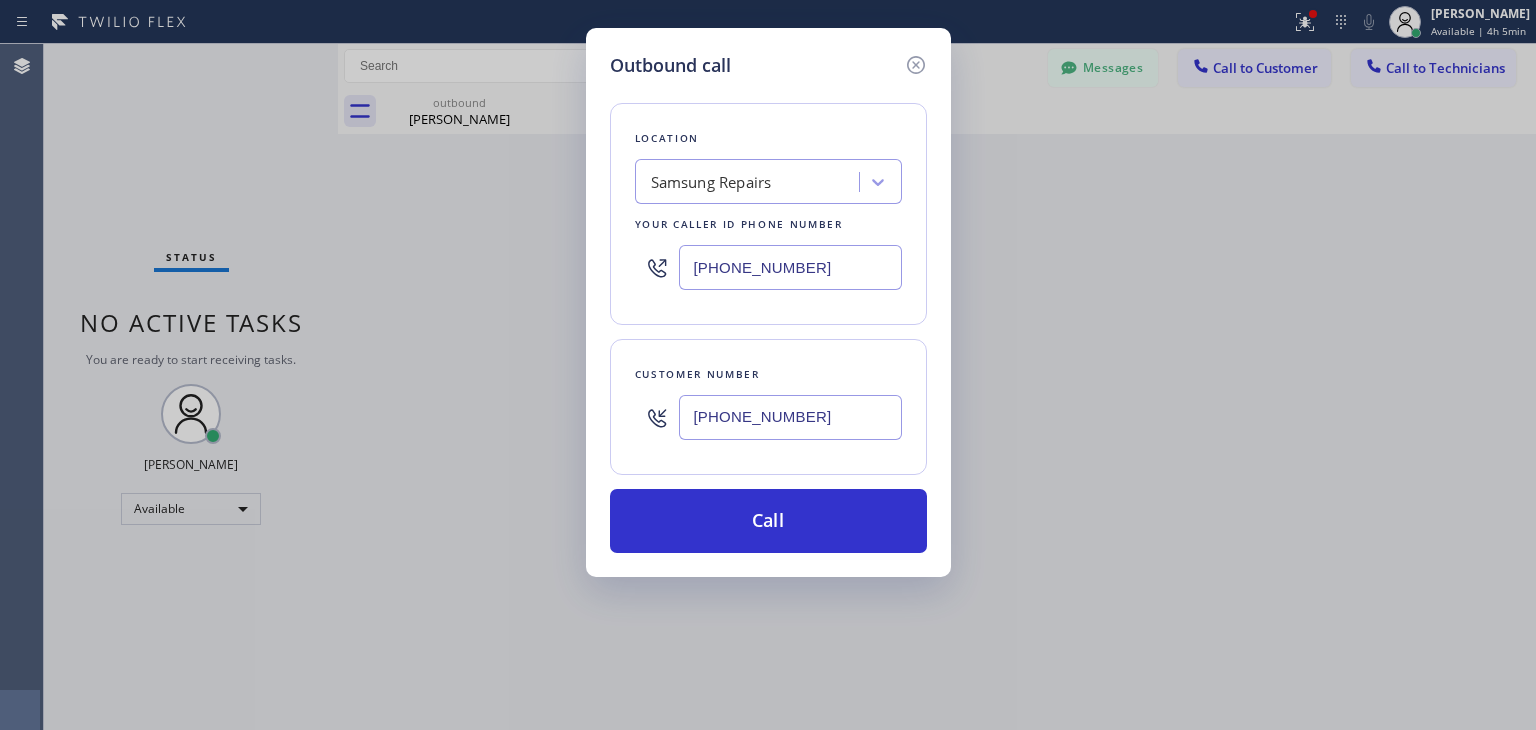 type on "[PHONE_NUMBER]" 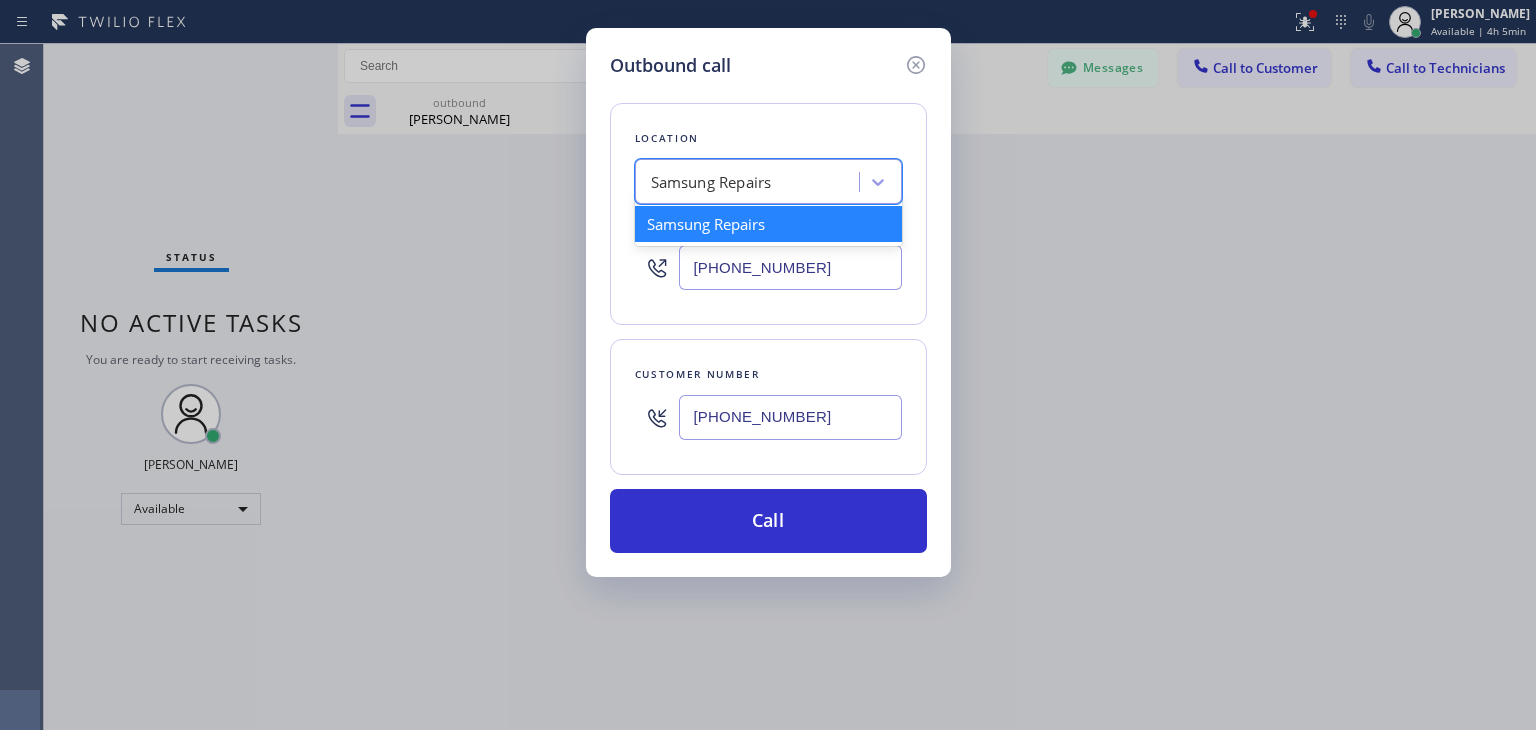 paste on "5 Star Appliance Repair" 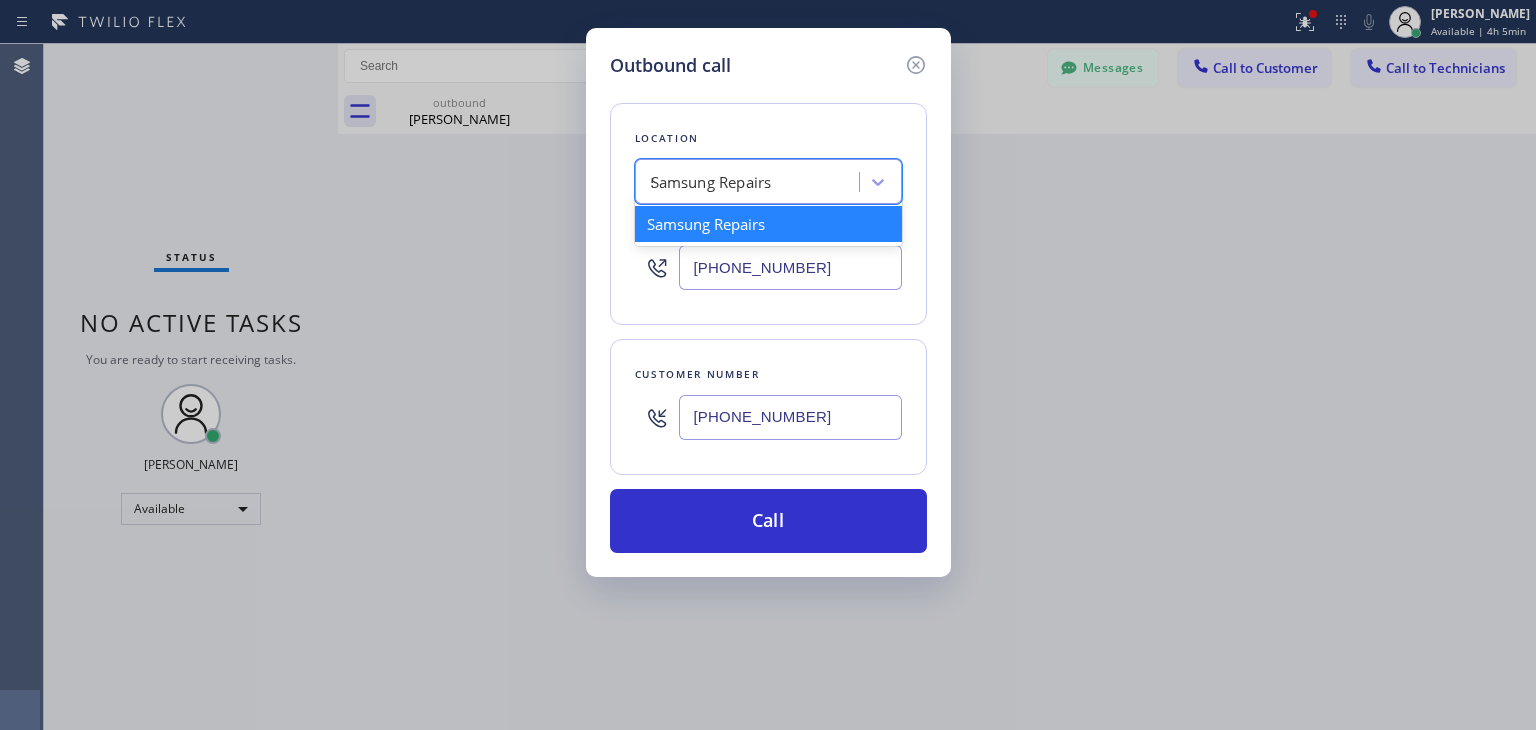click on "Samsung Repairs 5 Star Appliance Repair" at bounding box center (750, 182) 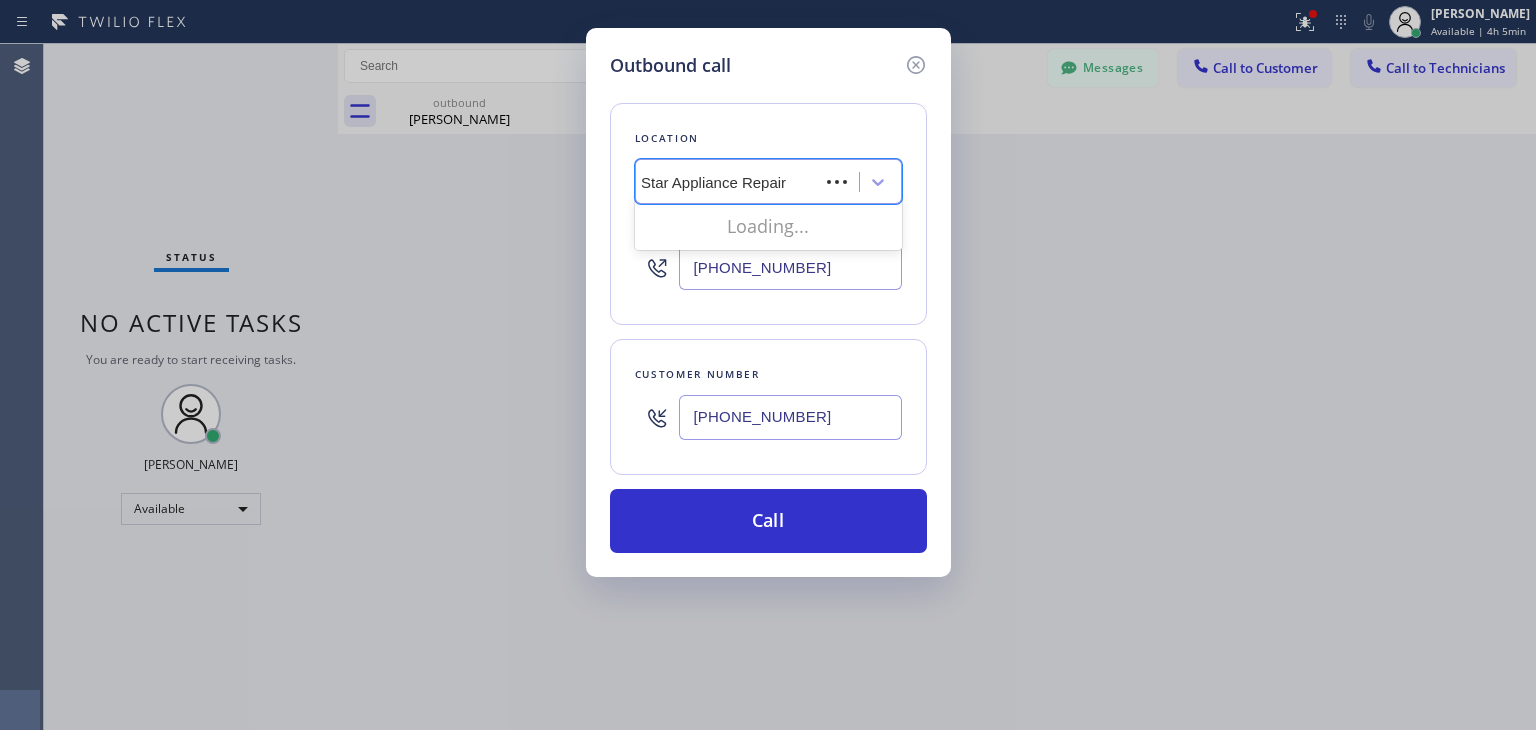 scroll, scrollTop: 0, scrollLeft: 0, axis: both 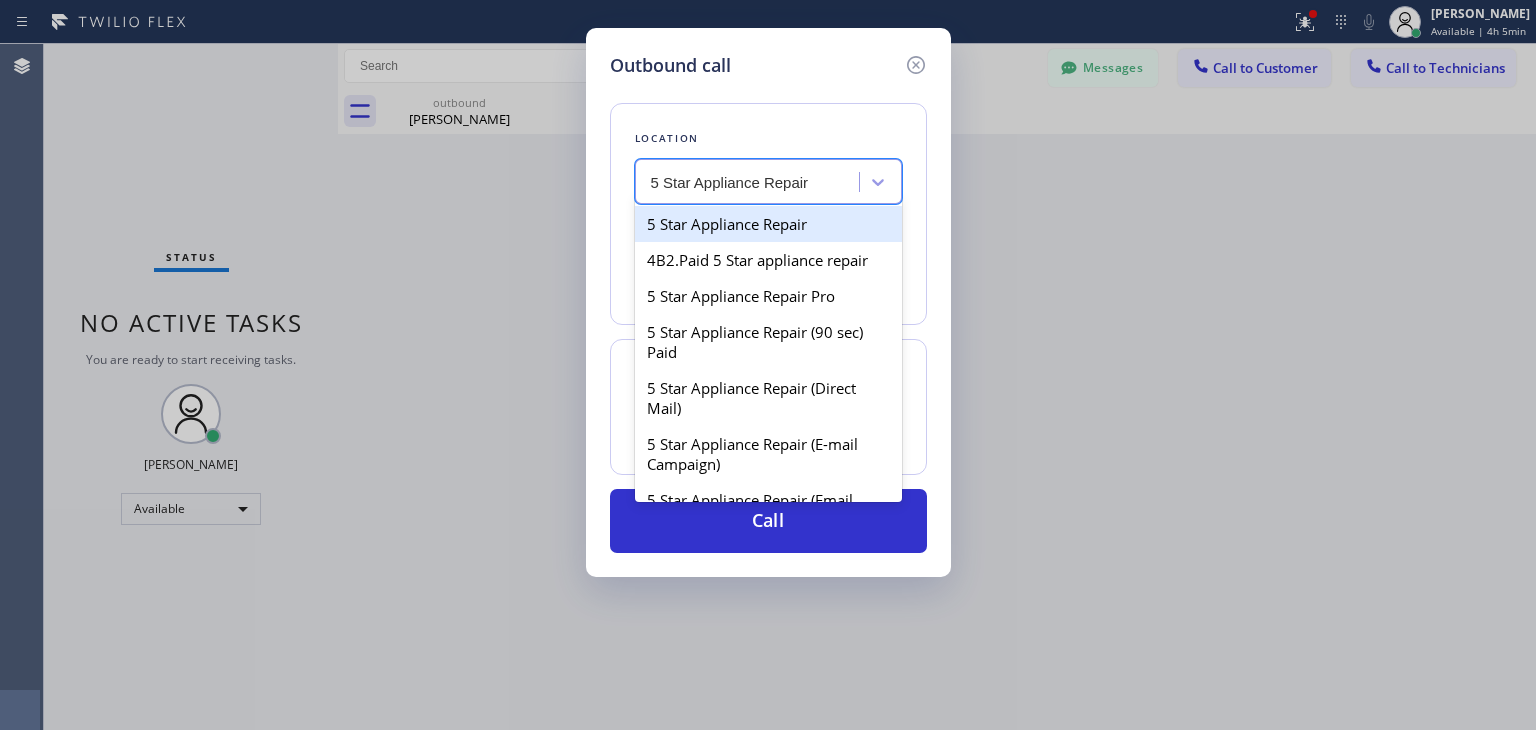 click on "5 Star Appliance Repair" at bounding box center [768, 224] 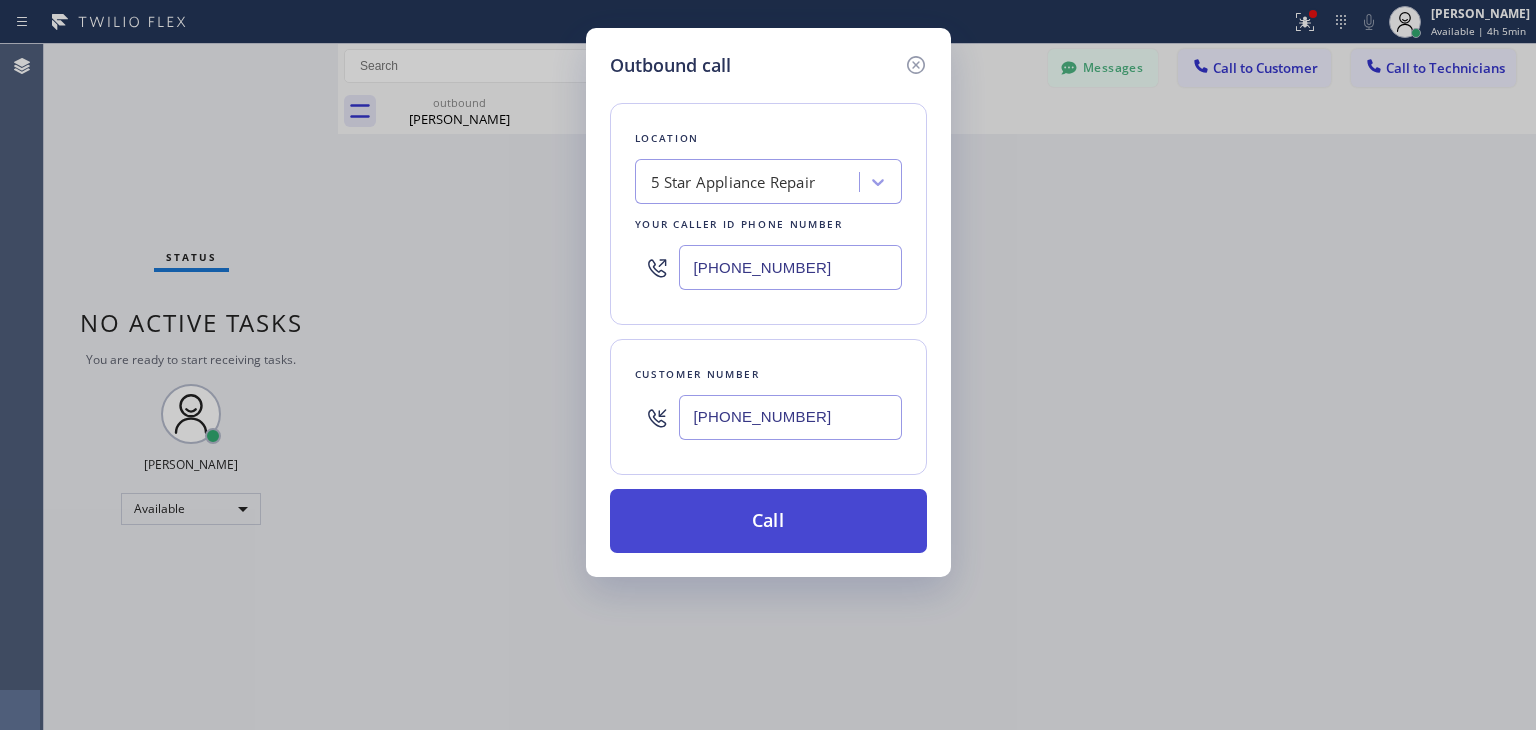 click on "Call" at bounding box center [768, 521] 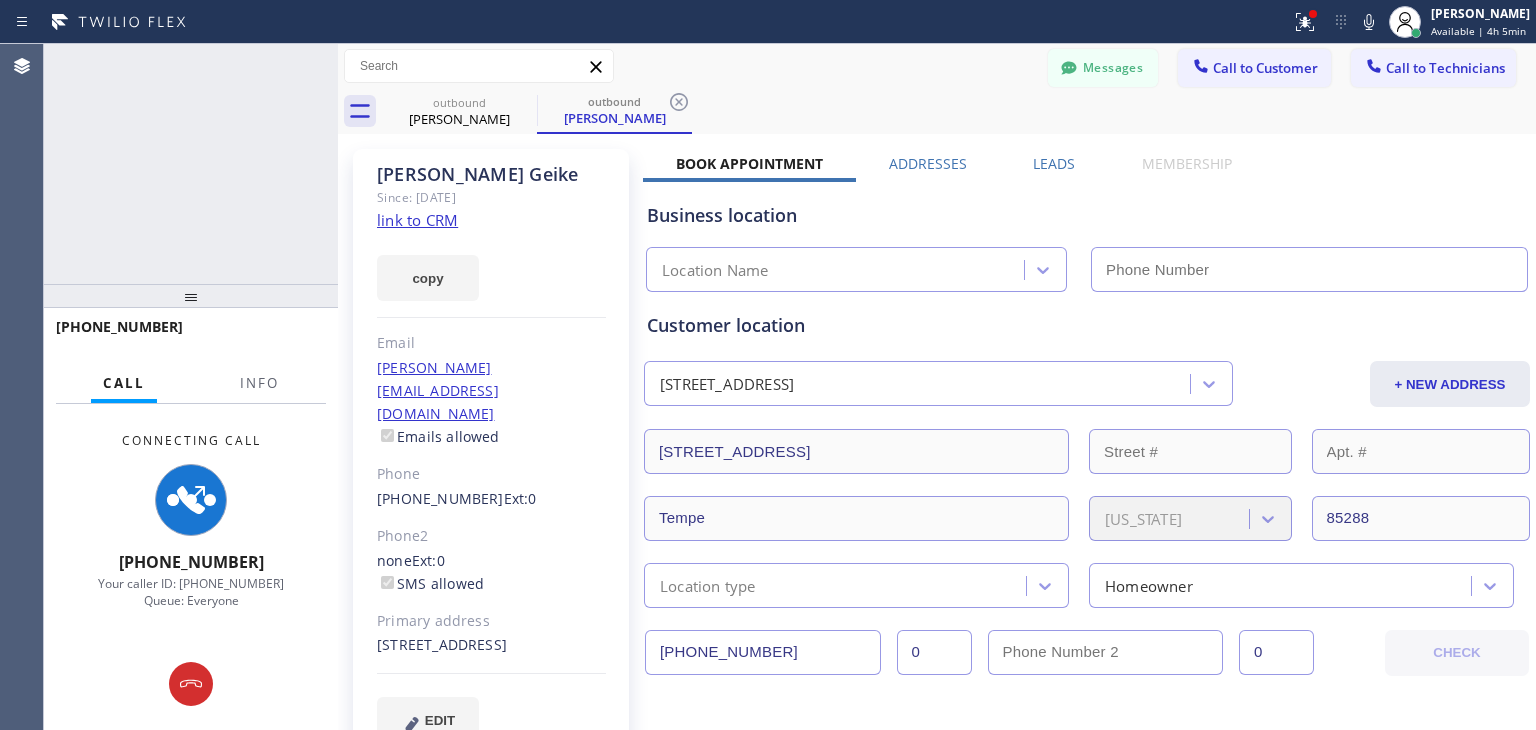 type on "[PHONE_NUMBER]" 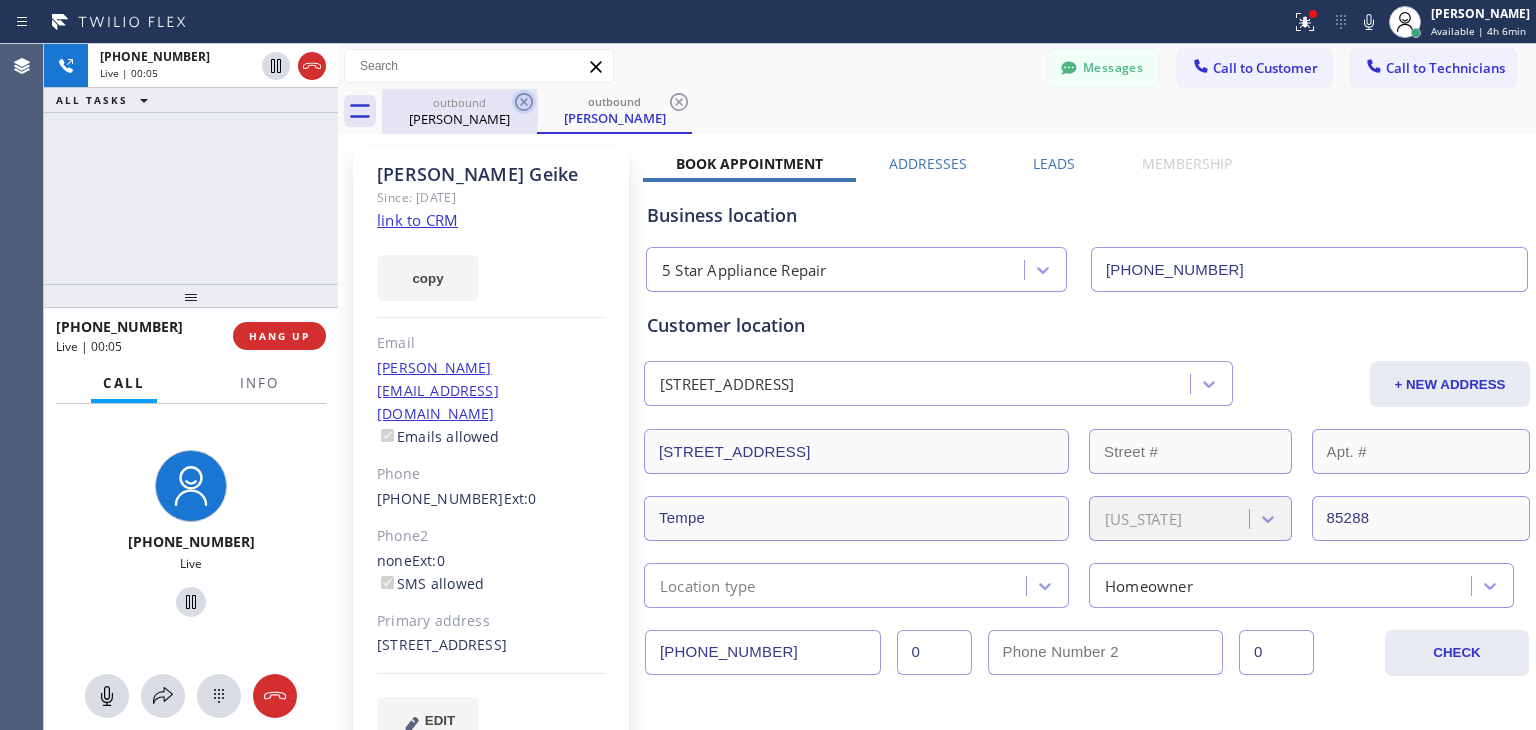 click 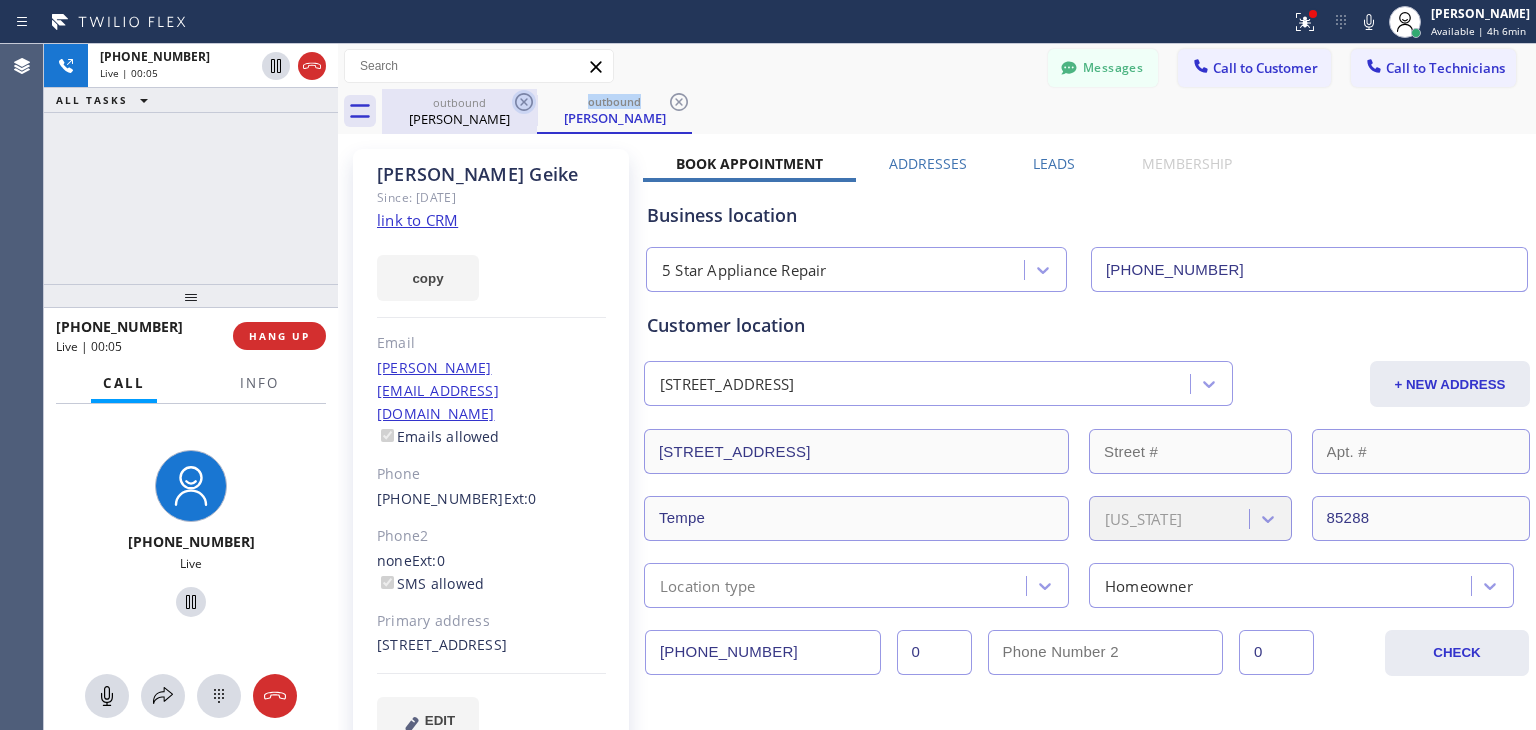 click 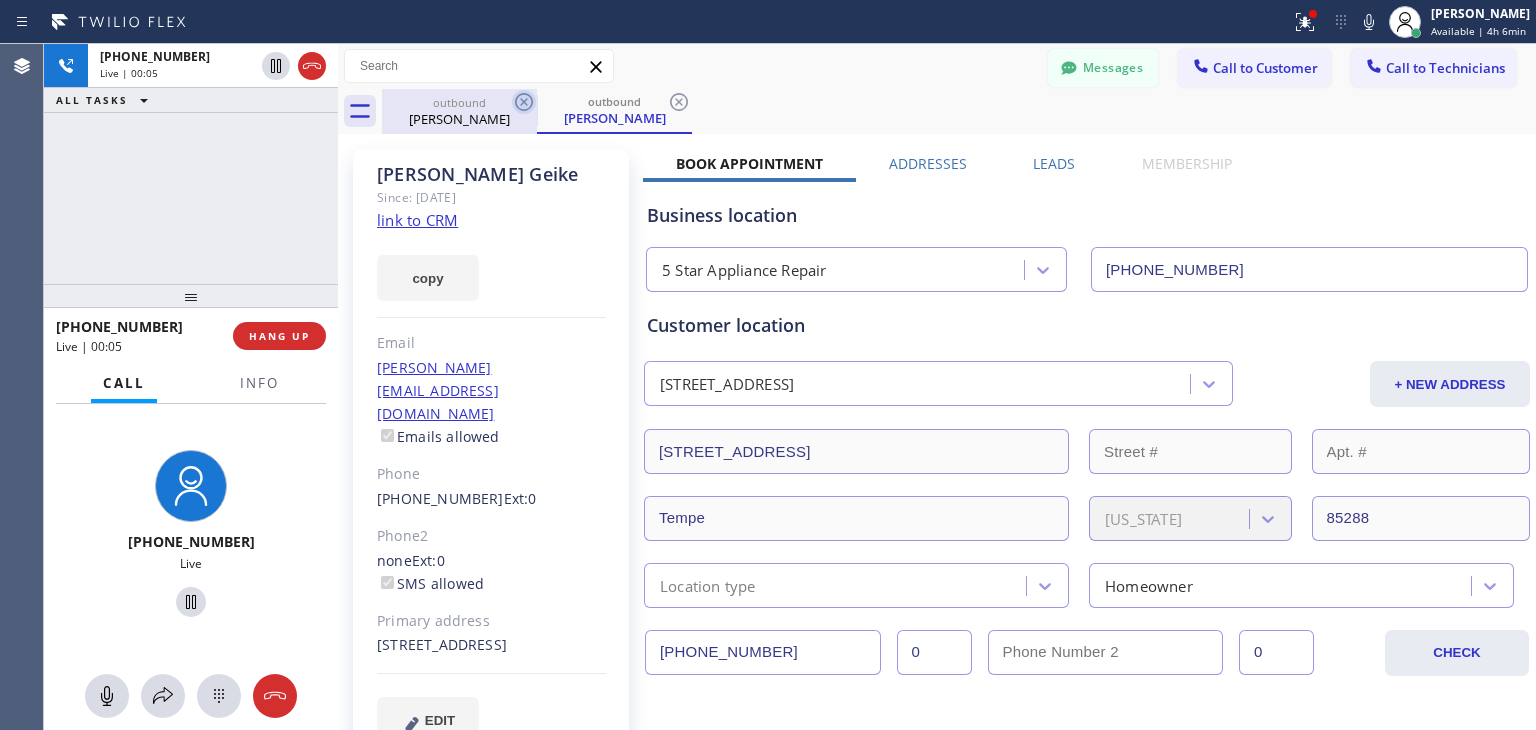 click 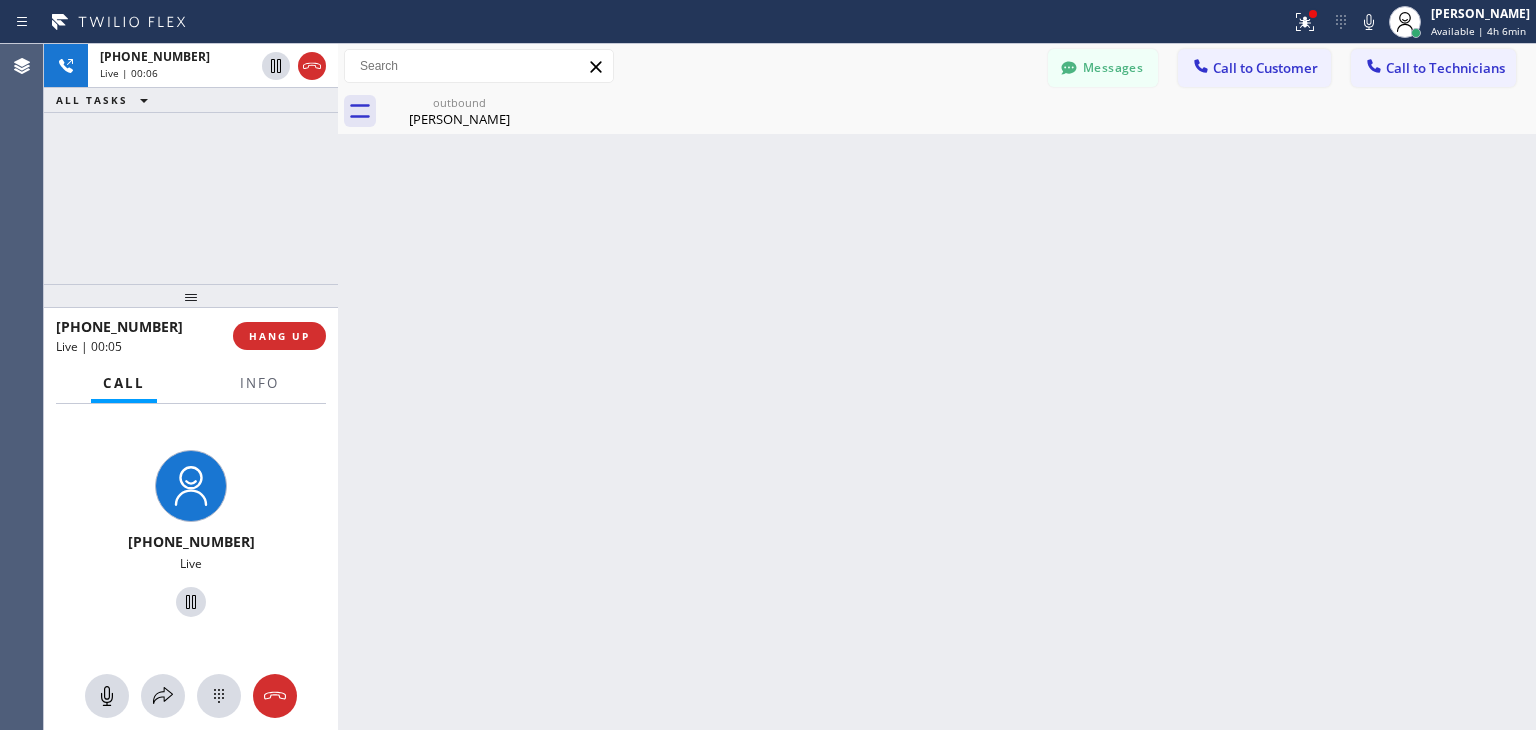 click 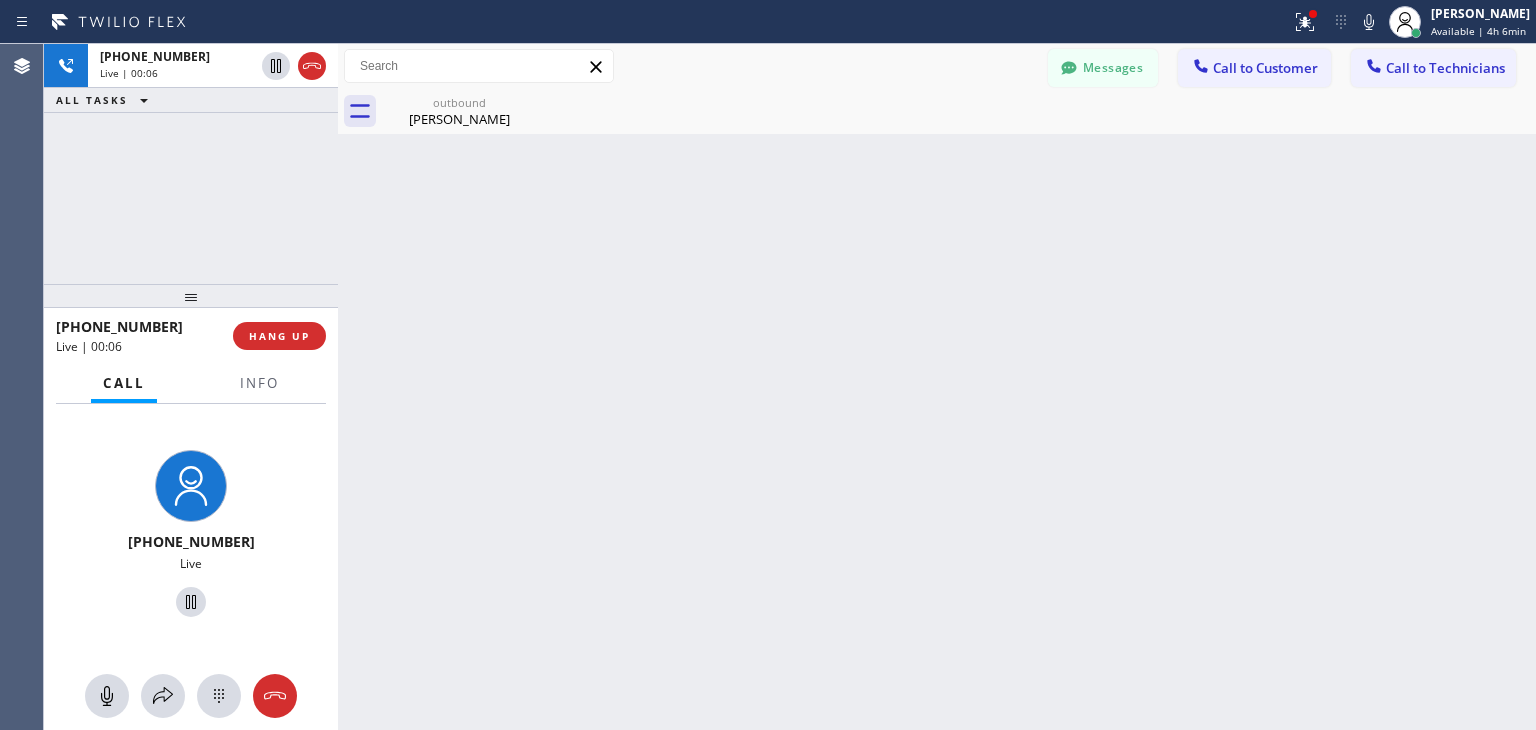 click 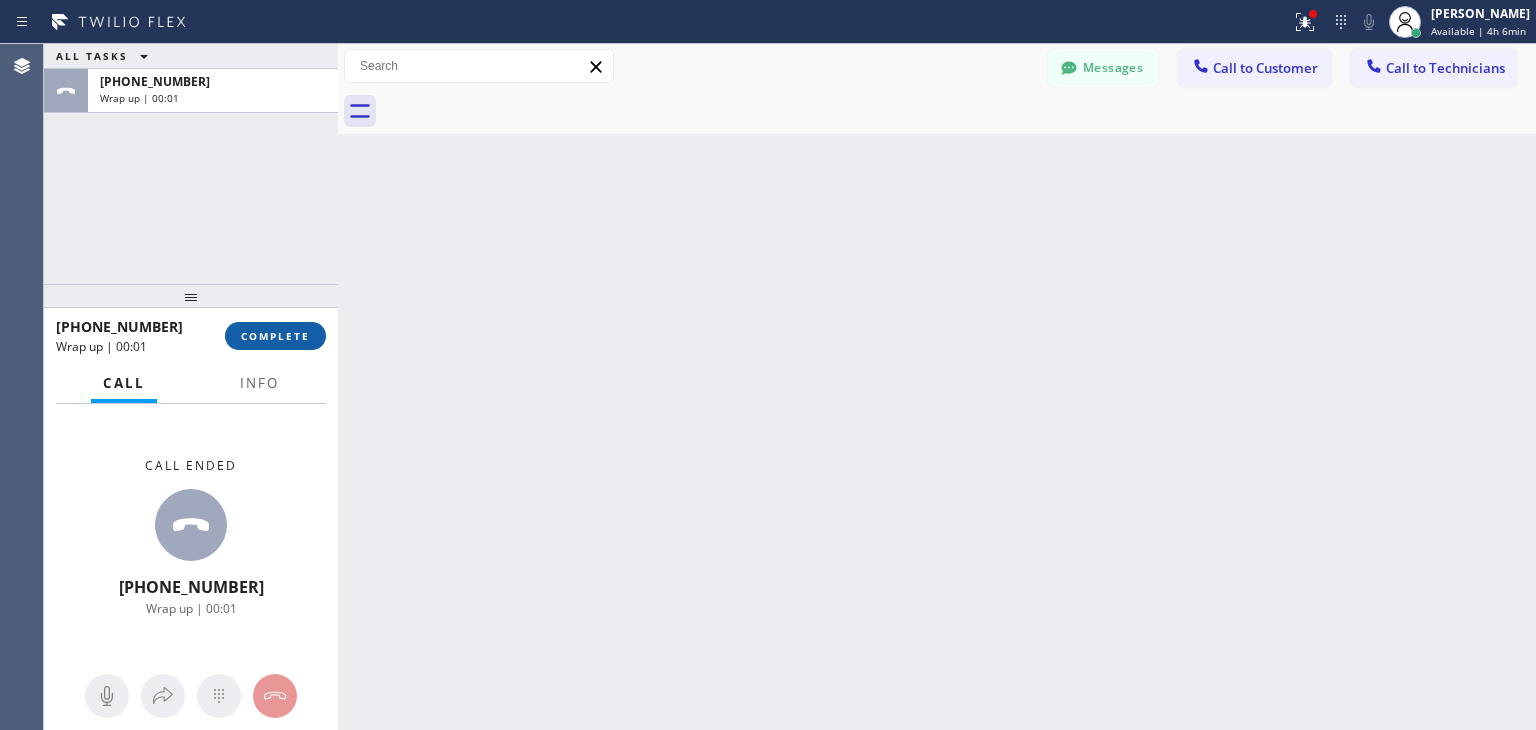 click on "COMPLETE" at bounding box center (275, 336) 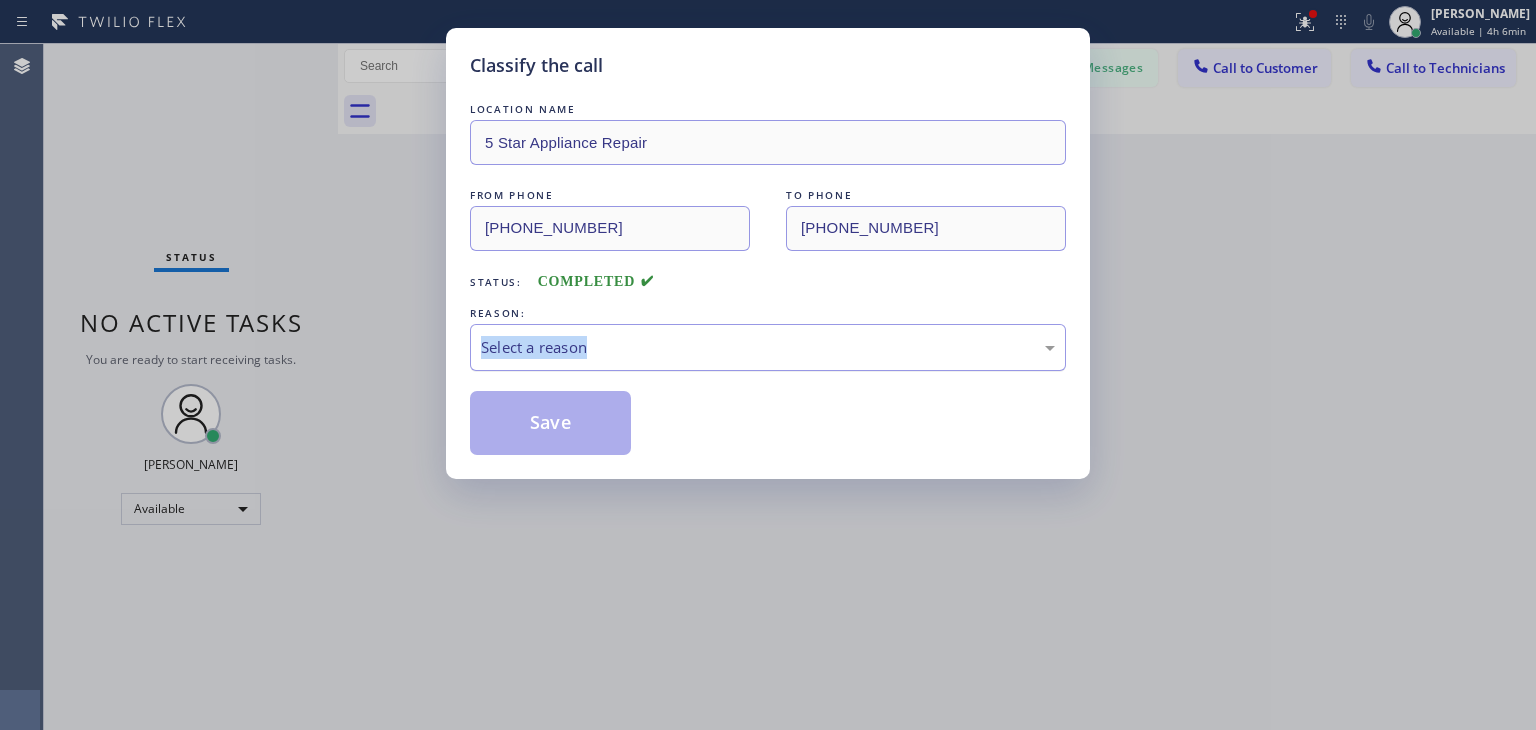 drag, startPoint x: 272, startPoint y: 329, endPoint x: 772, endPoint y: 343, distance: 500.19595 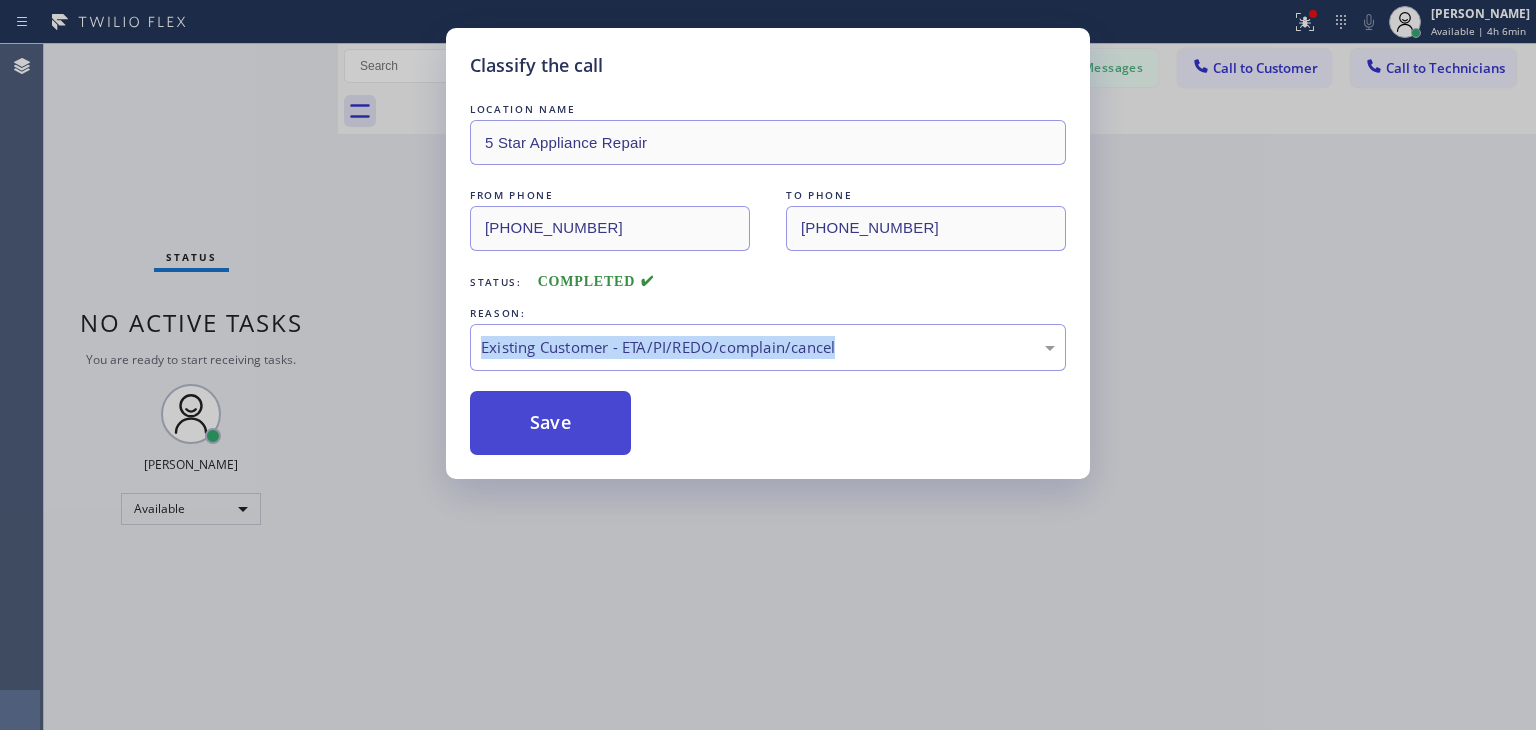 click on "Save" at bounding box center (550, 423) 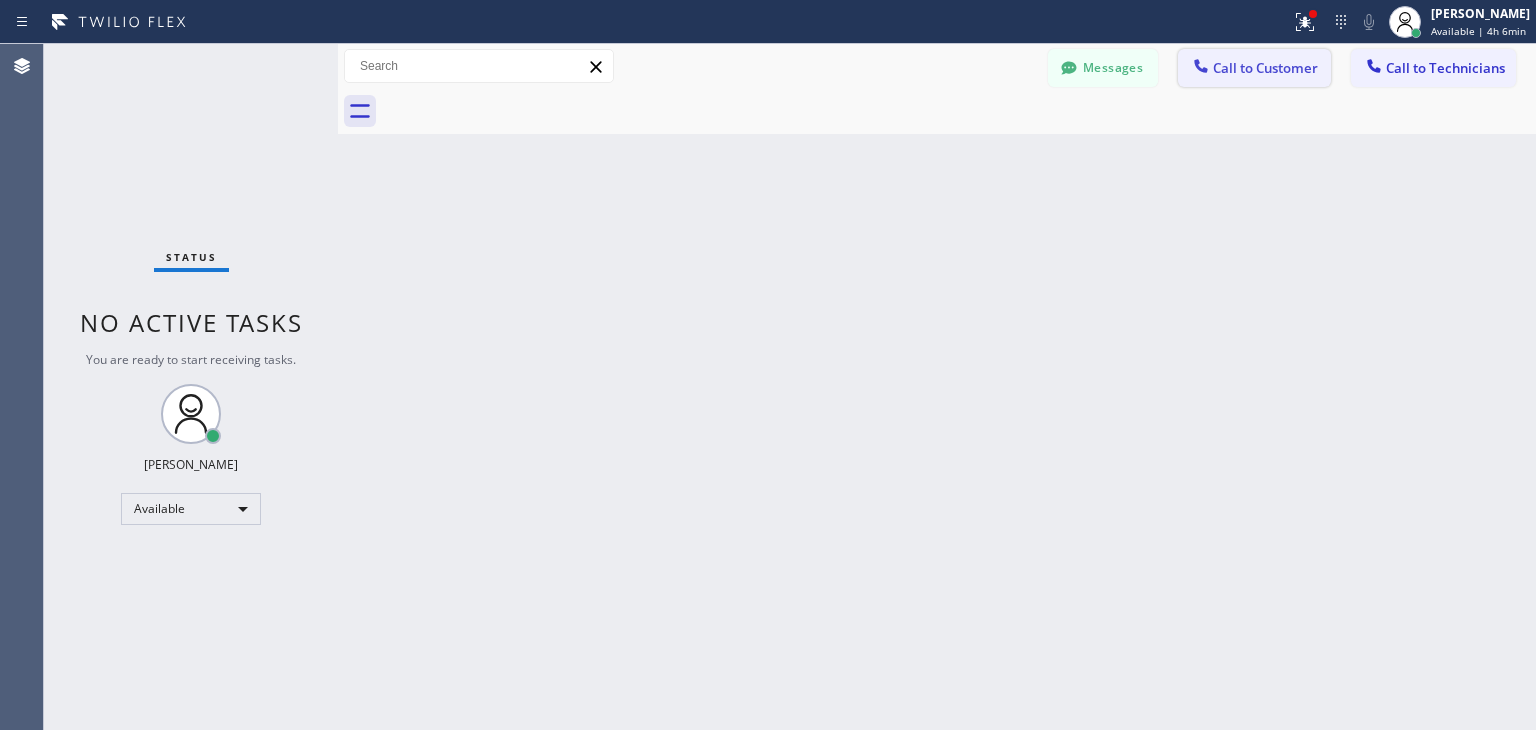 click on "Call to Customer" at bounding box center [1254, 68] 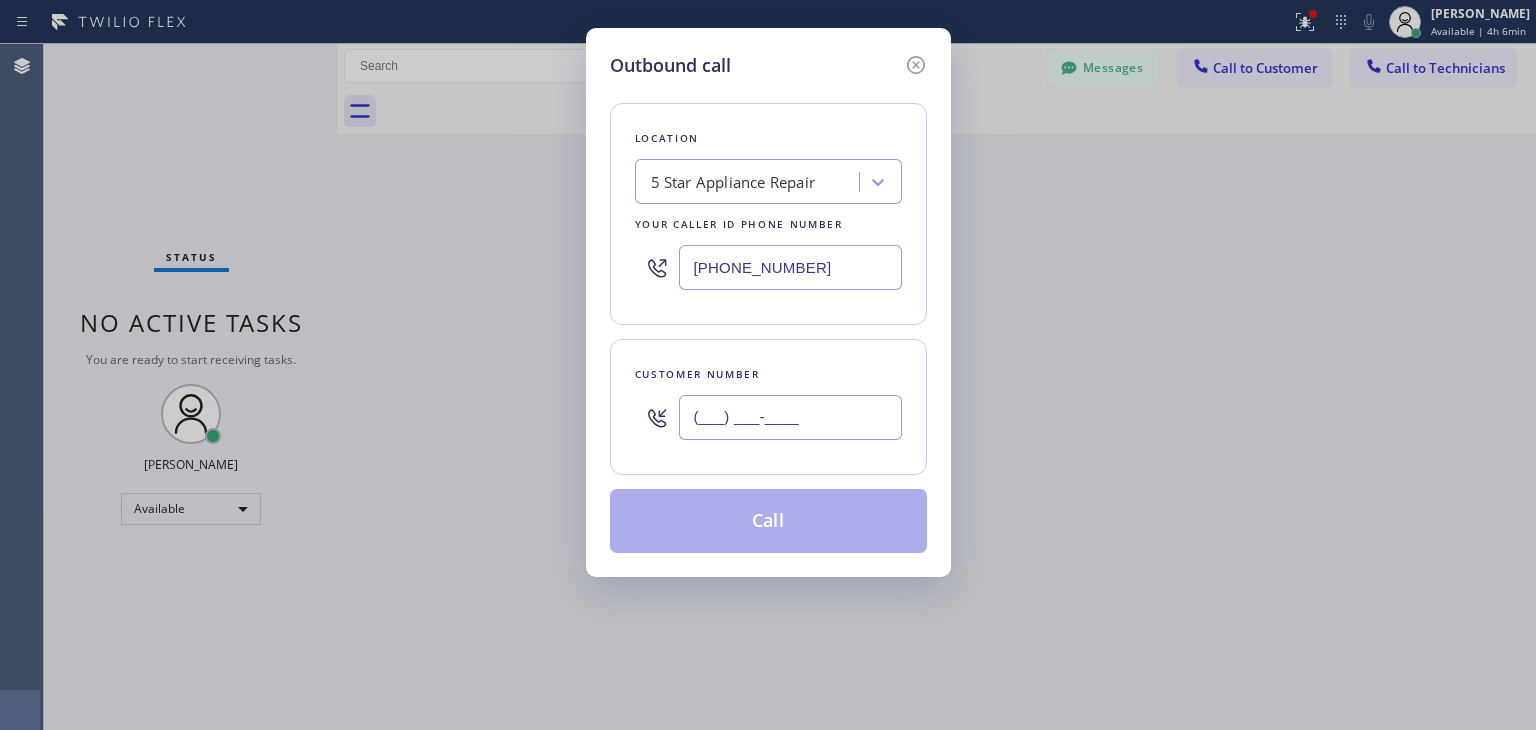 paste on "630) 947-4433" 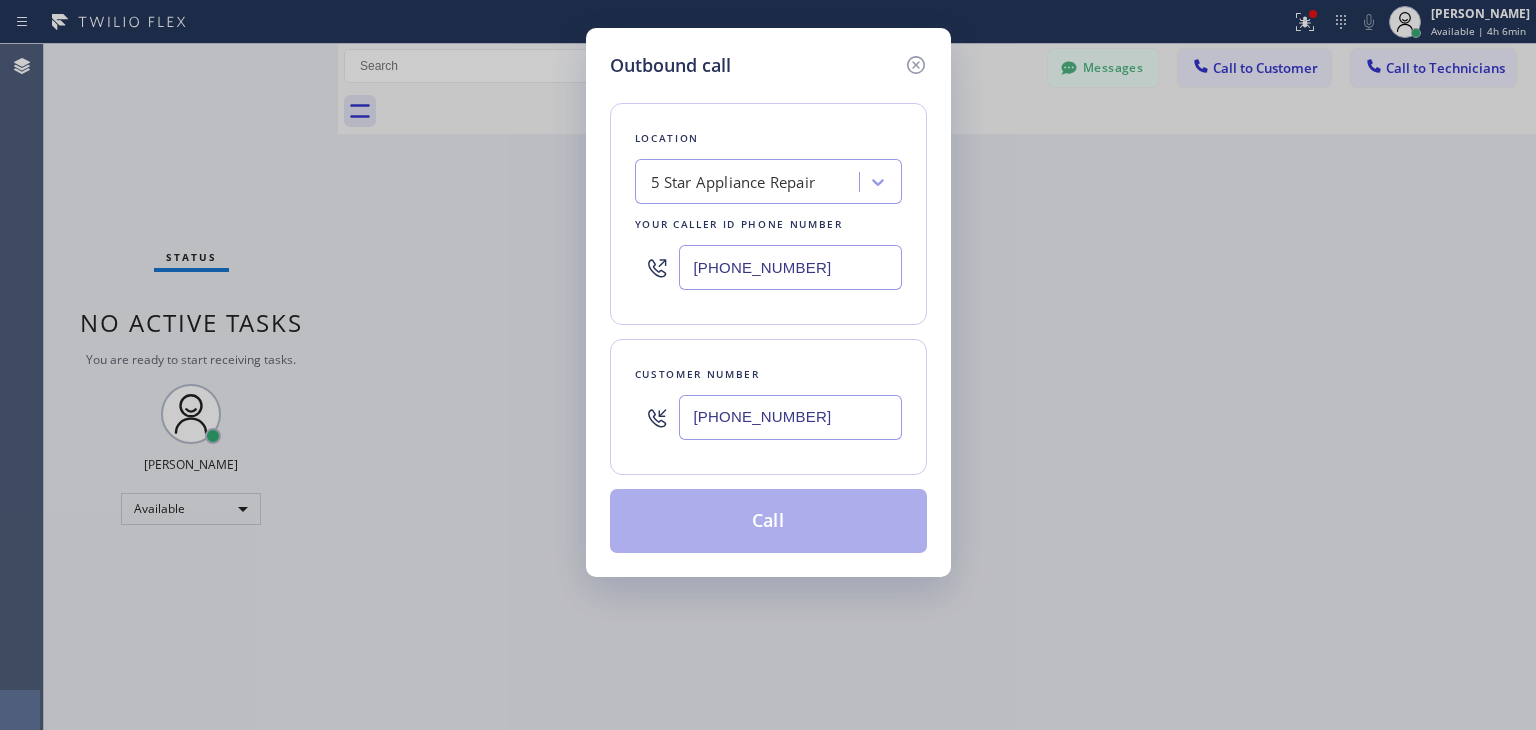 click on "[PHONE_NUMBER]" at bounding box center (790, 417) 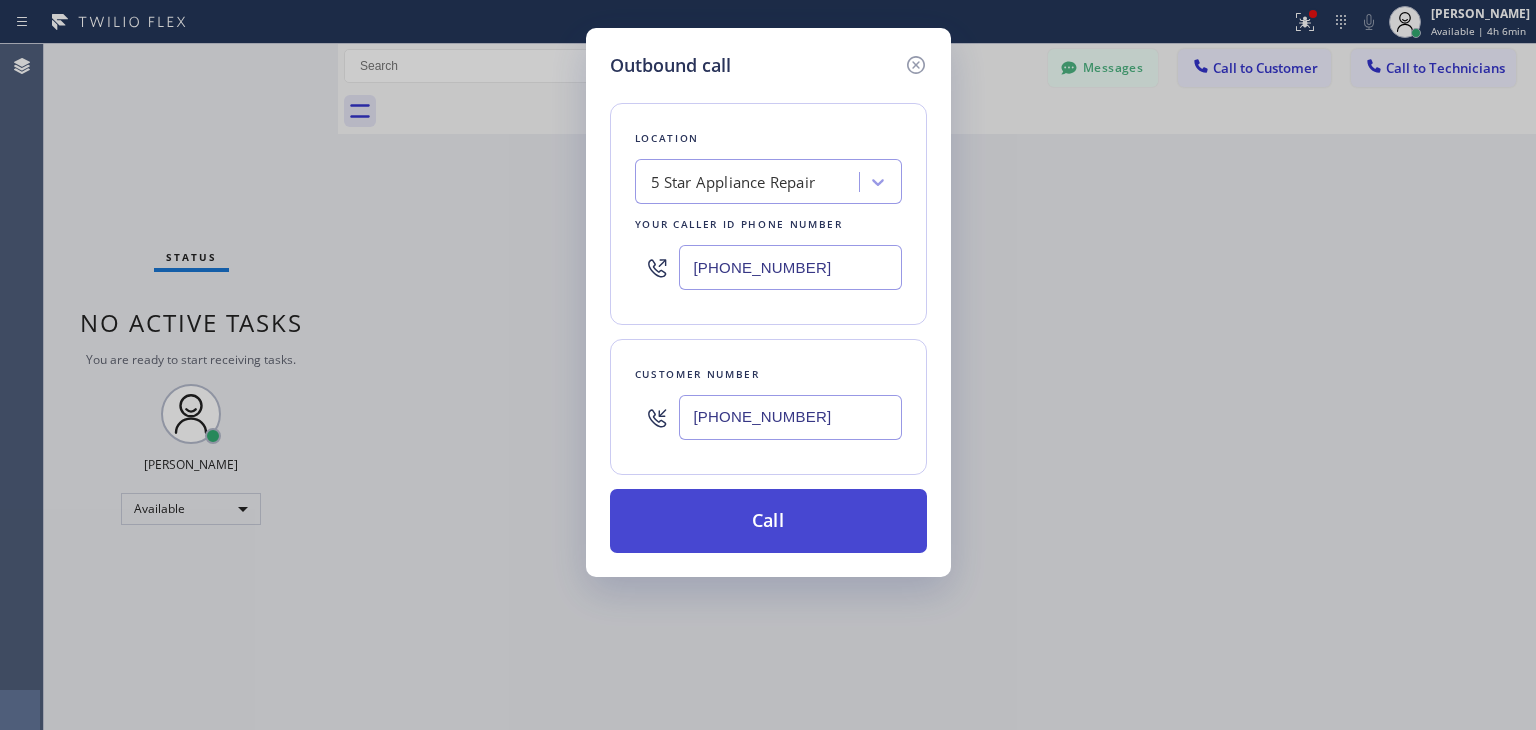 type on "[PHONE_NUMBER]" 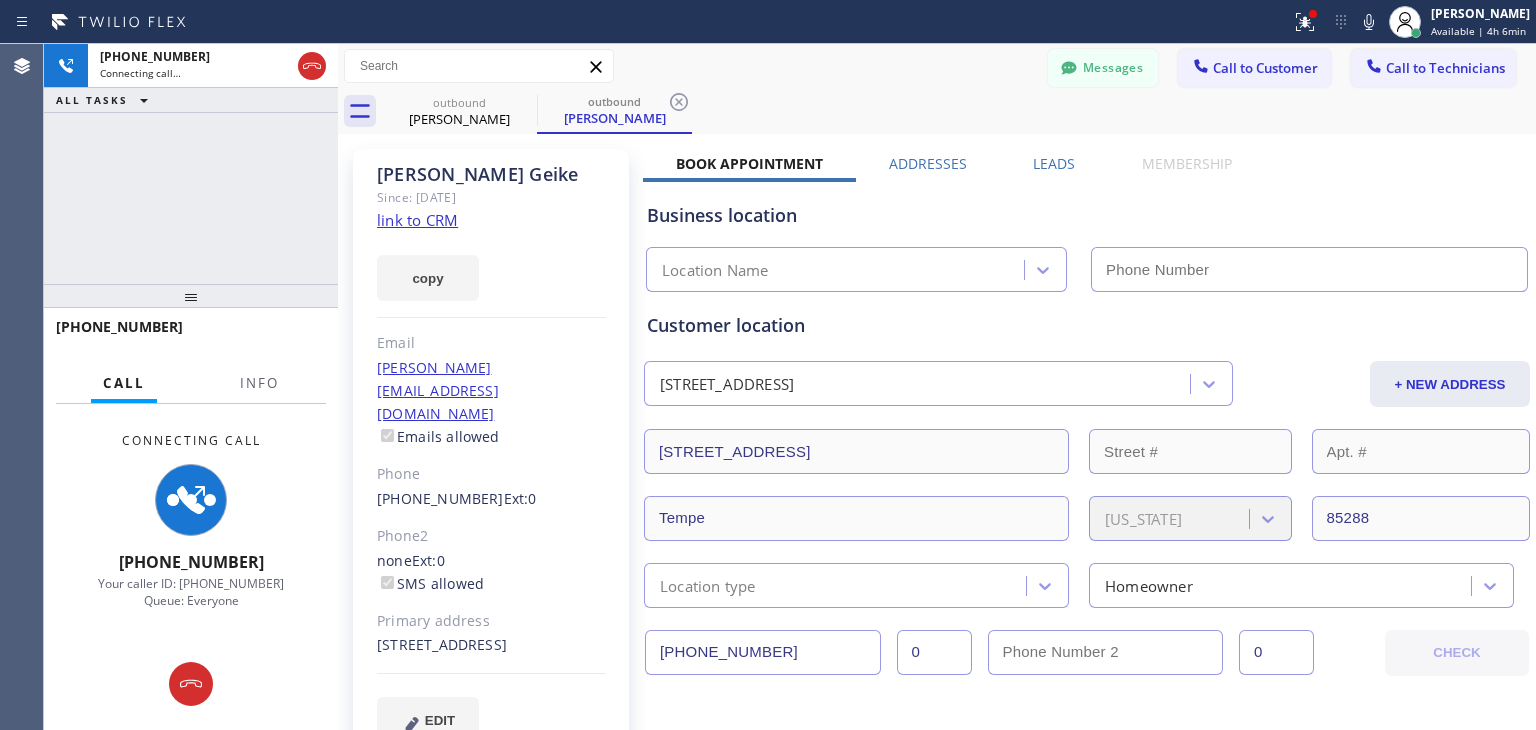 type on "[PHONE_NUMBER]" 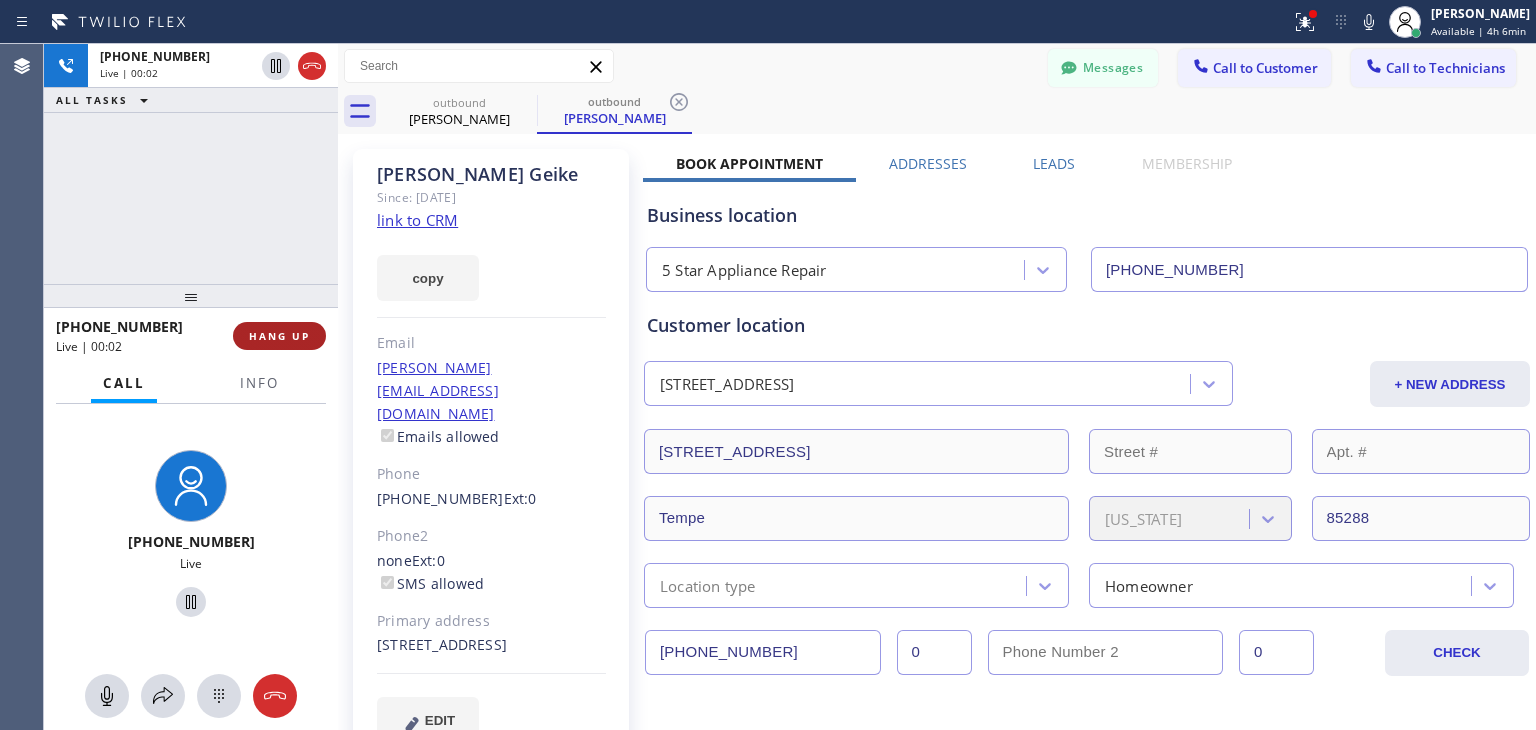 click on "HANG UP" at bounding box center [279, 336] 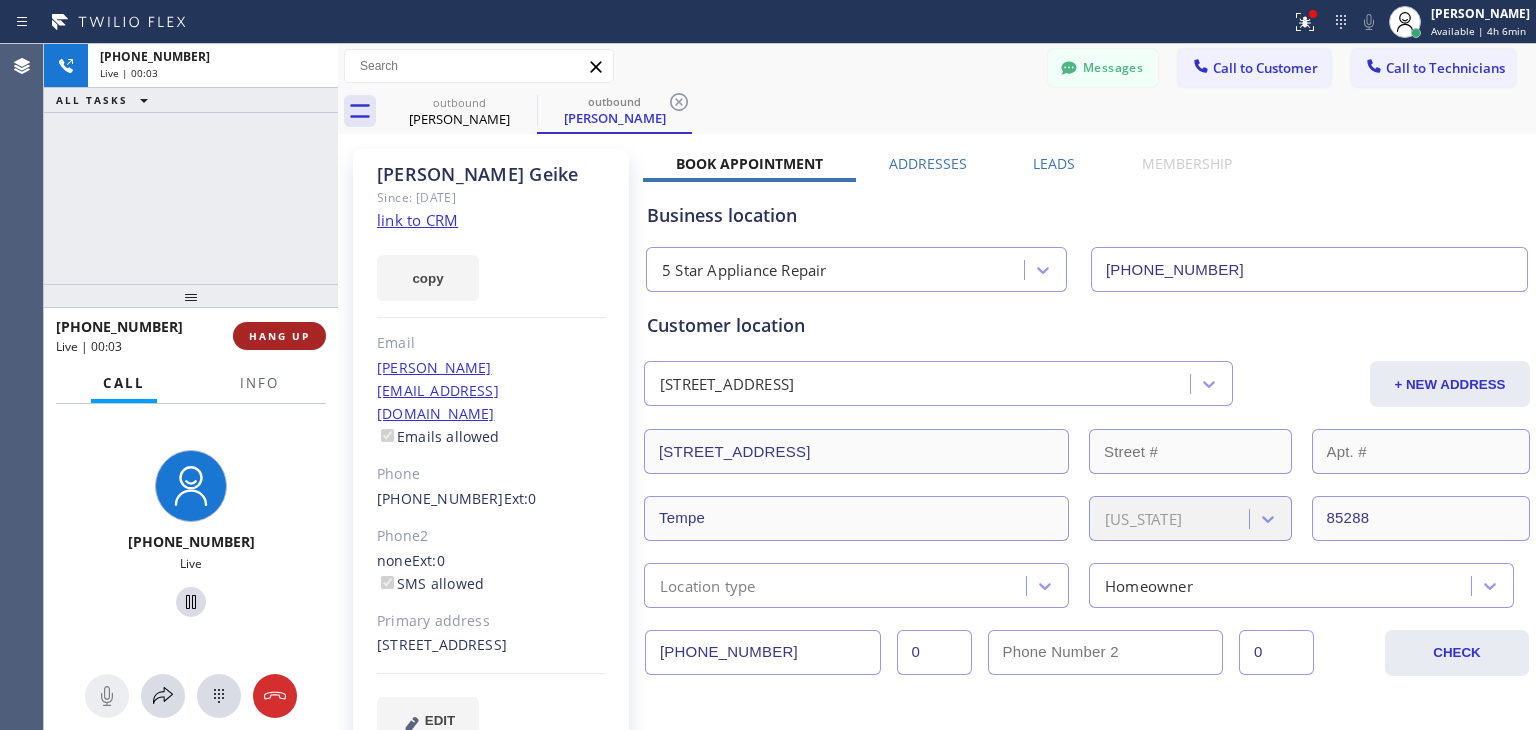 click on "HANG UP" at bounding box center (279, 336) 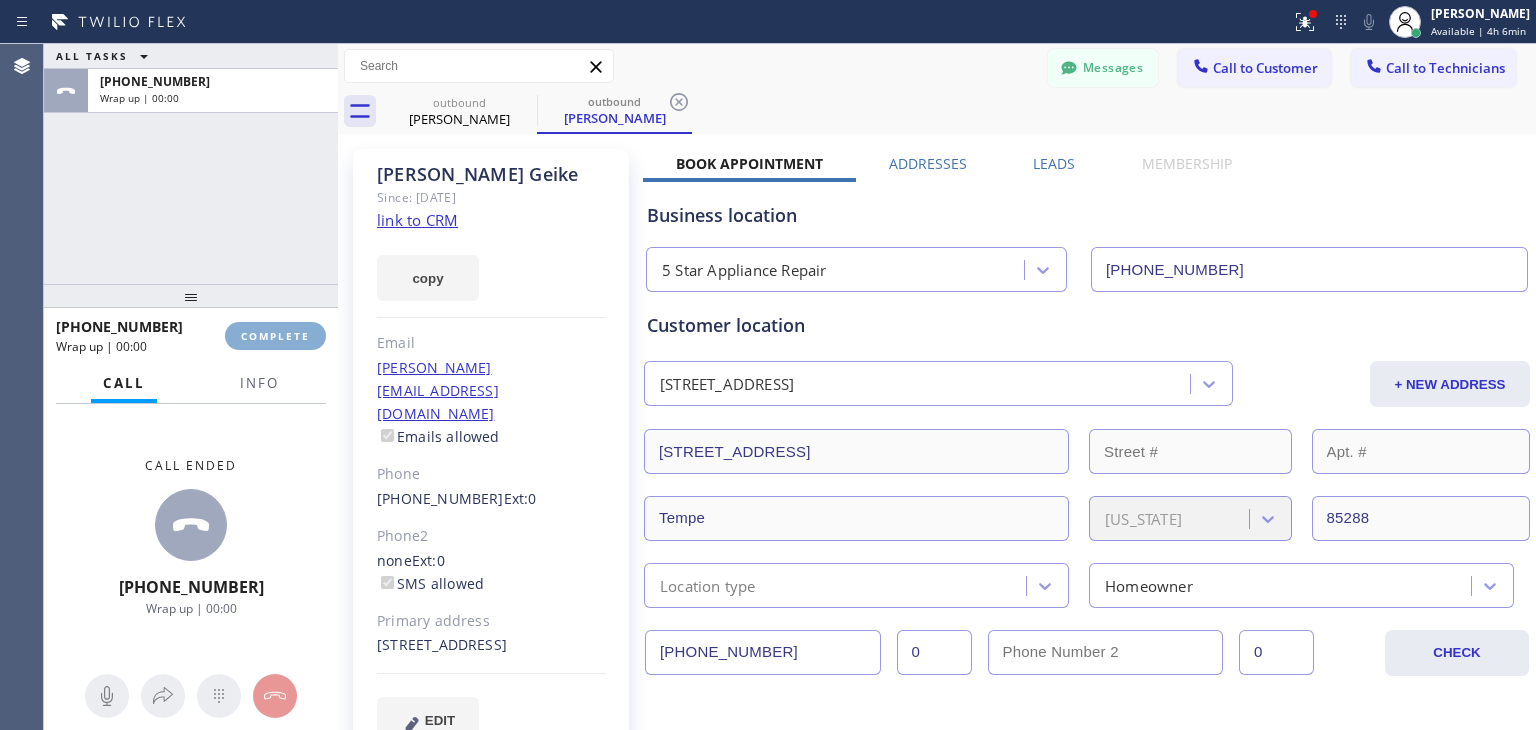 click on "COMPLETE" at bounding box center [275, 336] 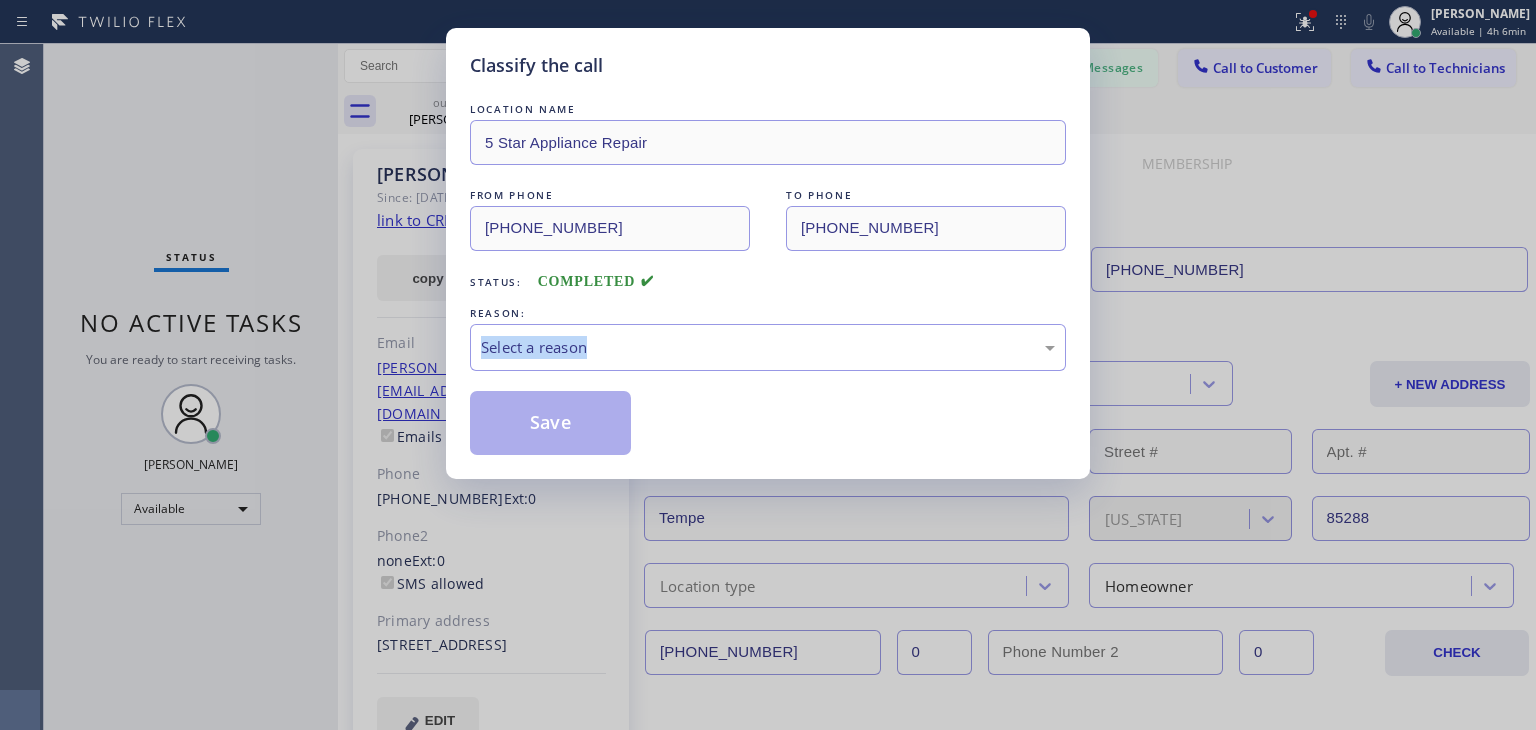 click on "Classify the call LOCATION NAME 5 Star Appliance Repair FROM PHONE [PHONE_NUMBER] TO PHONE [PHONE_NUMBER] Status: COMPLETED REASON: Select a reason Save" at bounding box center [768, 365] 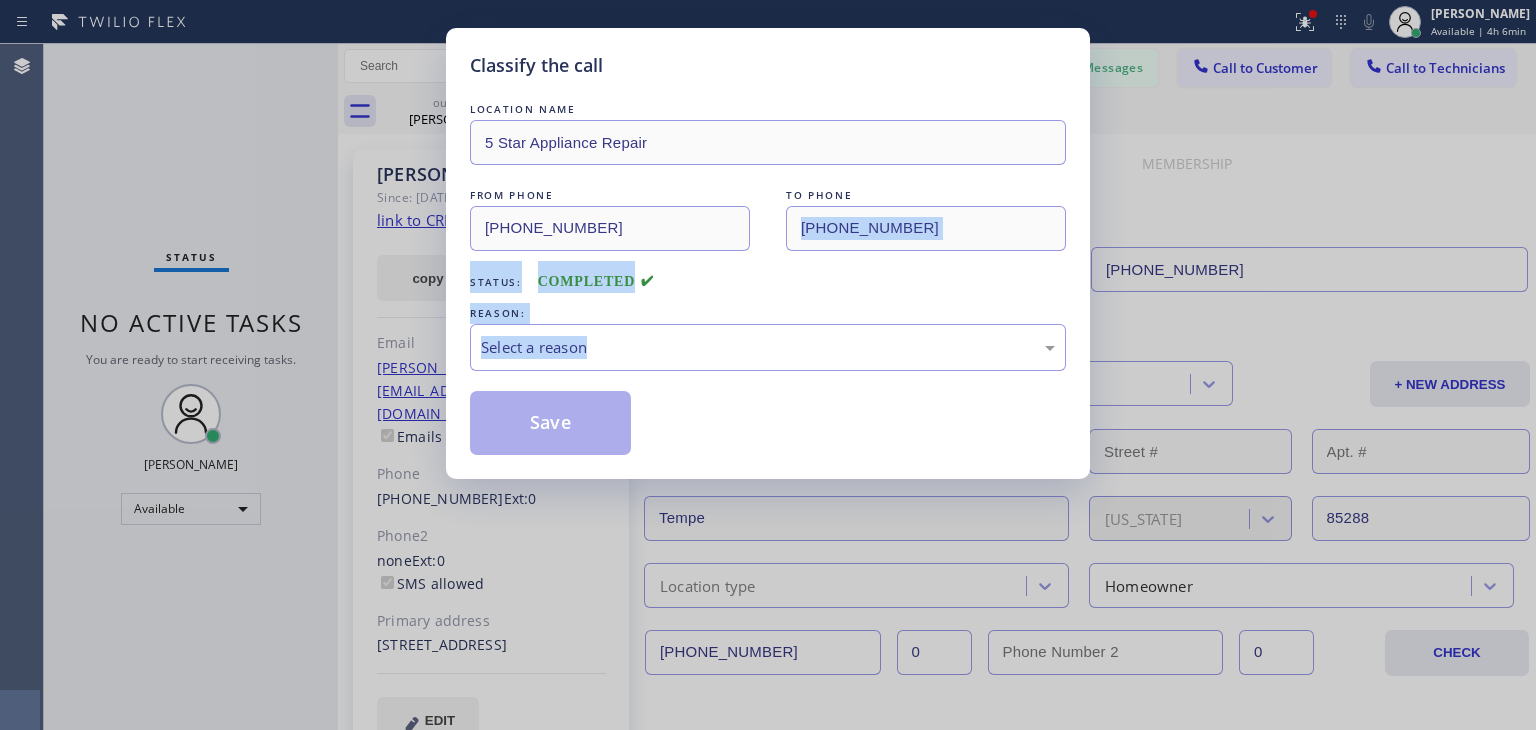 click on "Classify the call LOCATION NAME 5 Star Appliance Repair FROM PHONE [PHONE_NUMBER] TO PHONE [PHONE_NUMBER] Status: COMPLETED REASON: Select a reason Save" at bounding box center (768, 365) 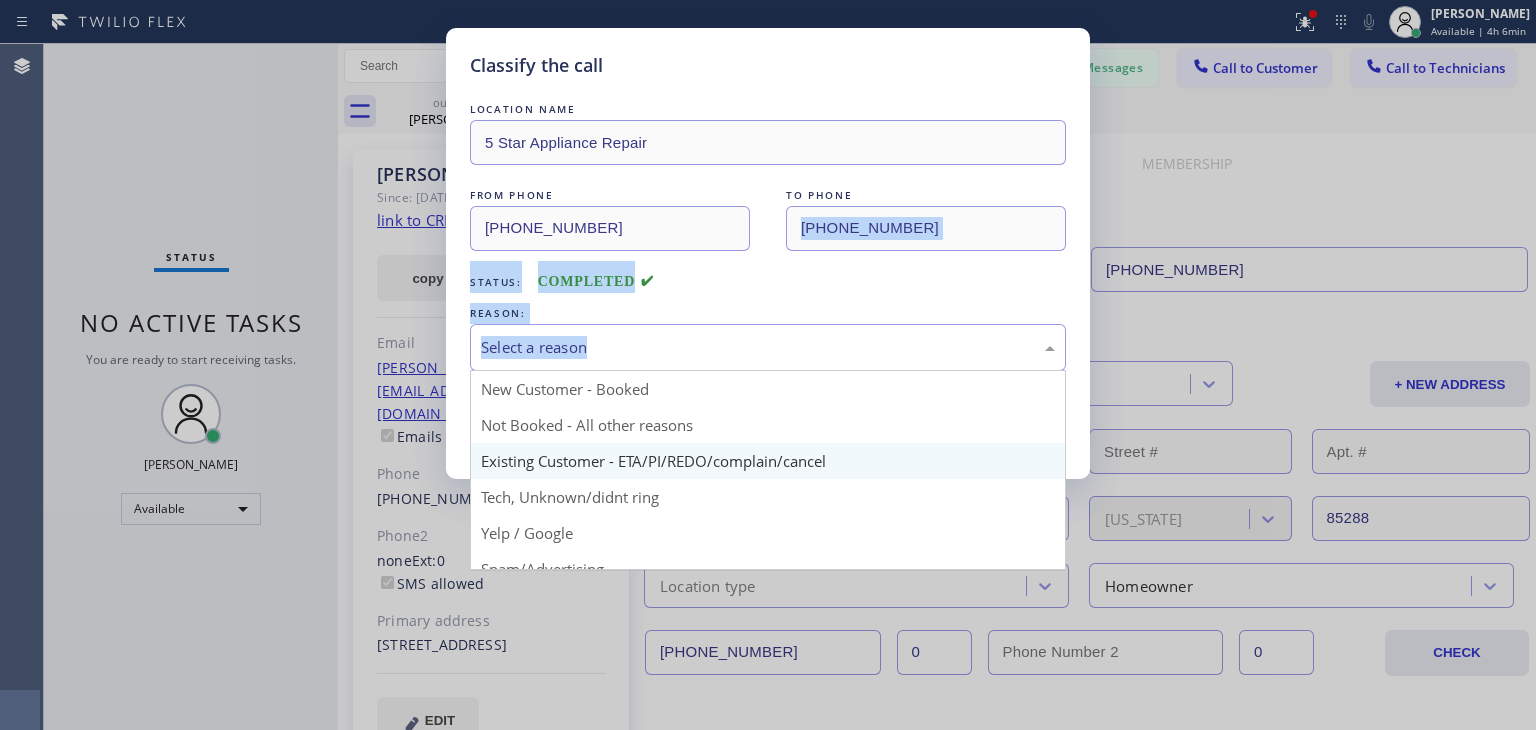 drag, startPoint x: 806, startPoint y: 339, endPoint x: 726, endPoint y: 463, distance: 147.56694 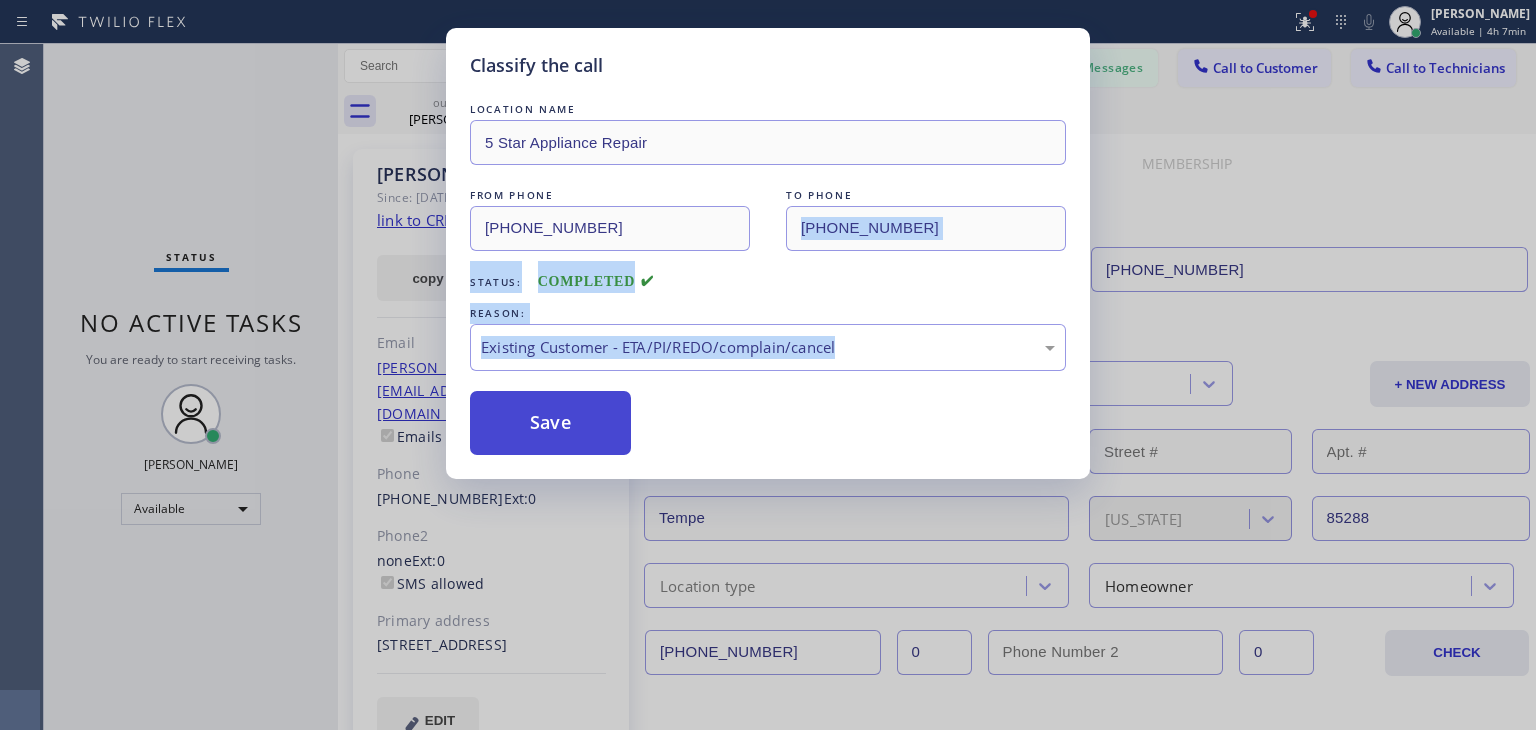 click on "Save" at bounding box center [550, 423] 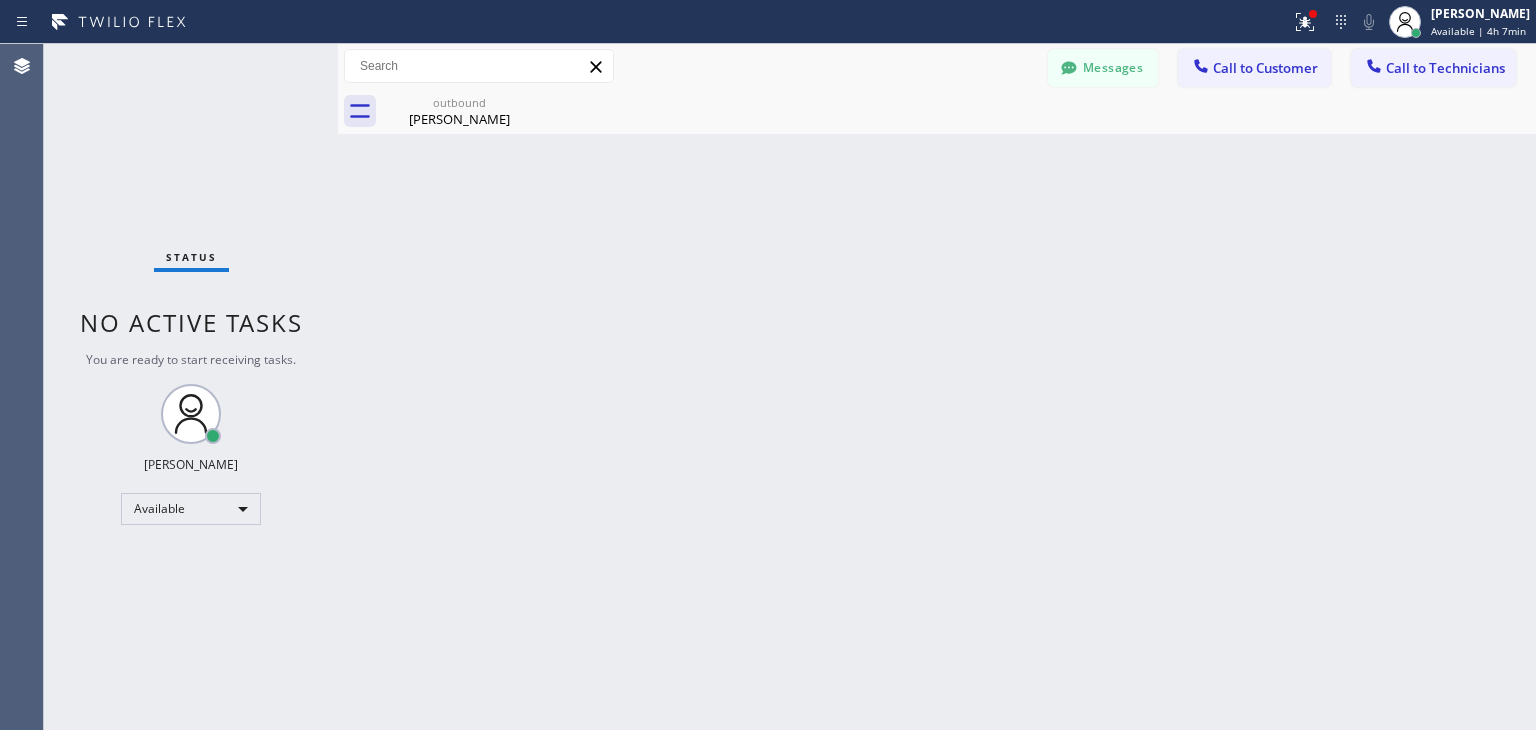 click on "Call to Technicians" at bounding box center (1445, 68) 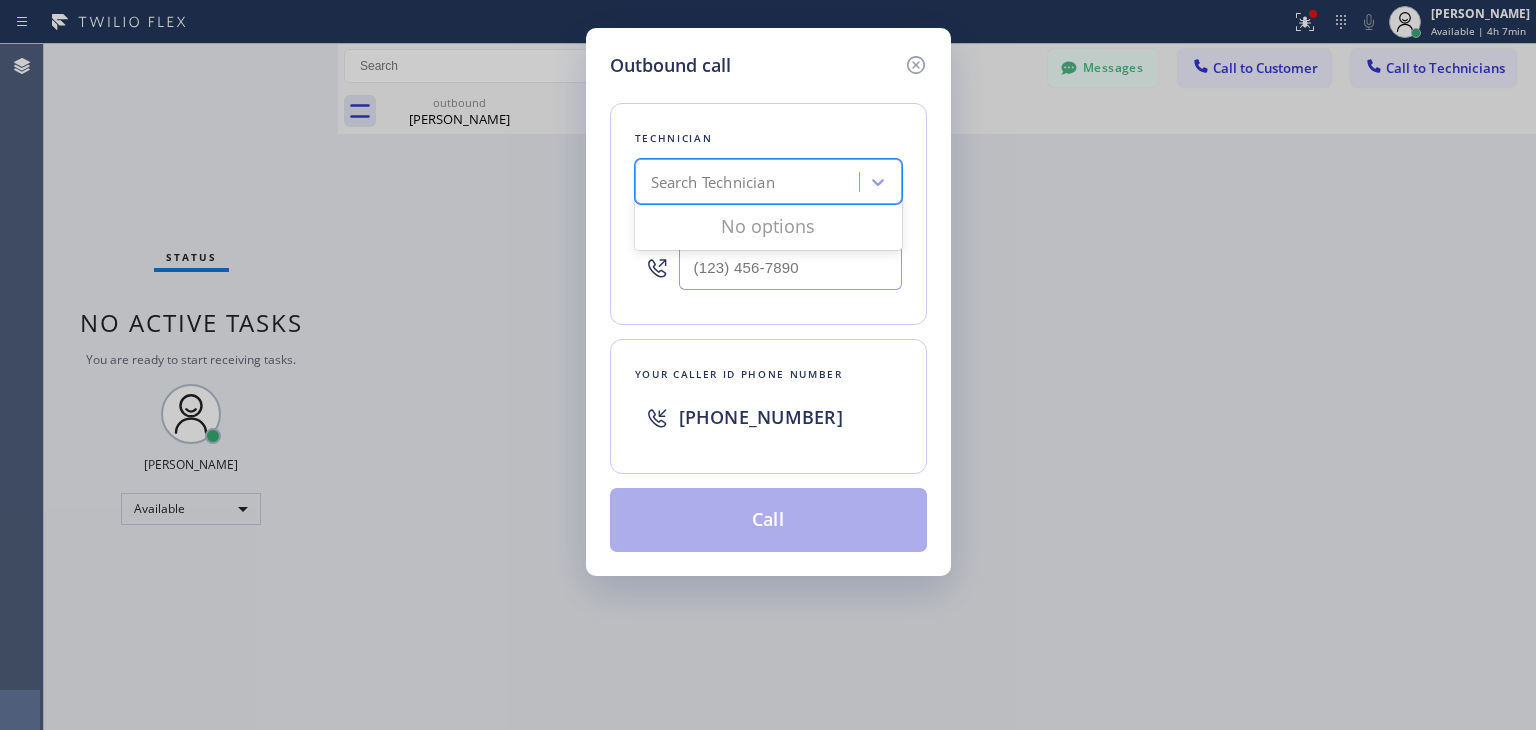 click on "Search Technician" at bounding box center [713, 182] 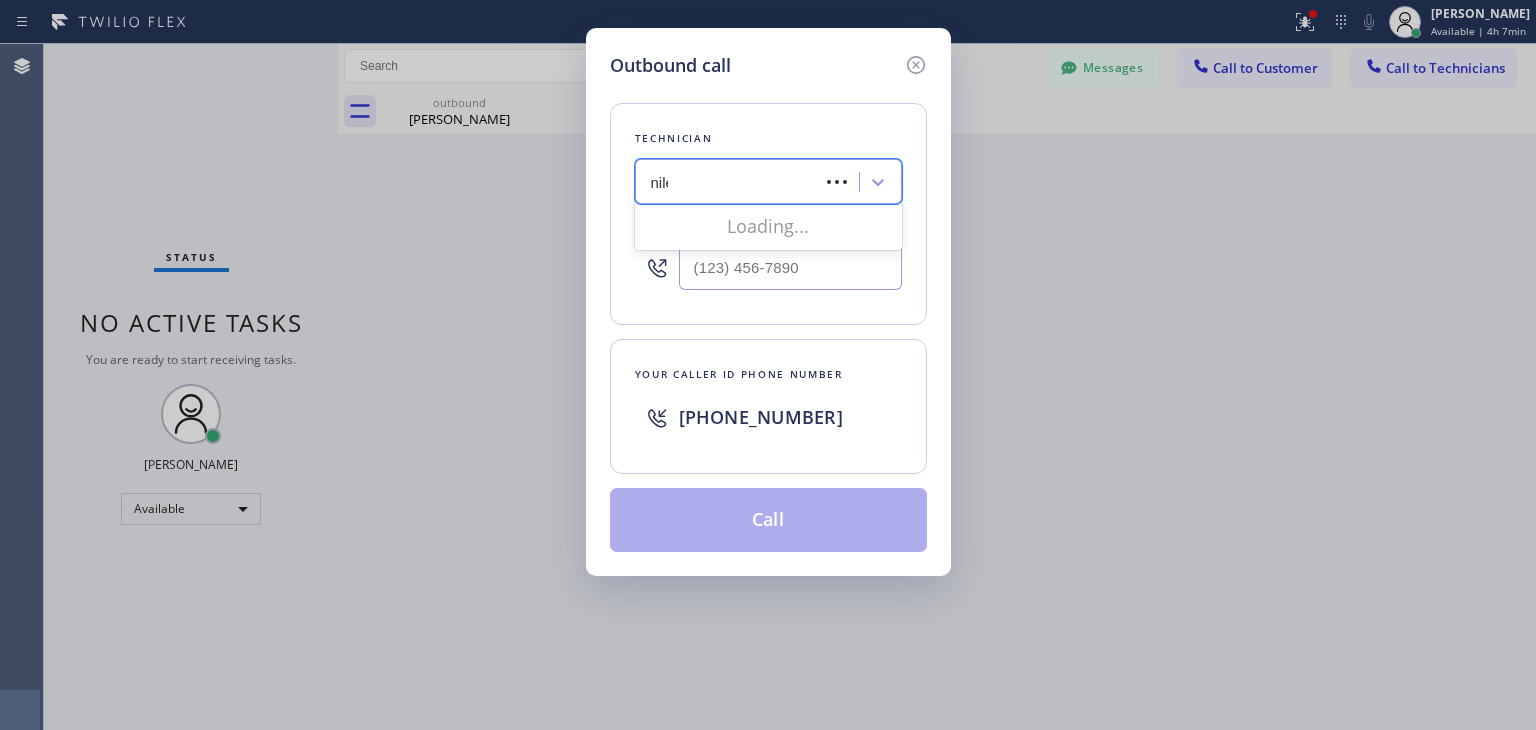 type on "niles" 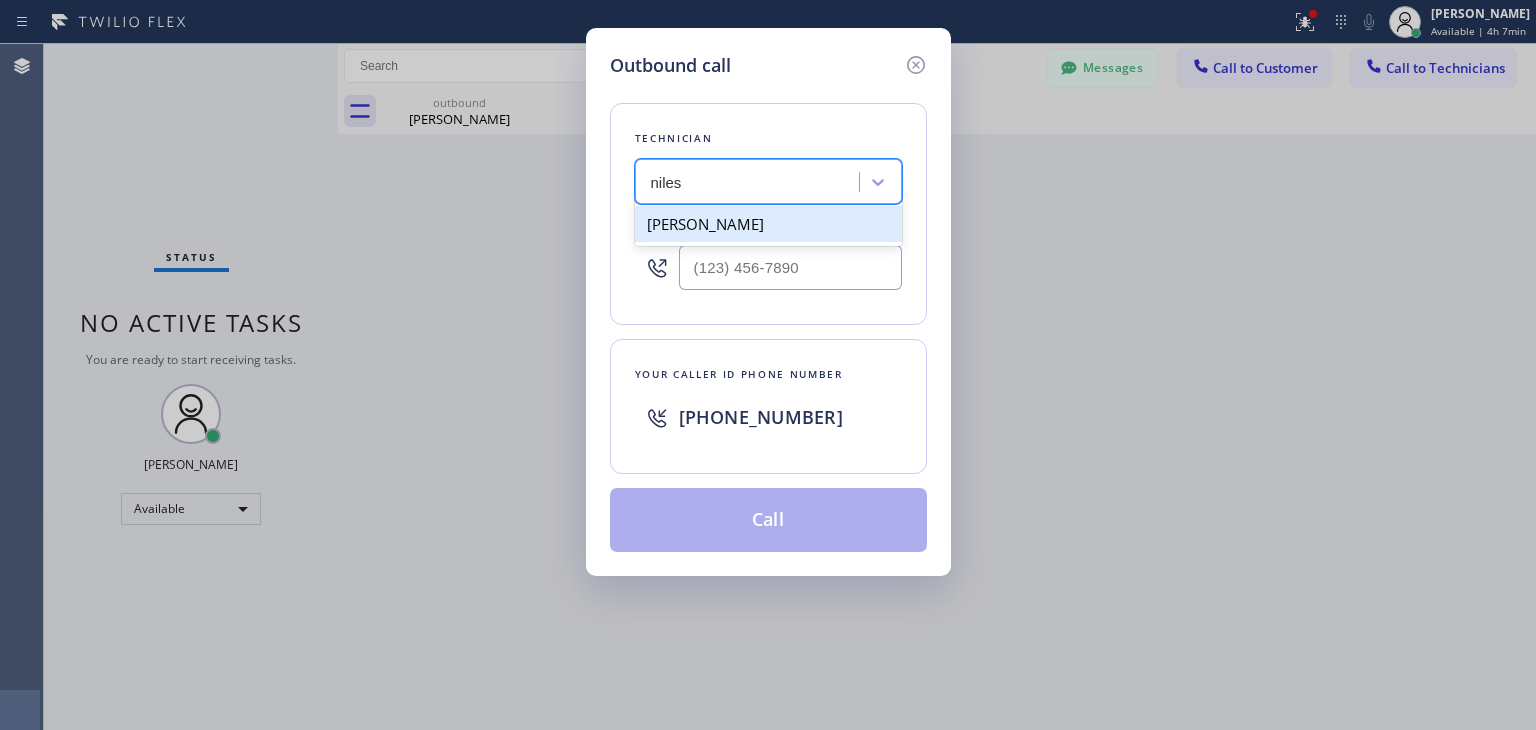 click on "[PERSON_NAME]" at bounding box center [768, 224] 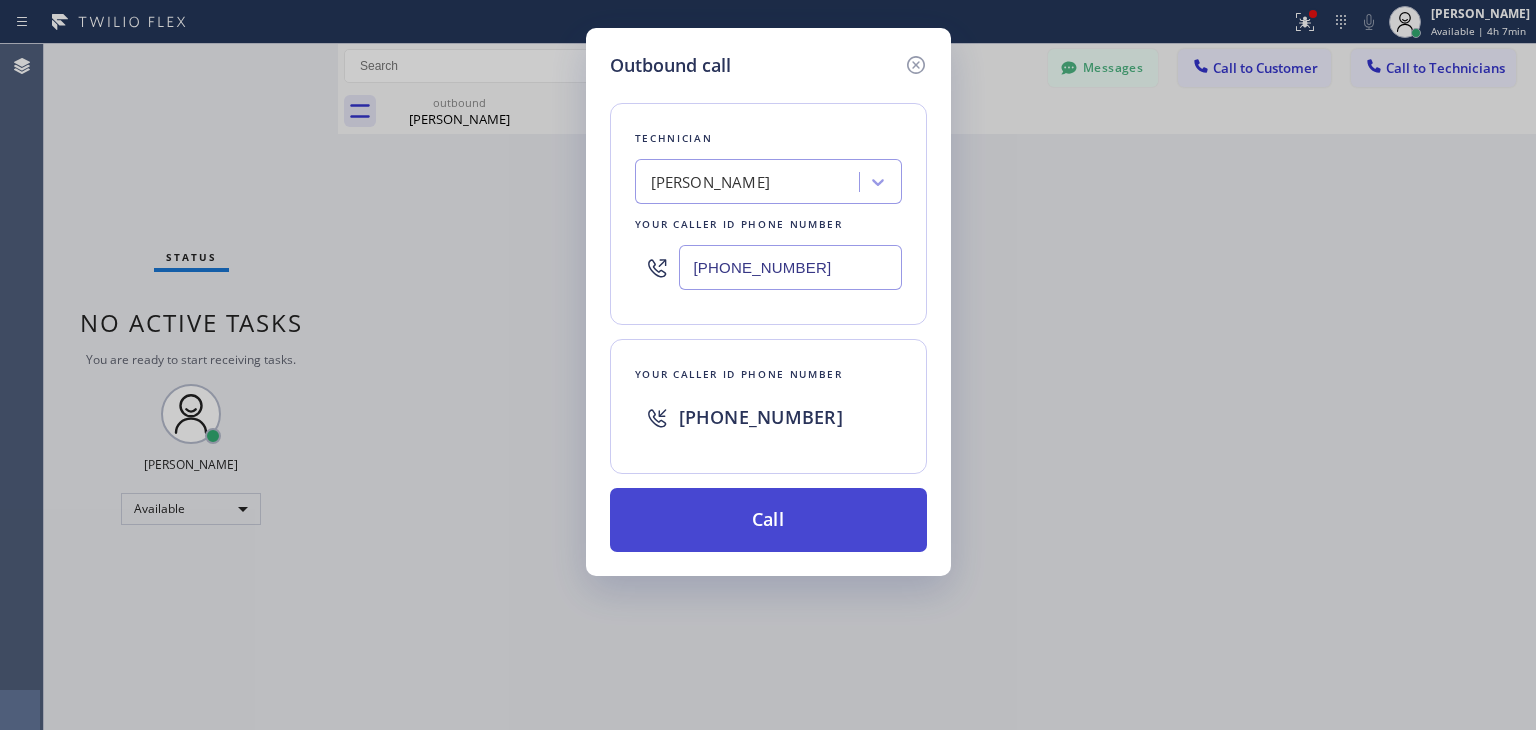click on "Call" at bounding box center (768, 520) 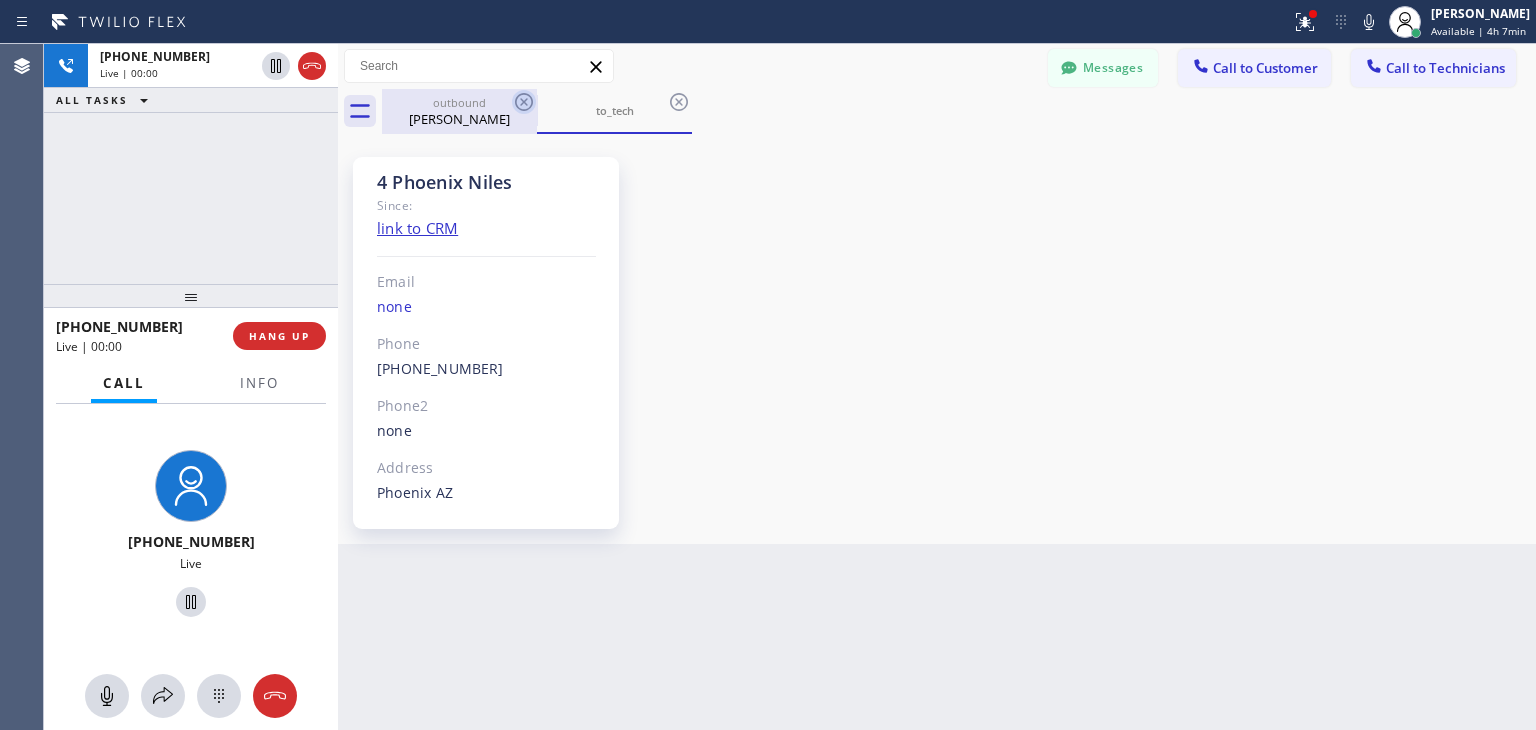 click 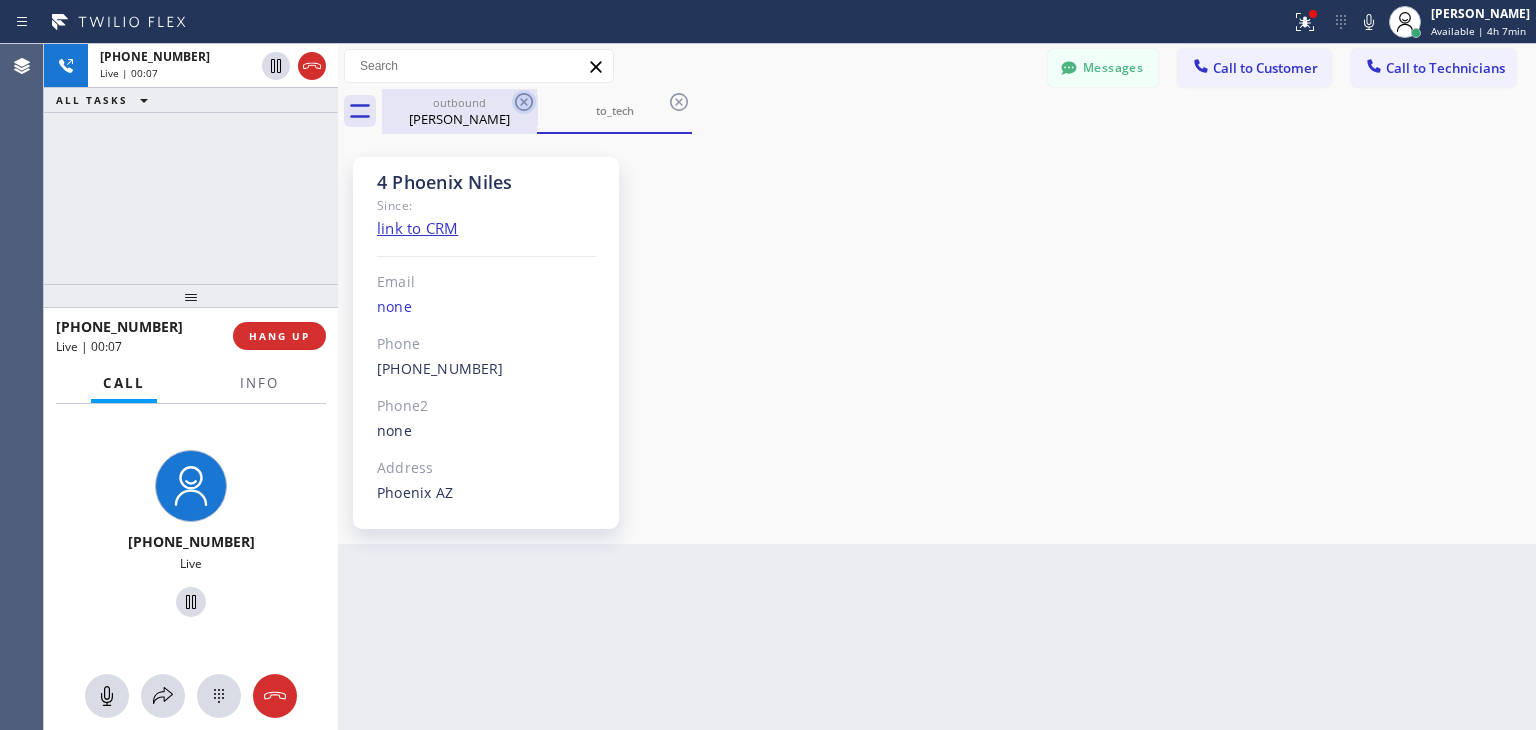 click 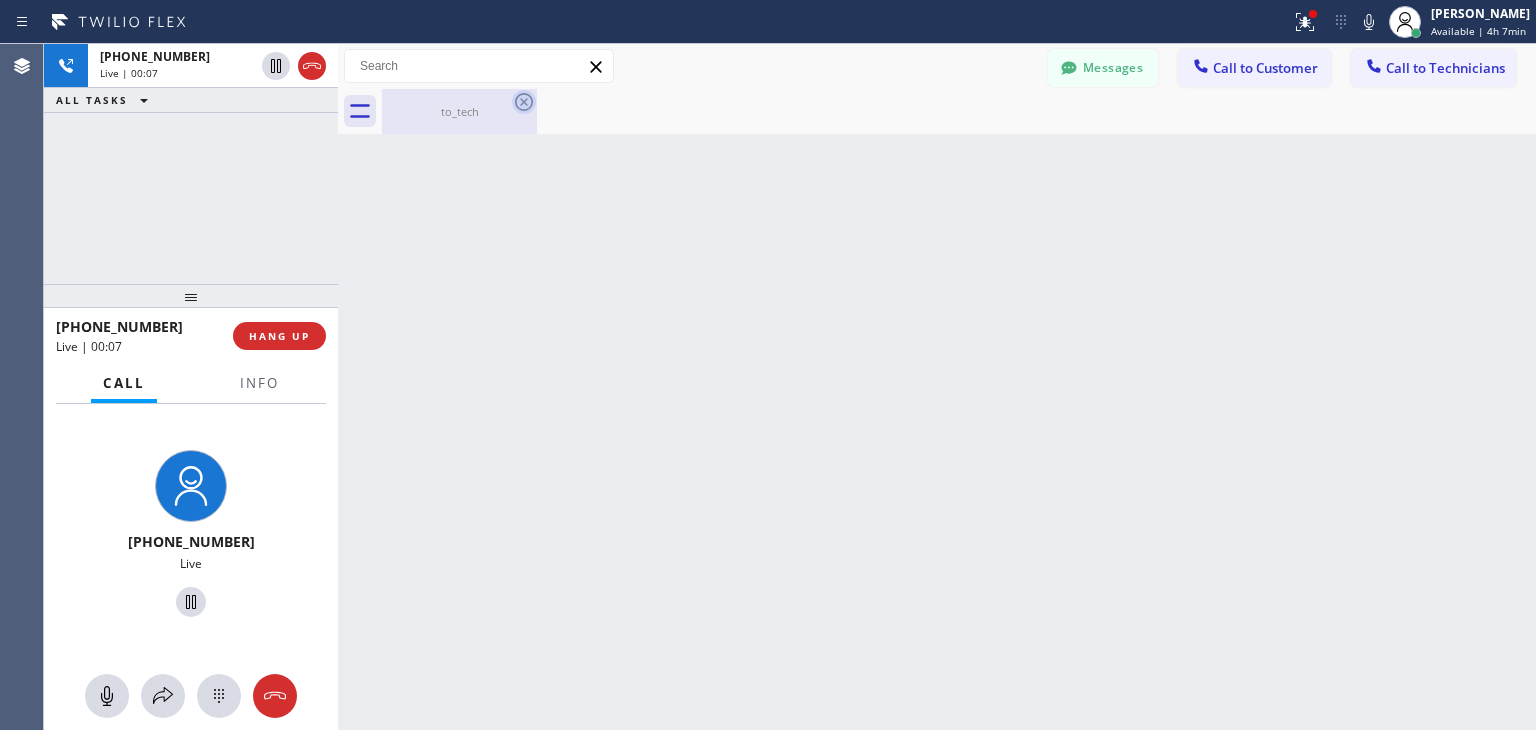 click 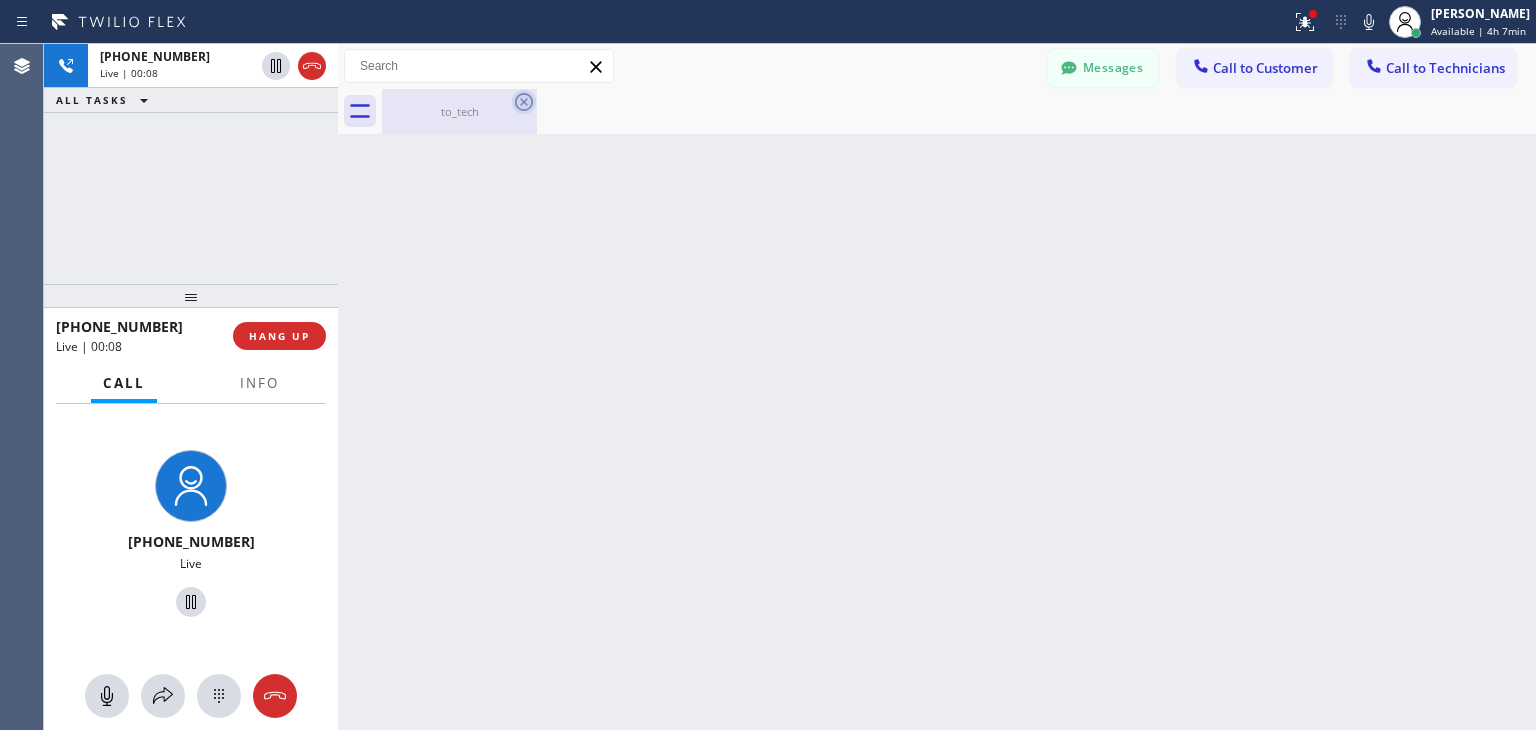 click 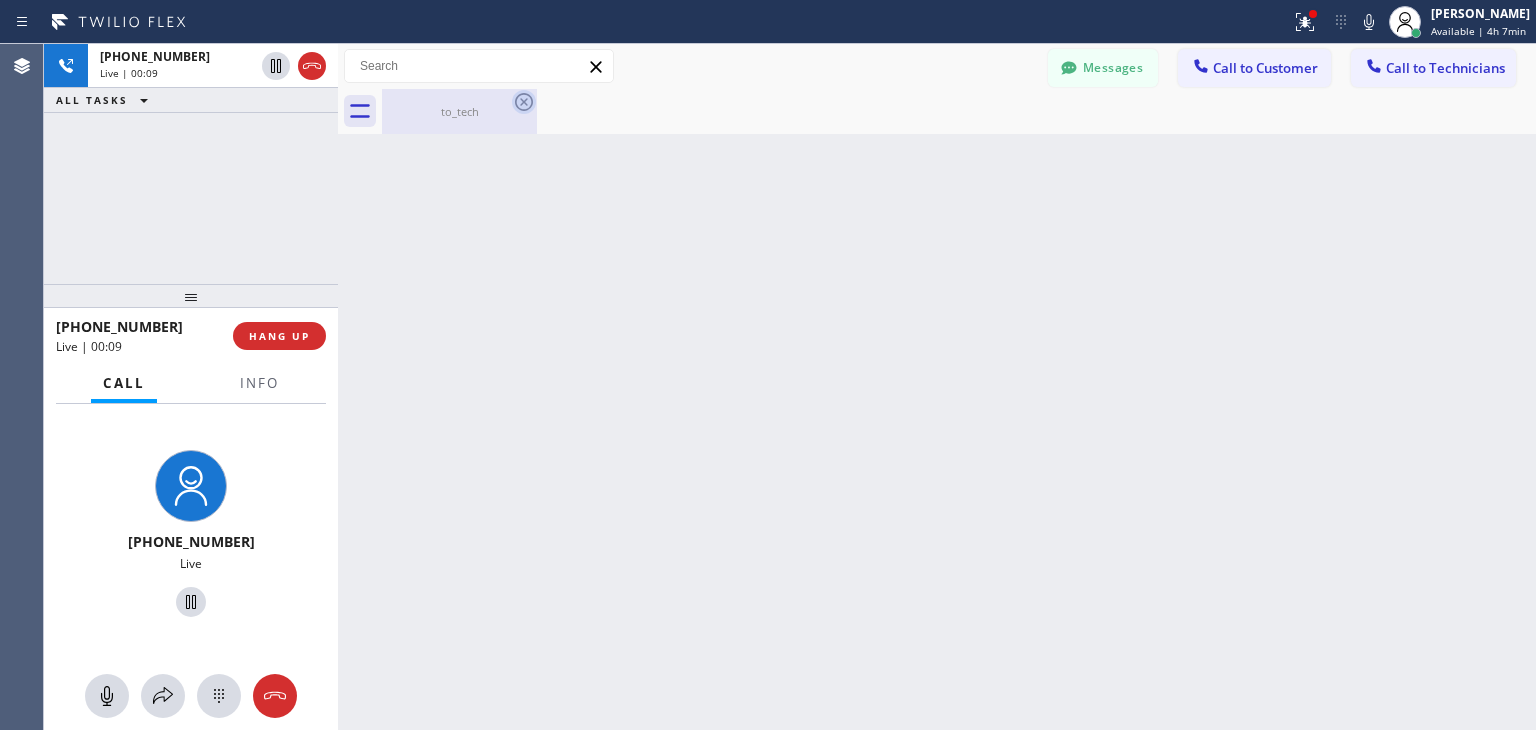 click 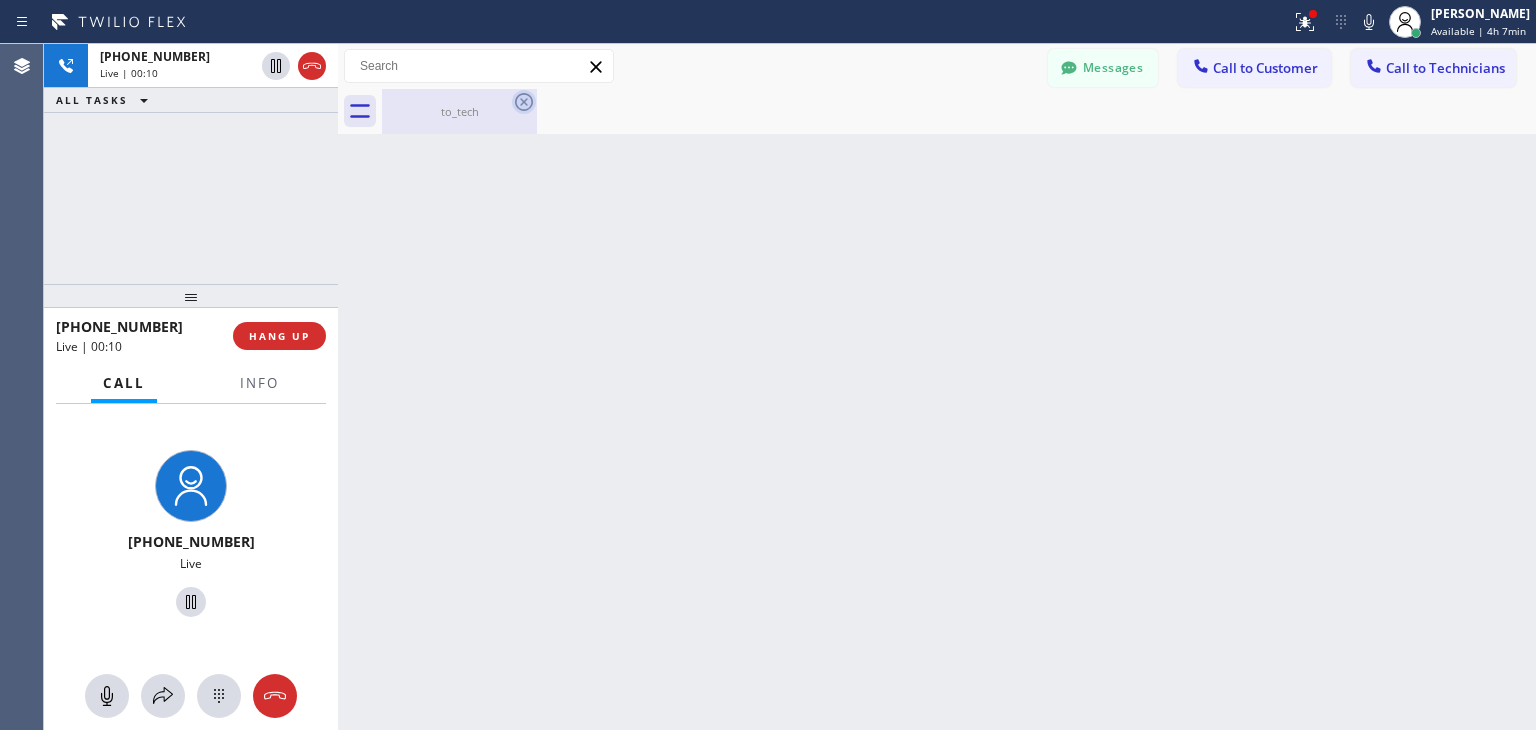 click 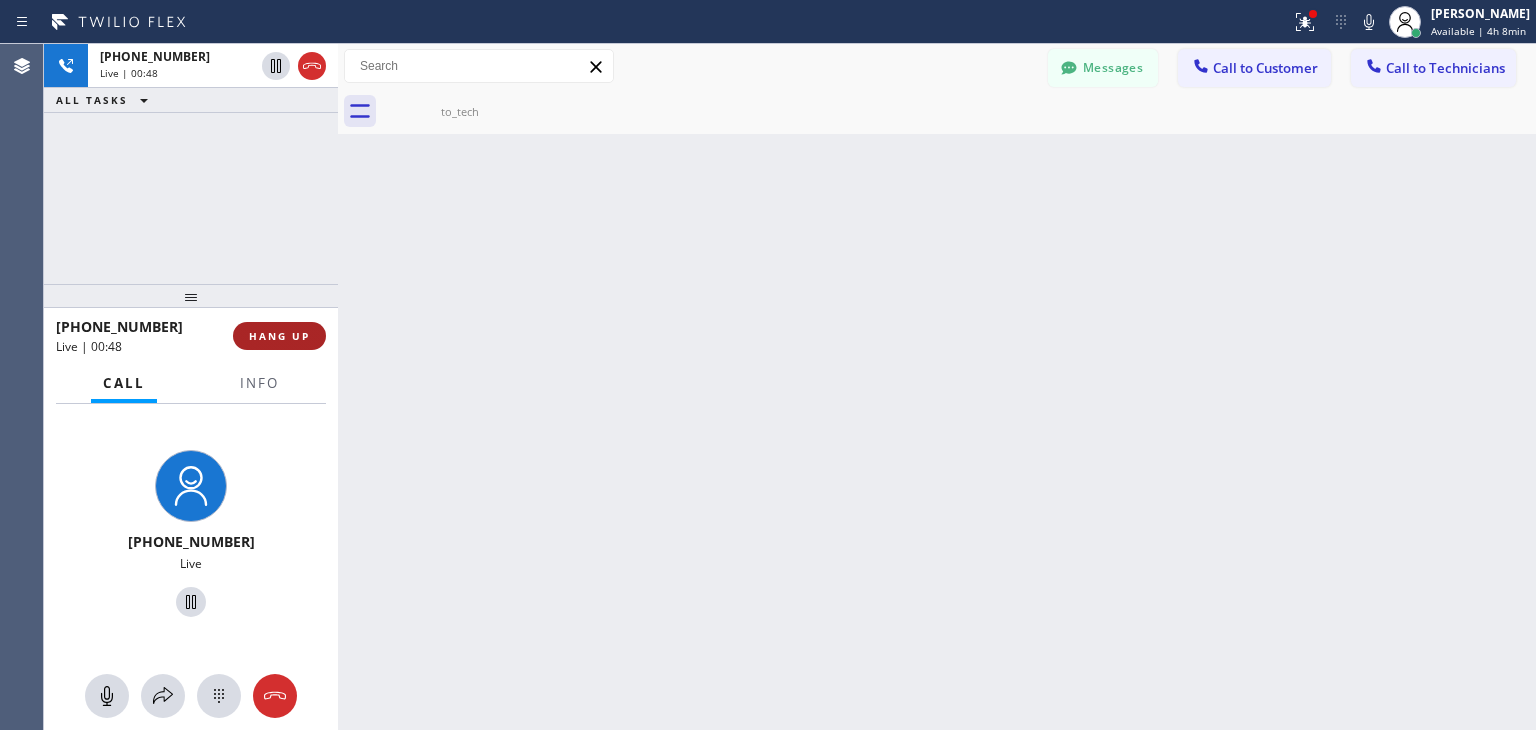 click on "HANG UP" at bounding box center [279, 336] 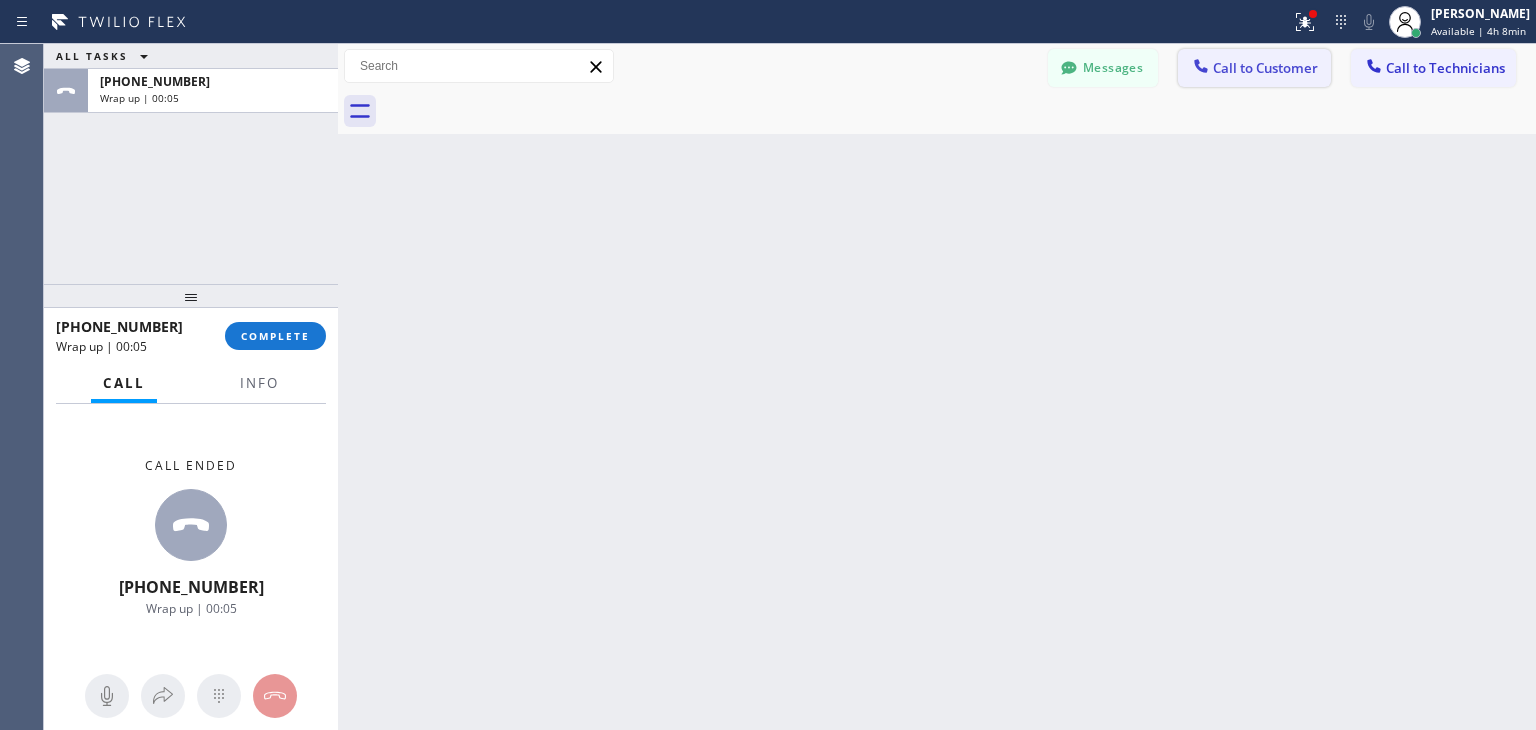 click on "Call to Customer" at bounding box center [1254, 68] 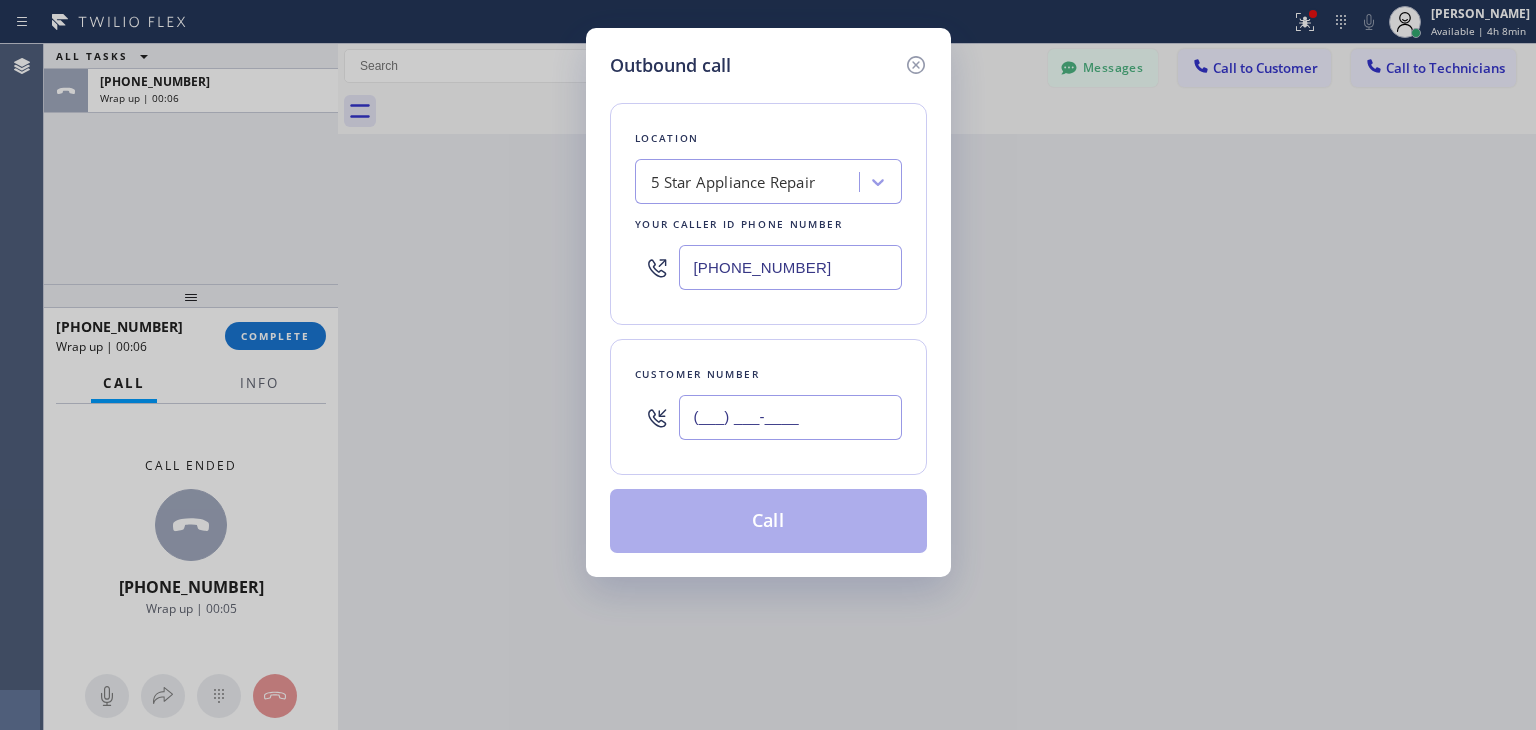 paste on "630) 947-4433" 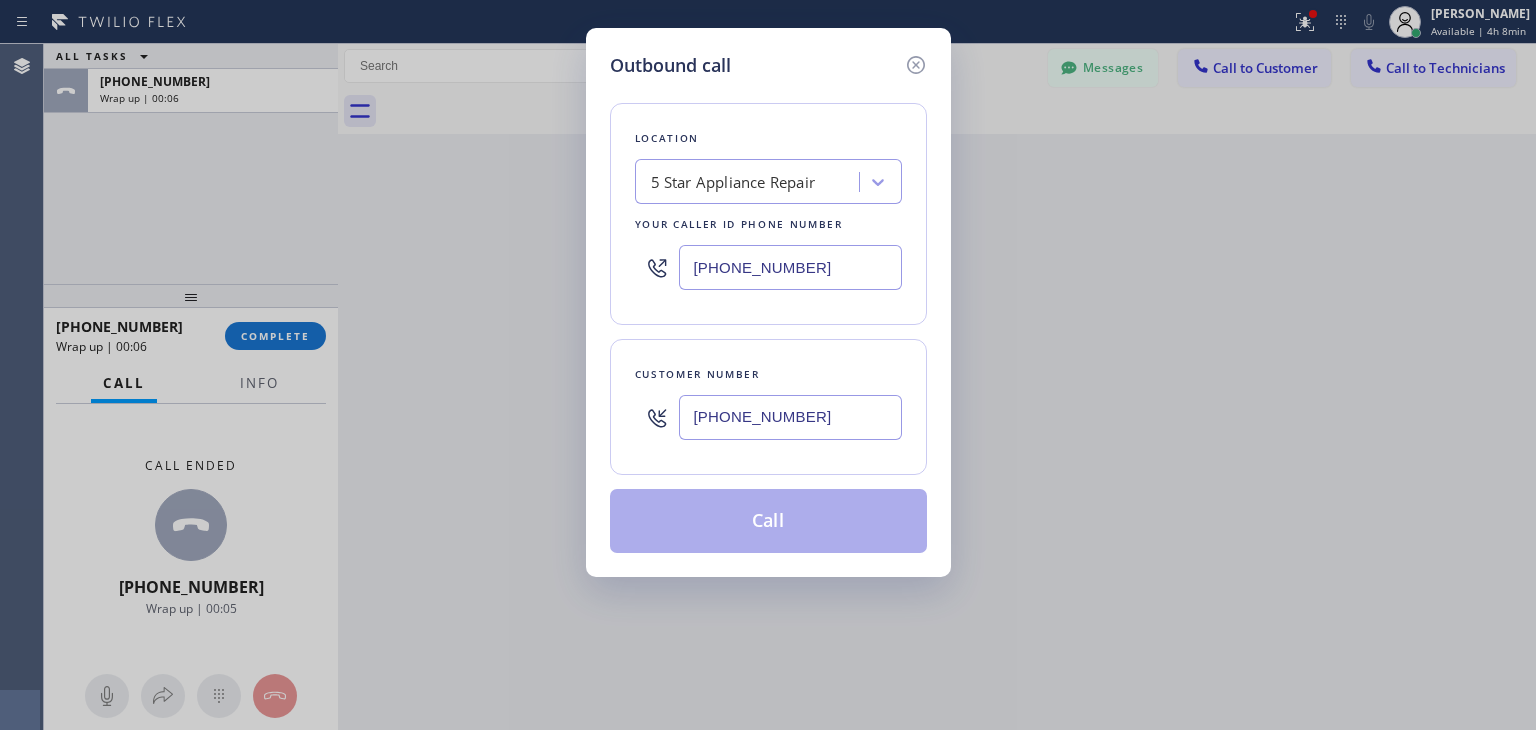 click on "[PHONE_NUMBER]" at bounding box center [790, 417] 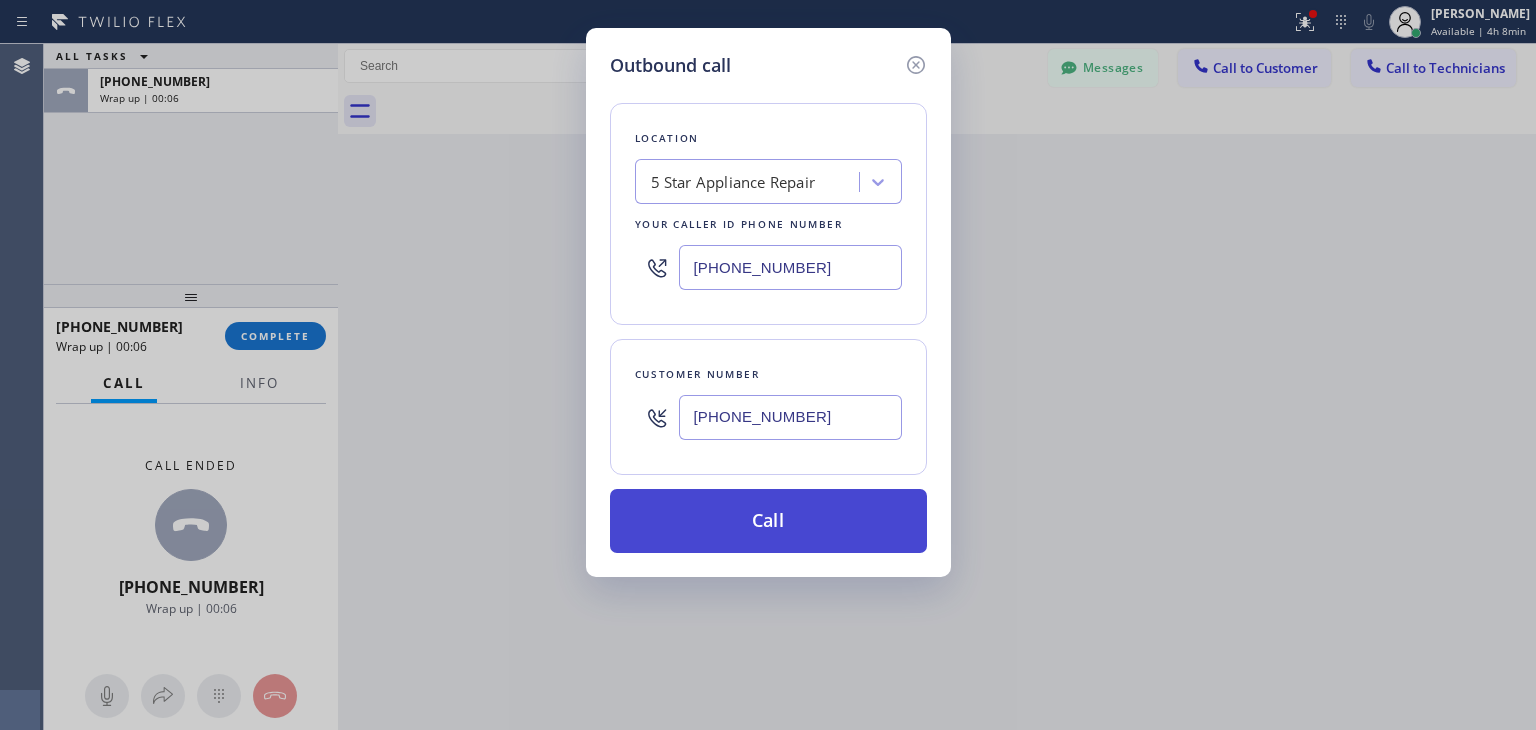 type on "[PHONE_NUMBER]" 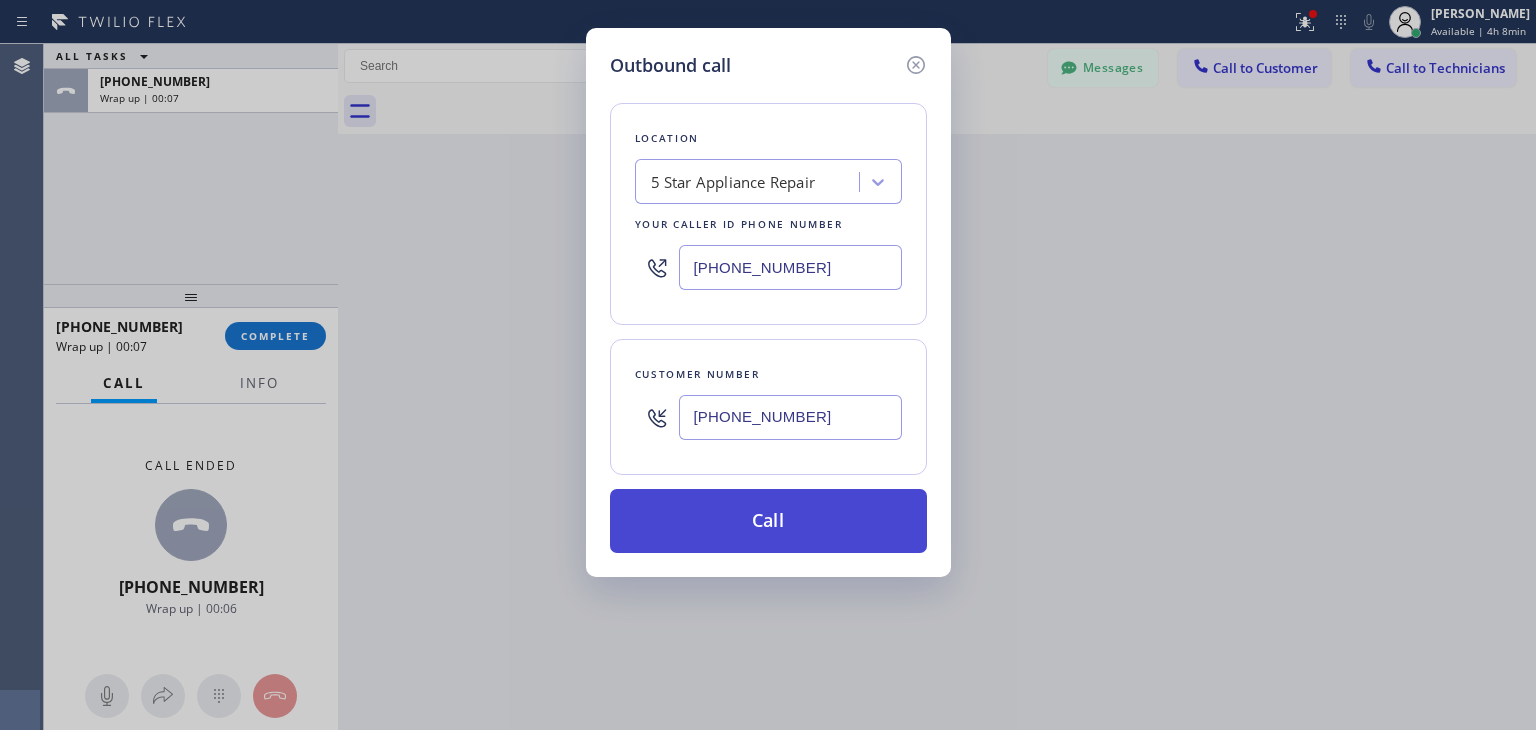 click on "Call" at bounding box center (768, 521) 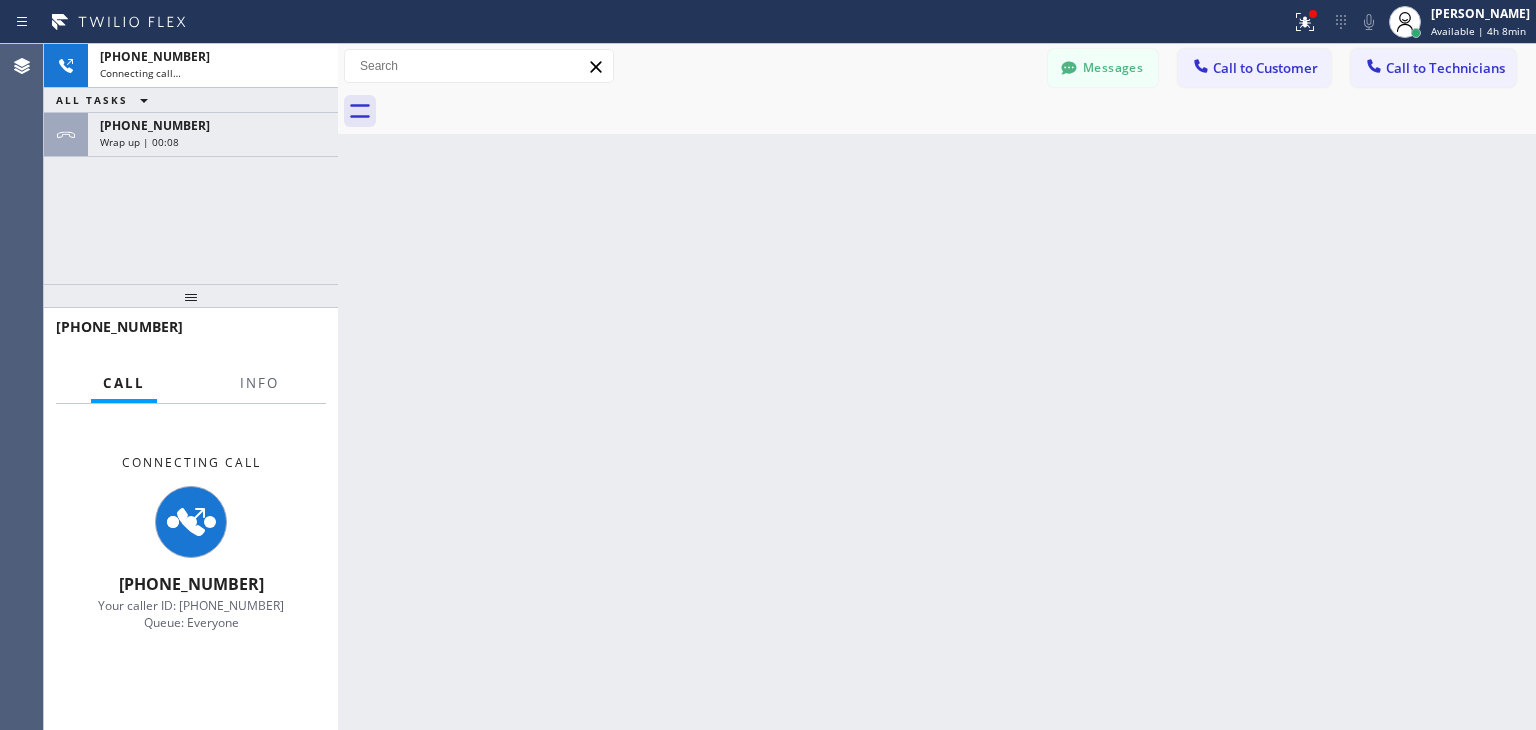 click at bounding box center [184, 346] 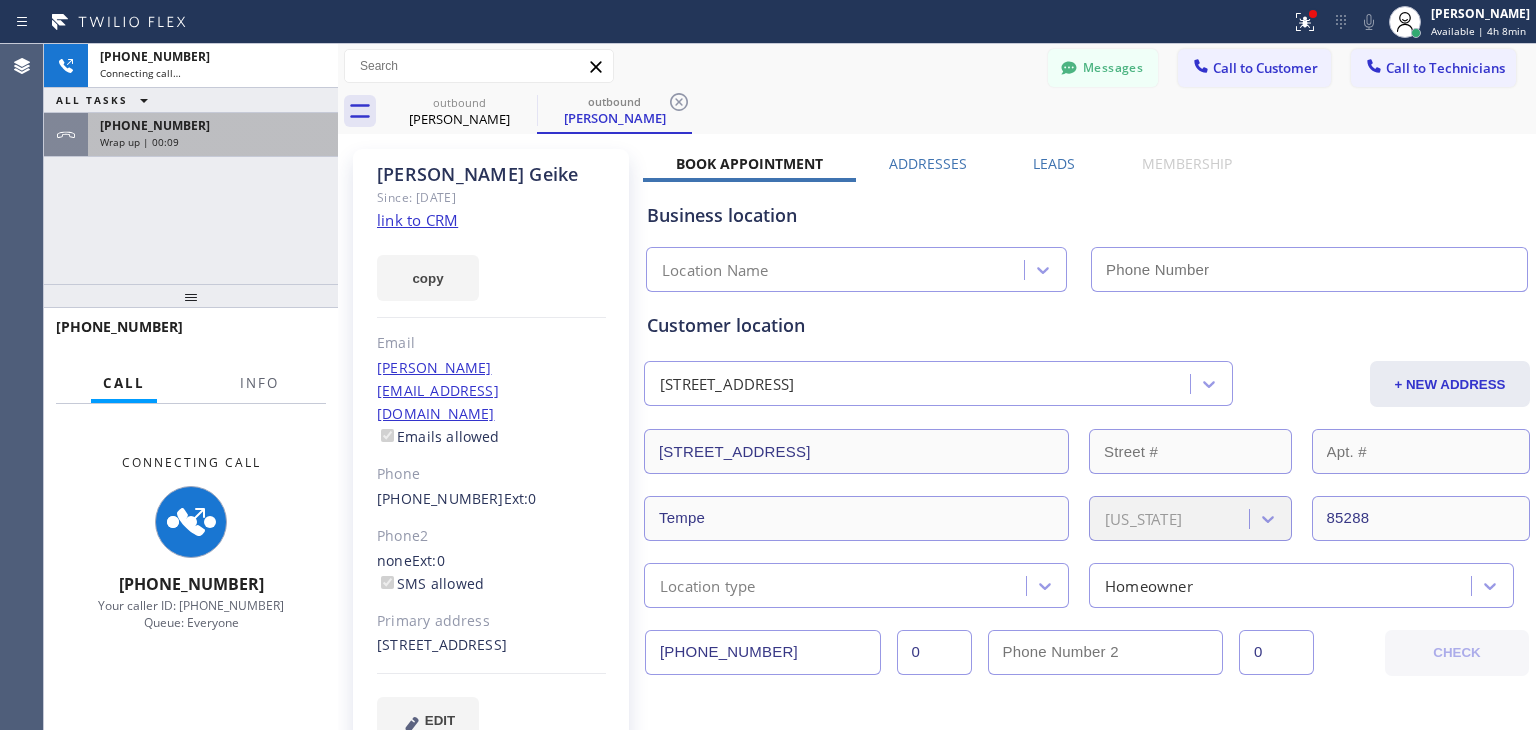 drag, startPoint x: 214, startPoint y: 144, endPoint x: 293, endPoint y: 275, distance: 152.97713 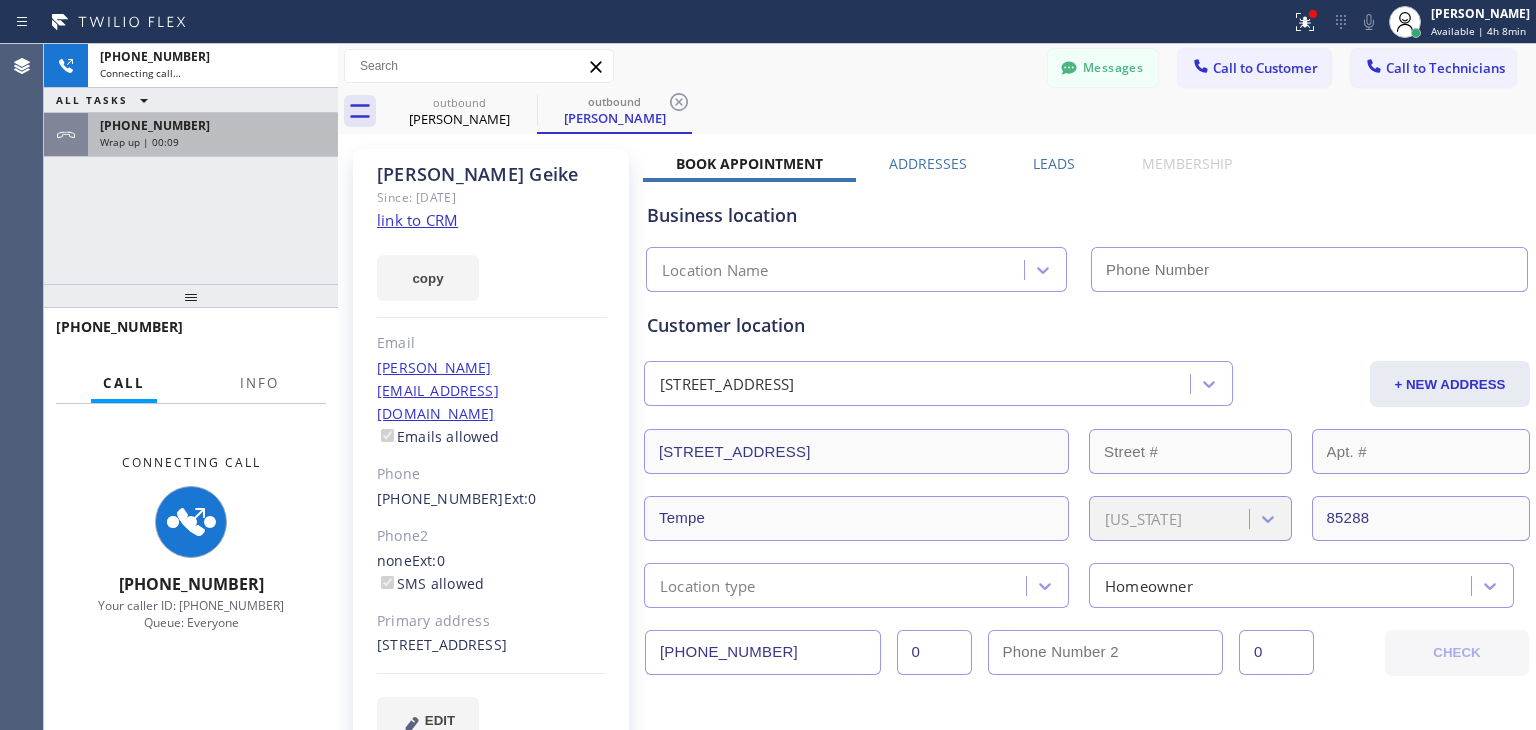 click on "Wrap up | 00:09" at bounding box center (213, 142) 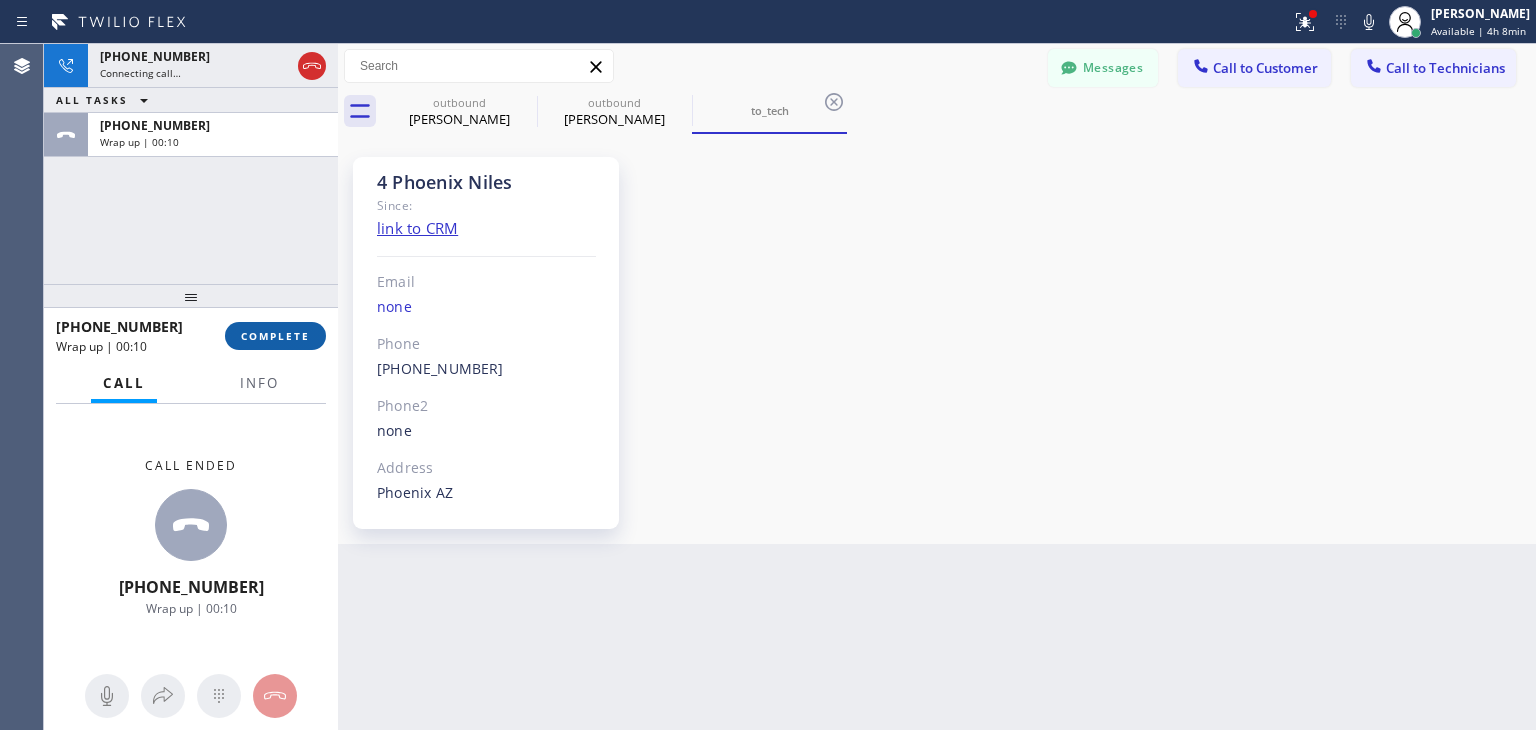 click on "COMPLETE" at bounding box center (275, 336) 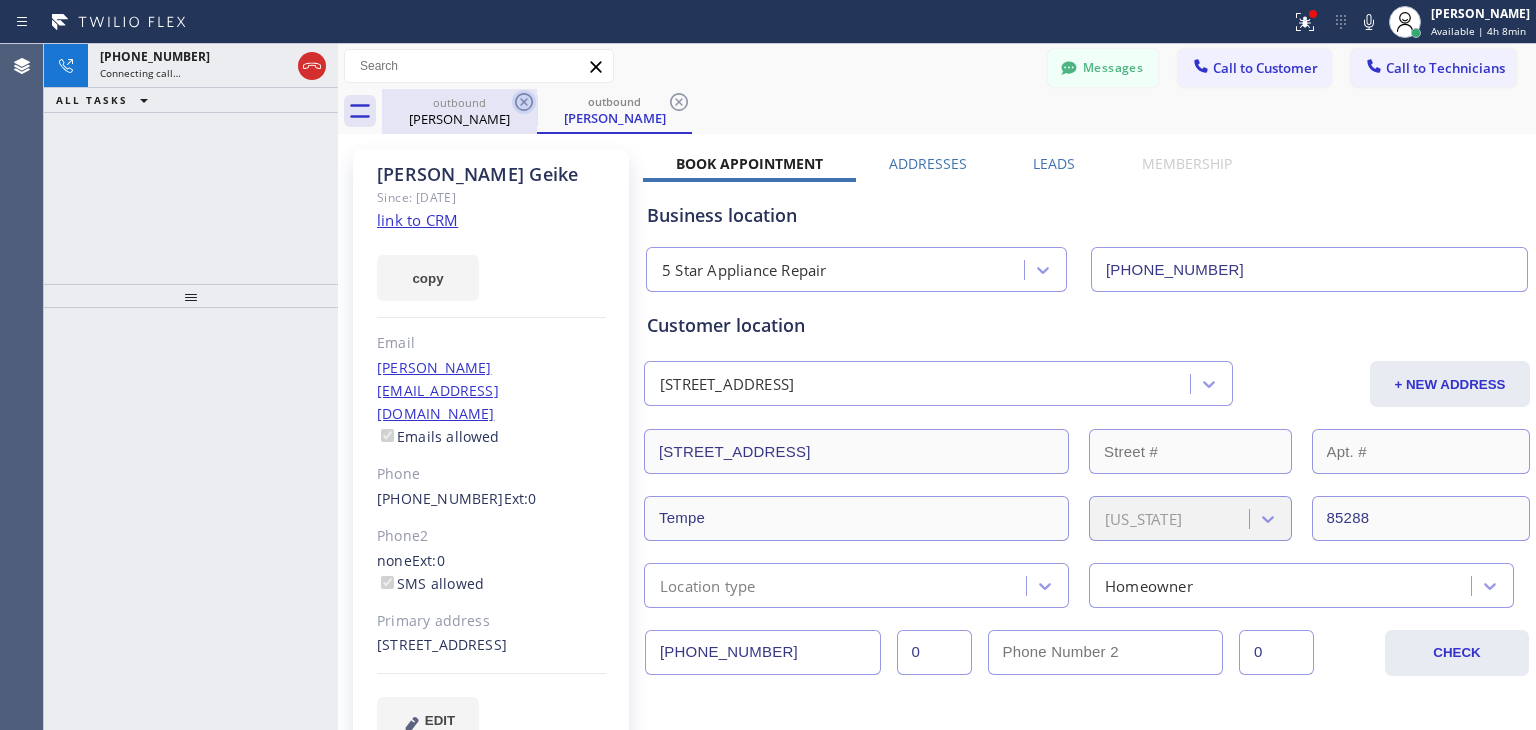 click 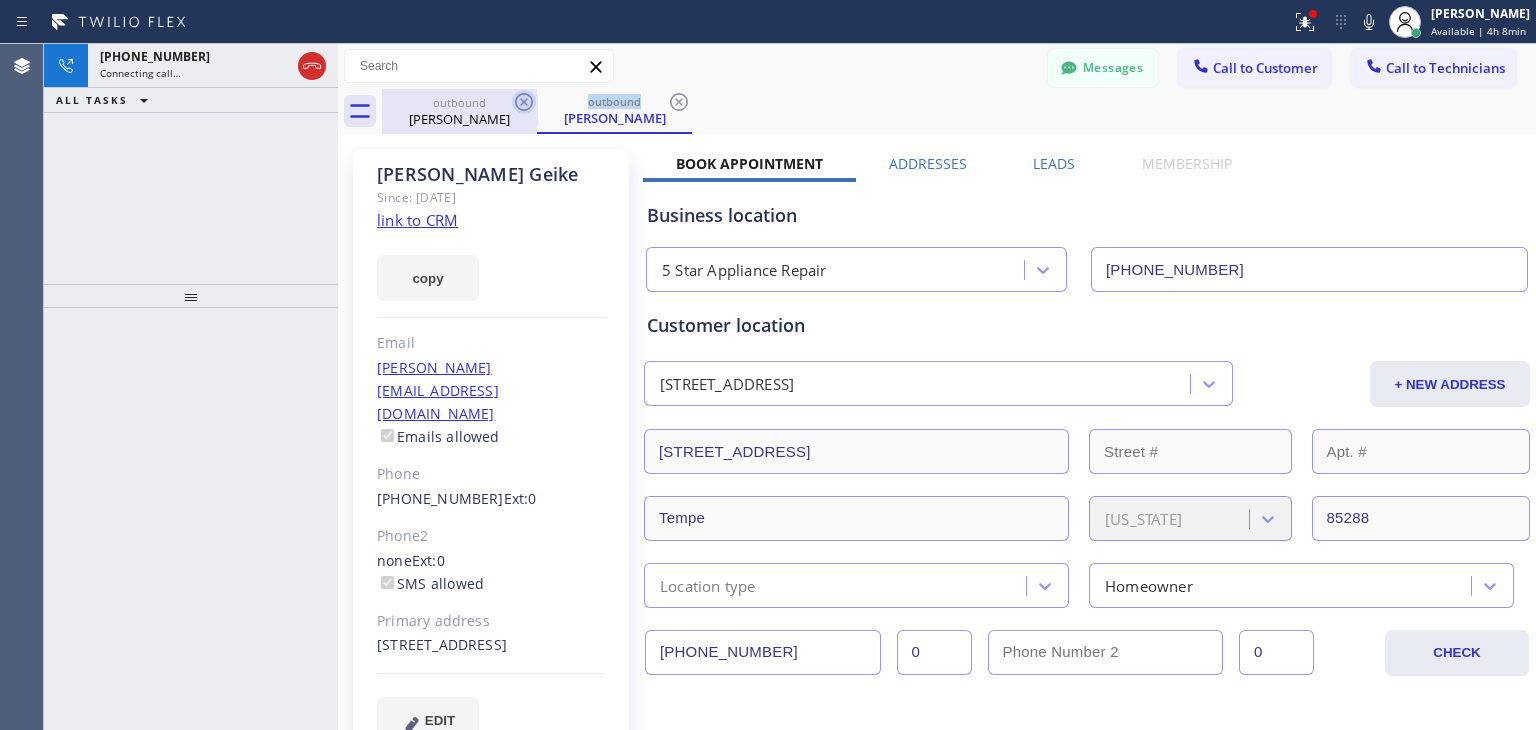 click 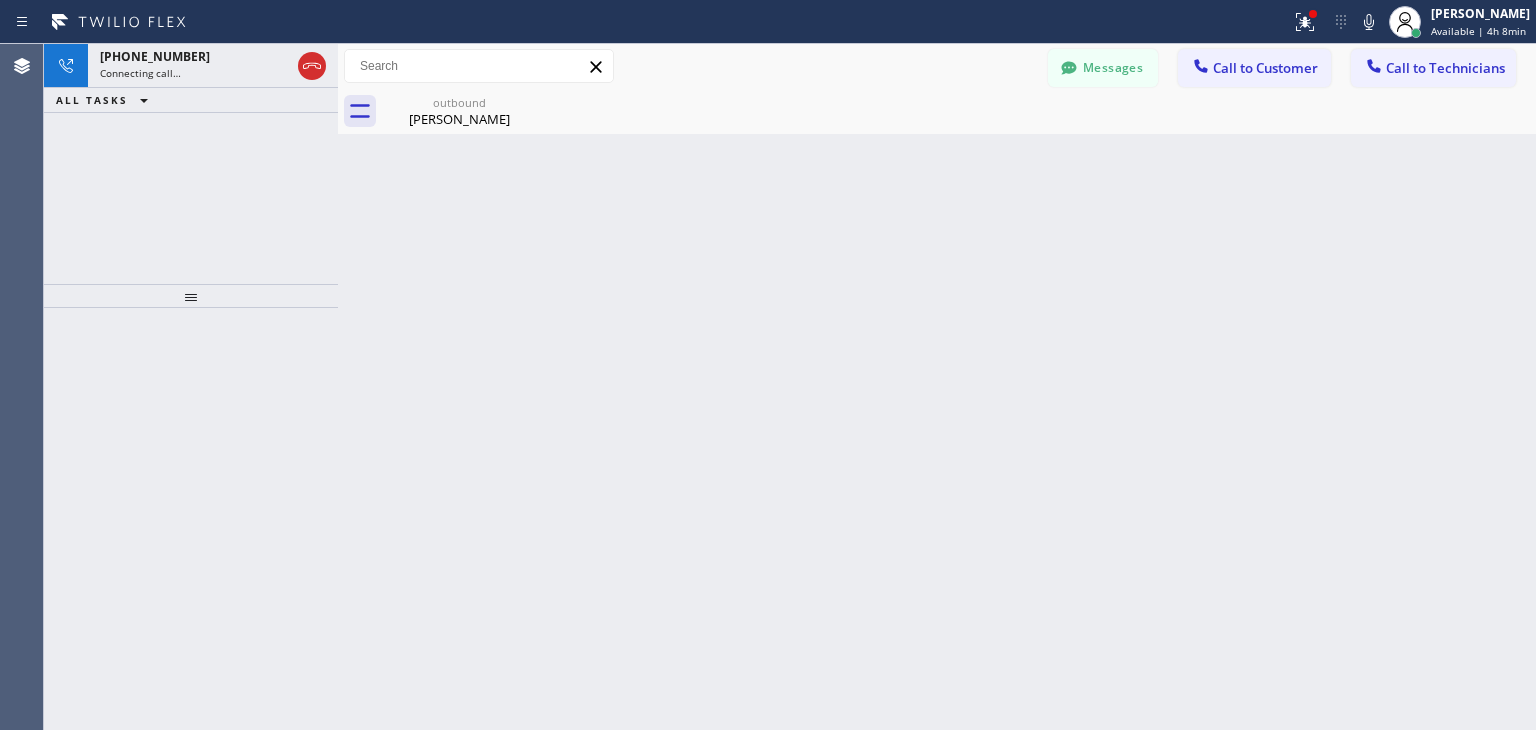 click 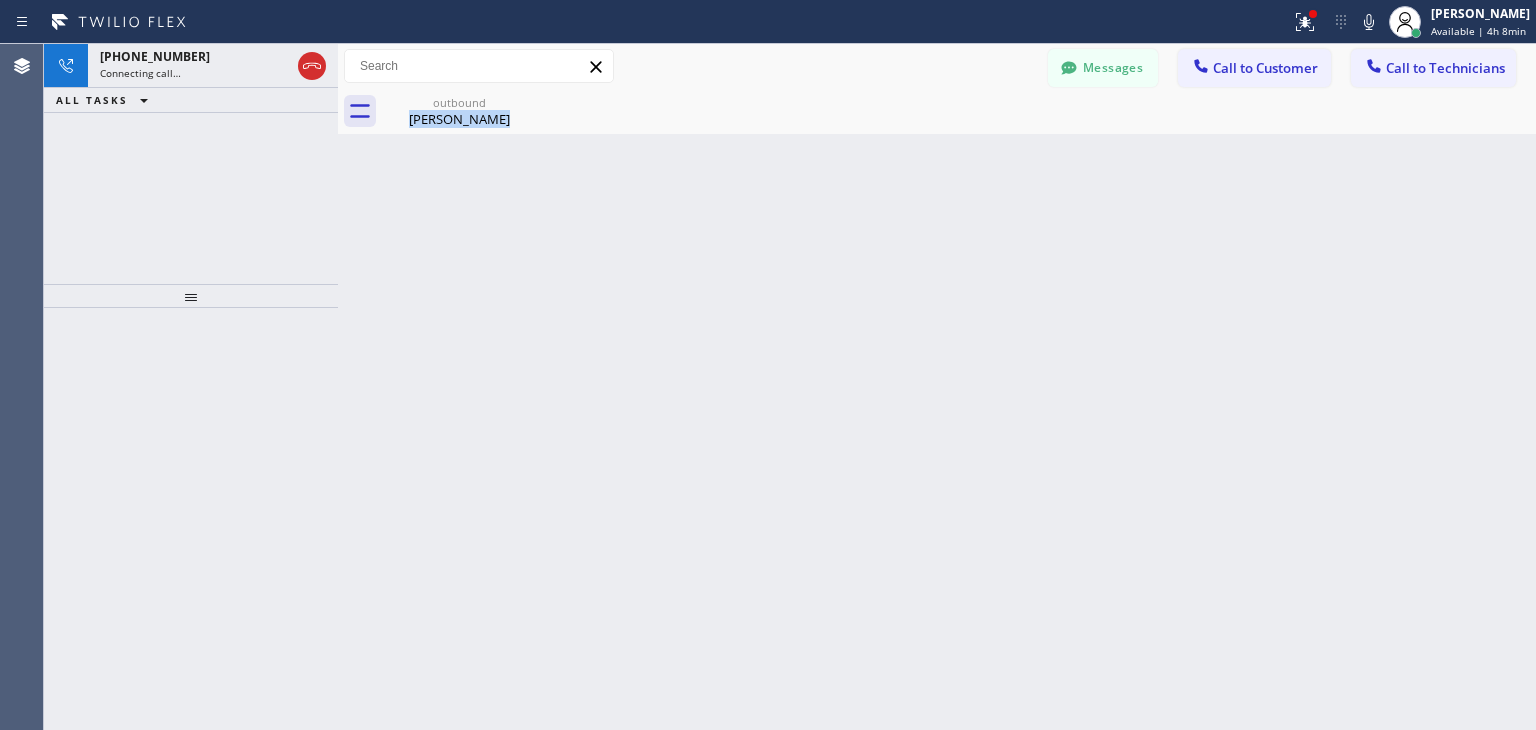 drag, startPoint x: 524, startPoint y: 107, endPoint x: 982, endPoint y: 776, distance: 810.7558 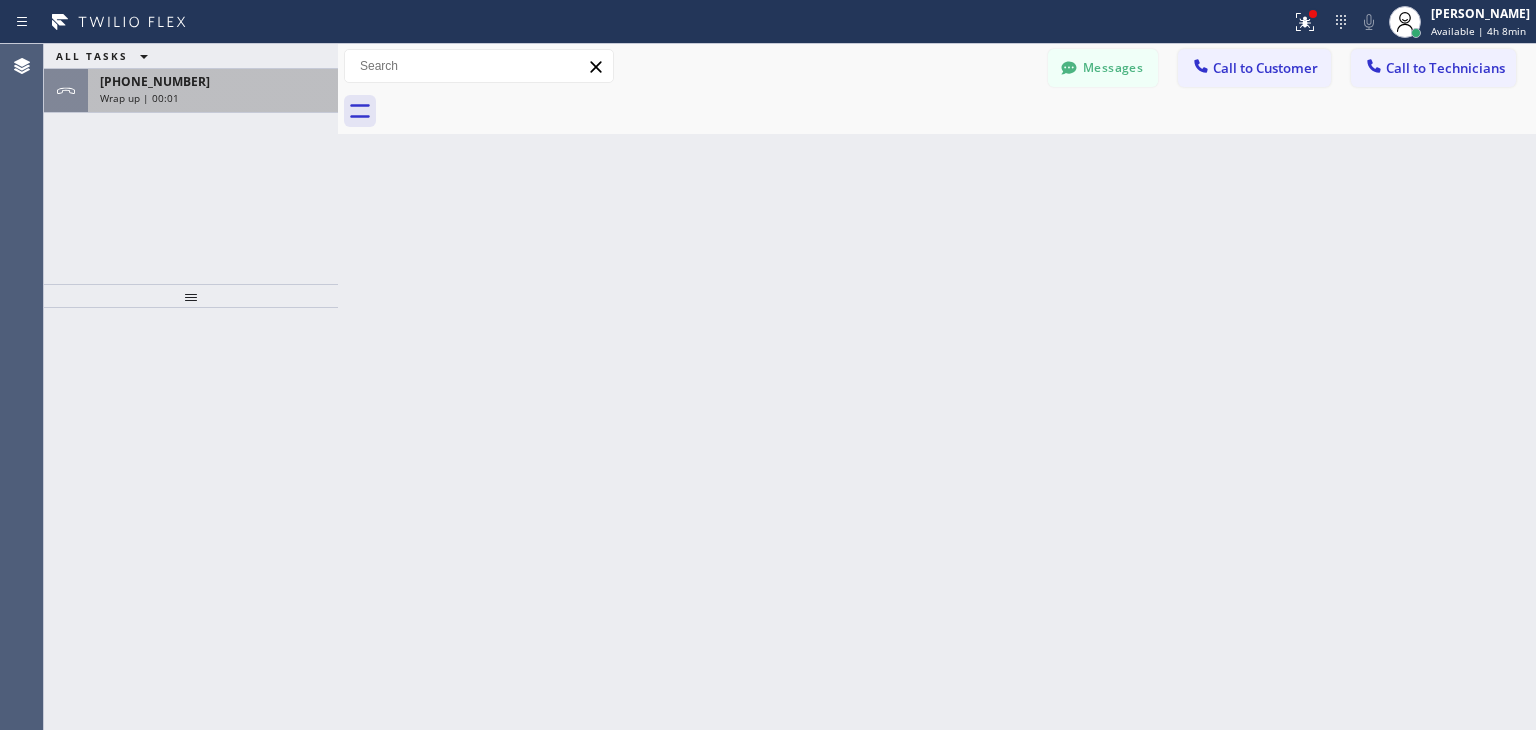 click on "[PHONE_NUMBER]" at bounding box center [155, 81] 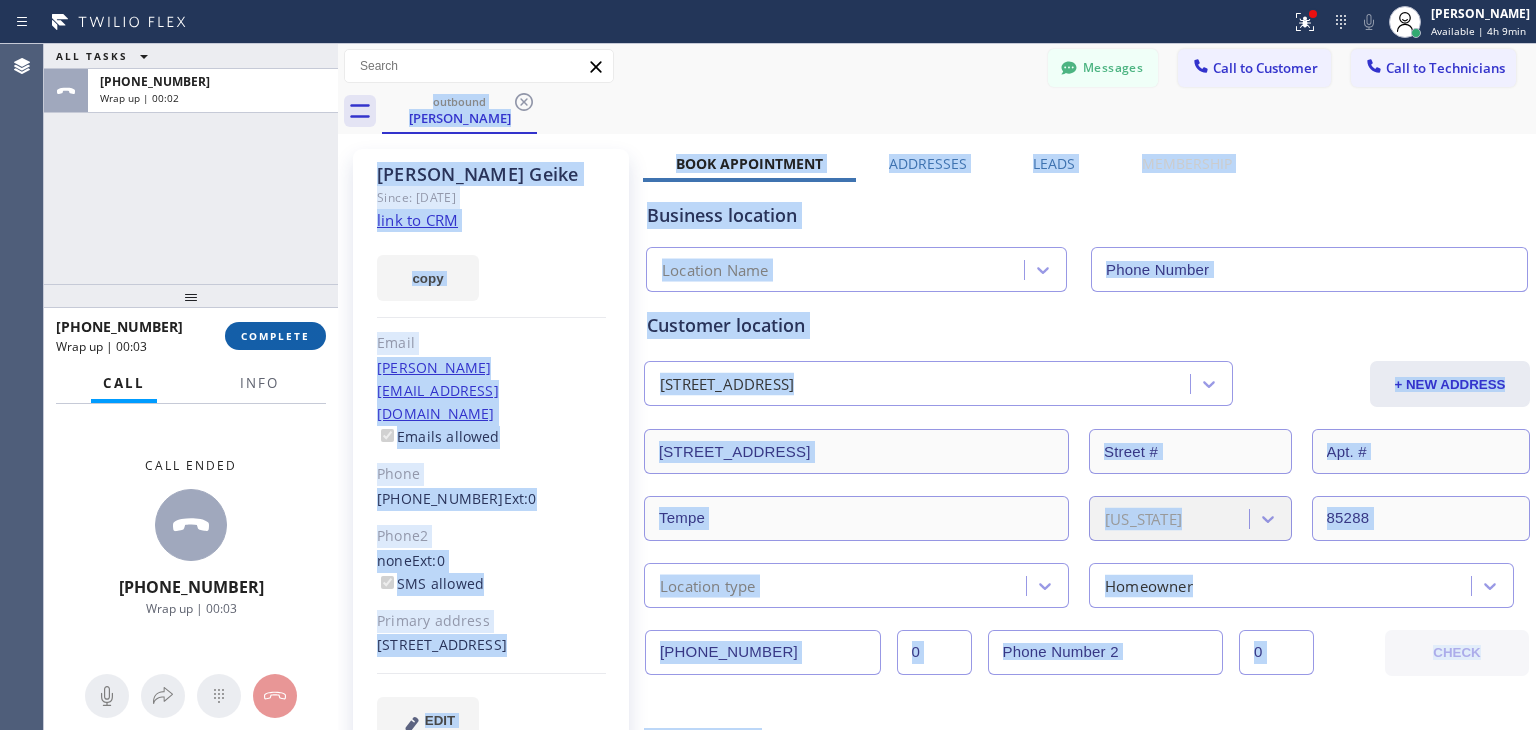 click on "COMPLETE" at bounding box center (275, 336) 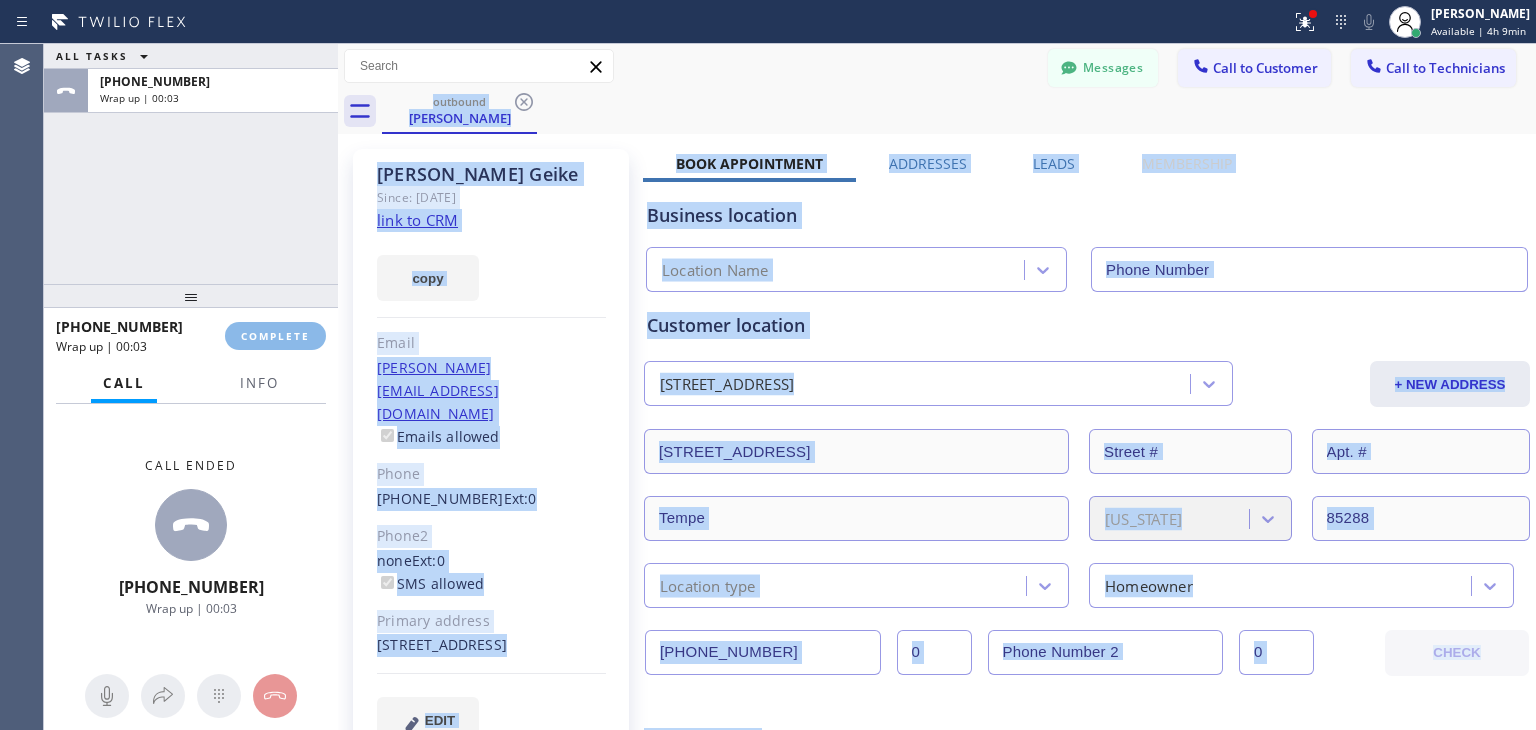 type on "[PHONE_NUMBER]" 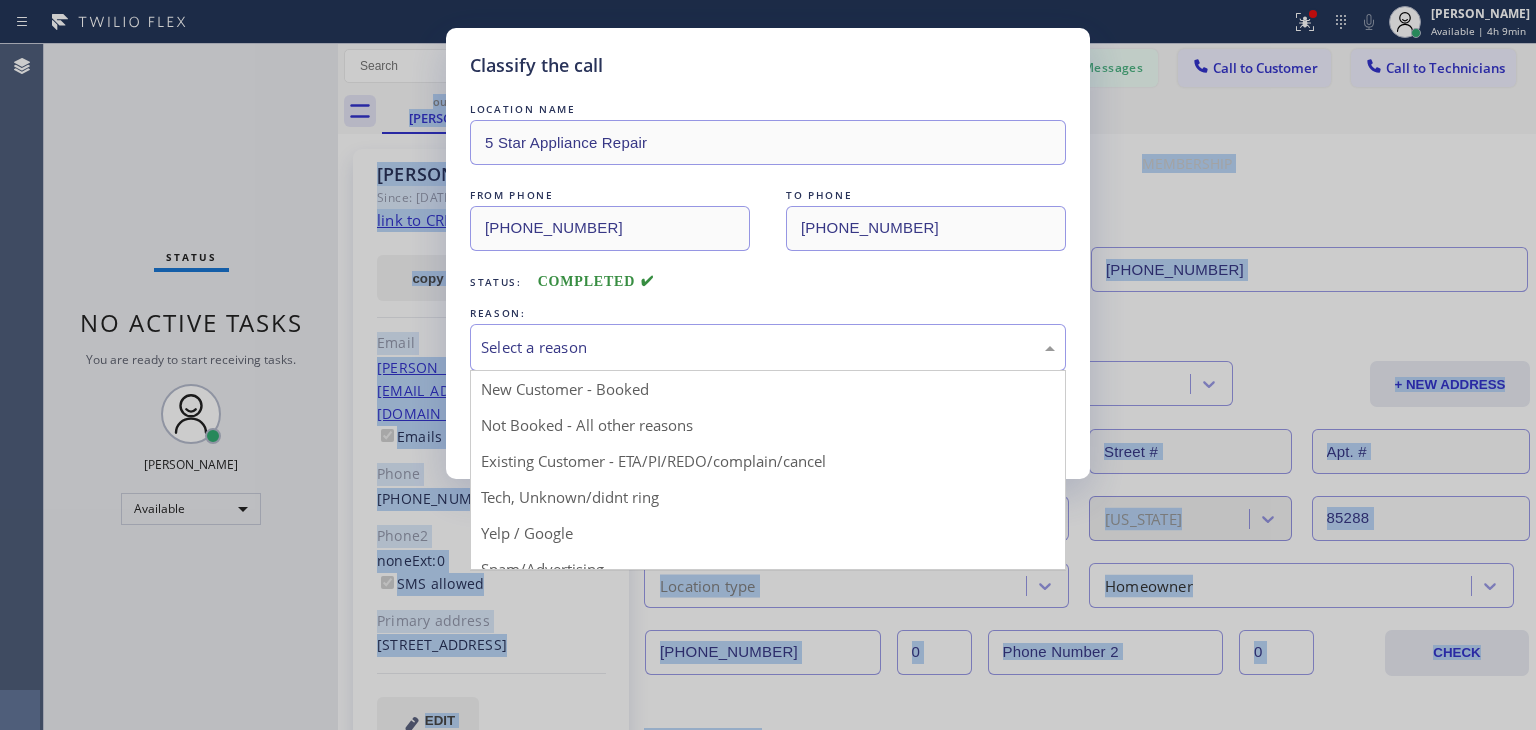 click on "Select a reason" at bounding box center (768, 347) 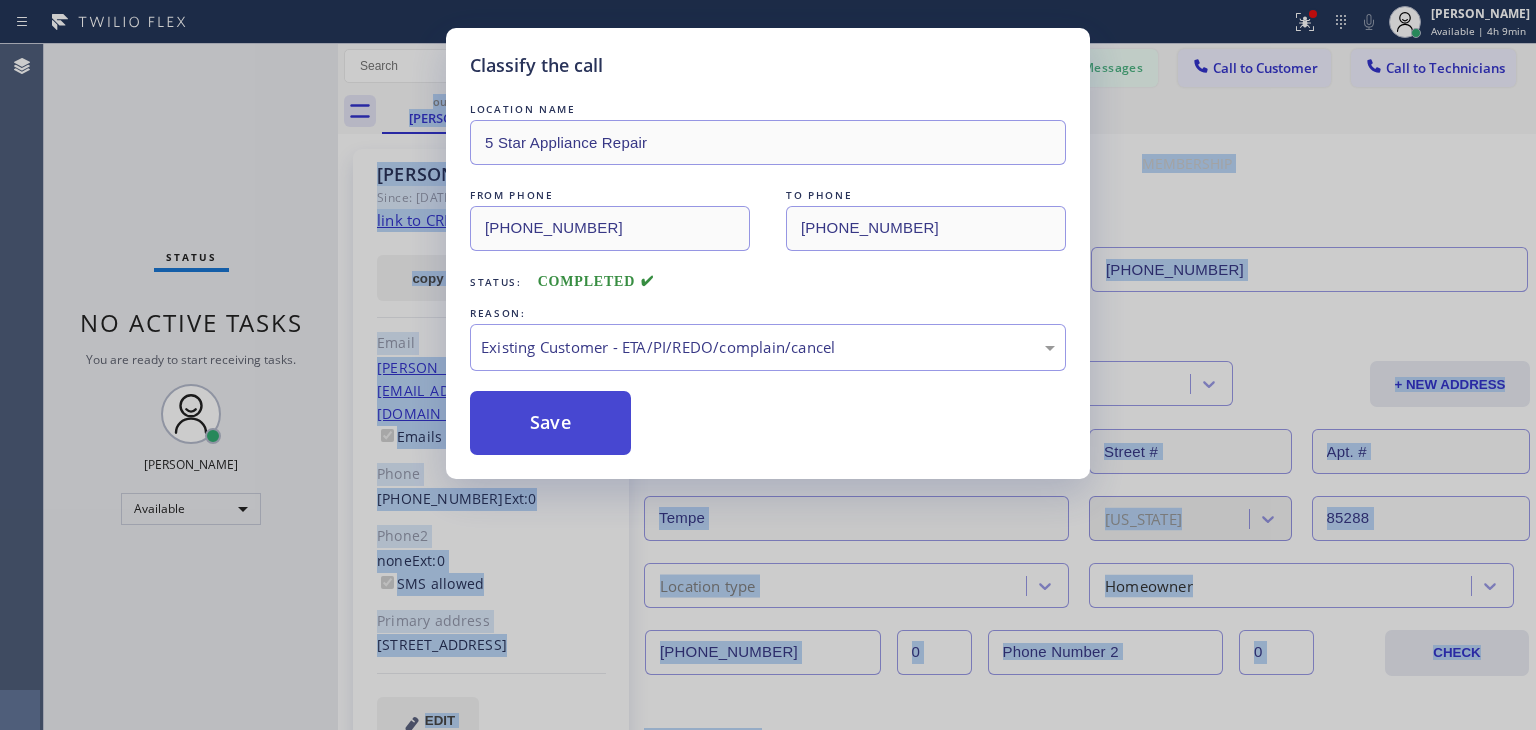 click on "Save" at bounding box center (550, 423) 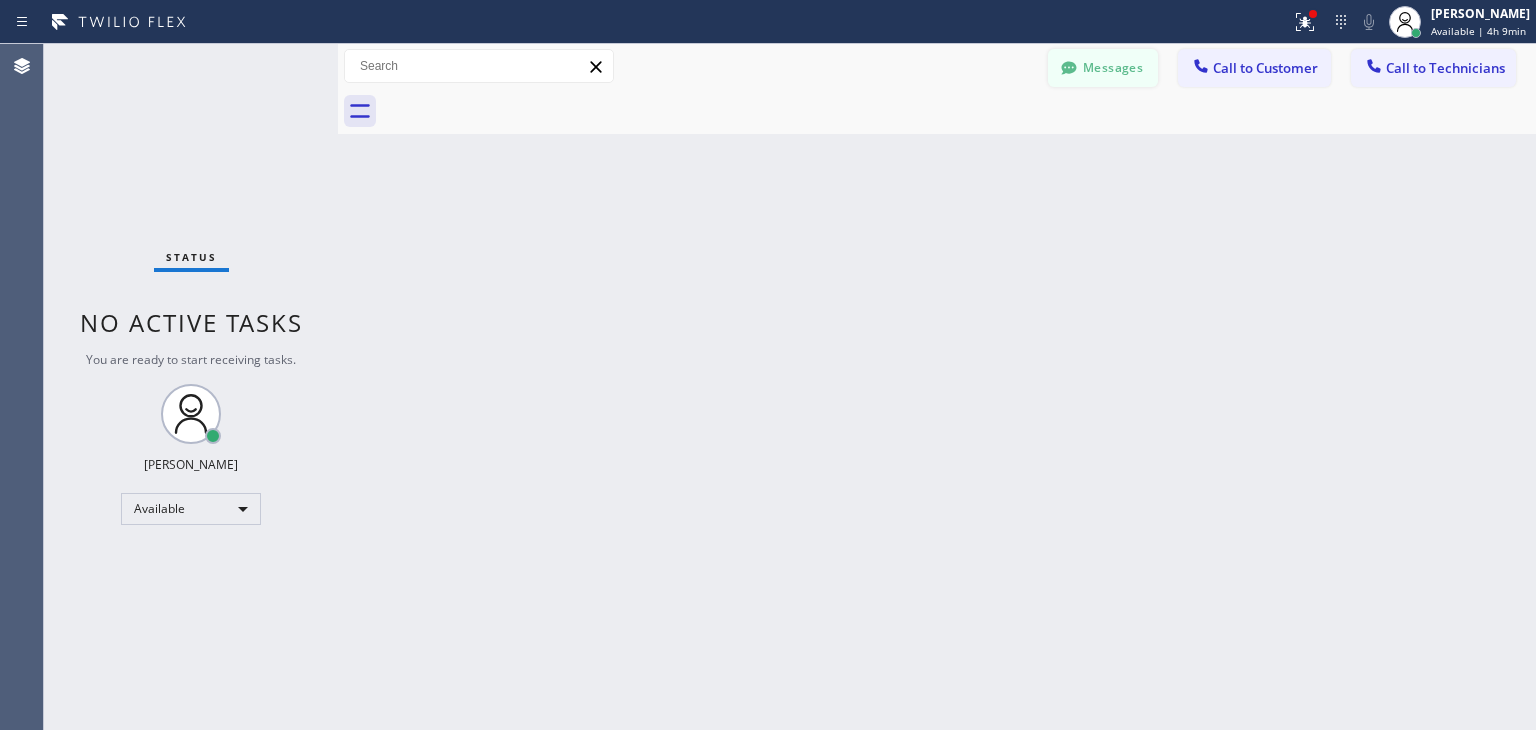 click on "Messages" at bounding box center (1103, 68) 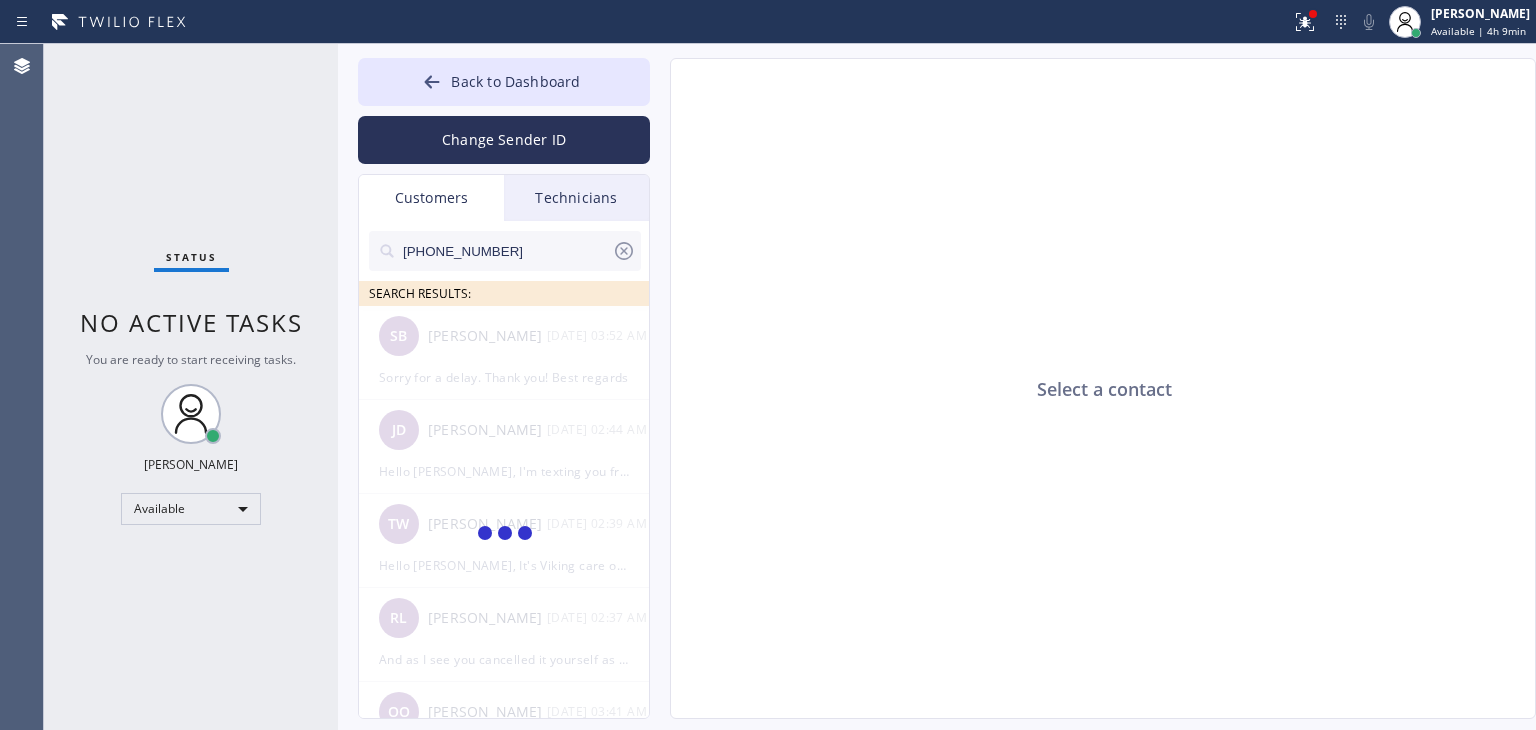 click on "[PHONE_NUMBER]" at bounding box center (506, 251) 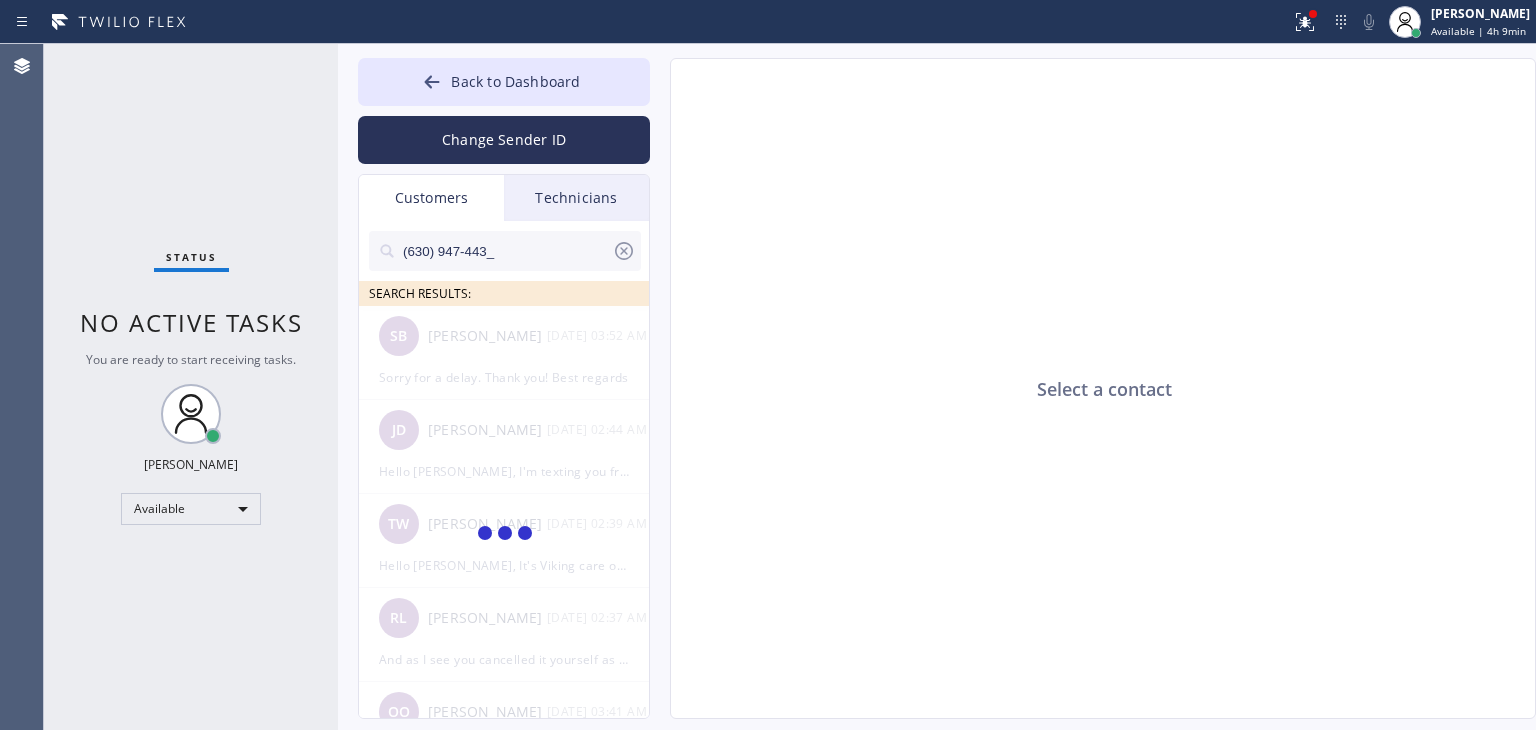 click on "(630) 947-443_" at bounding box center [506, 251] 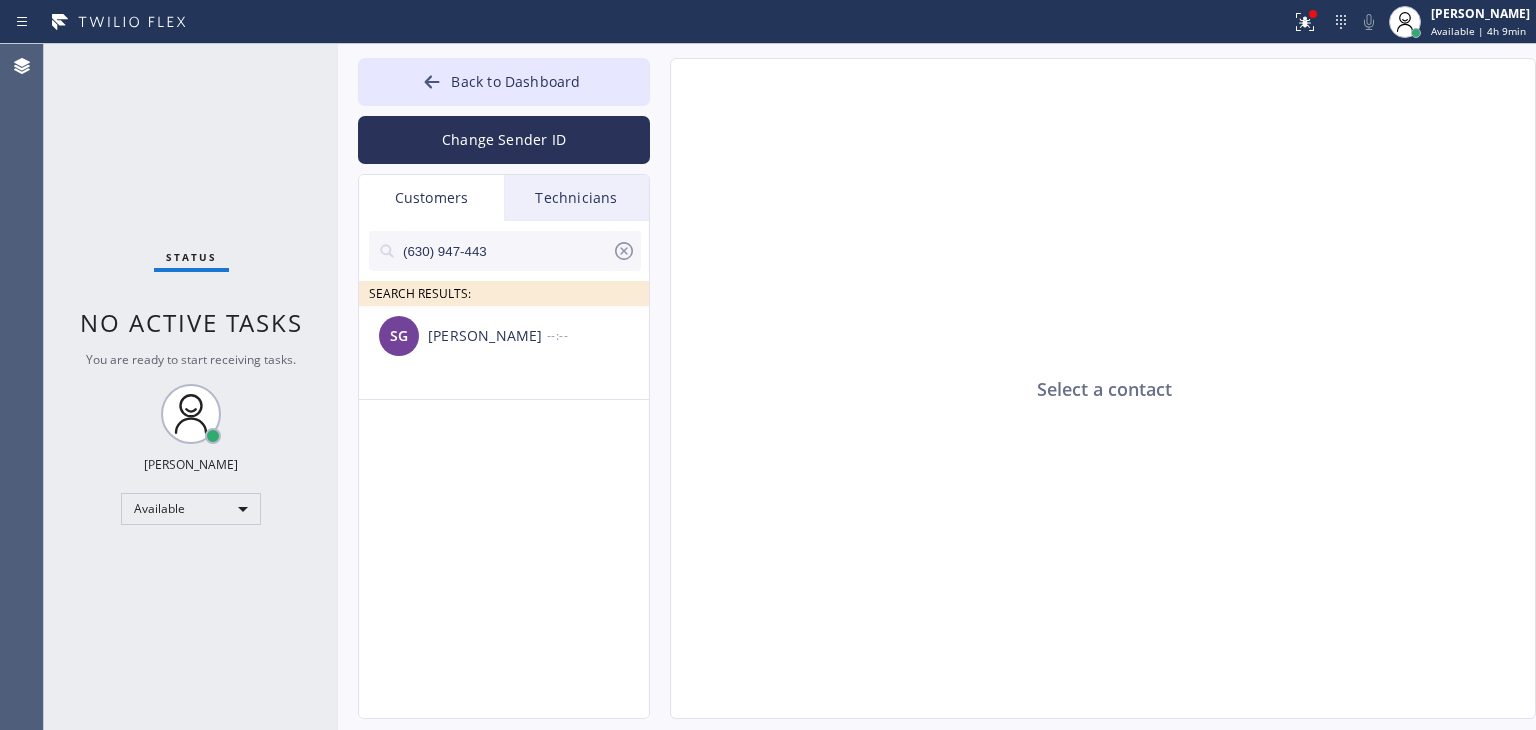 type on "(630) 947-443" 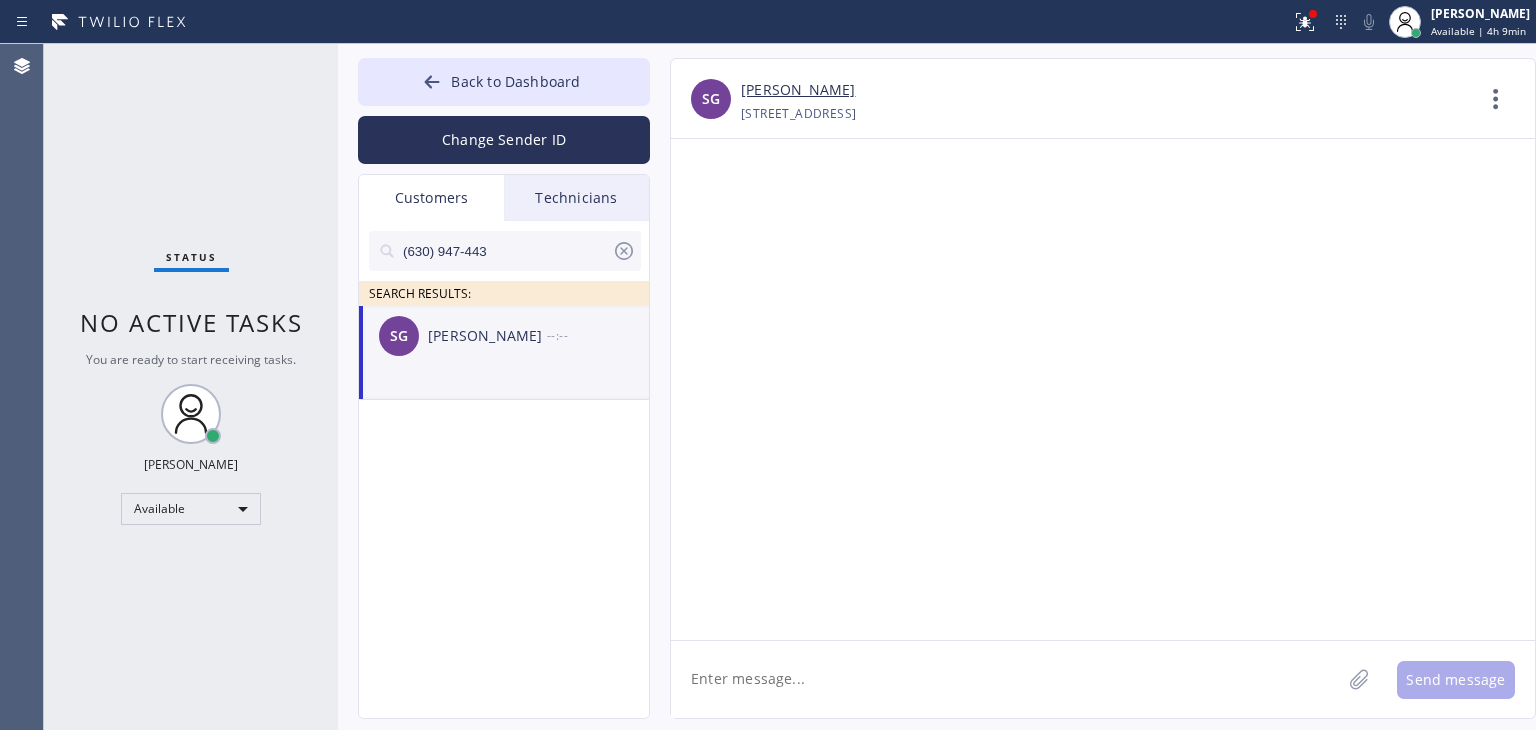 click 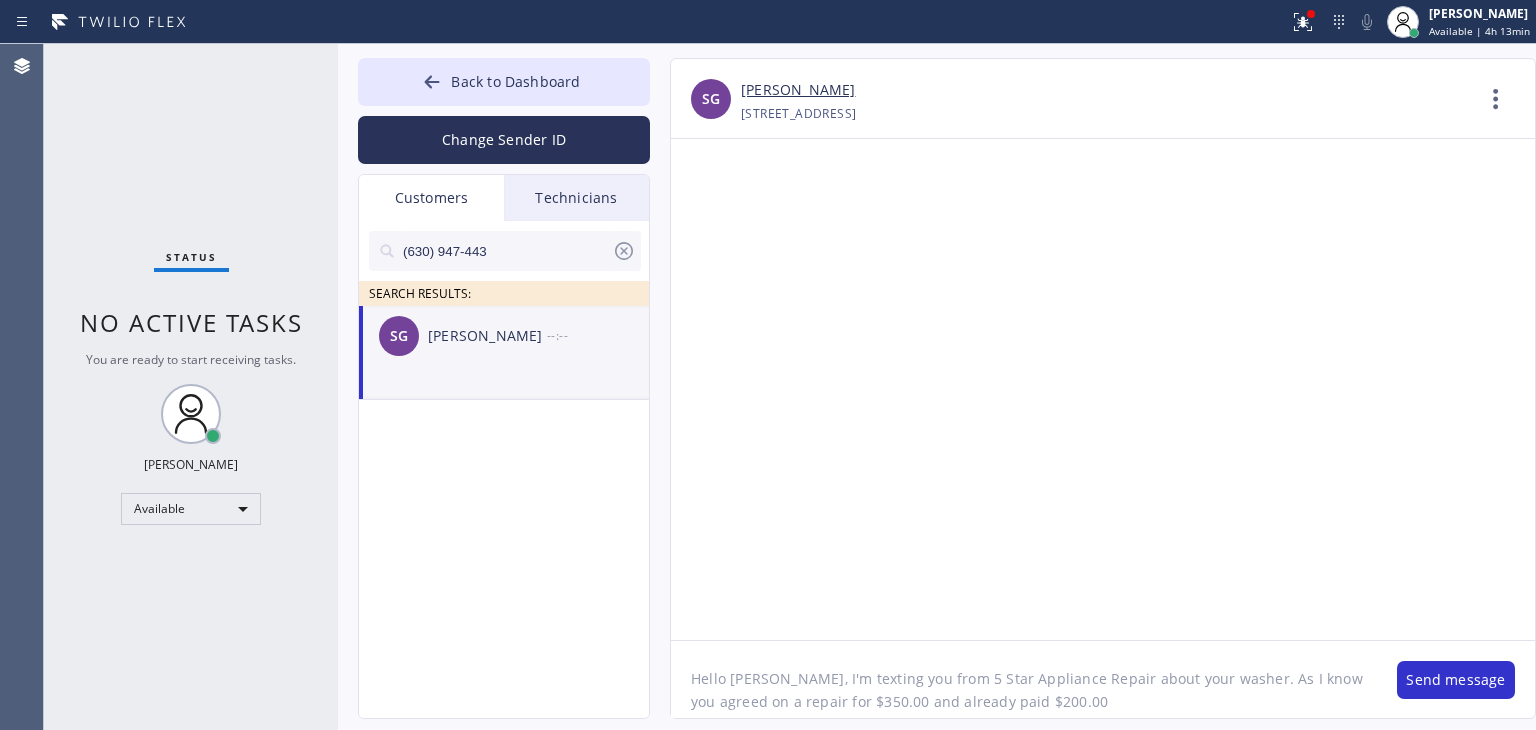 click on "Hello [PERSON_NAME], I'm texting you from 5 Star Appliance Repair about your washer. As I know you agreed on a repair for $350.00 and already paid $200.00" 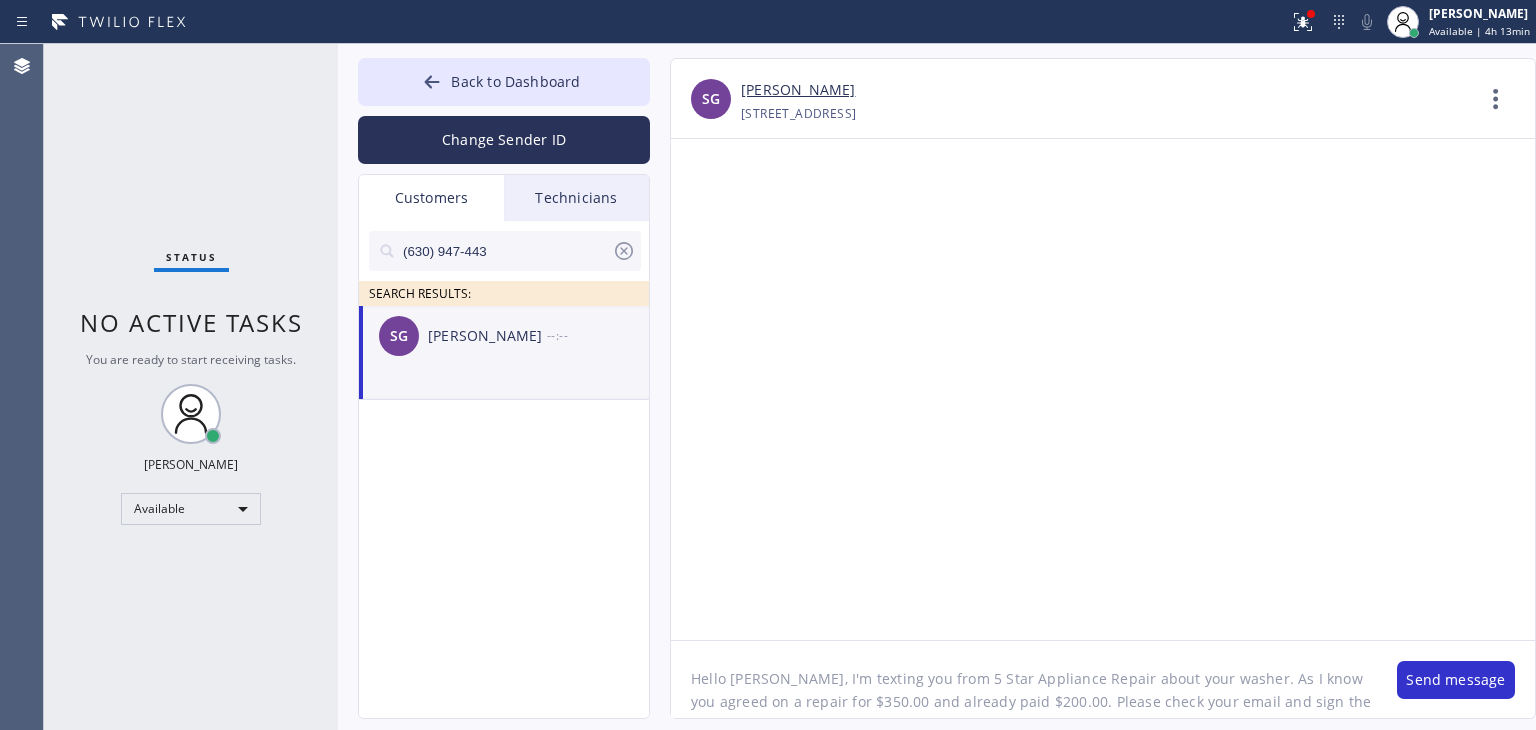 scroll, scrollTop: 16, scrollLeft: 0, axis: vertical 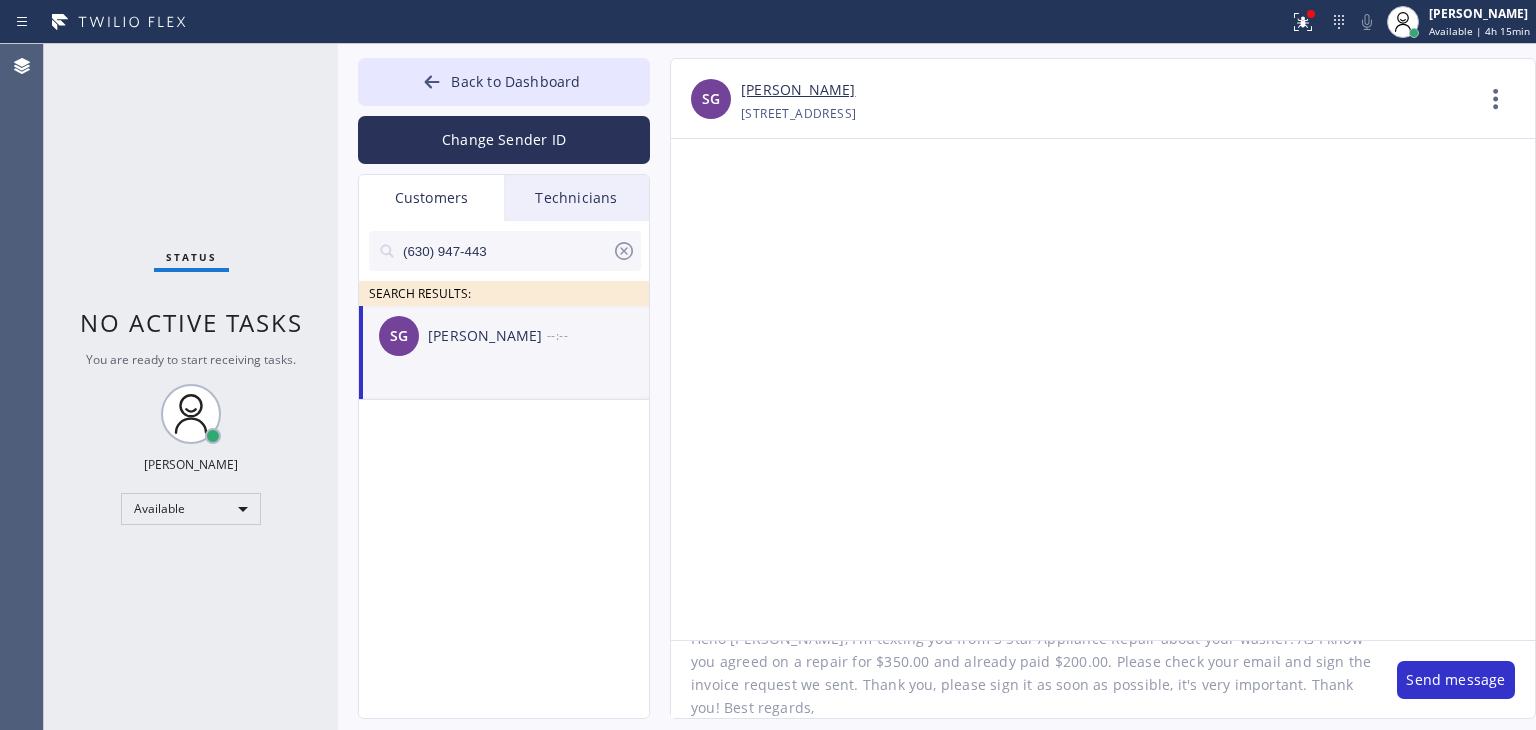 paste on "5 Star Appliance Repair" 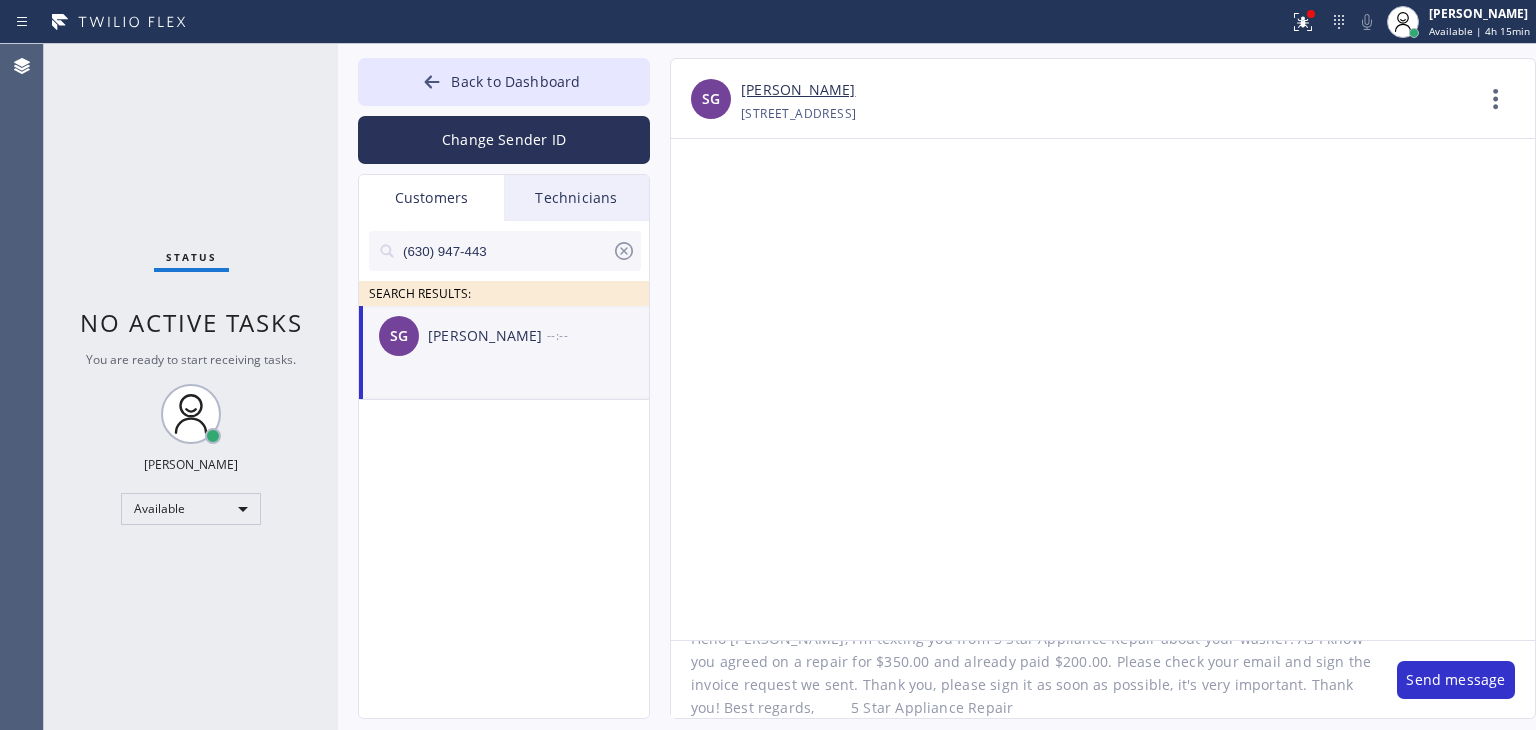 click on "Hello [PERSON_NAME], I'm texting you from 5 Star Appliance Repair about your washer. As I know you agreed on a repair for $350.00 and already paid $200.00. Please check your email and sign the invoice request we sent. Thank you, please sign it as soon as possible, it's very important. Thank you! Best regards, 	5 Star Appliance Repair" 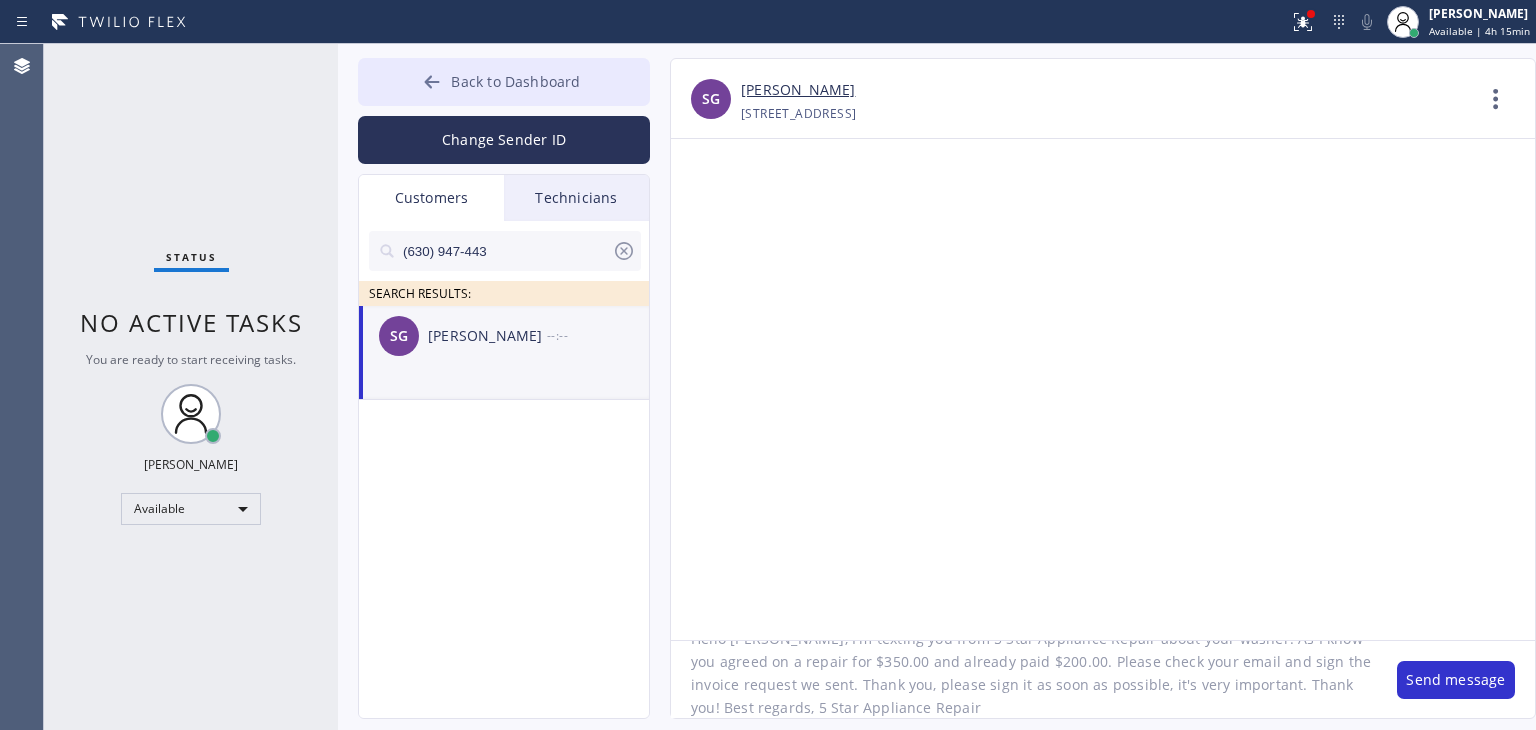 type on "Hello [PERSON_NAME], I'm texting you from 5 Star Appliance Repair about your washer. As I know you agreed on a repair for $350.00 and already paid $200.00. Please check your email and sign the invoice request we sent. Thank you, please sign it as soon as possible, it's very important. Thank you! Best regards, 5 Star Appliance Repair" 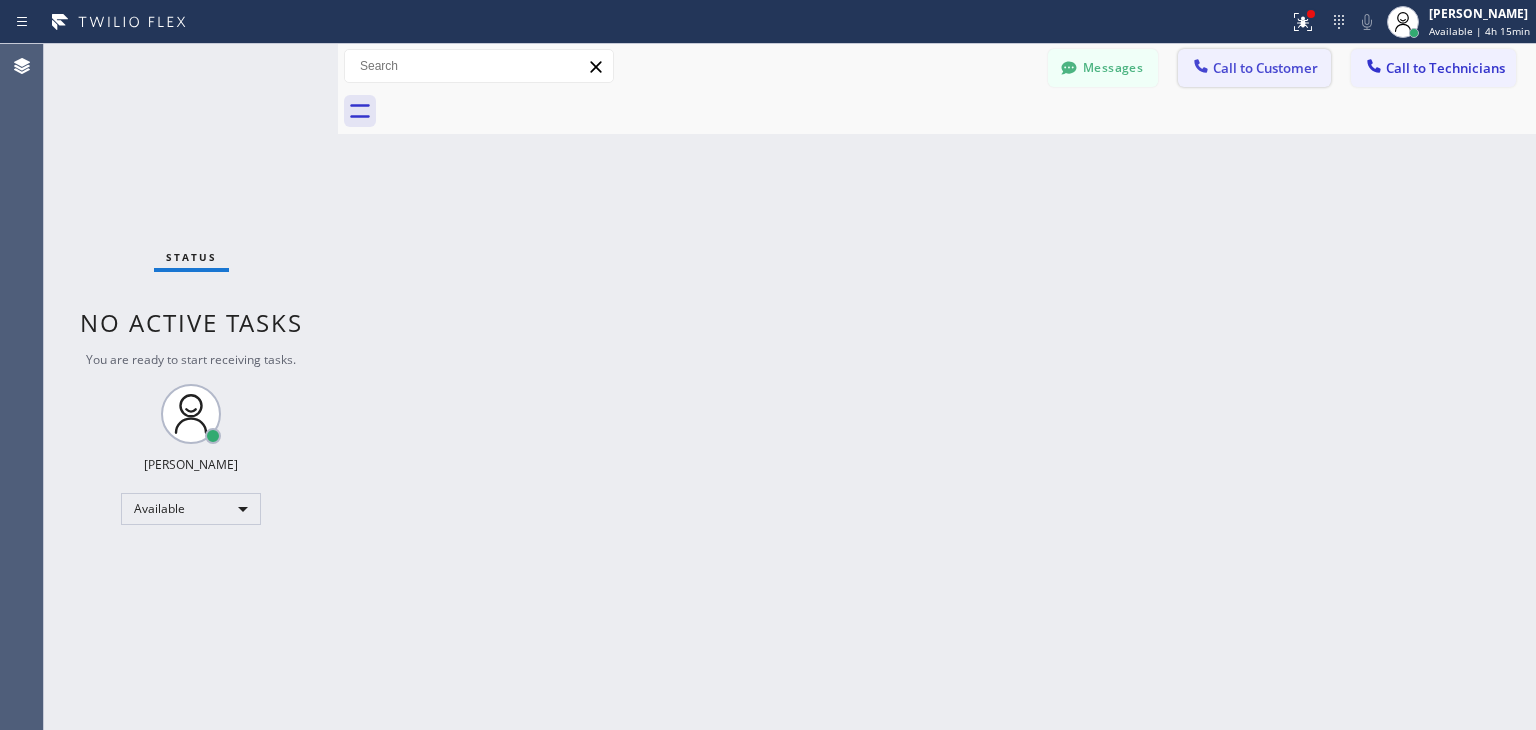 click on "Call to Customer" at bounding box center [1265, 68] 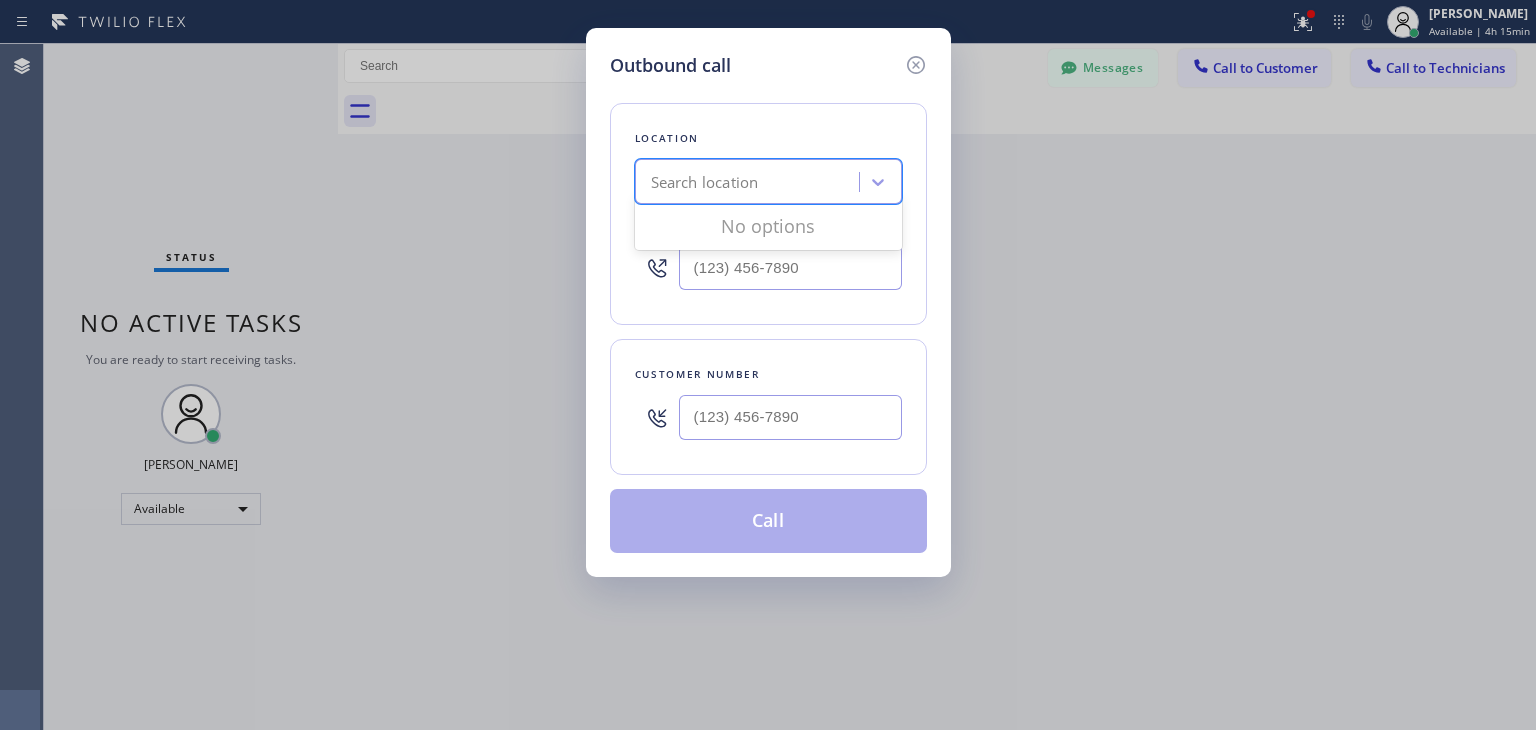 click on "Search location" at bounding box center [750, 182] 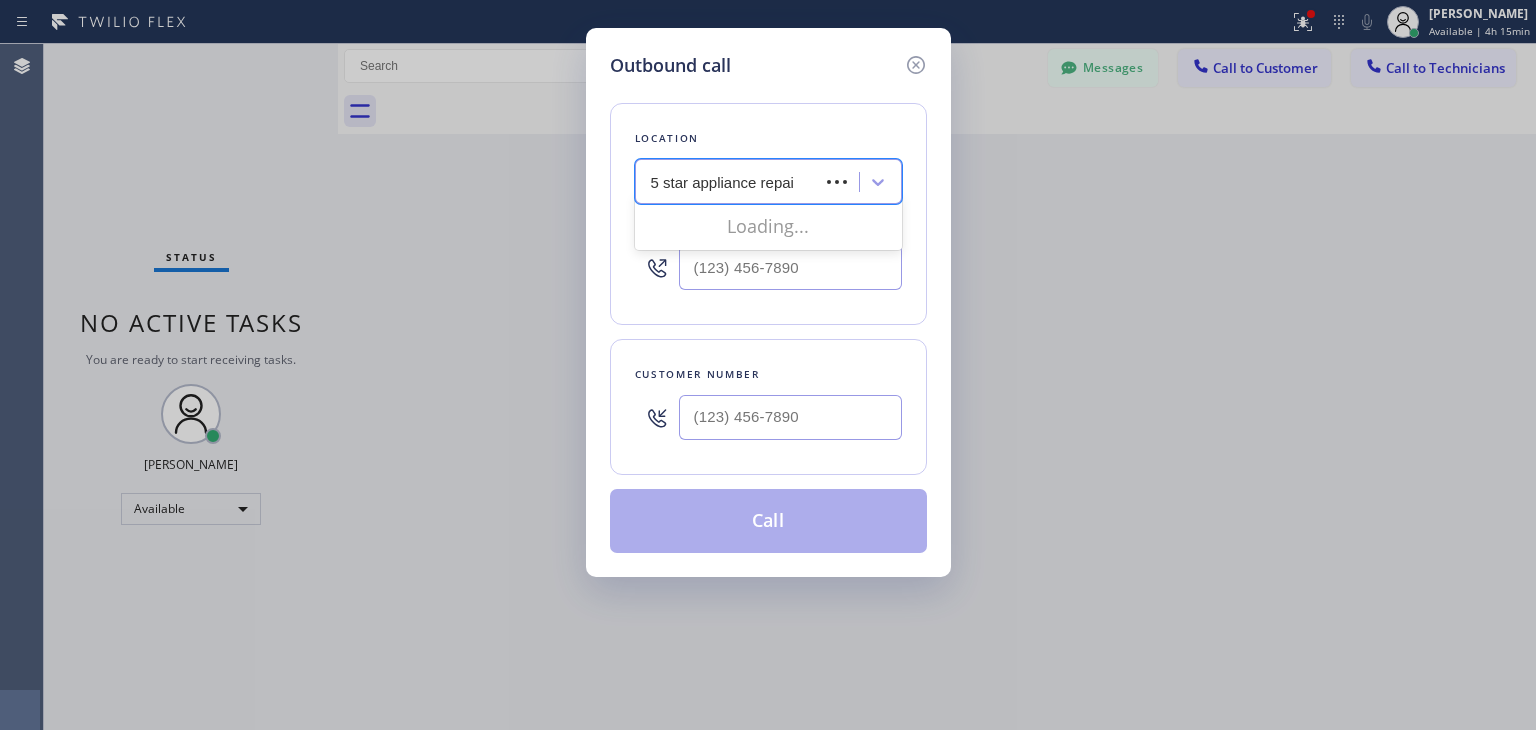type on "5 star appliance repair" 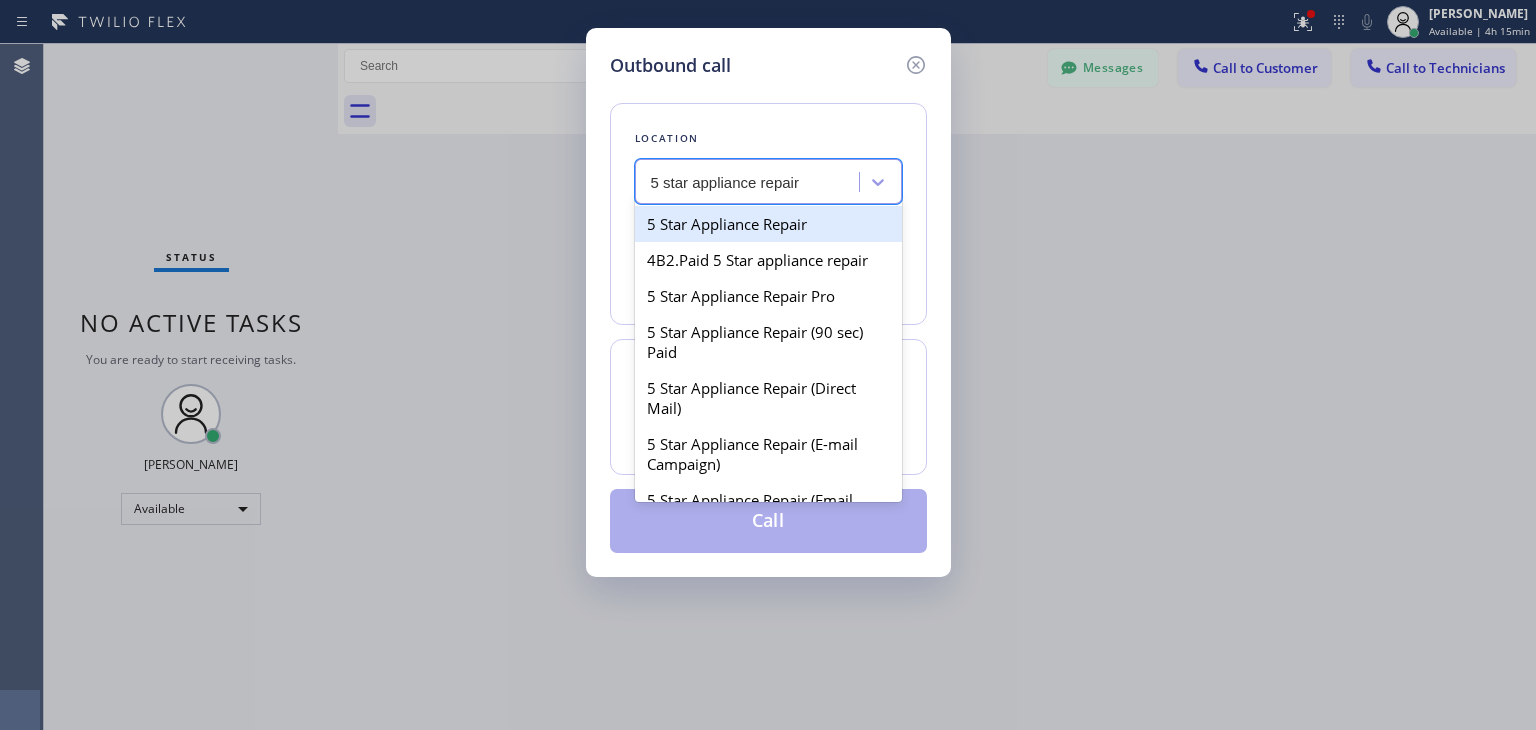 click on "5 Star Appliance Repair" at bounding box center [768, 224] 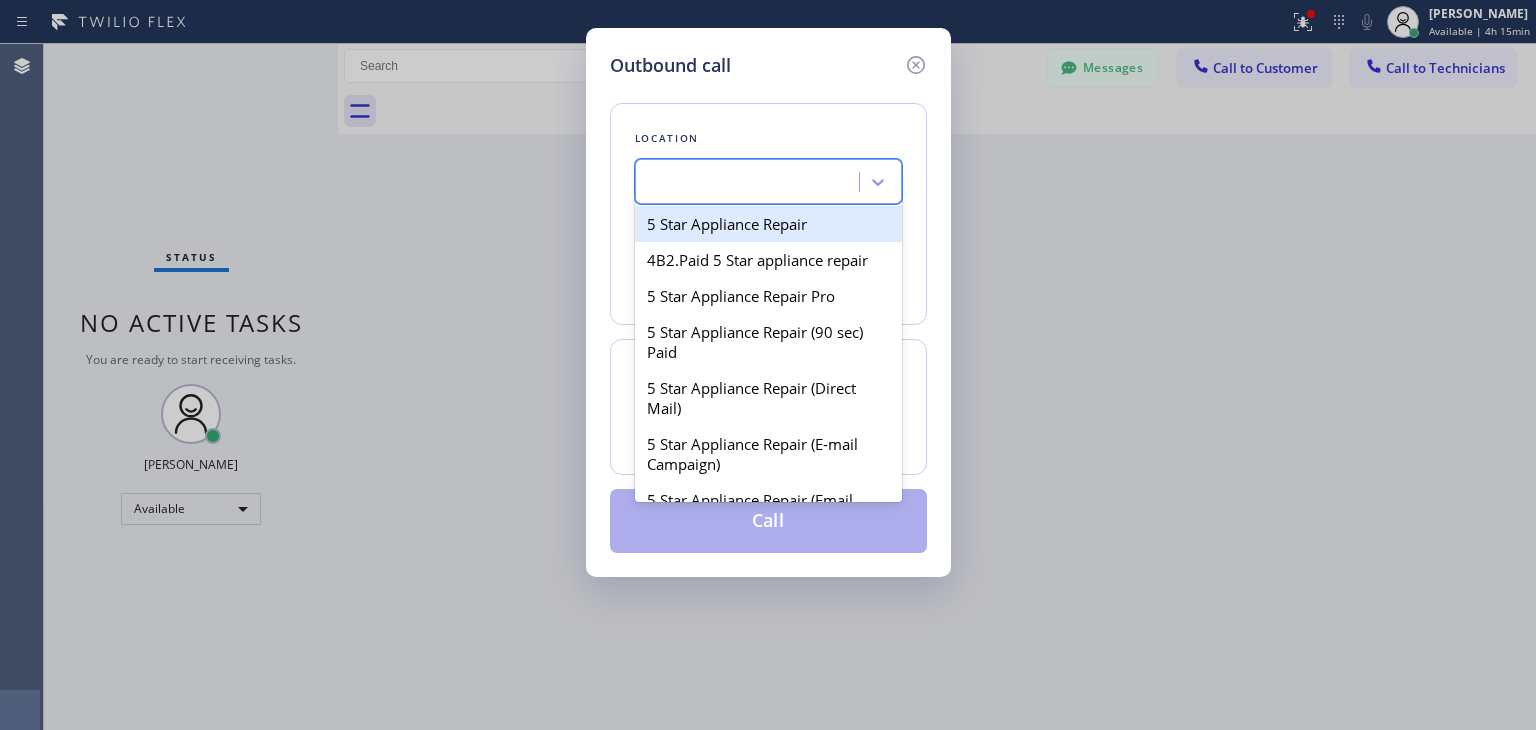 type on "[PHONE_NUMBER]" 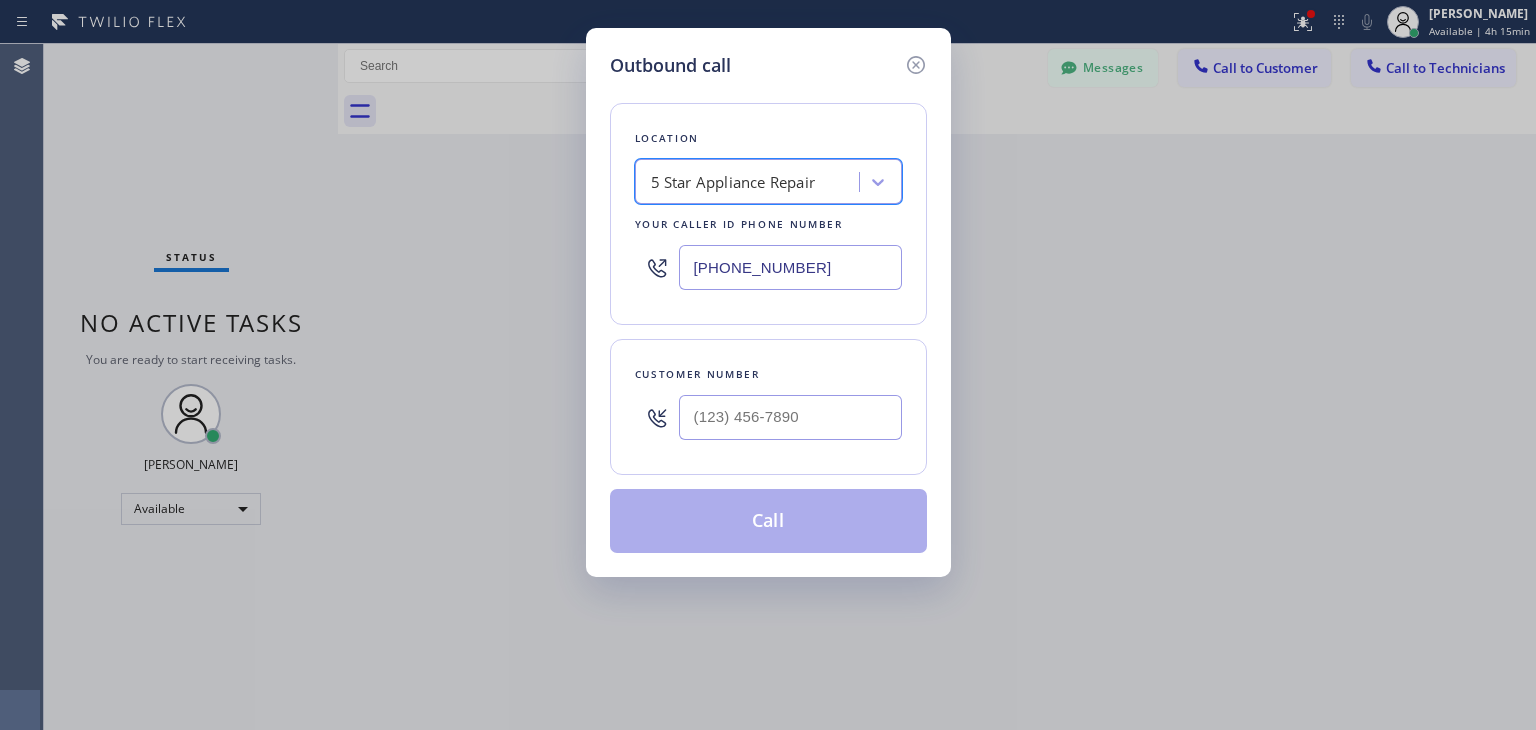 click on "[PHONE_NUMBER]" at bounding box center [790, 267] 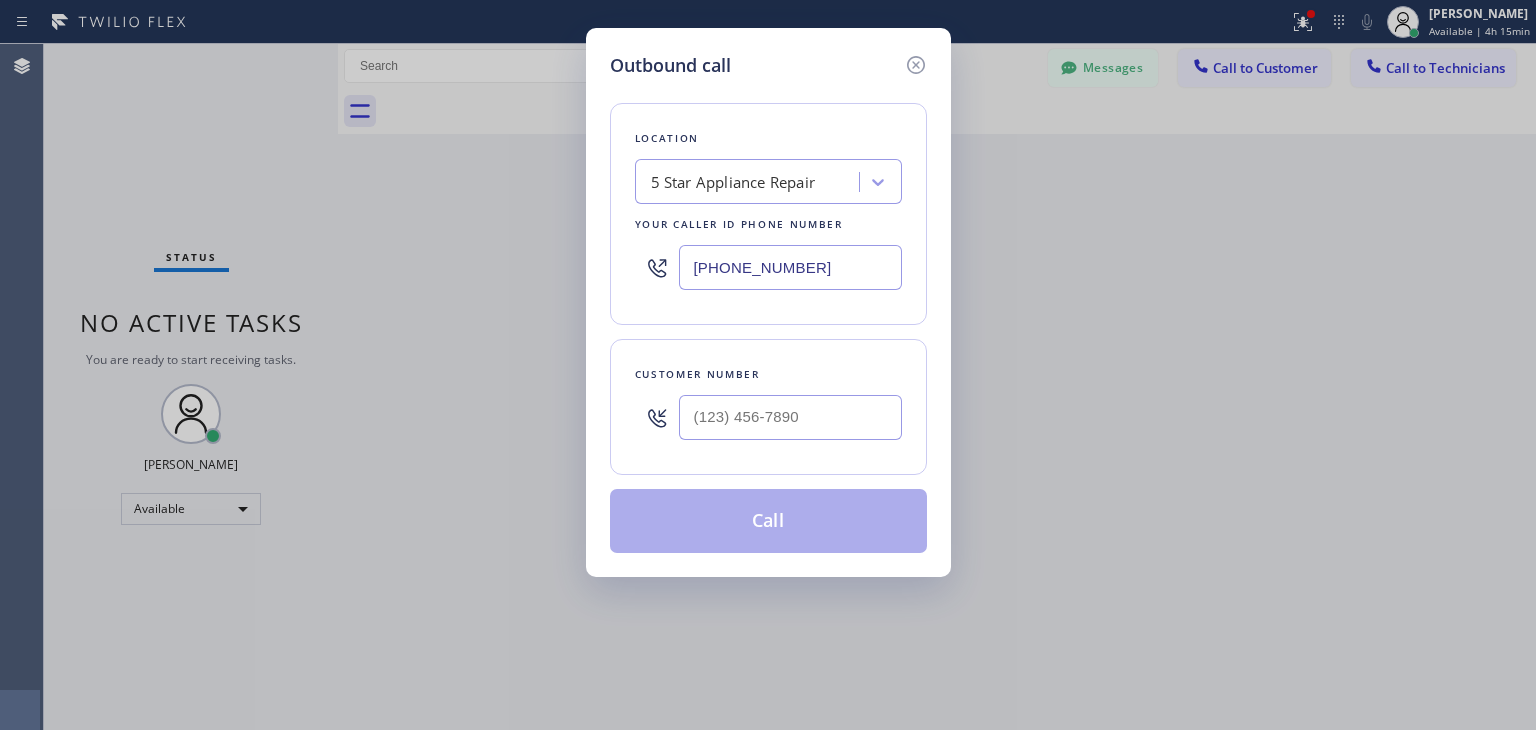 click on "[PHONE_NUMBER]" at bounding box center (790, 267) 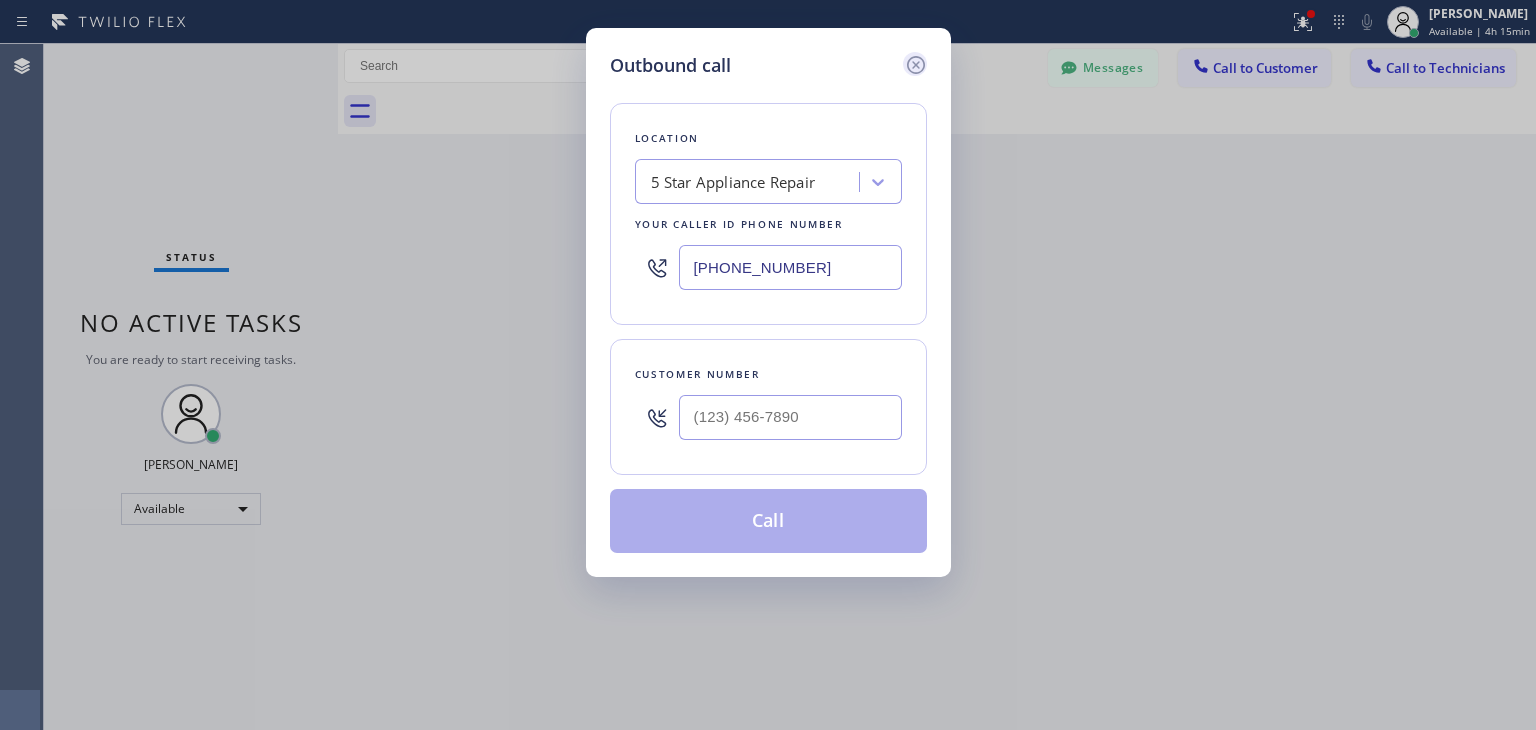 click 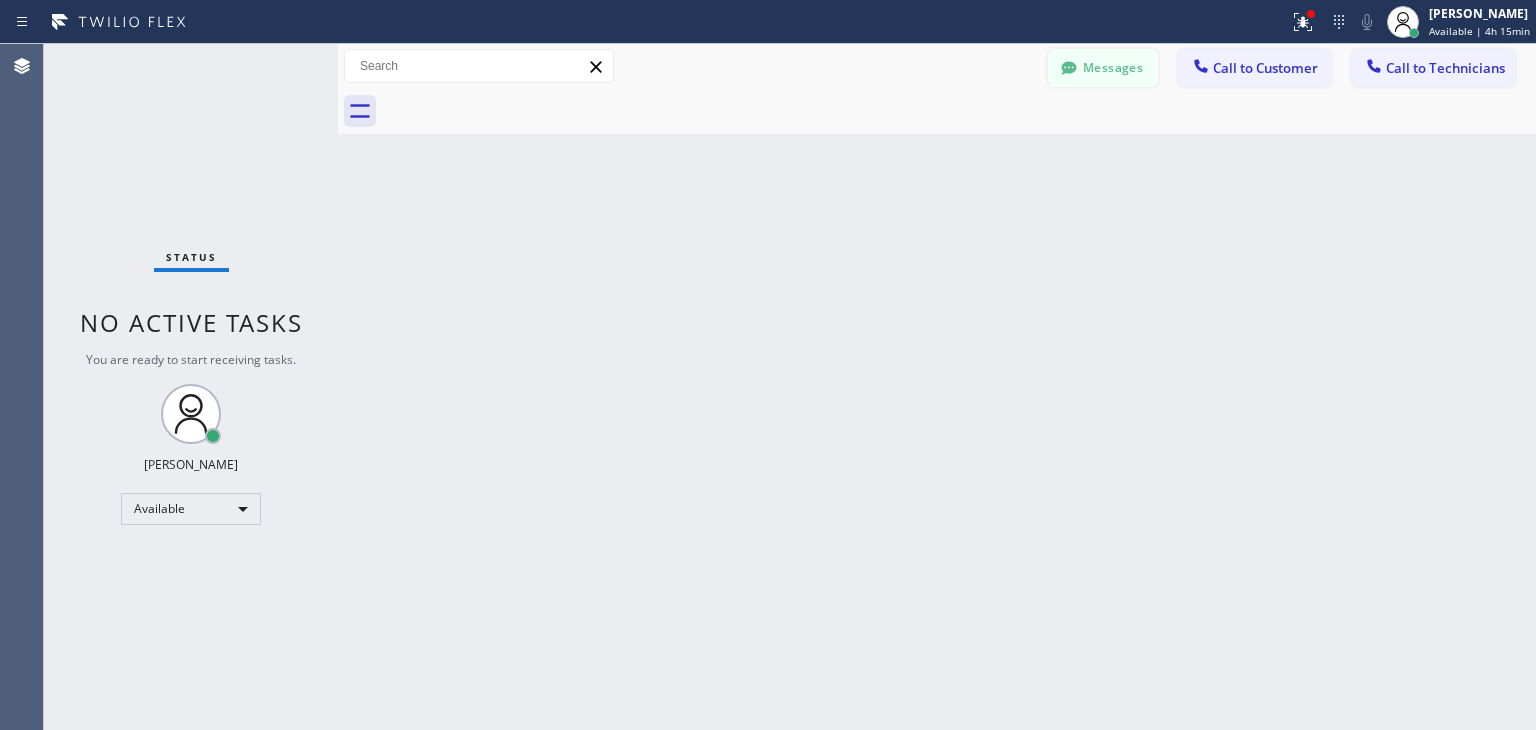 click on "Messages" at bounding box center (1103, 68) 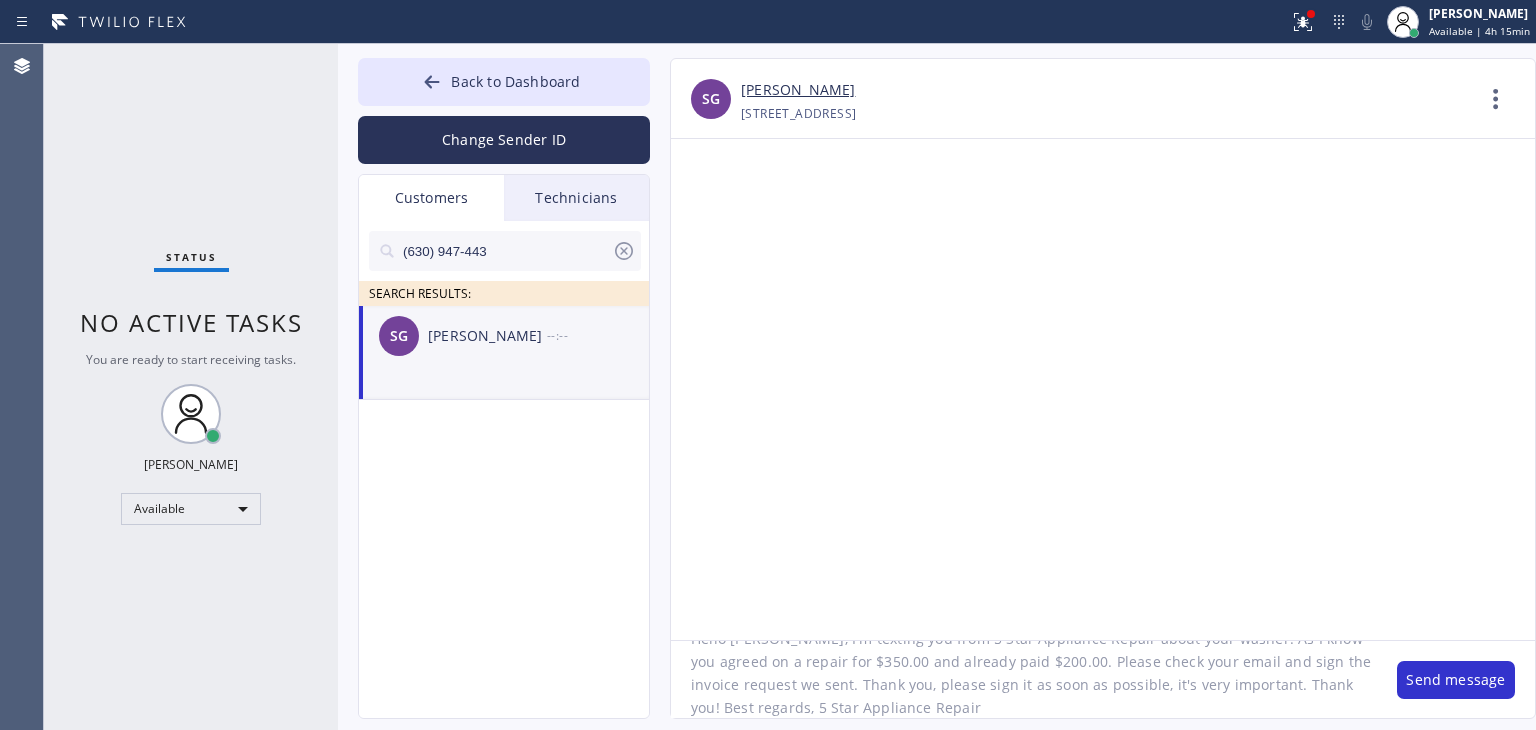 click on "Hello [PERSON_NAME], I'm texting you from 5 Star Appliance Repair about your washer. As I know you agreed on a repair for $350.00 and already paid $200.00. Please check your email and sign the invoice request we sent. Thank you, please sign it as soon as possible, it's very important. Thank you! Best regards, 5 Star Appliance Repair" 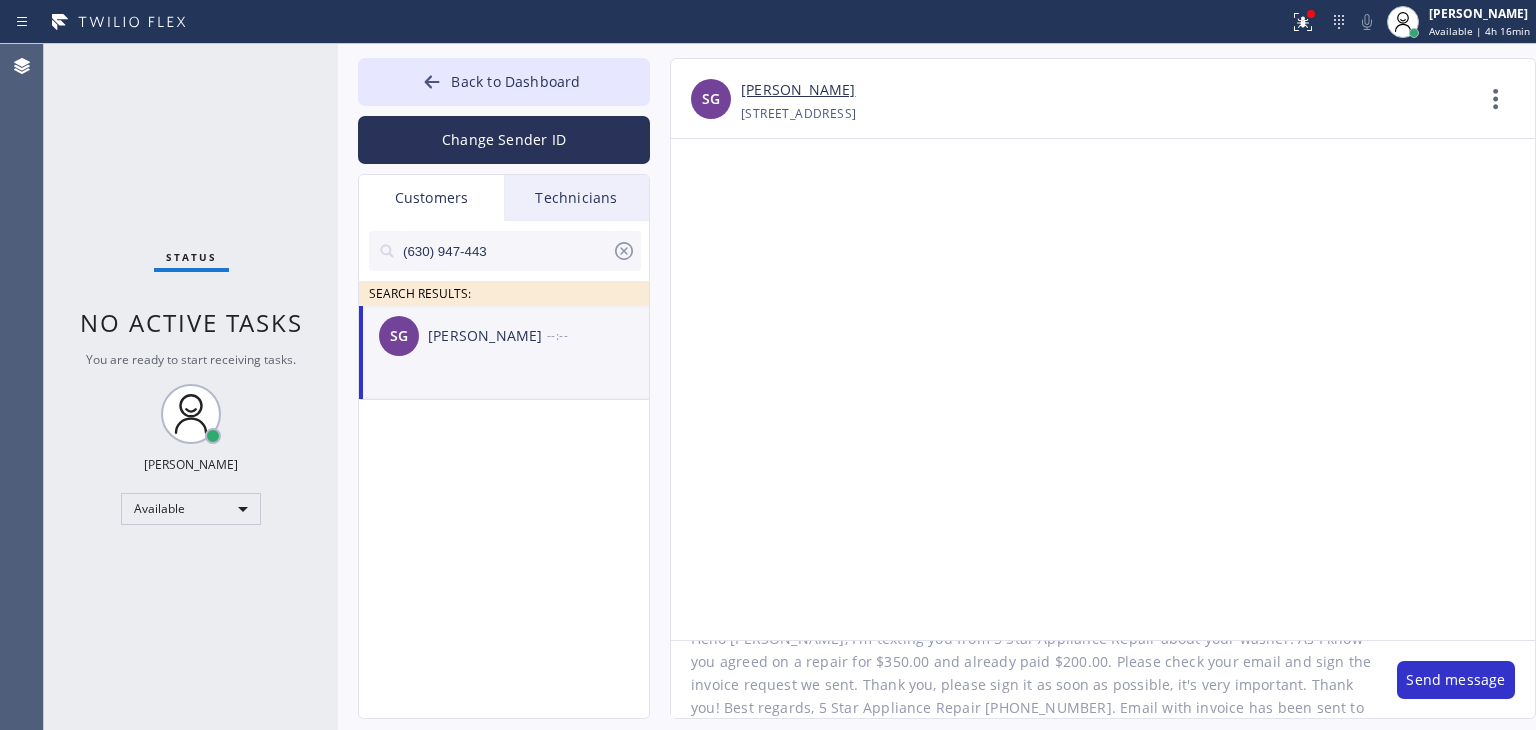 paste on "[PERSON_NAME][EMAIL_ADDRESS][DOMAIN_NAME]" 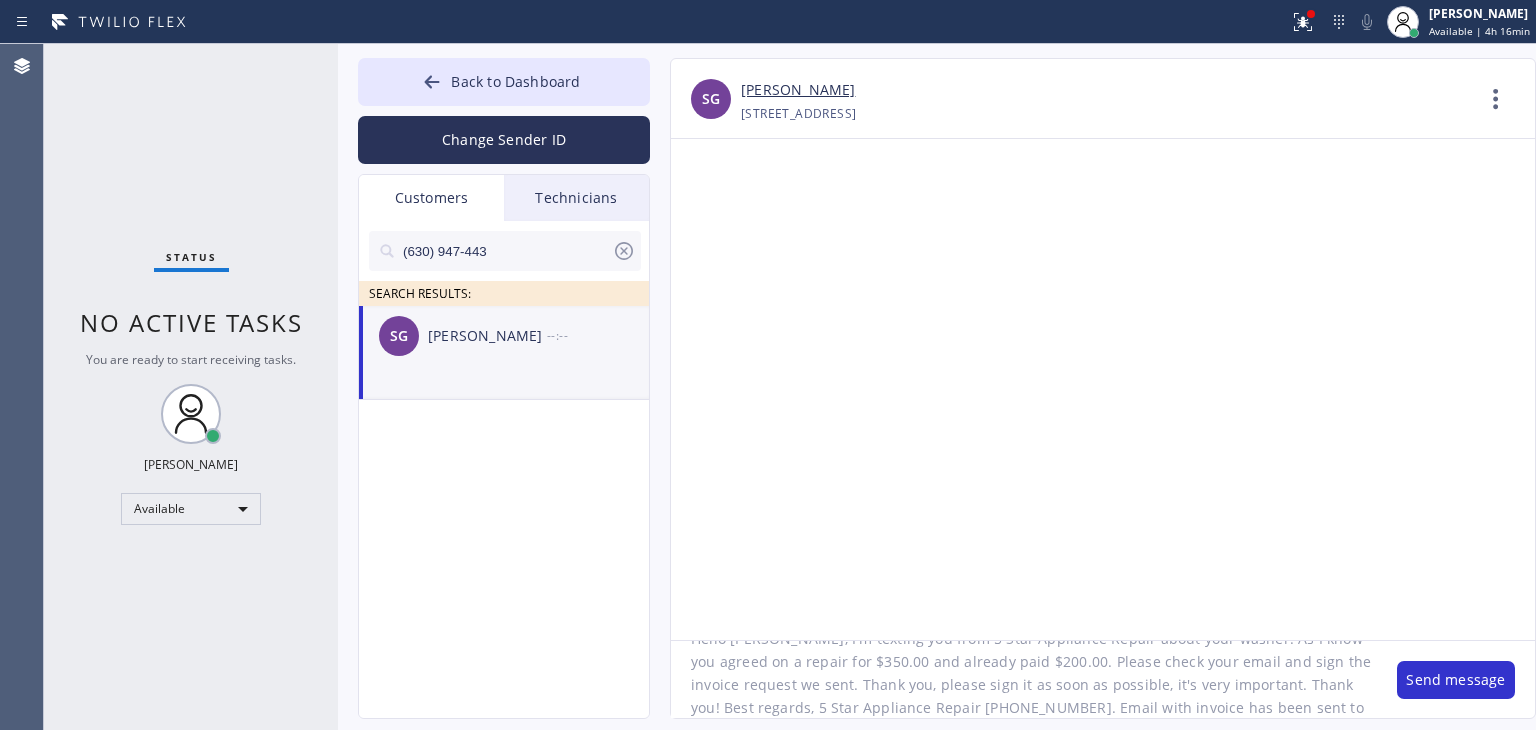 scroll, scrollTop: 63, scrollLeft: 0, axis: vertical 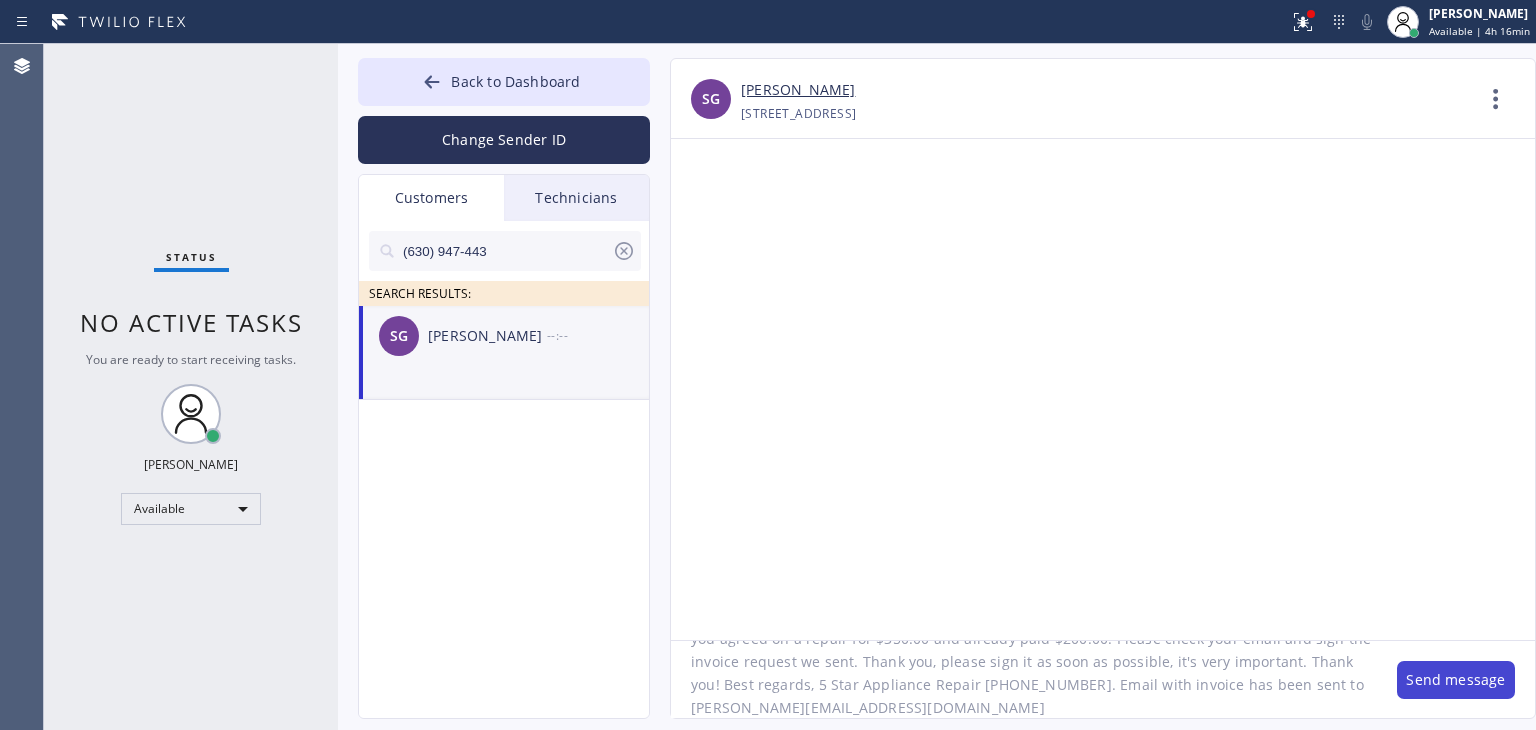 type on "Hello [PERSON_NAME], I'm texting you from 5 Star Appliance Repair about your washer. As I know you agreed on a repair for $350.00 and already paid $200.00. Please check your email and sign the invoice request we sent. Thank you, please sign it as soon as possible, it's very important. Thank you! Best regards, 5 Star Appliance Repair [PHONE_NUMBER]. Email with invoice has been sent to [PERSON_NAME][EMAIL_ADDRESS][DOMAIN_NAME]" 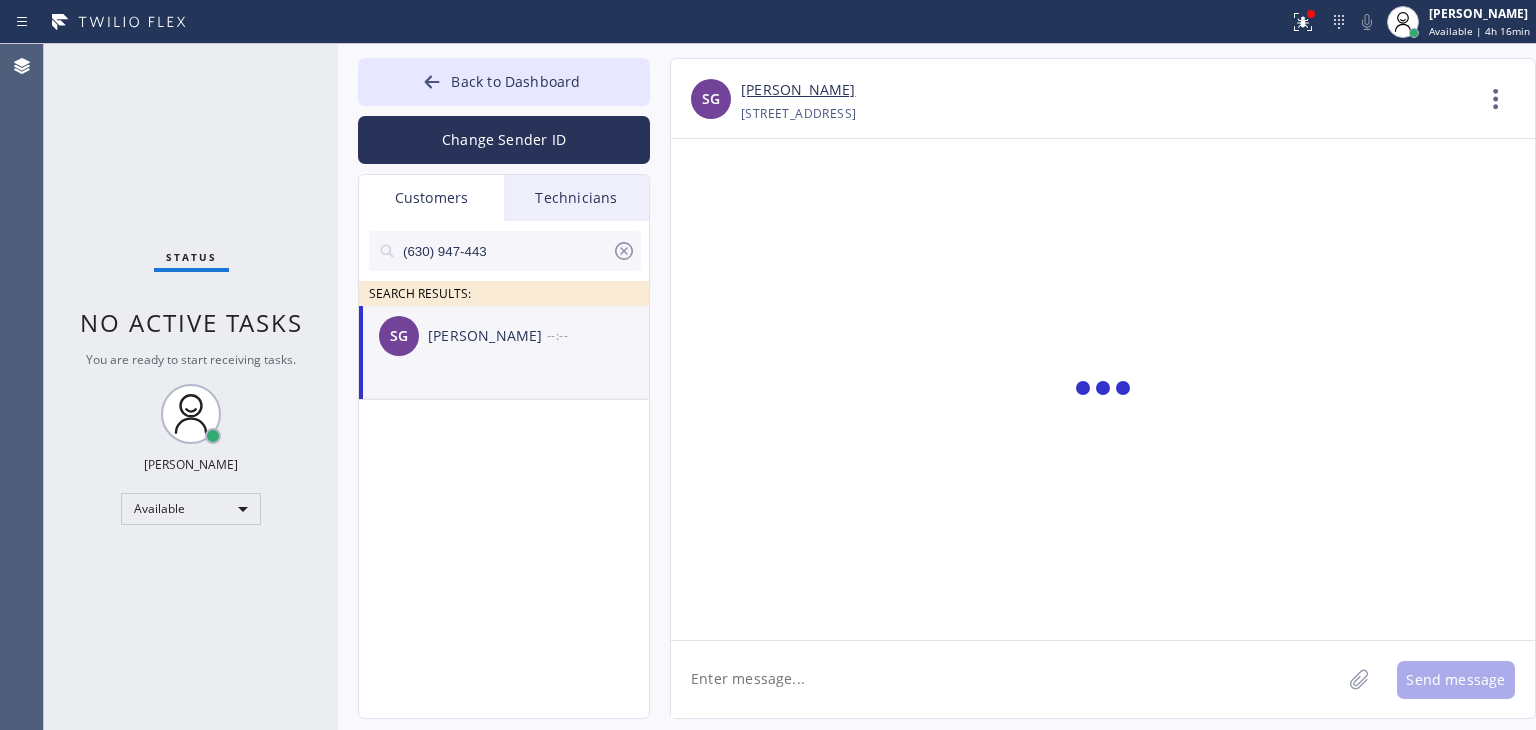 scroll, scrollTop: 0, scrollLeft: 0, axis: both 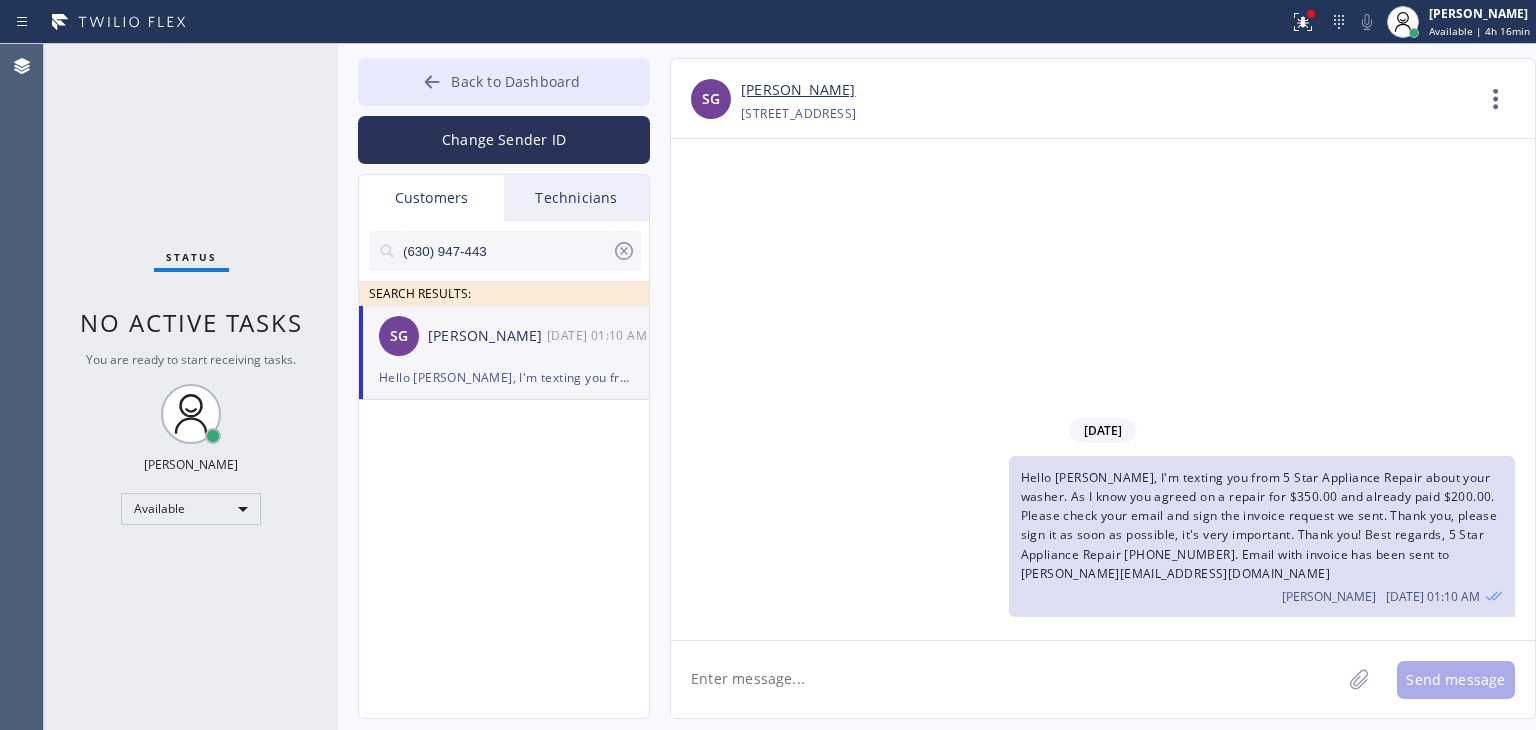 click on "Back to Dashboard" at bounding box center (504, 82) 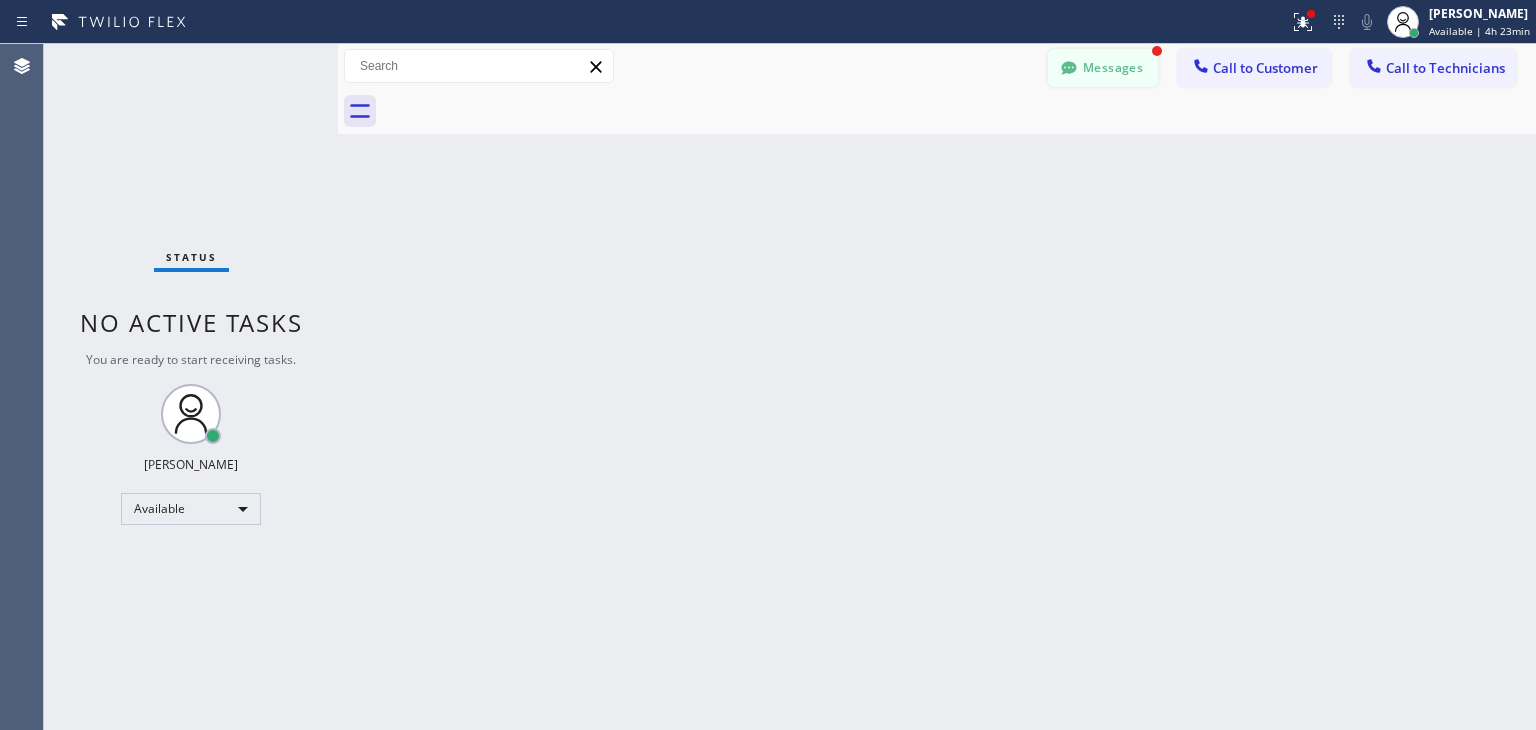 click on "Messages" at bounding box center [1103, 68] 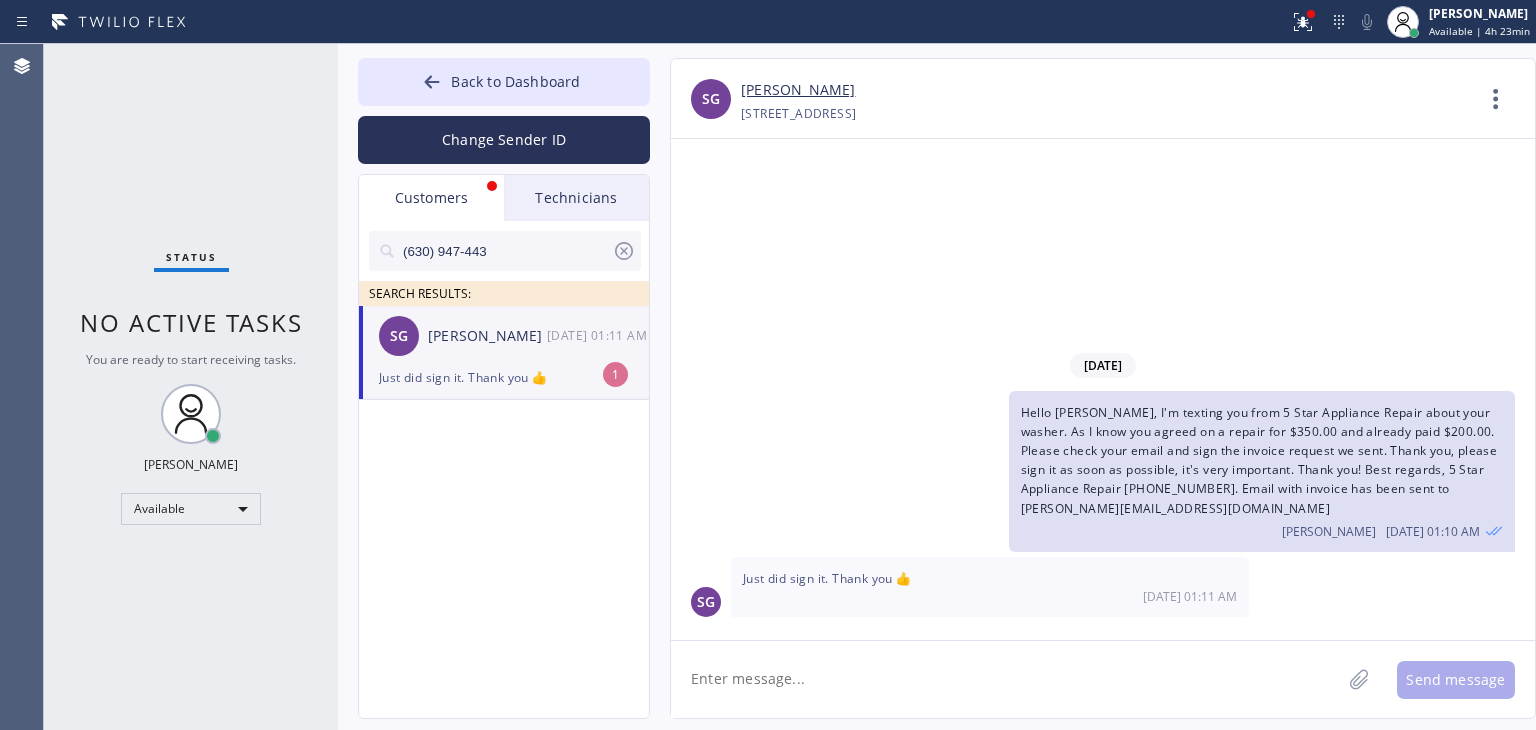 click 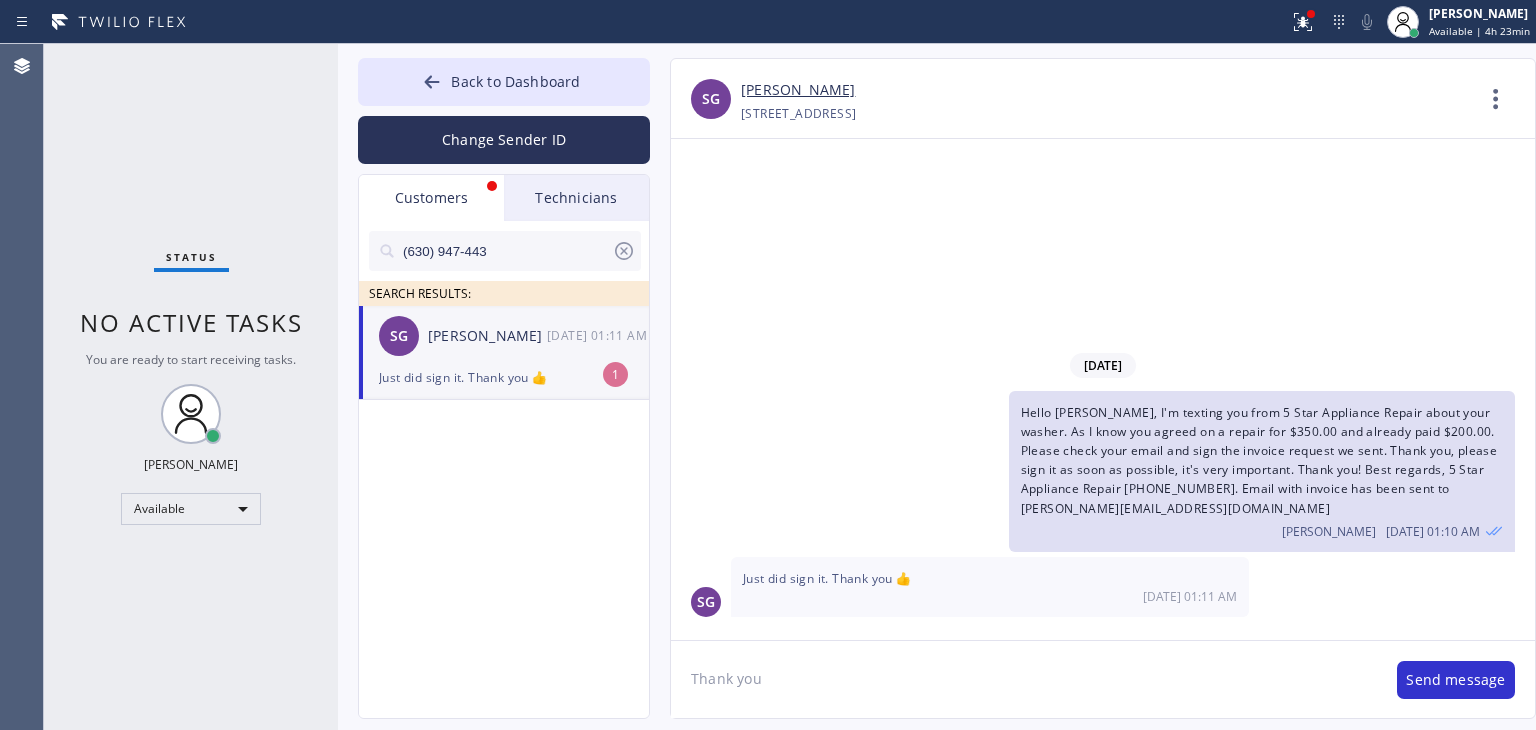 type on "Thank you!" 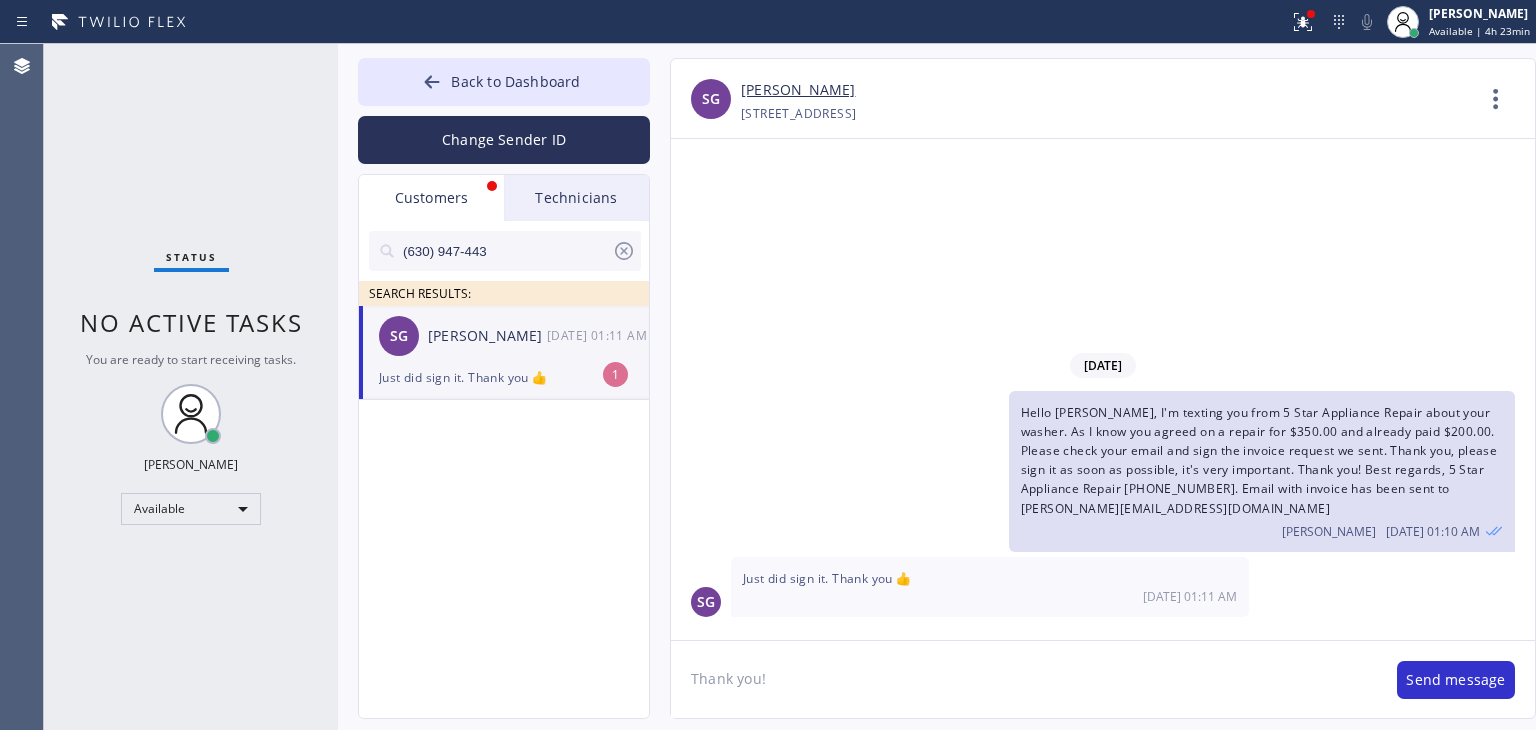 type 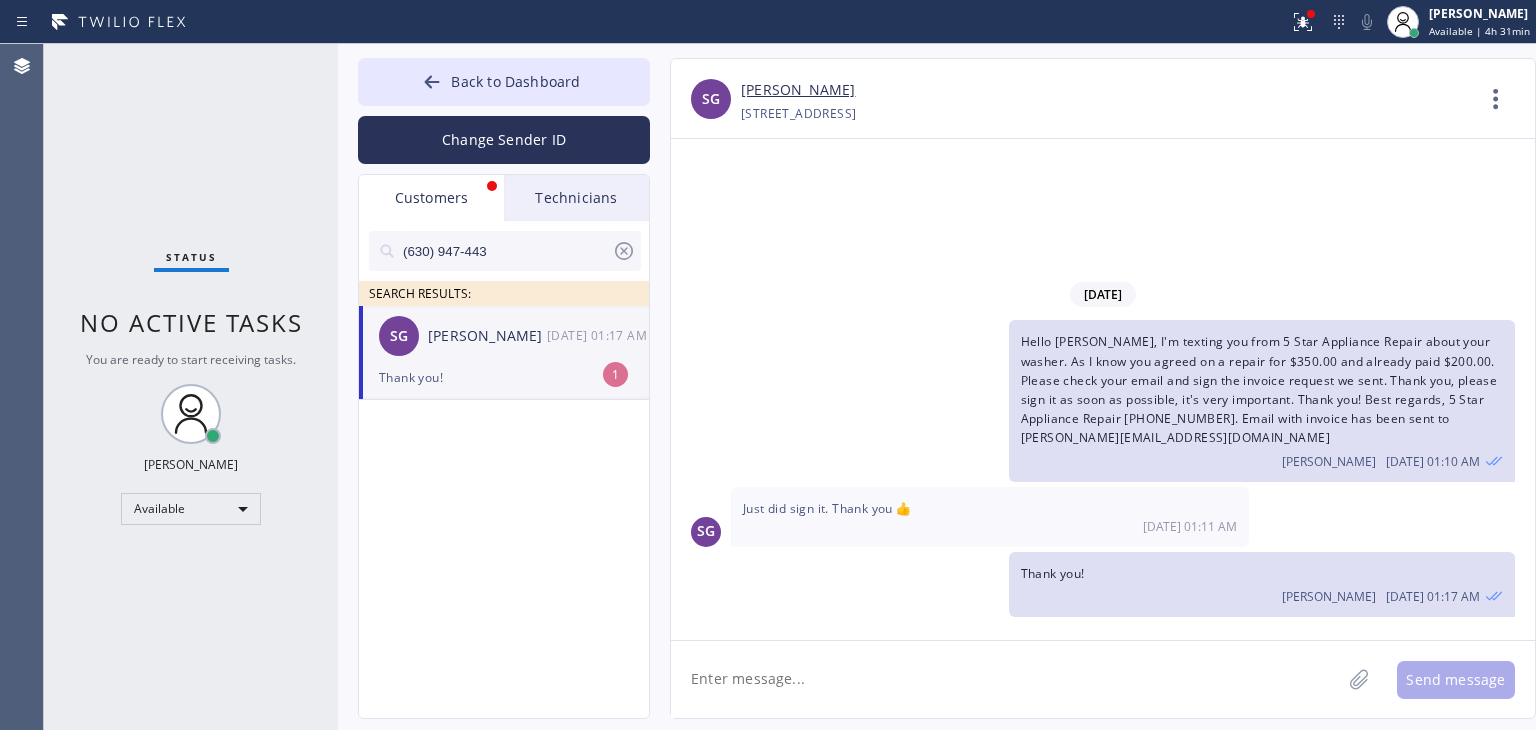 click on "[DATE] 01:17 AM" at bounding box center [599, 335] 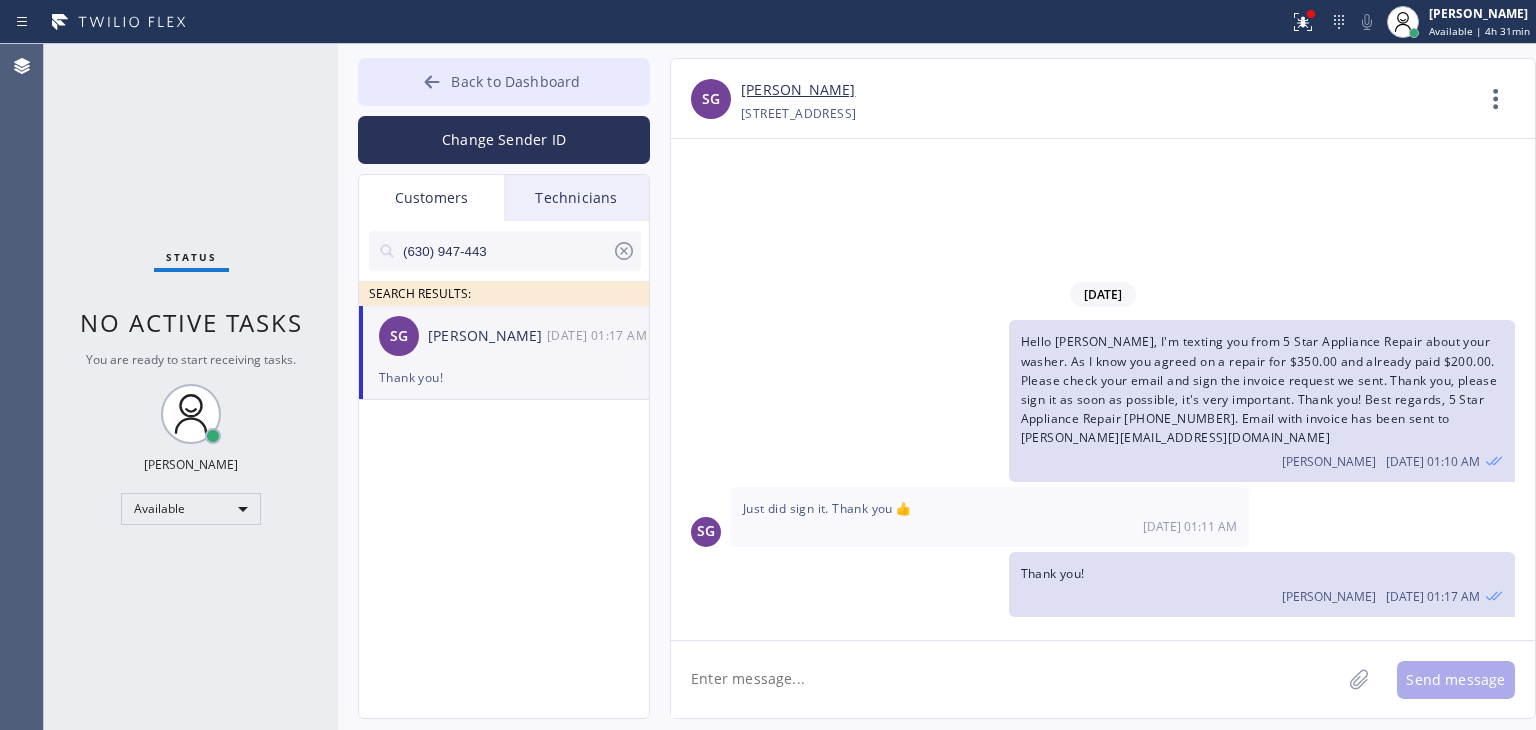 drag, startPoint x: 614, startPoint y: 100, endPoint x: 1208, endPoint y: 113, distance: 594.1422 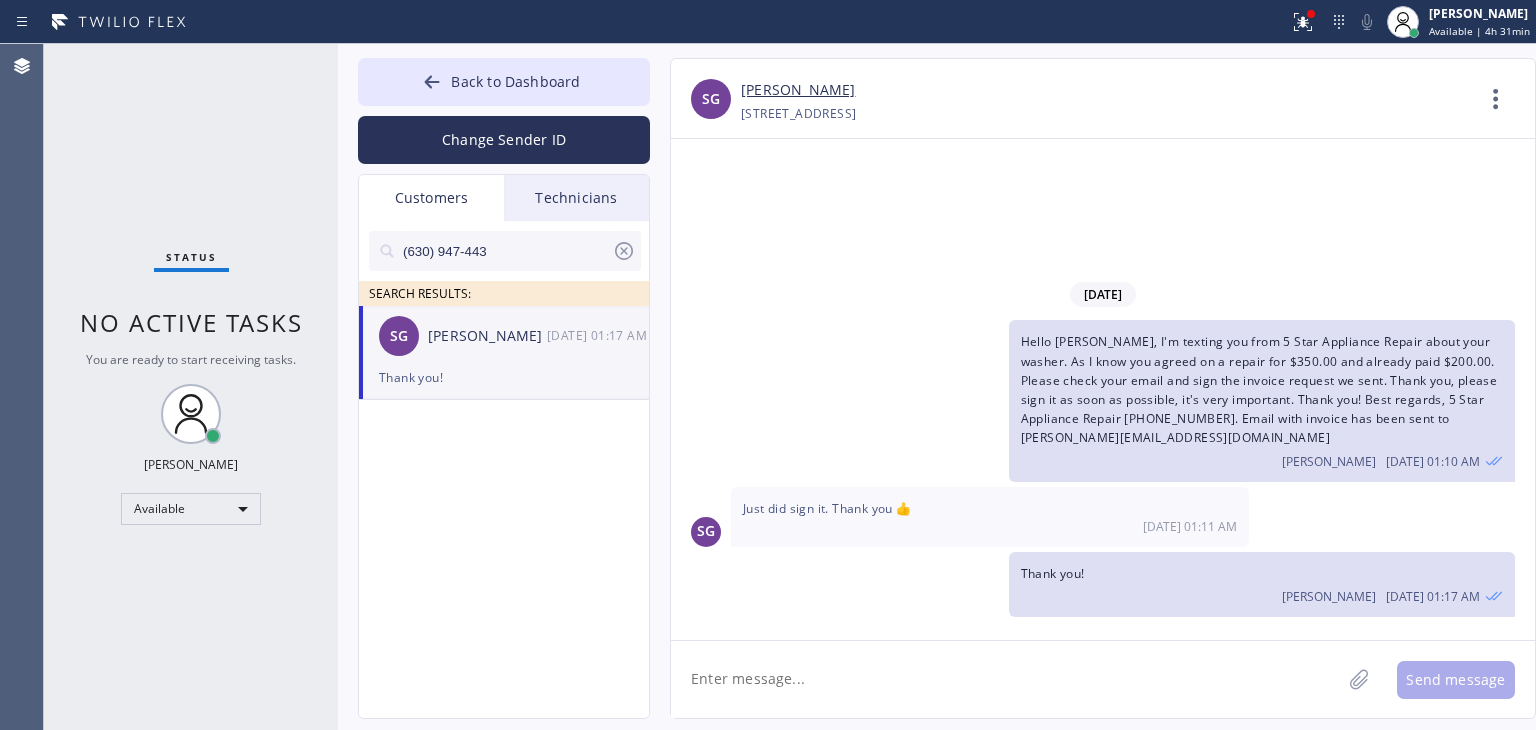 click on "Back to Dashboard" at bounding box center [504, 82] 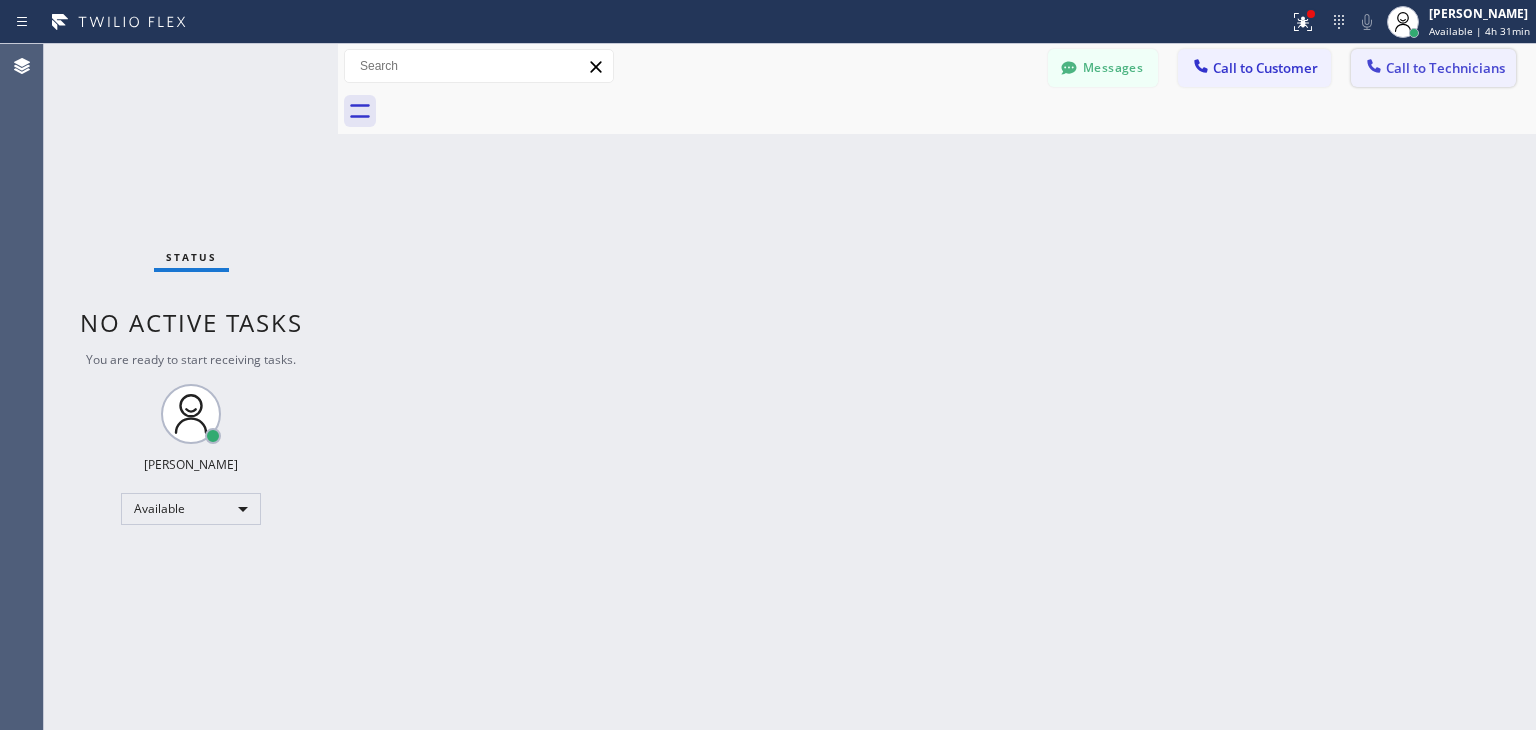 click on "Call to Technicians" at bounding box center [1433, 68] 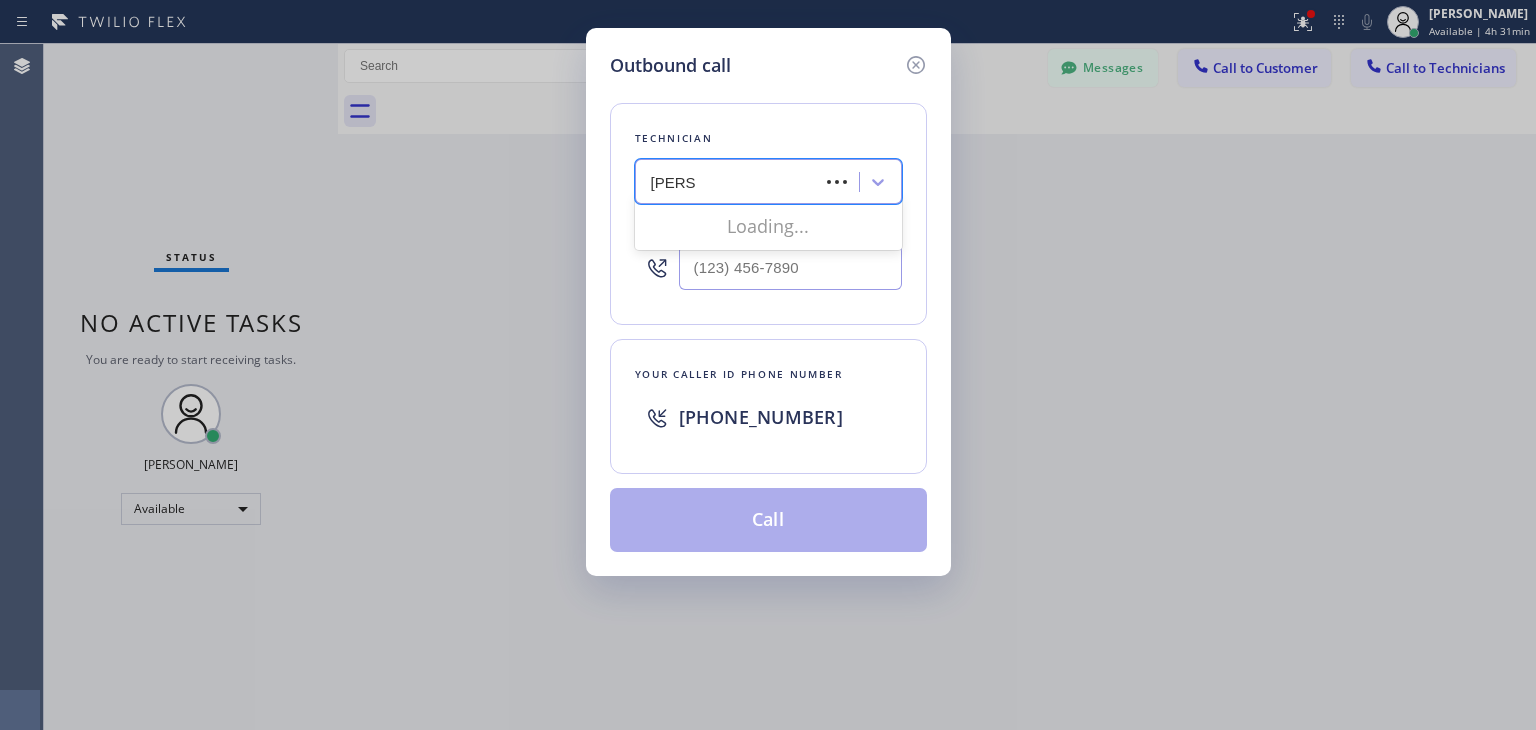 type on "[PERSON_NAME]" 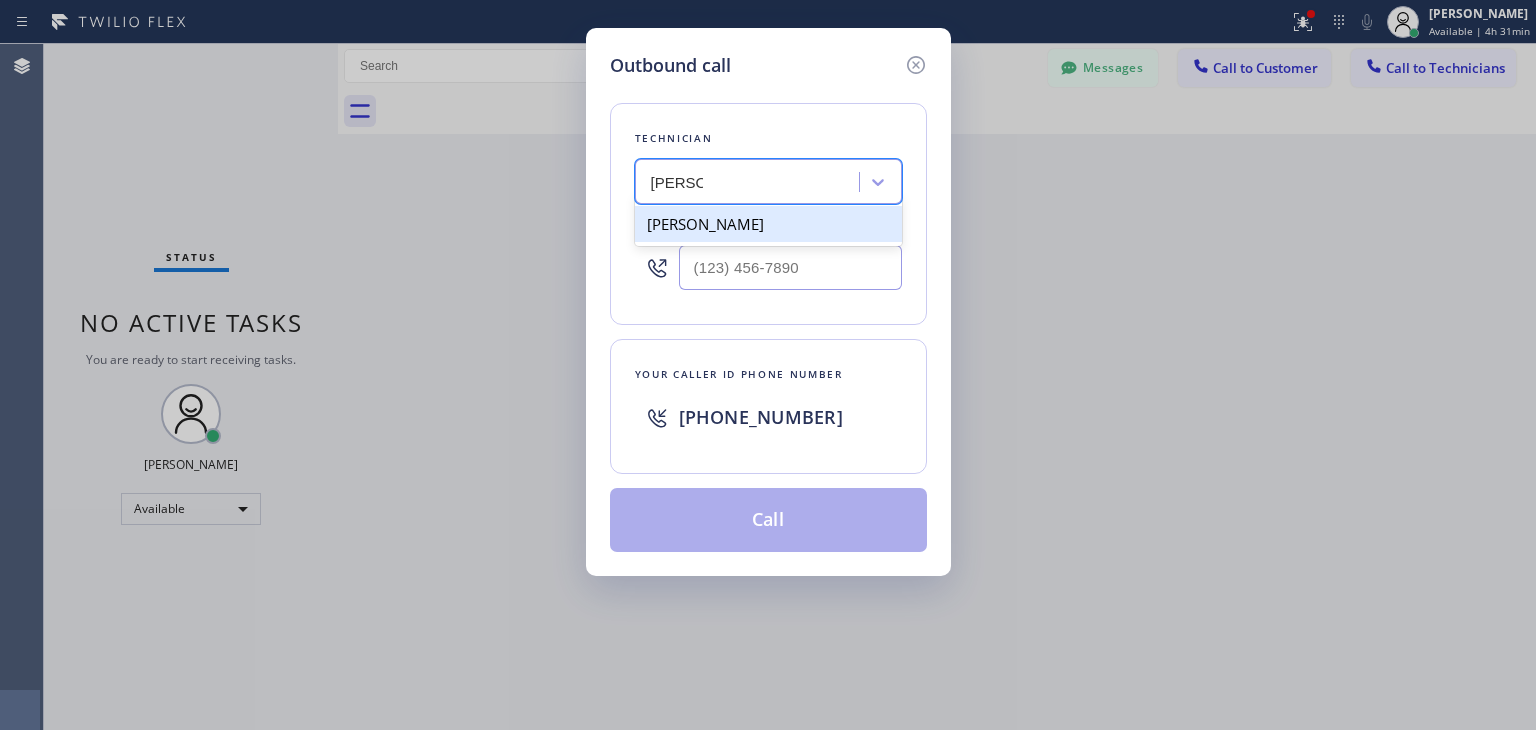 click on "[PERSON_NAME]" at bounding box center (768, 224) 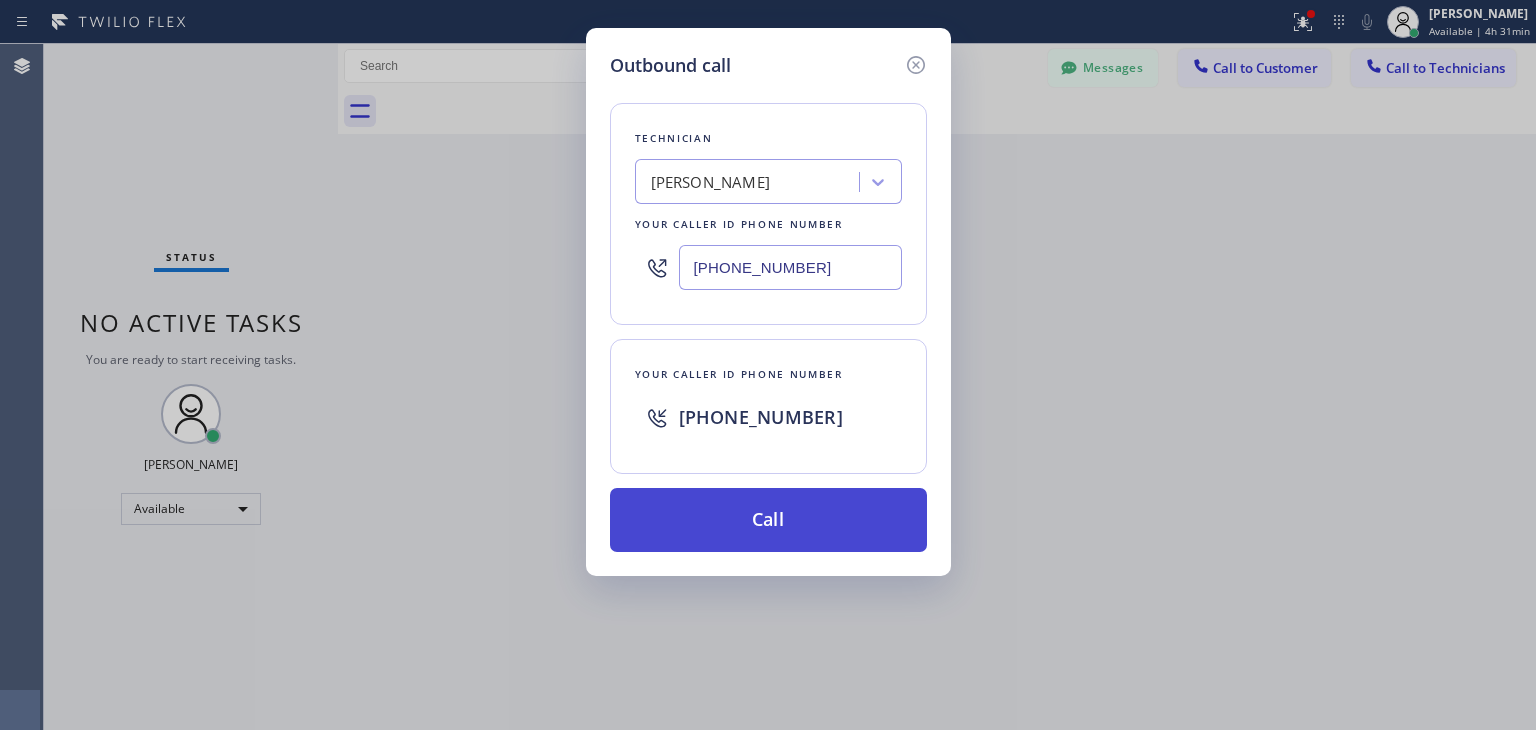 click on "Call" at bounding box center (768, 520) 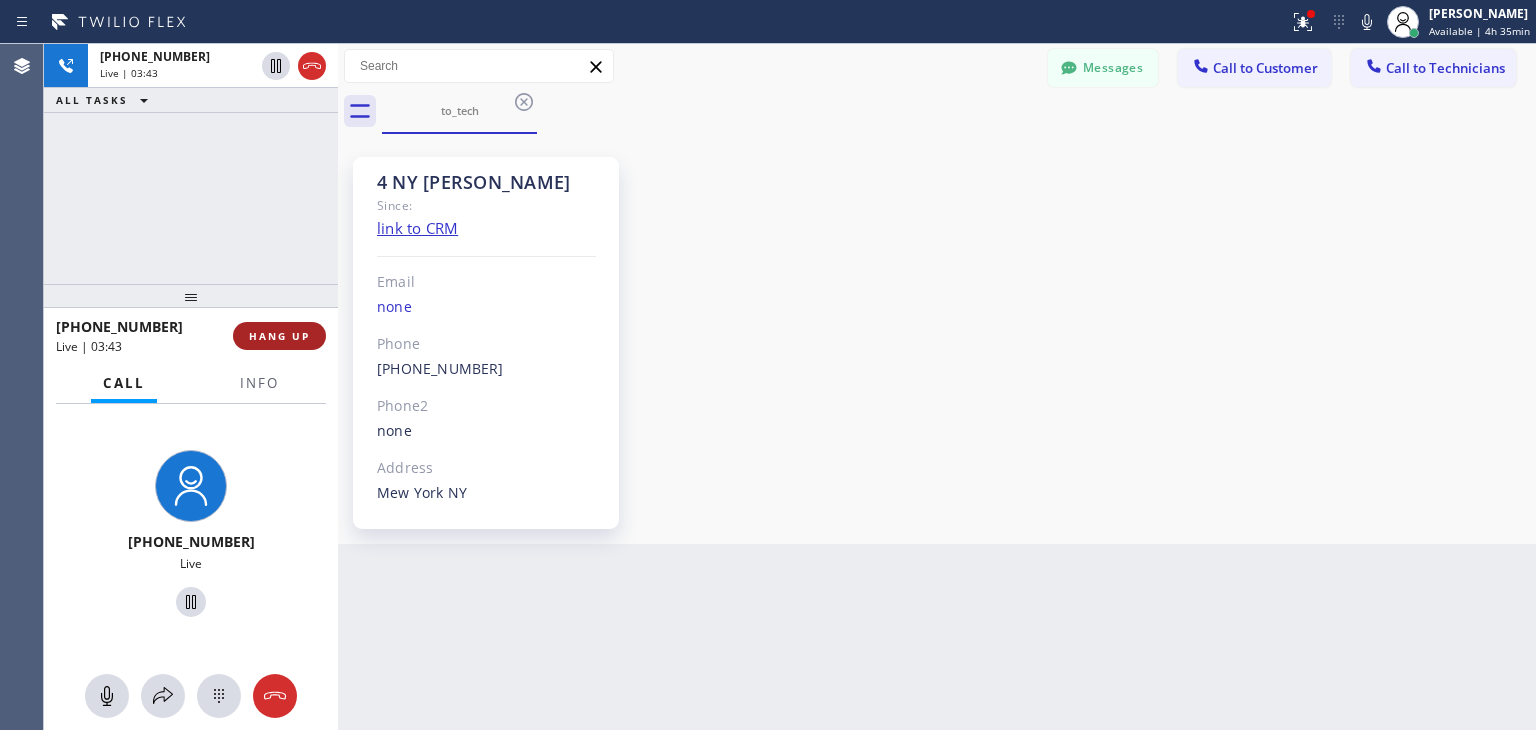 click on "HANG UP" at bounding box center [279, 336] 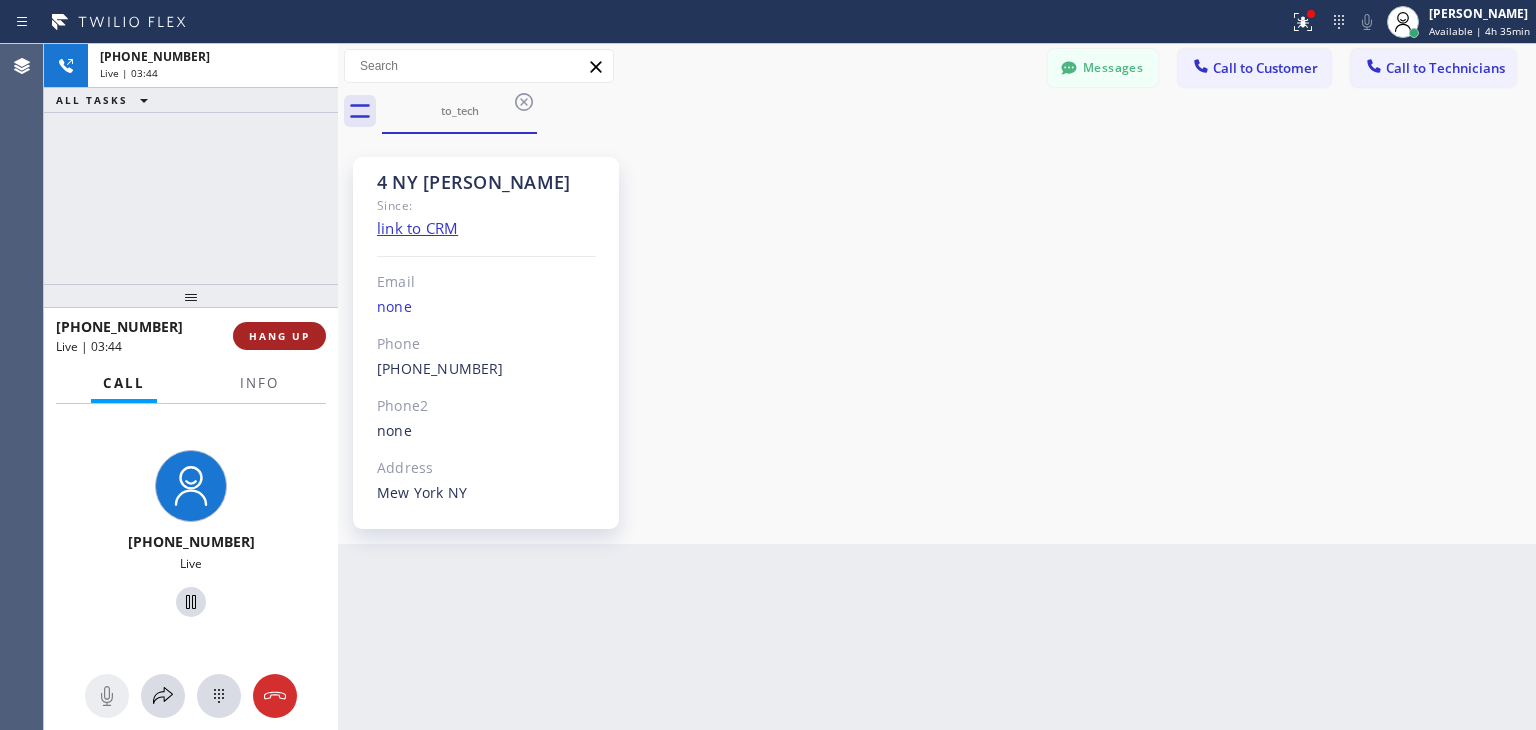 click on "HANG UP" at bounding box center [279, 336] 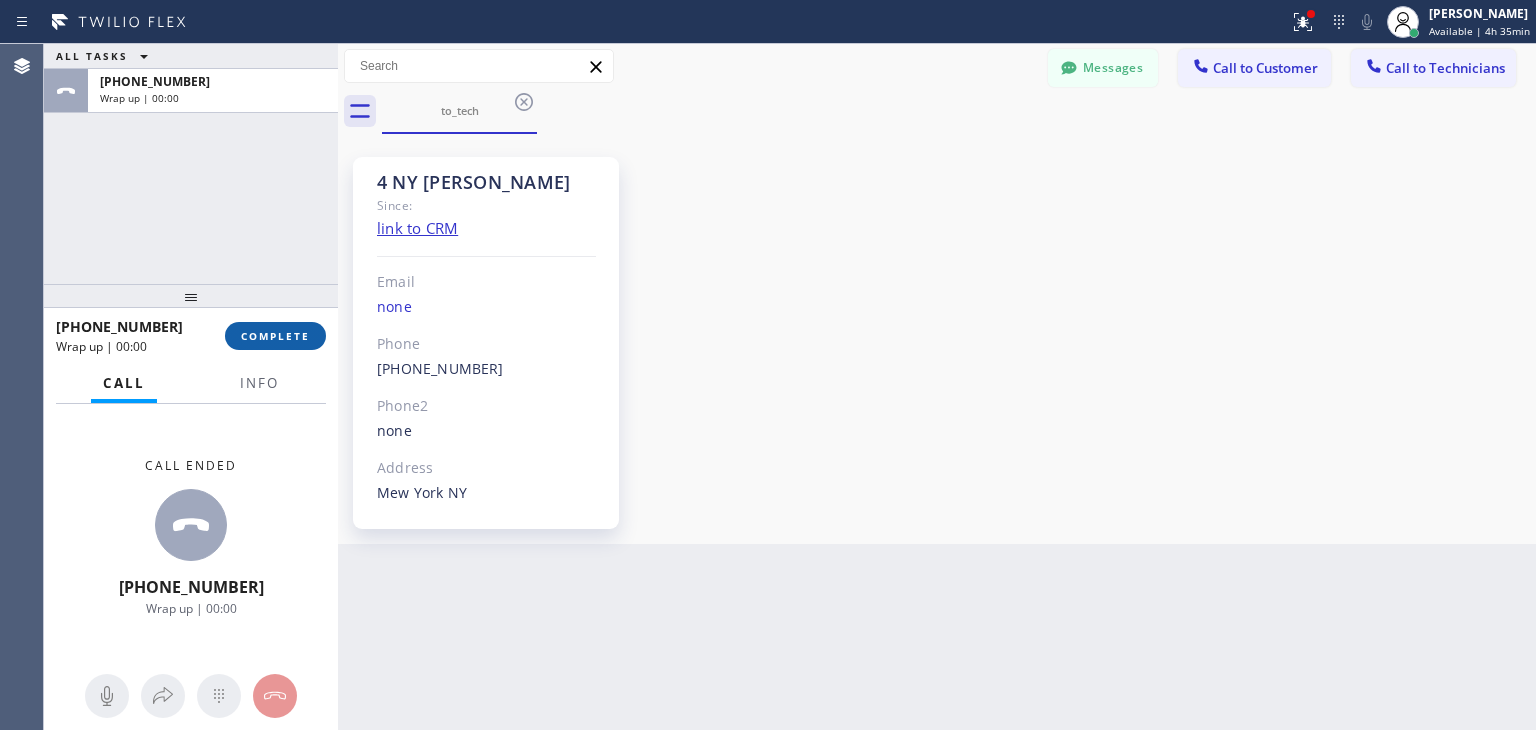 click on "COMPLETE" at bounding box center (275, 336) 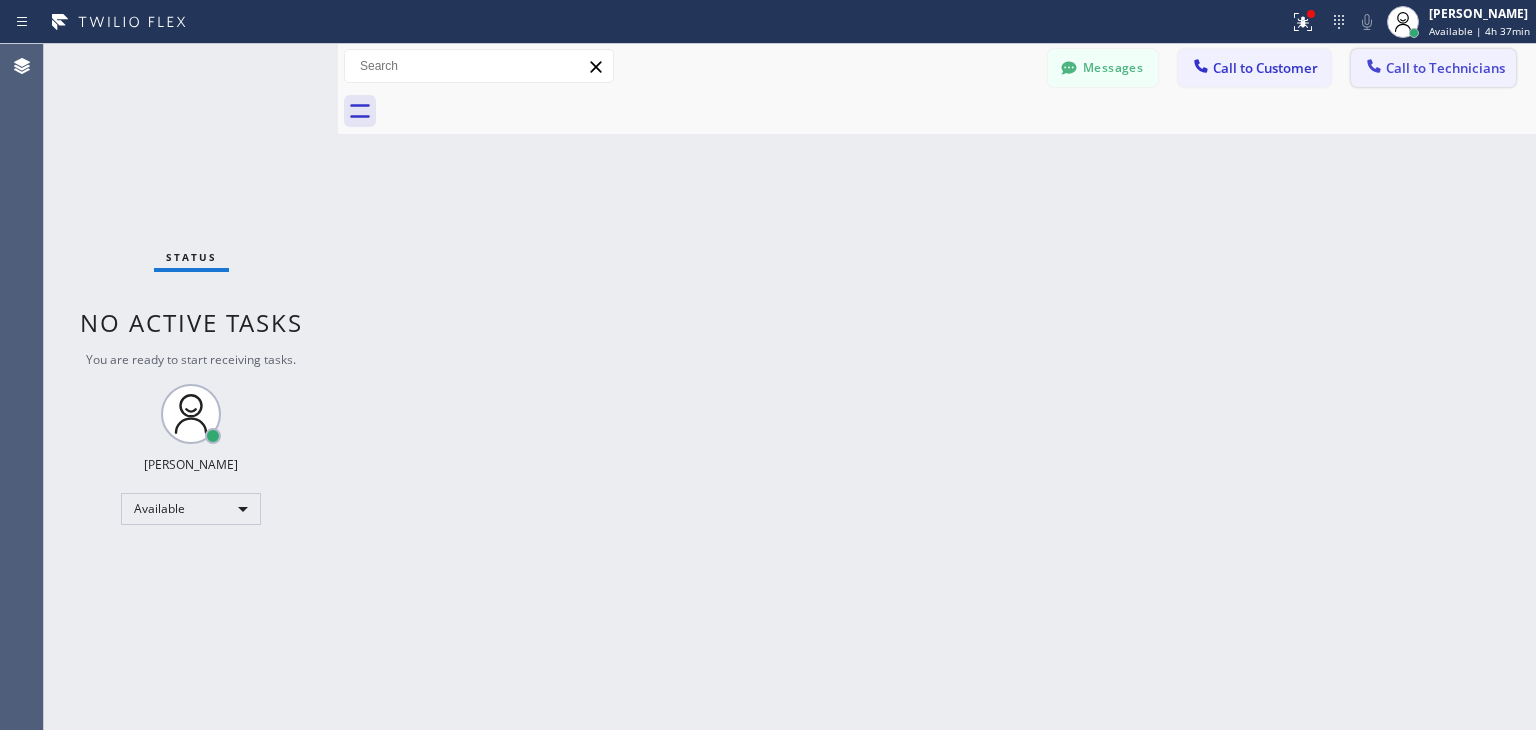 click on "Call to Technicians" at bounding box center (1445, 68) 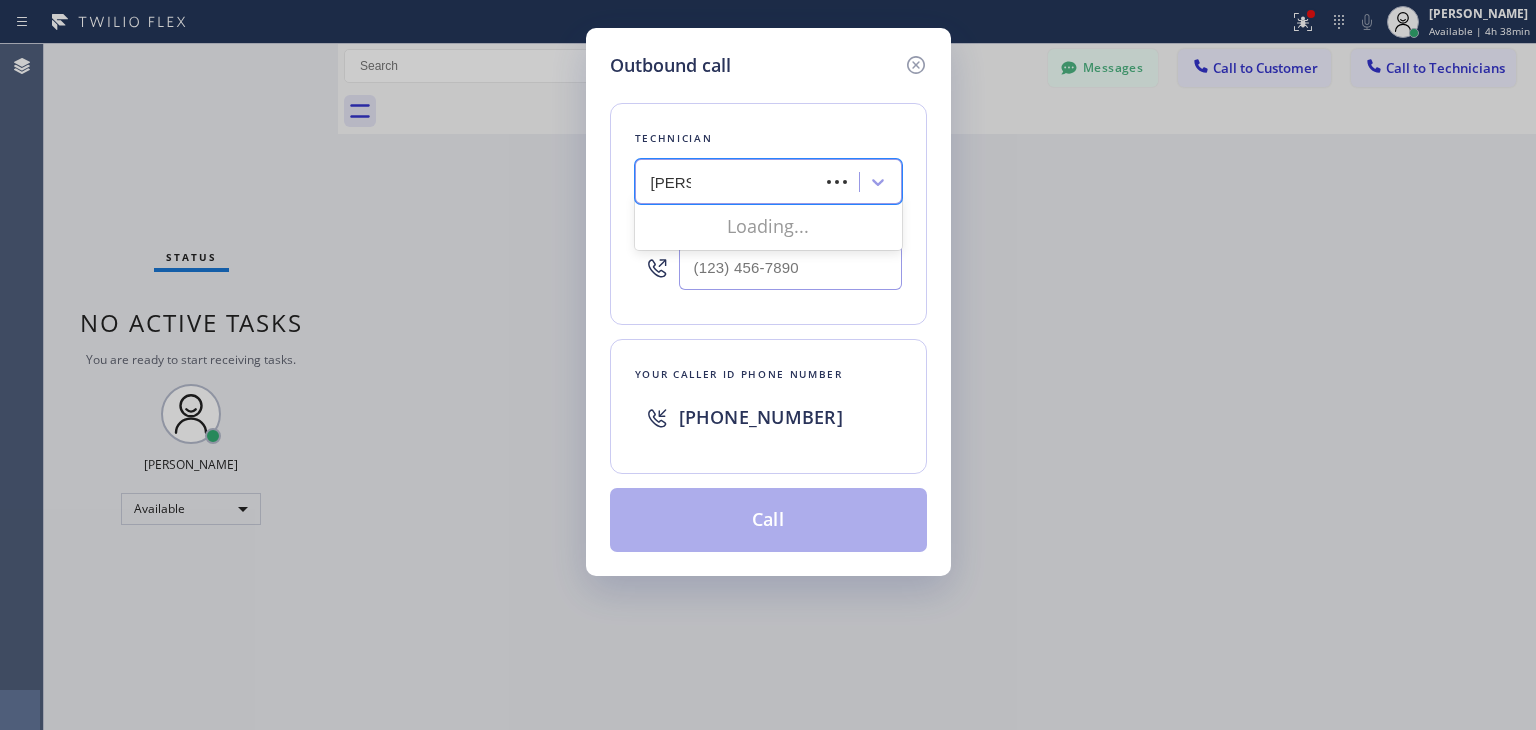 type on "[PERSON_NAME]" 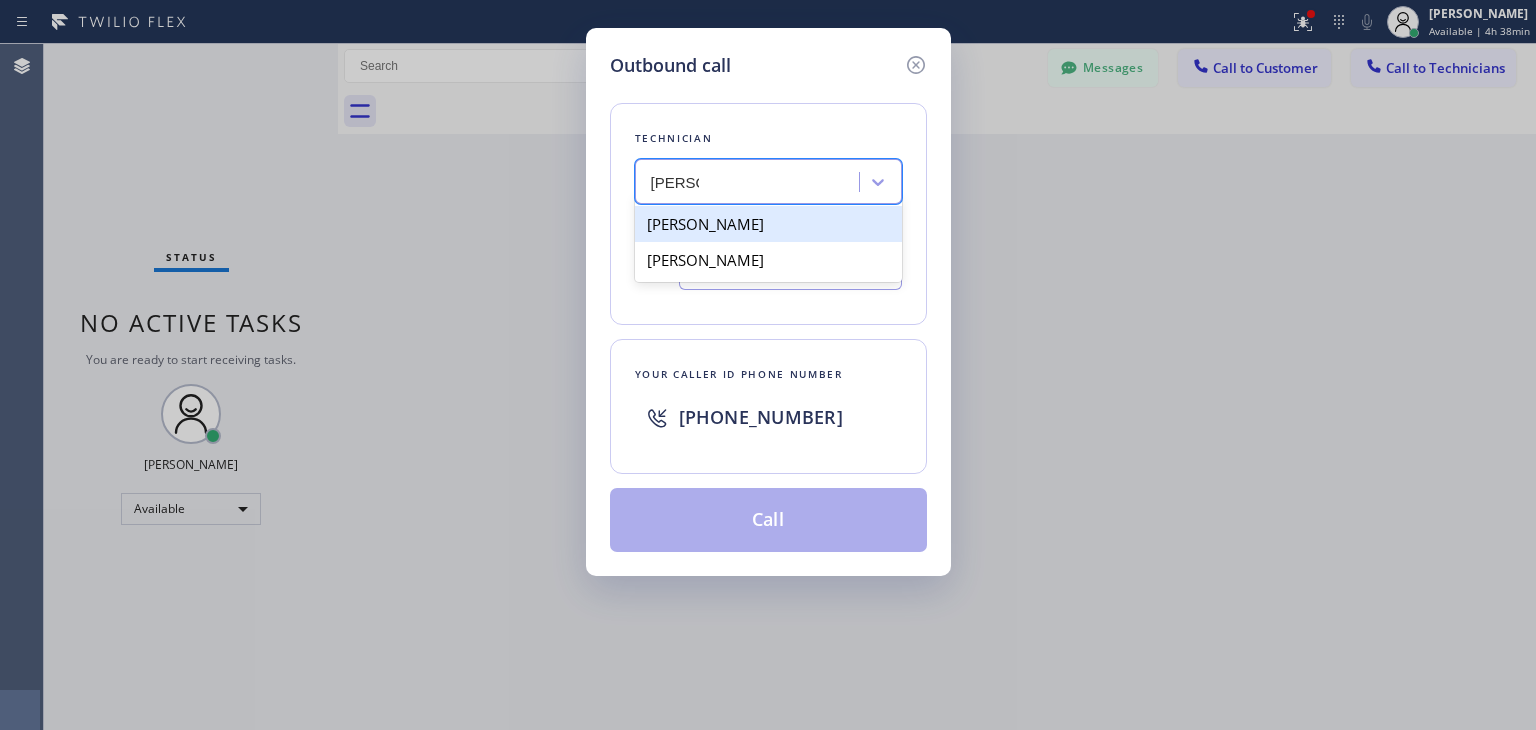 click on "[PERSON_NAME]" at bounding box center [768, 224] 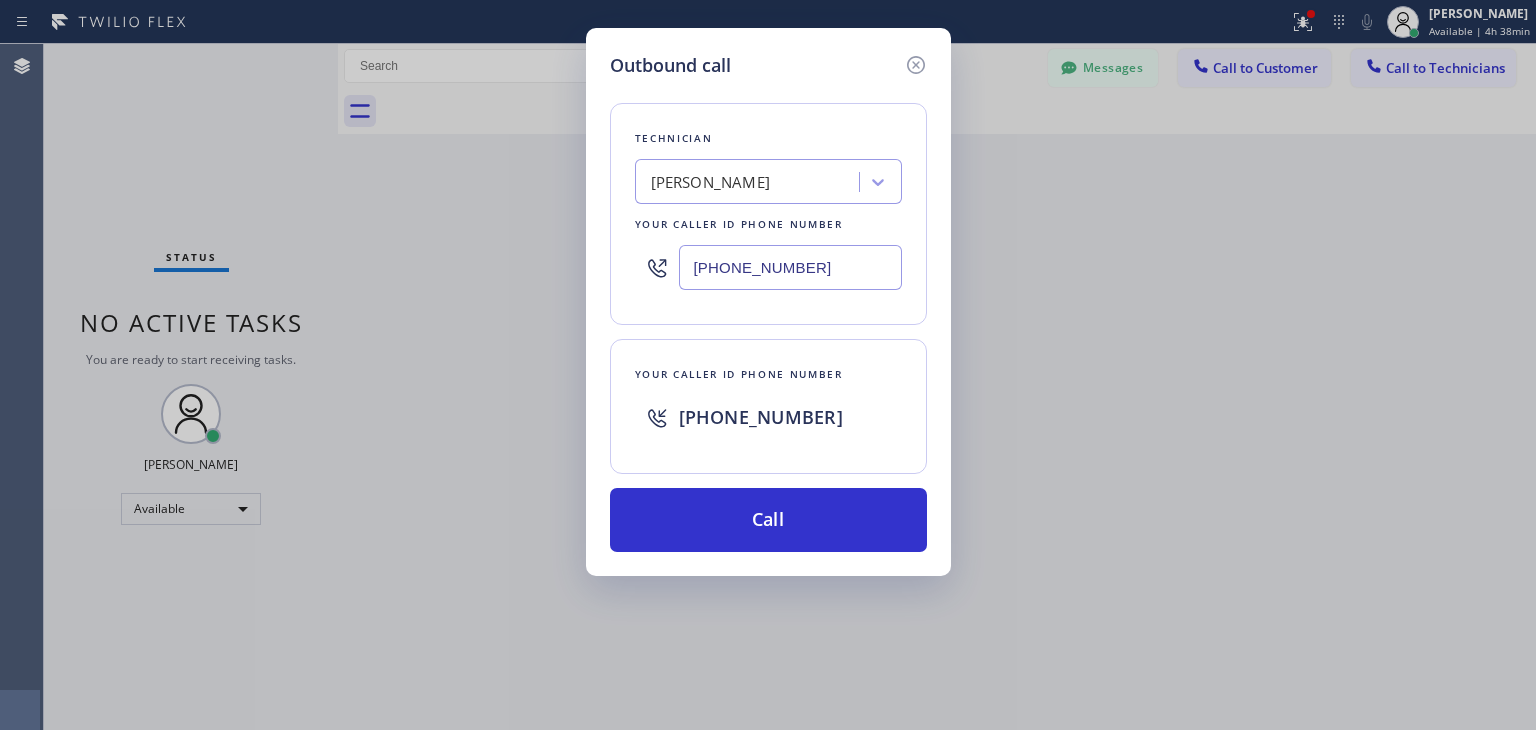 click on "Technician [PERSON_NAME] Your caller id phone number [PHONE_NUMBER] Your caller id phone number [PHONE_NUMBER] Call" at bounding box center [768, 315] 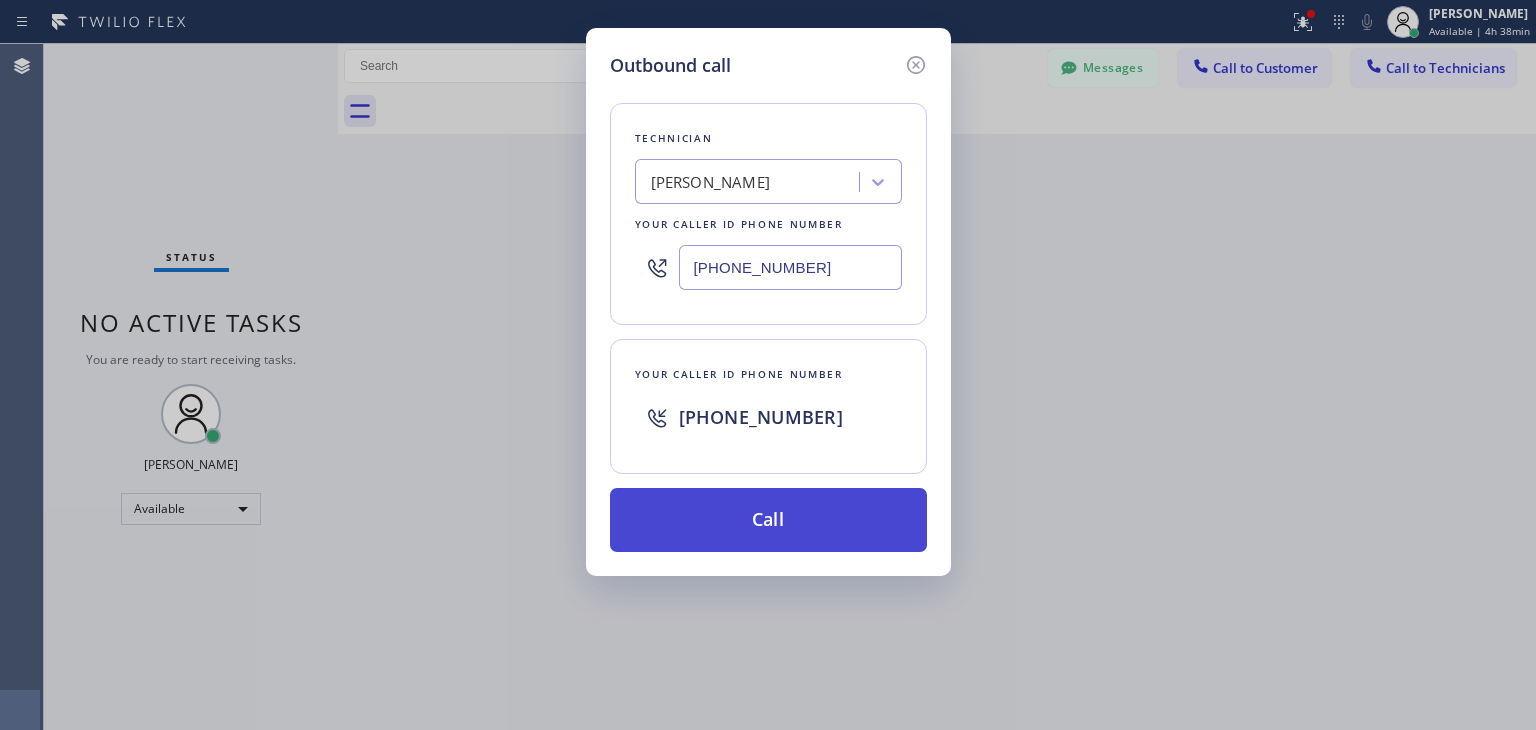click on "Call" at bounding box center (768, 520) 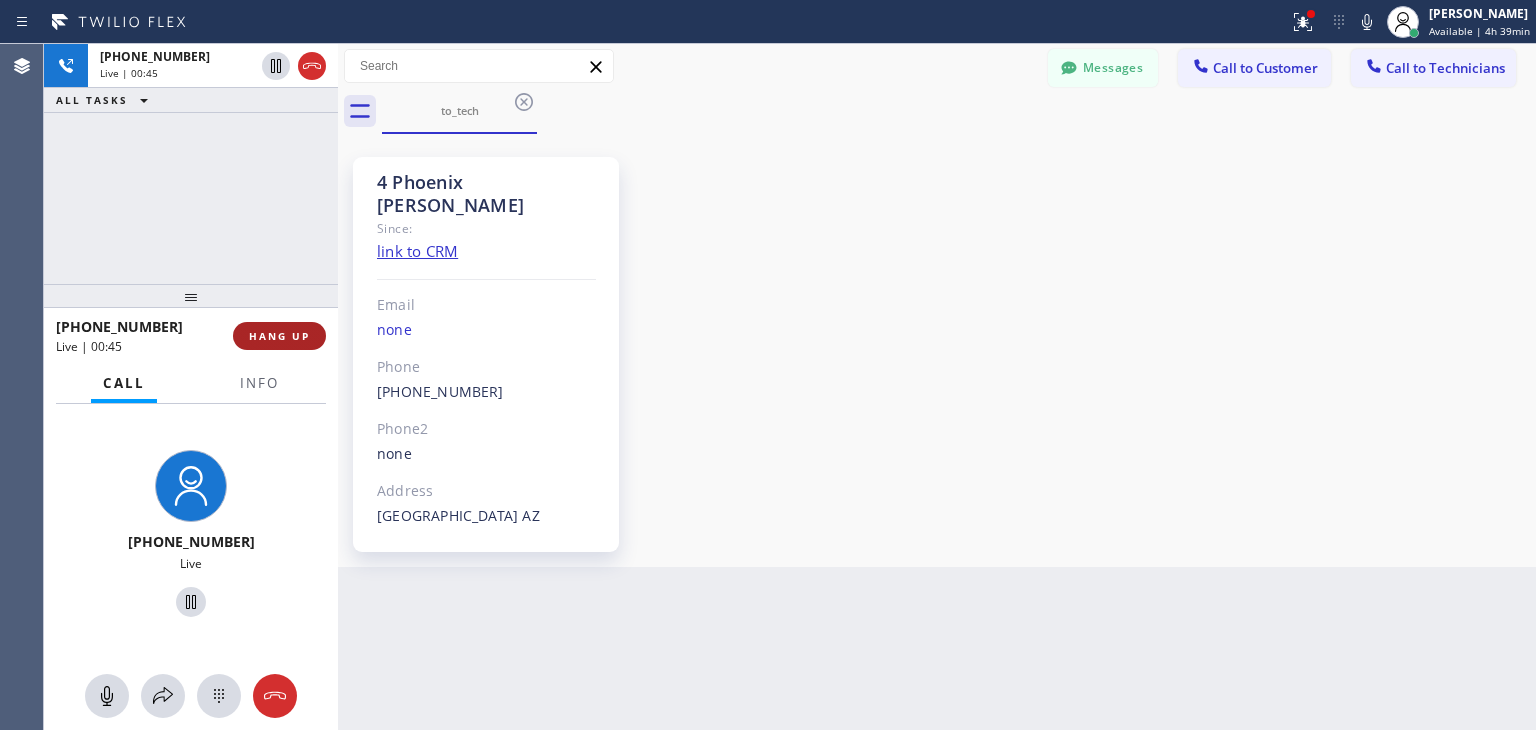 click on "HANG UP" at bounding box center (279, 336) 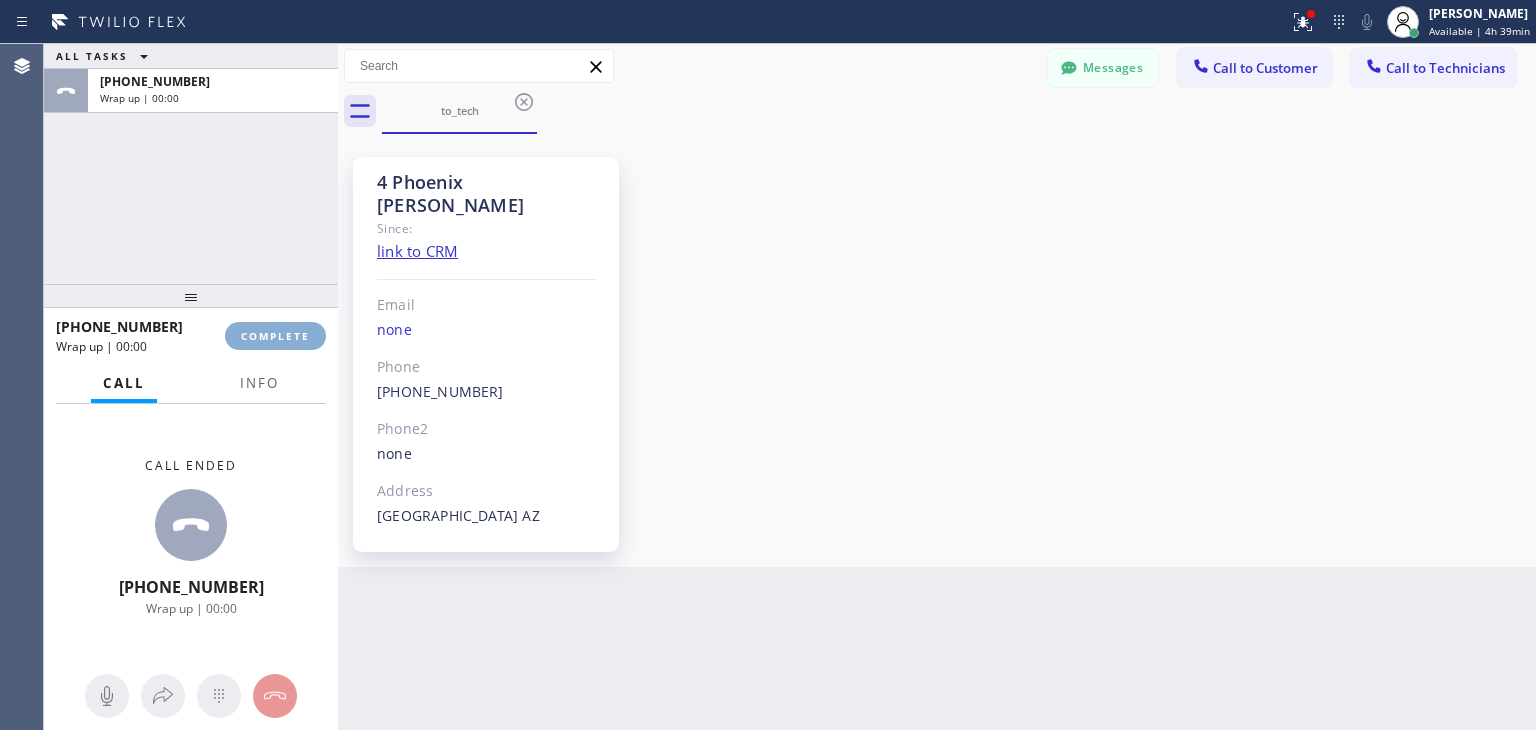 click on "COMPLETE" at bounding box center (275, 336) 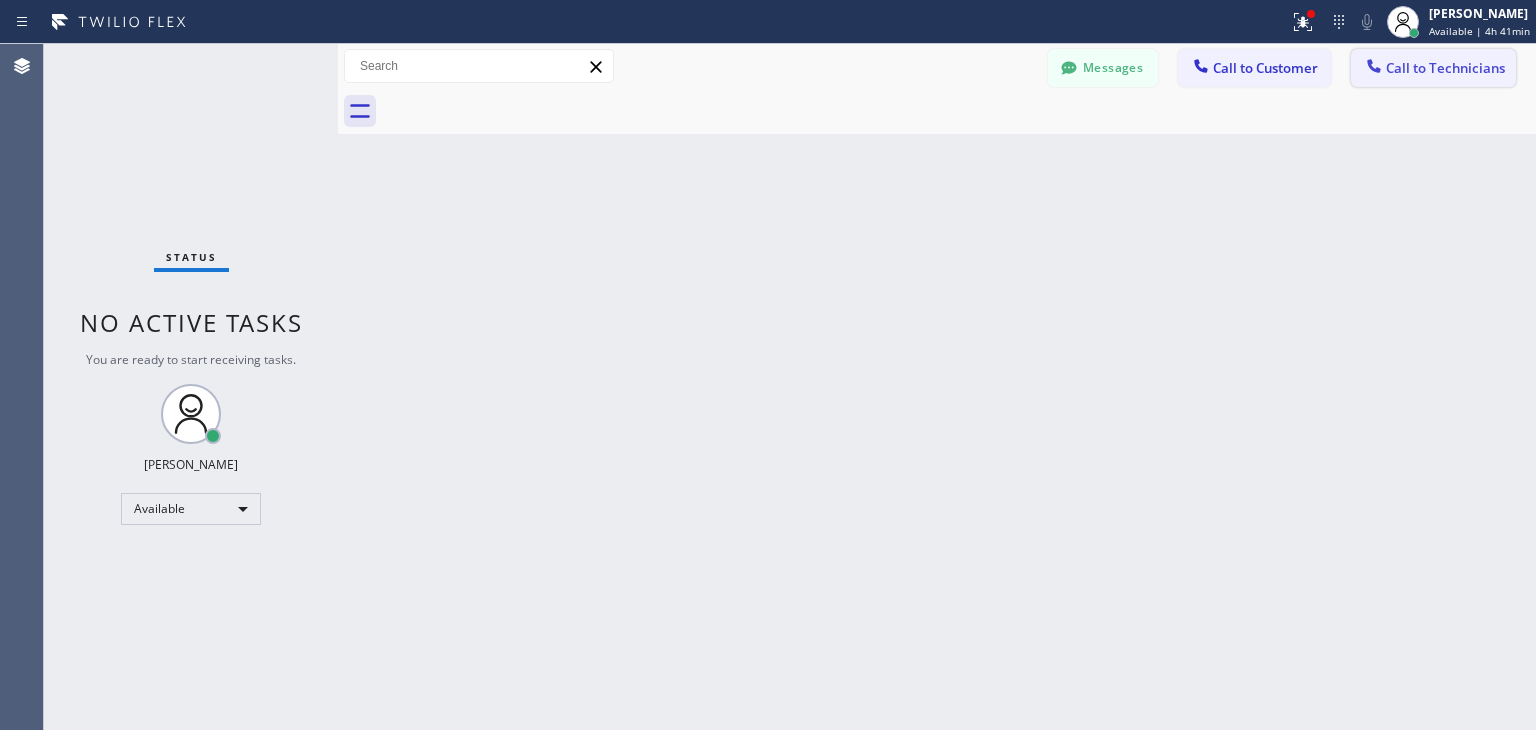 click on "Call to Technicians" at bounding box center (1433, 68) 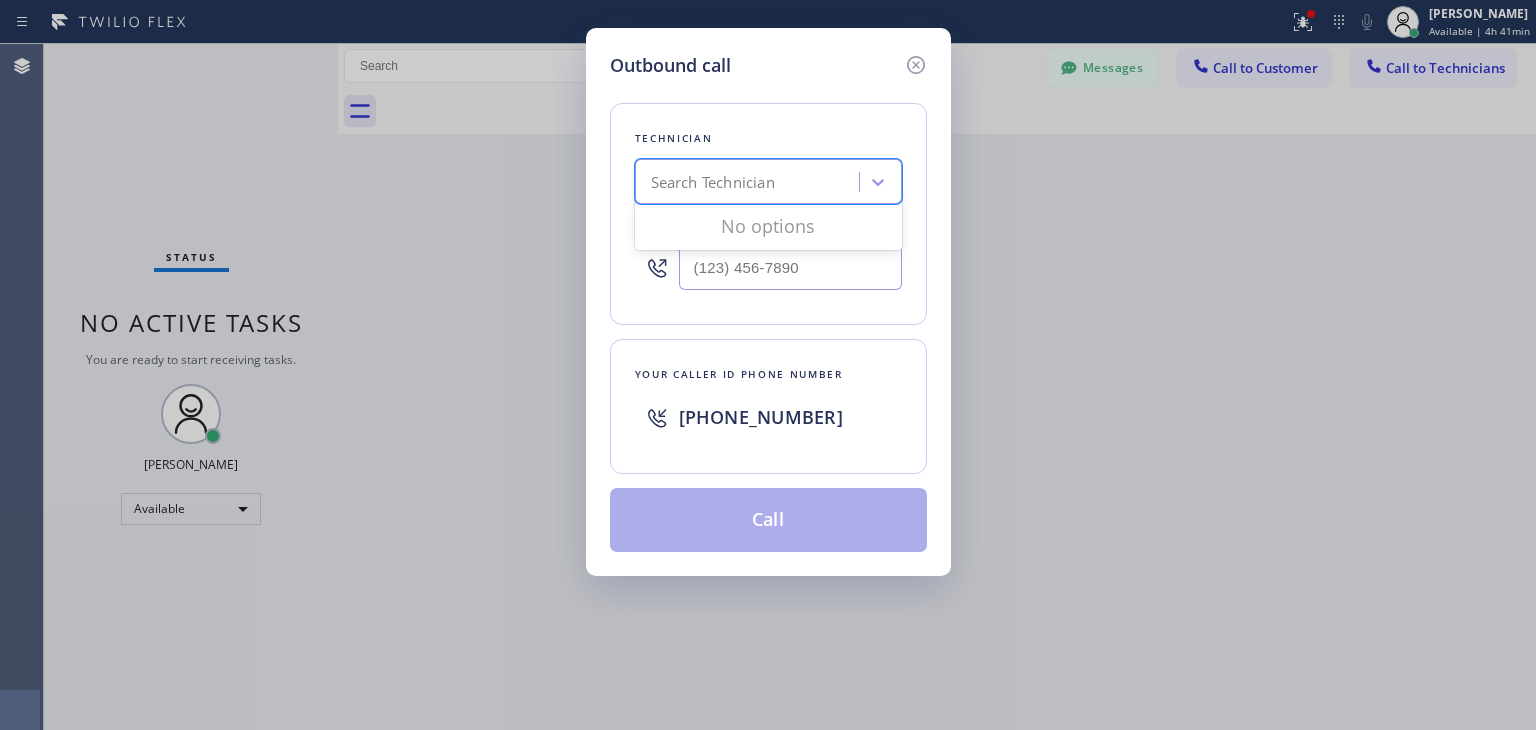 click on "Search Technician" at bounding box center [713, 182] 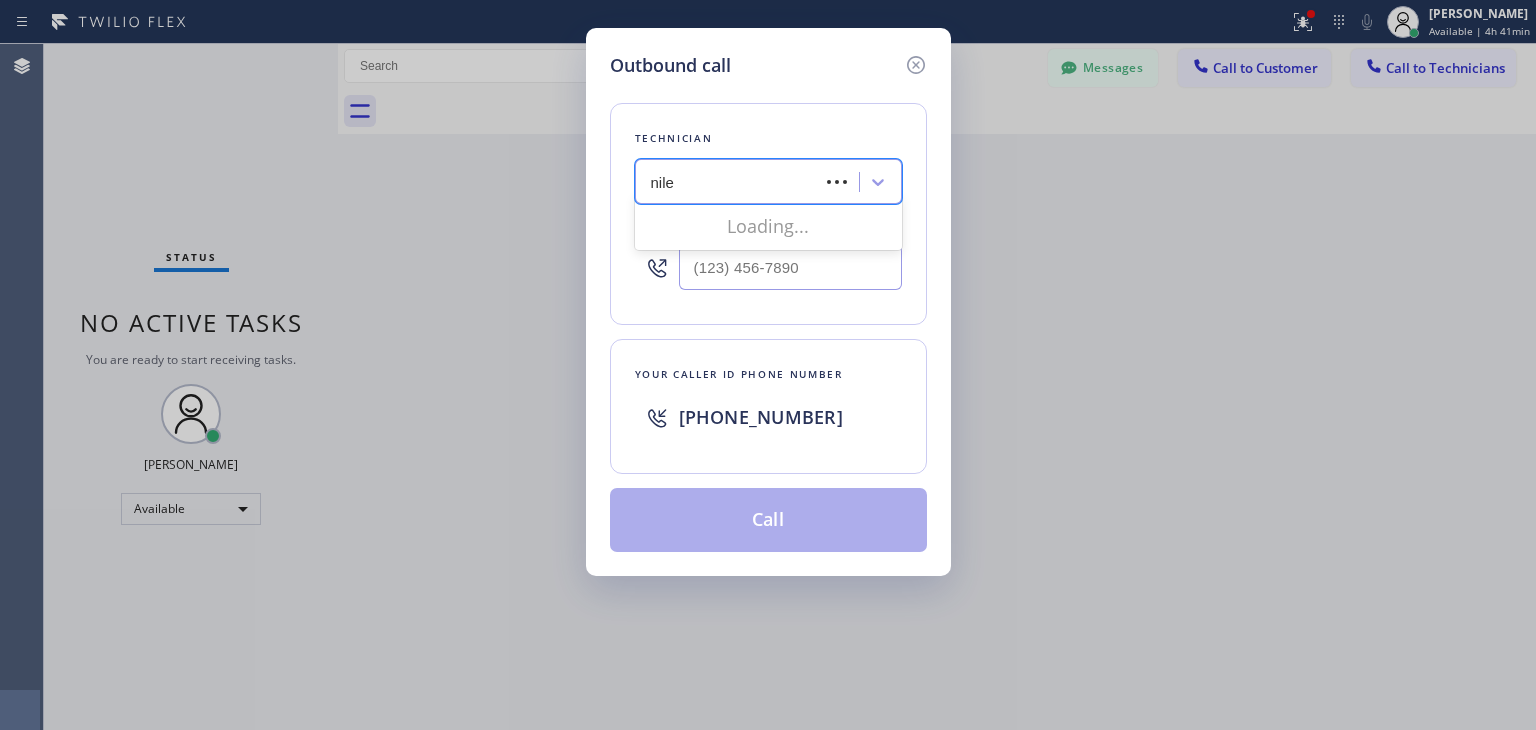 type on "niles" 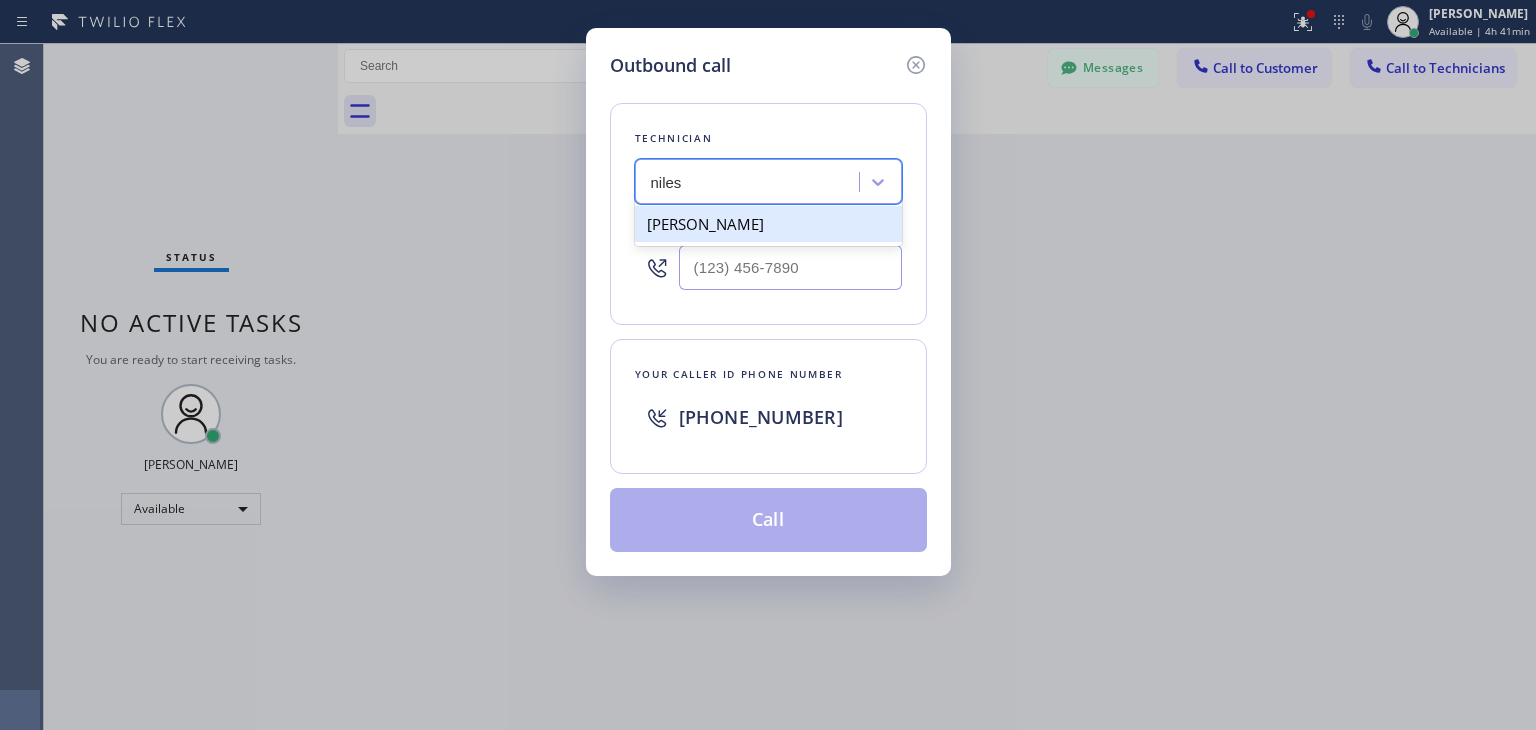 click on "[PERSON_NAME]" at bounding box center (768, 224) 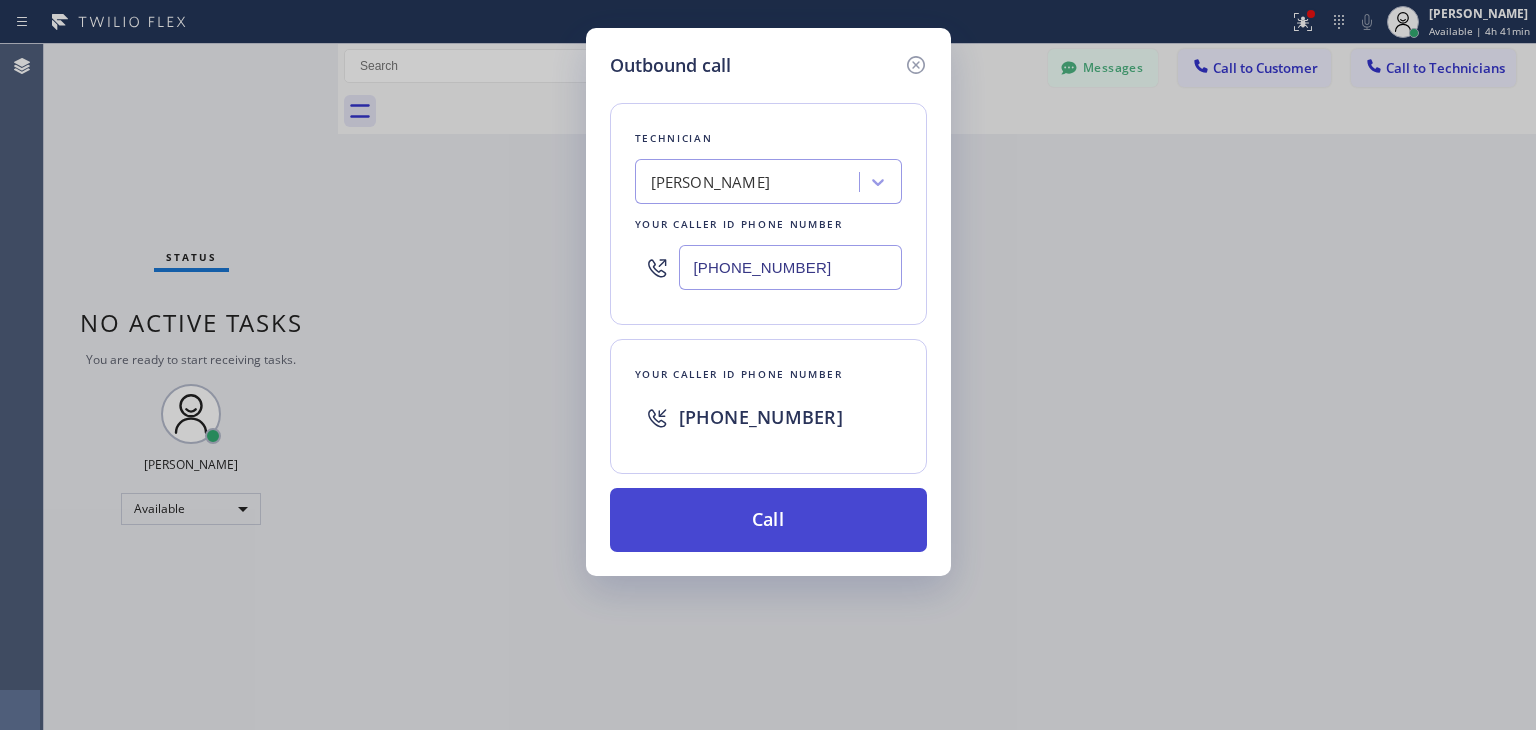 click on "Call" at bounding box center (768, 520) 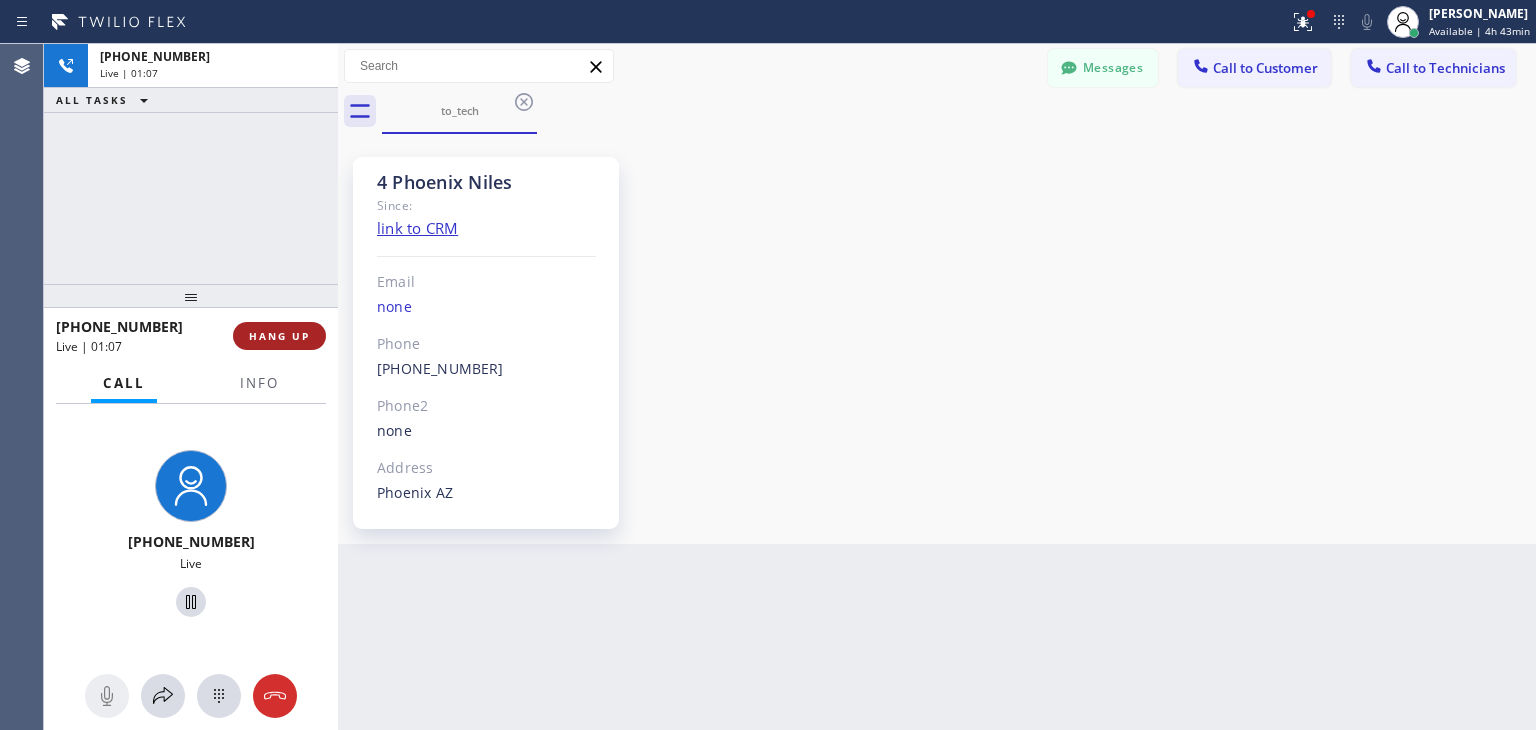 click on "HANG UP" at bounding box center [279, 336] 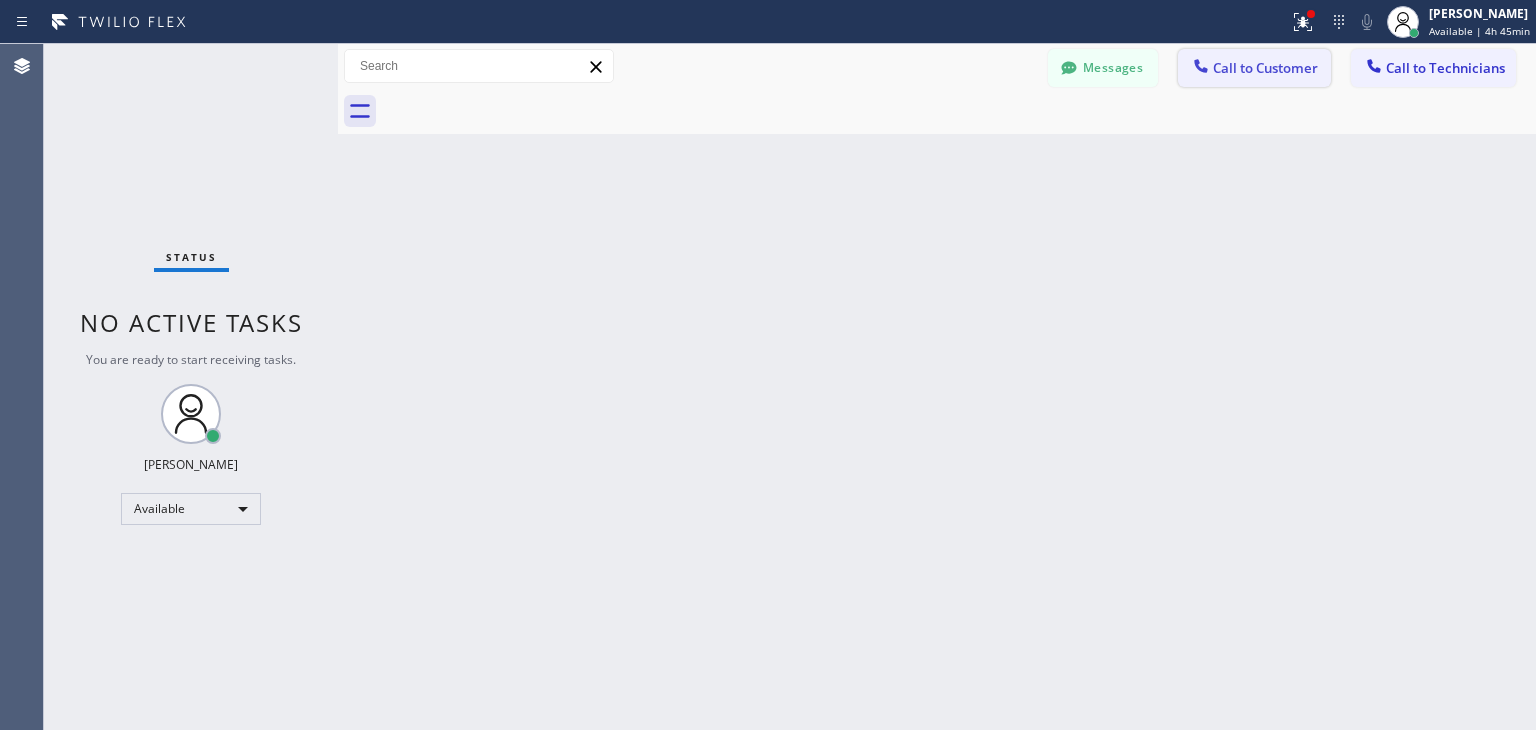 click on "Call to Customer" at bounding box center [1254, 68] 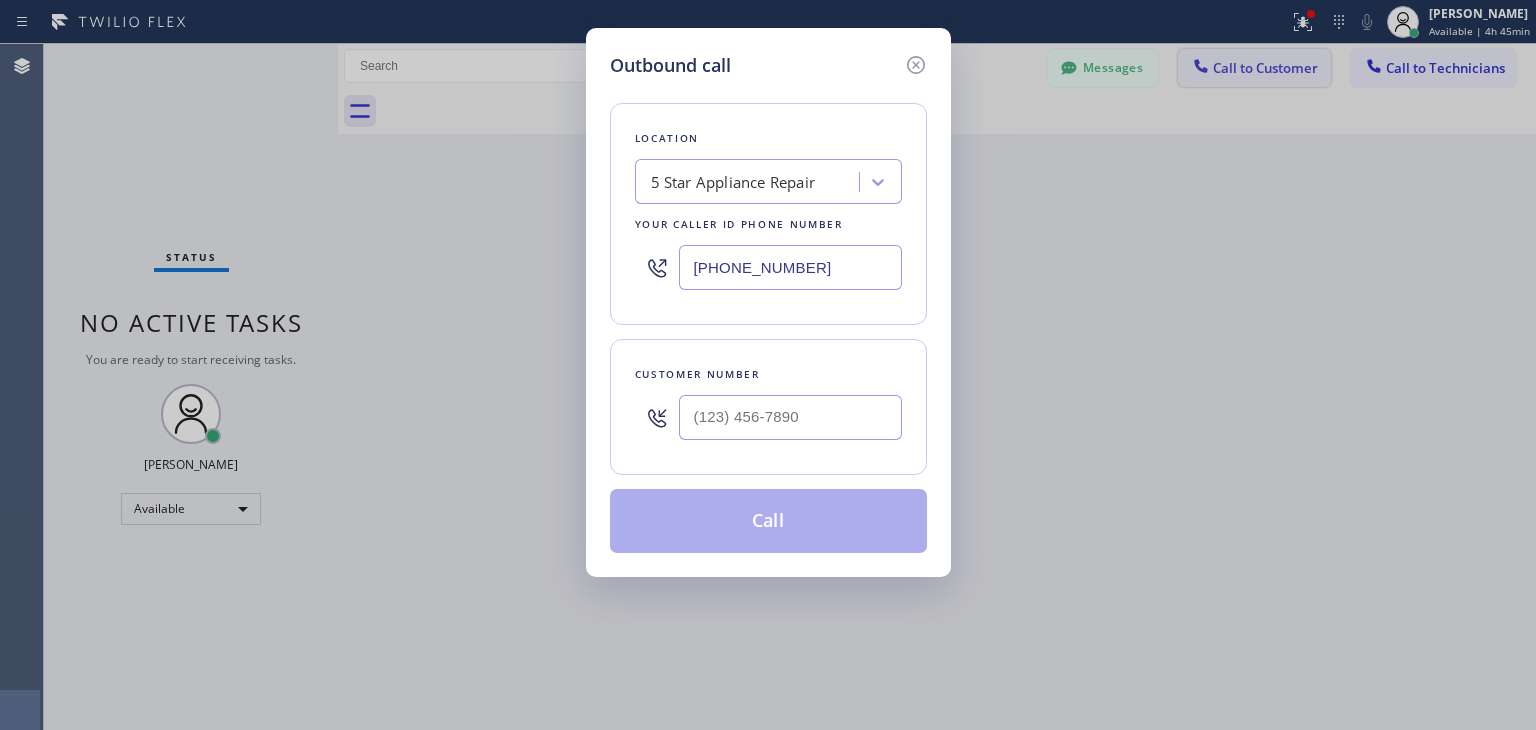 type 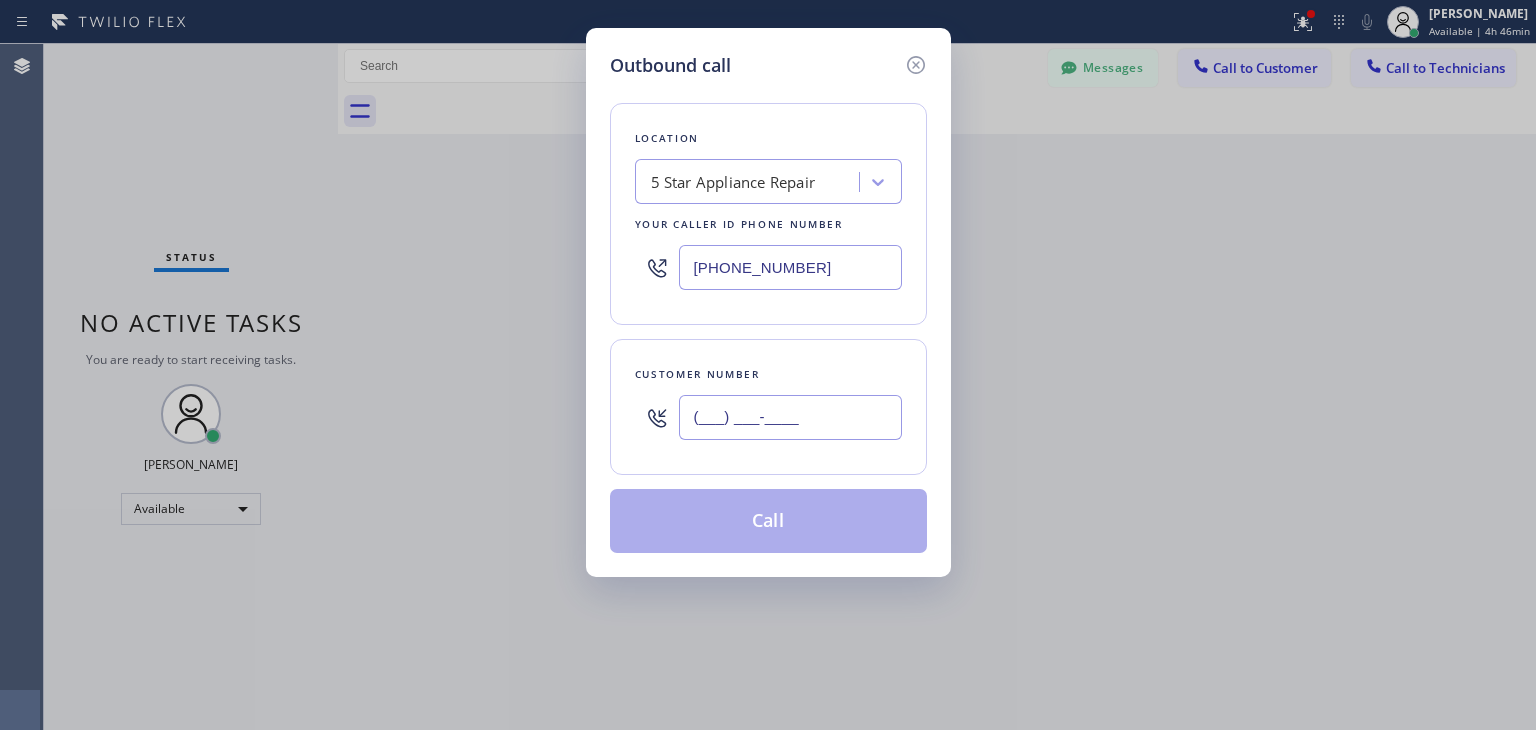 click on "(___) ___-____" at bounding box center (790, 417) 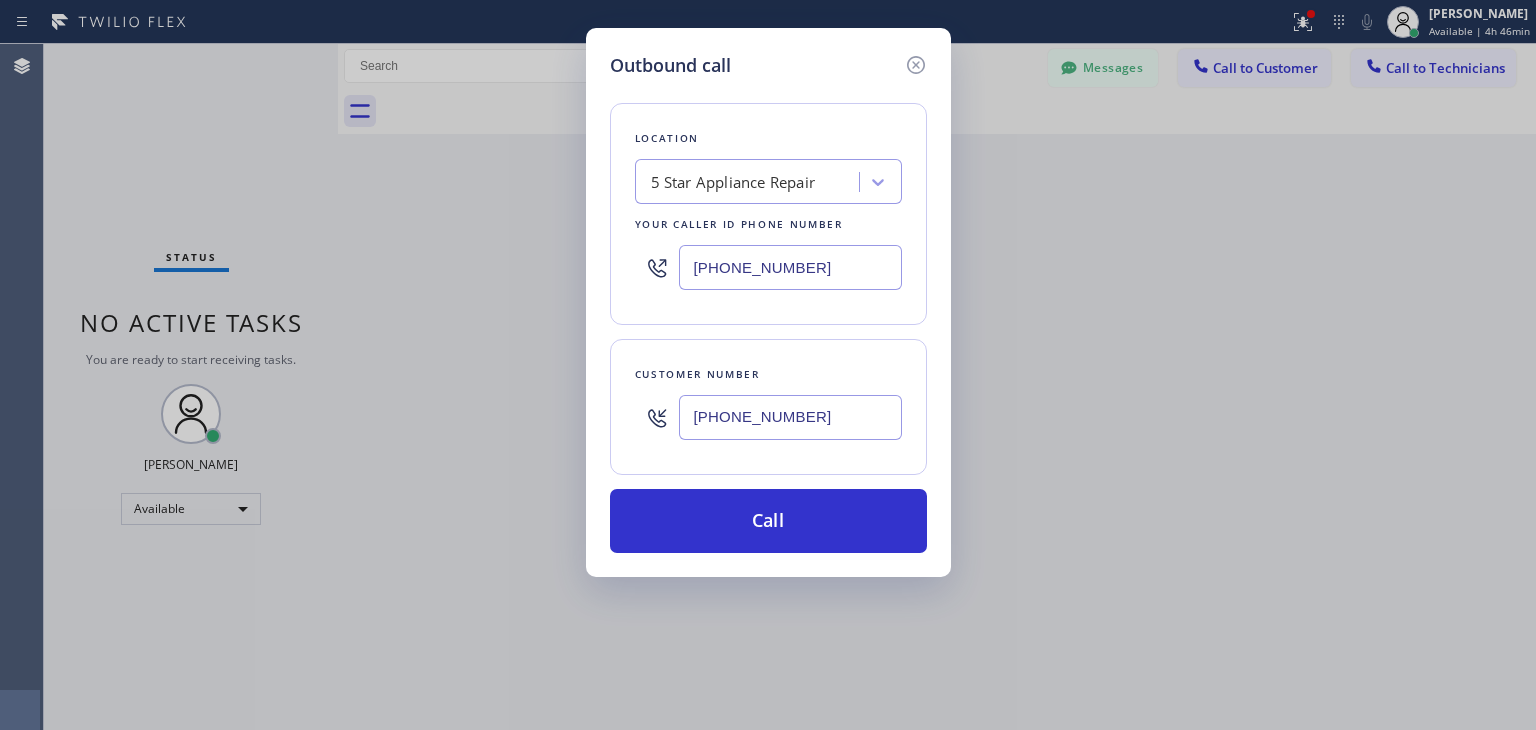 type on "[PHONE_NUMBER]" 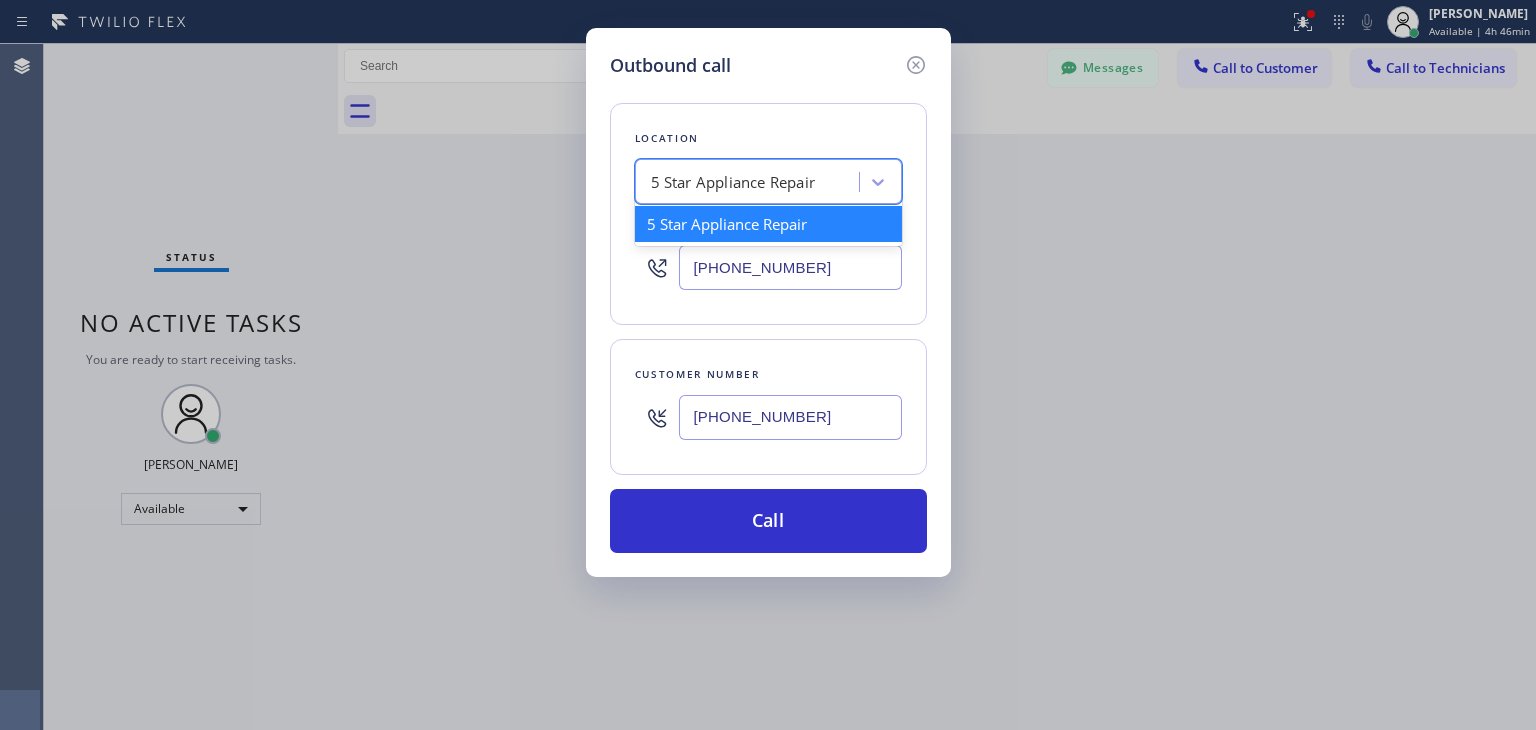 click on "5 Star Appliance Repair" at bounding box center [733, 182] 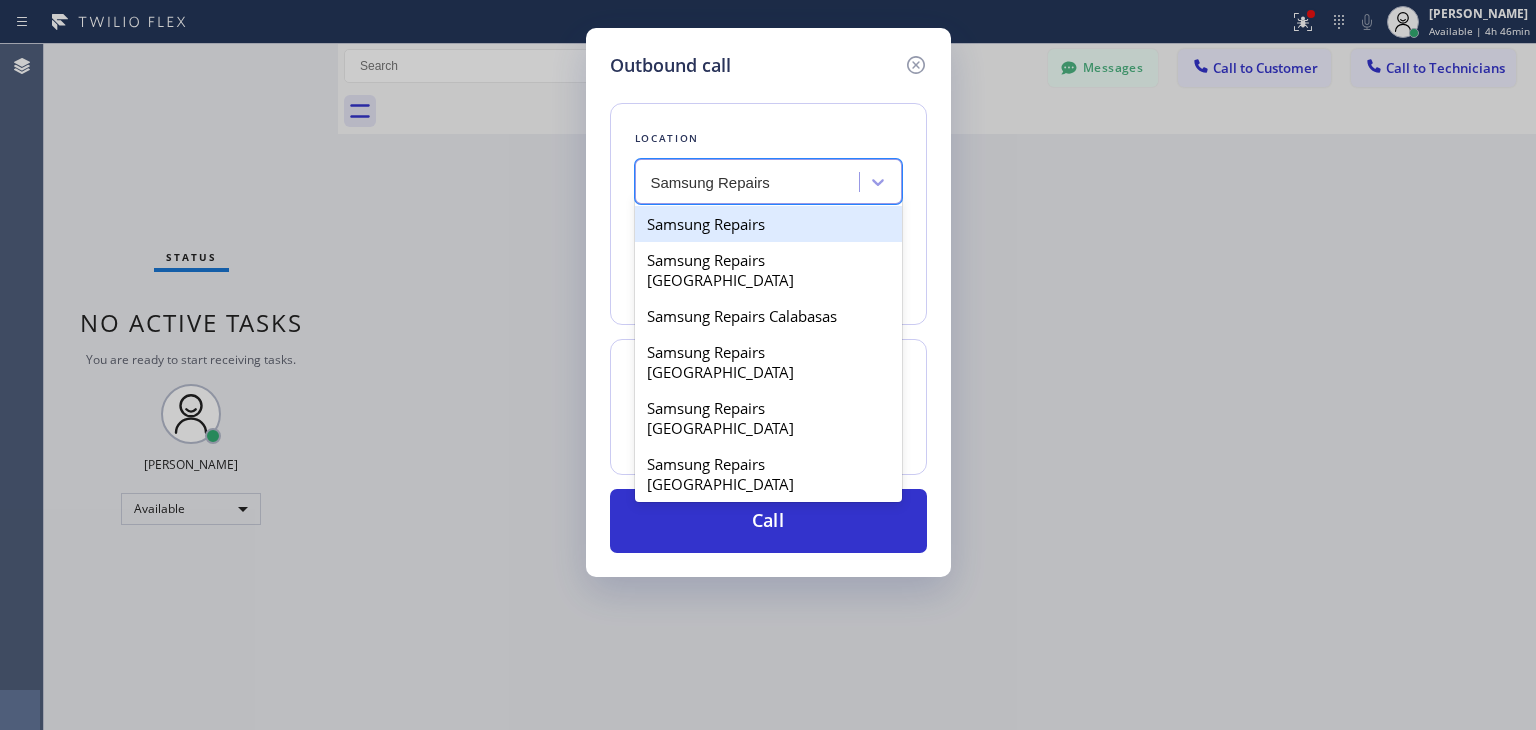 click on "Samsung Repairs" at bounding box center [768, 224] 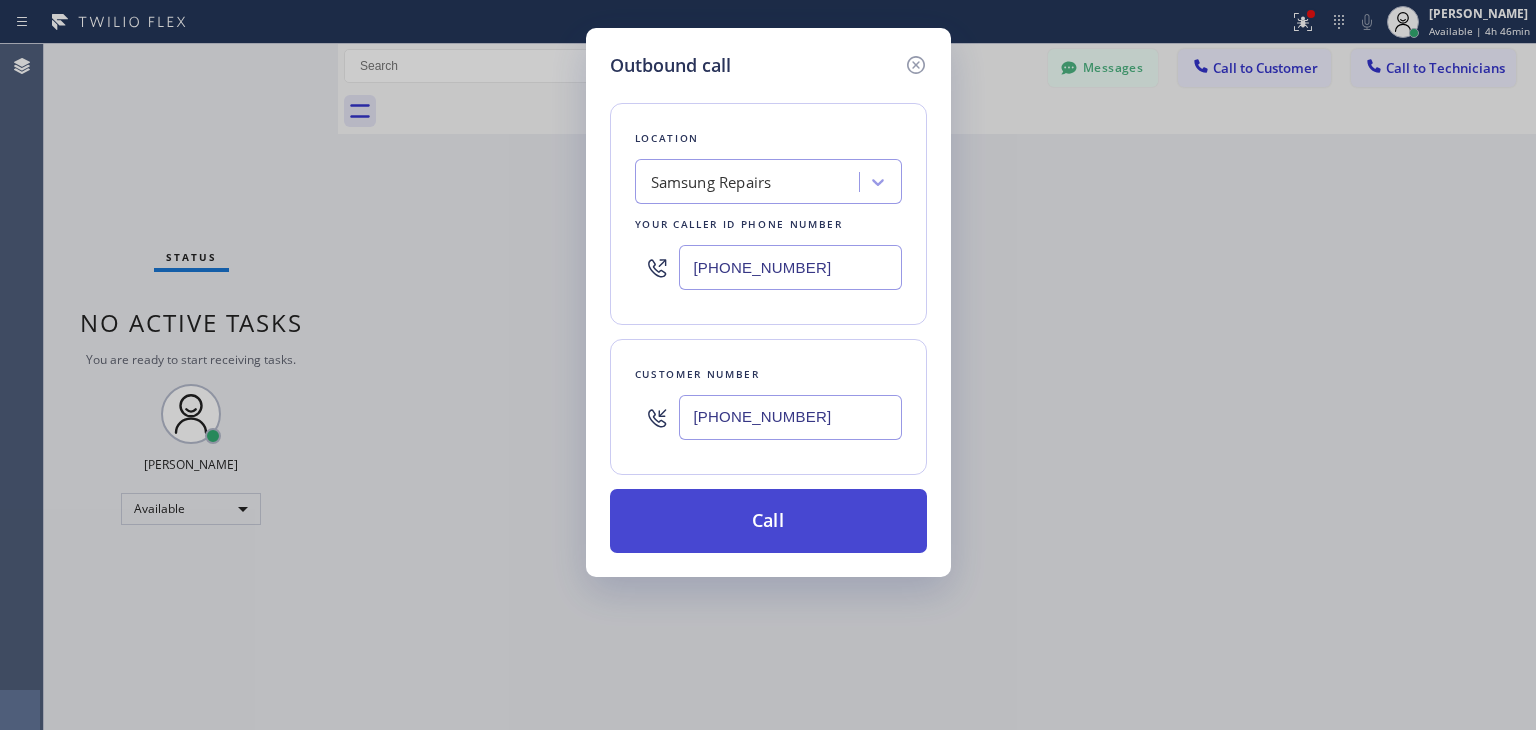 click on "Call" at bounding box center (768, 521) 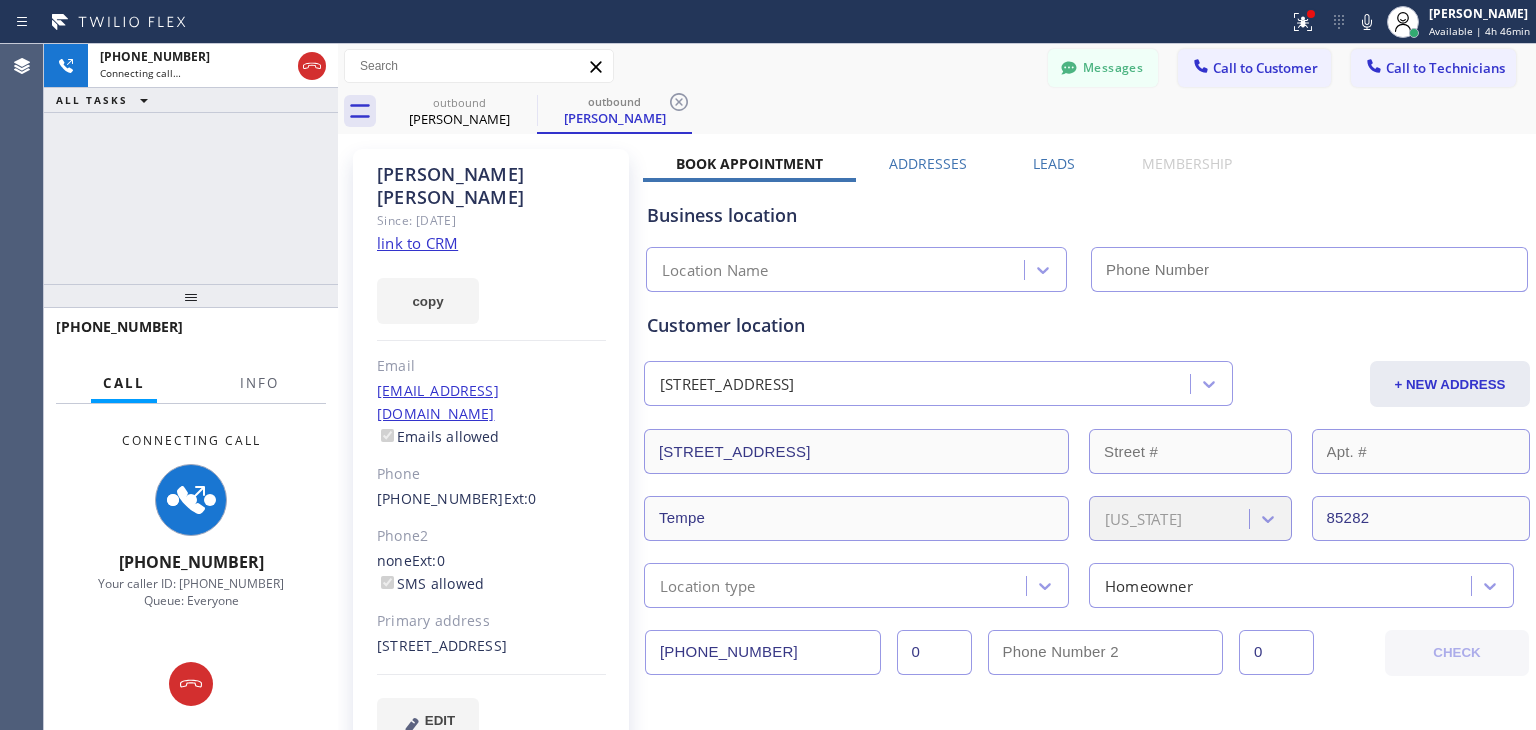 type on "[PHONE_NUMBER]" 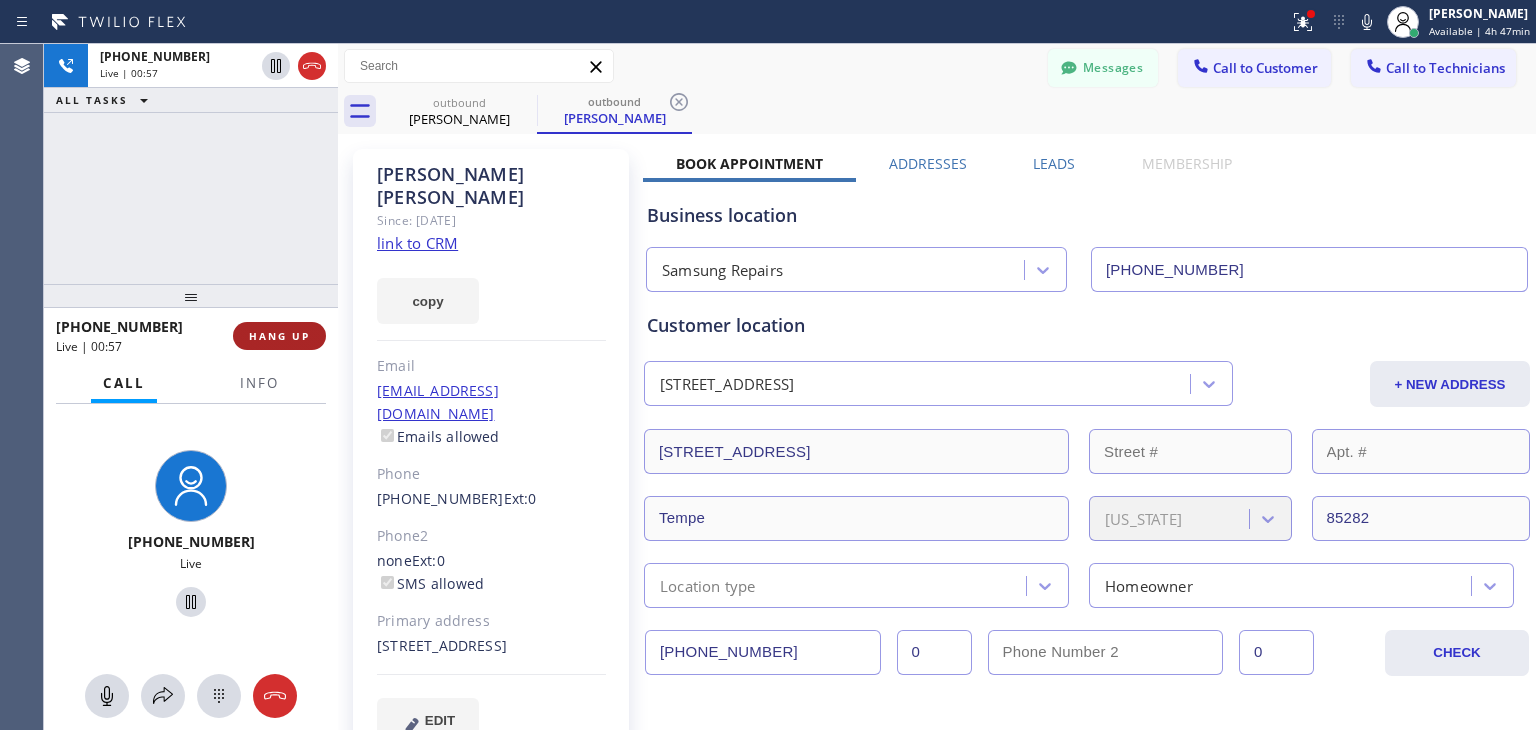click on "HANG UP" at bounding box center [279, 336] 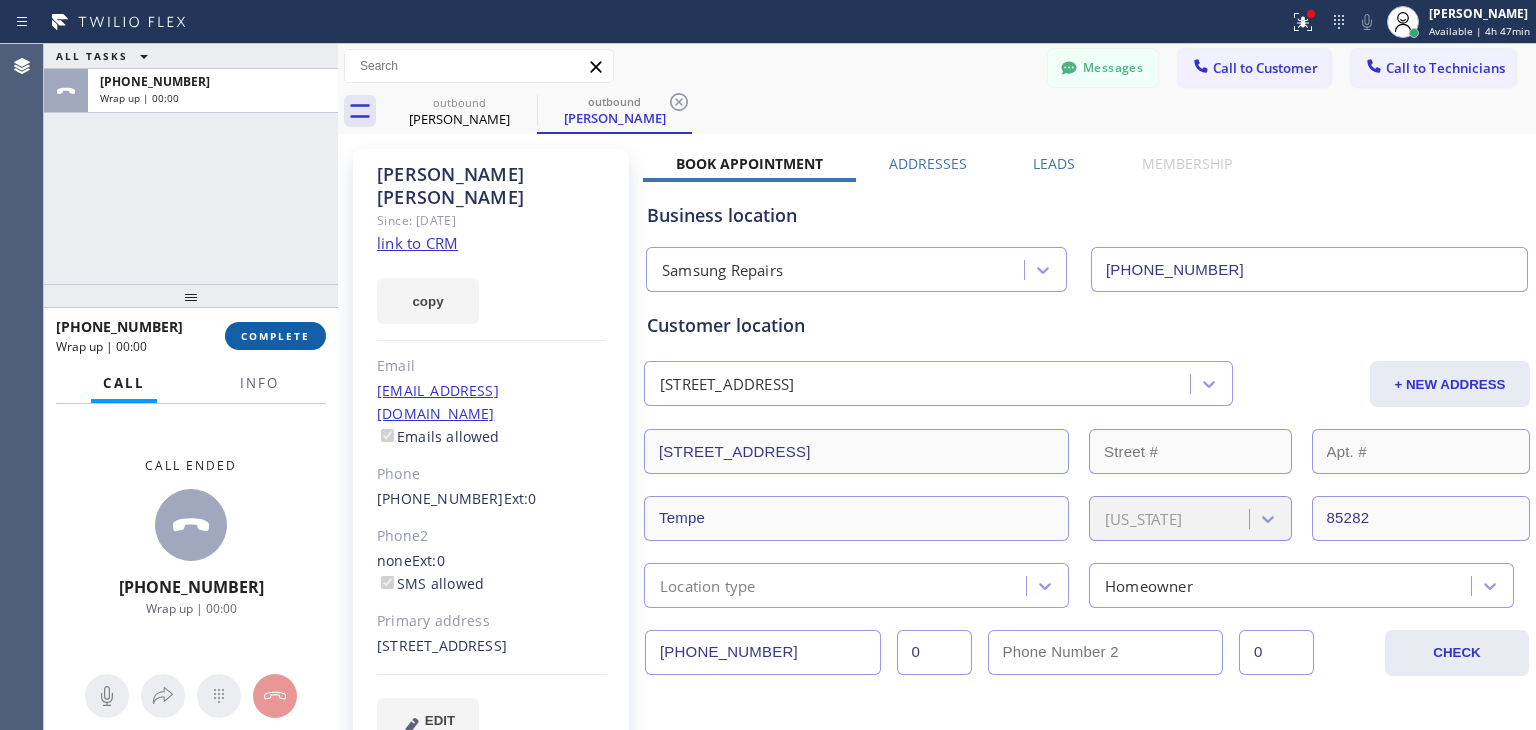 click on "COMPLETE" at bounding box center (275, 336) 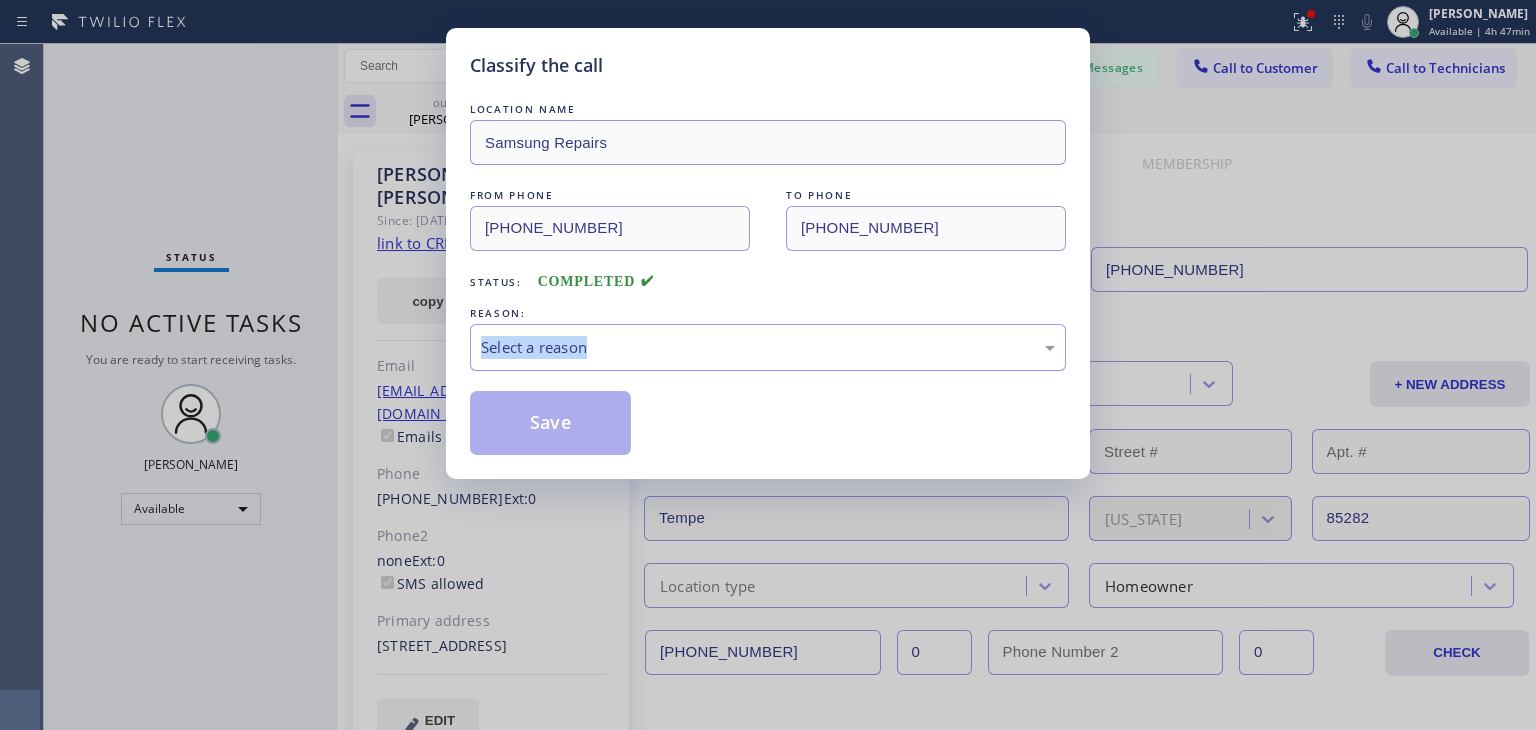 drag, startPoint x: 260, startPoint y: 347, endPoint x: 636, endPoint y: 369, distance: 376.64307 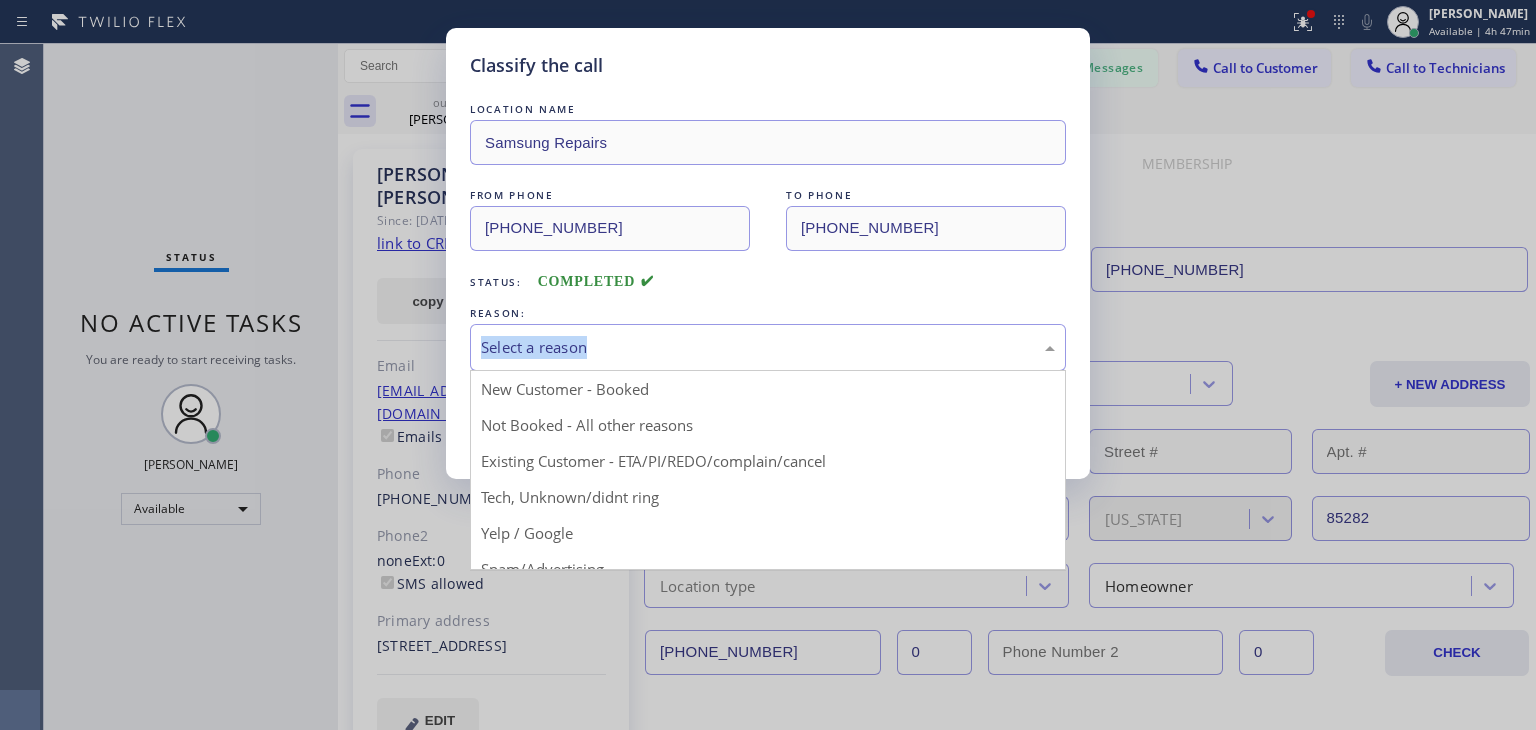 click on "Select a reason New Customer - Booked Not Booked - All other reasons Existing Customer - ETA/PI/REDO/complain/cancel Tech, Unknown/didnt ring Yelp / Google  Spam/Advertising Transferred HouseCallPro / HomeAdvisor / Other platforms  Test call" at bounding box center (768, 347) 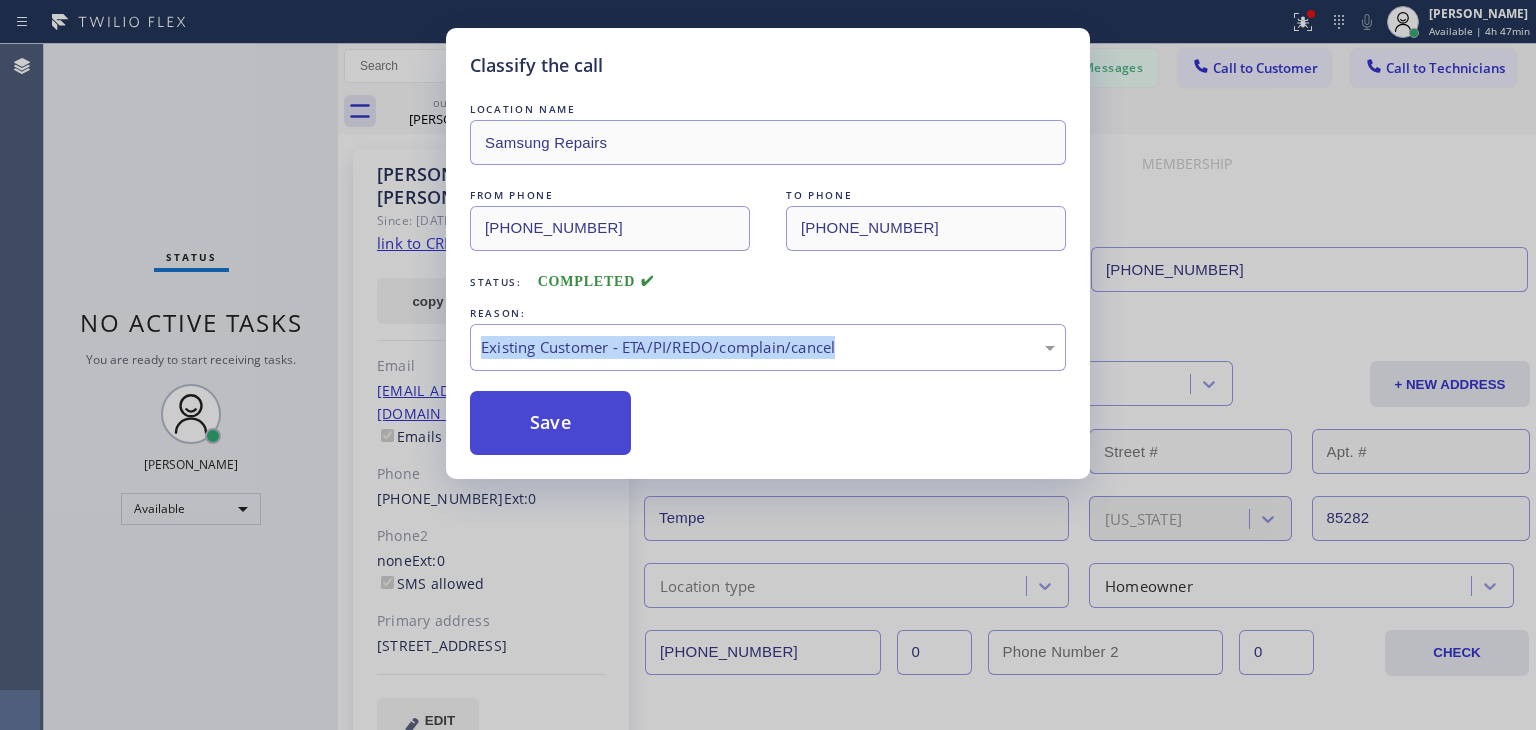 click on "Save" at bounding box center [550, 423] 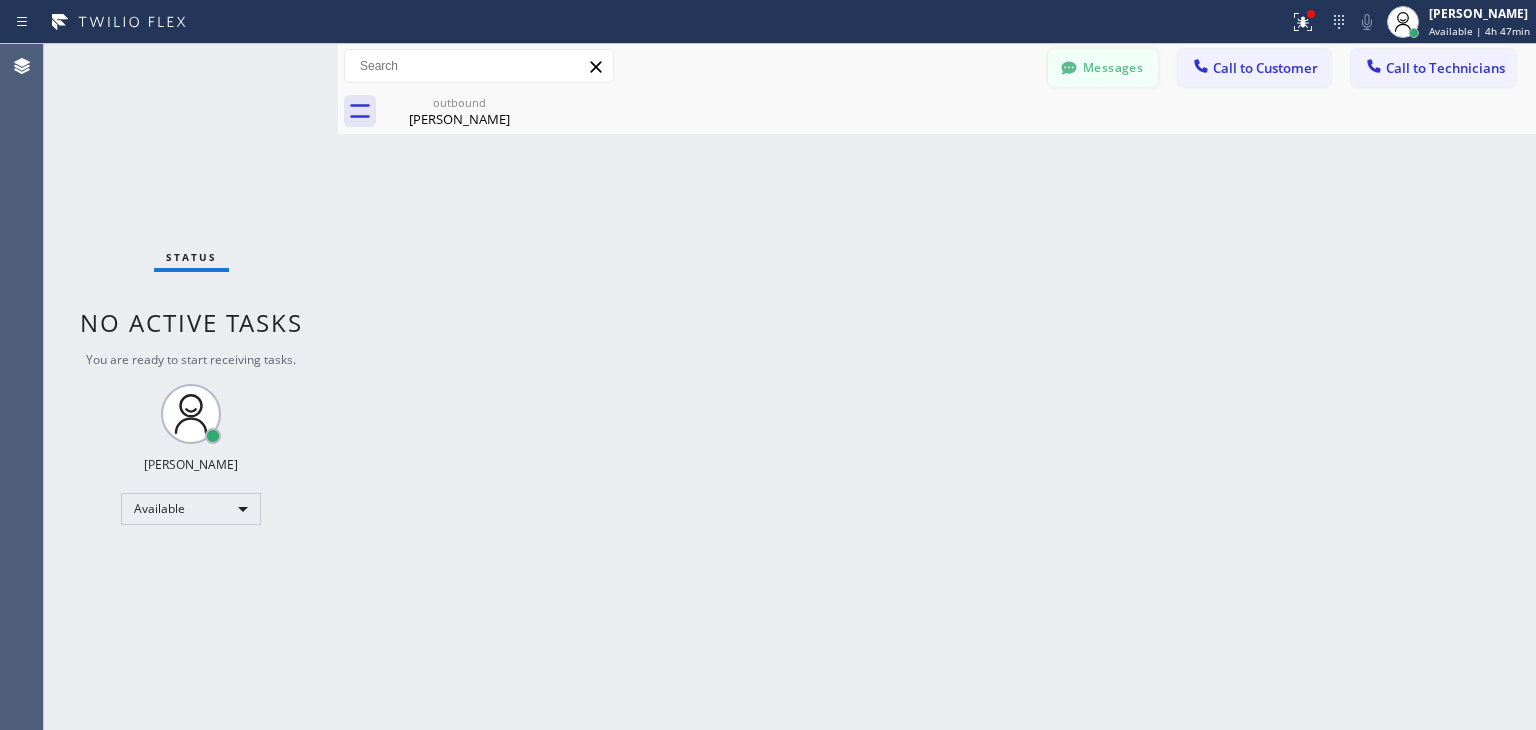 click on "Messages" at bounding box center [1103, 68] 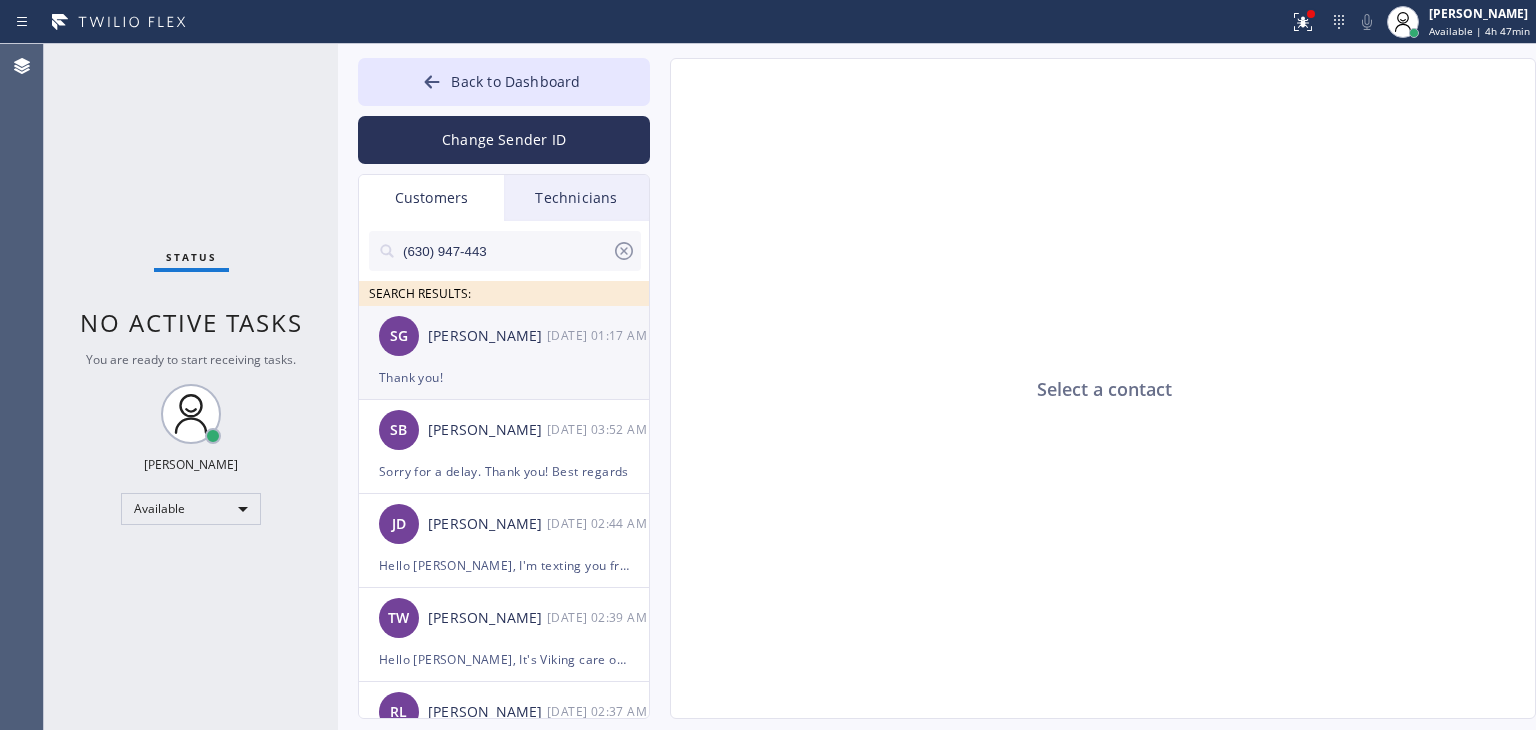 click on "SG [PERSON_NAME] [DATE] 01:17 AM" at bounding box center [505, 336] 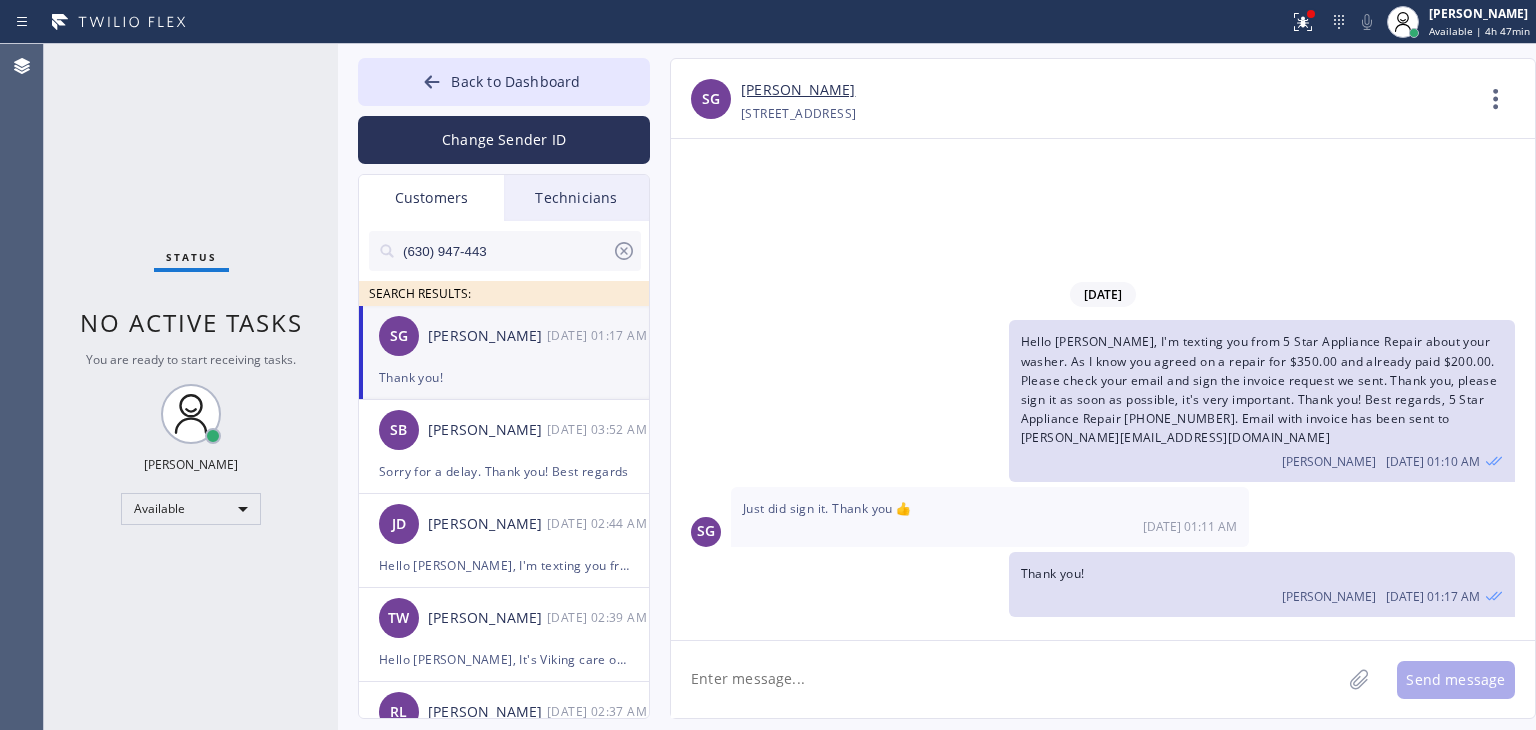 click on "(630) 947-443" at bounding box center [506, 251] 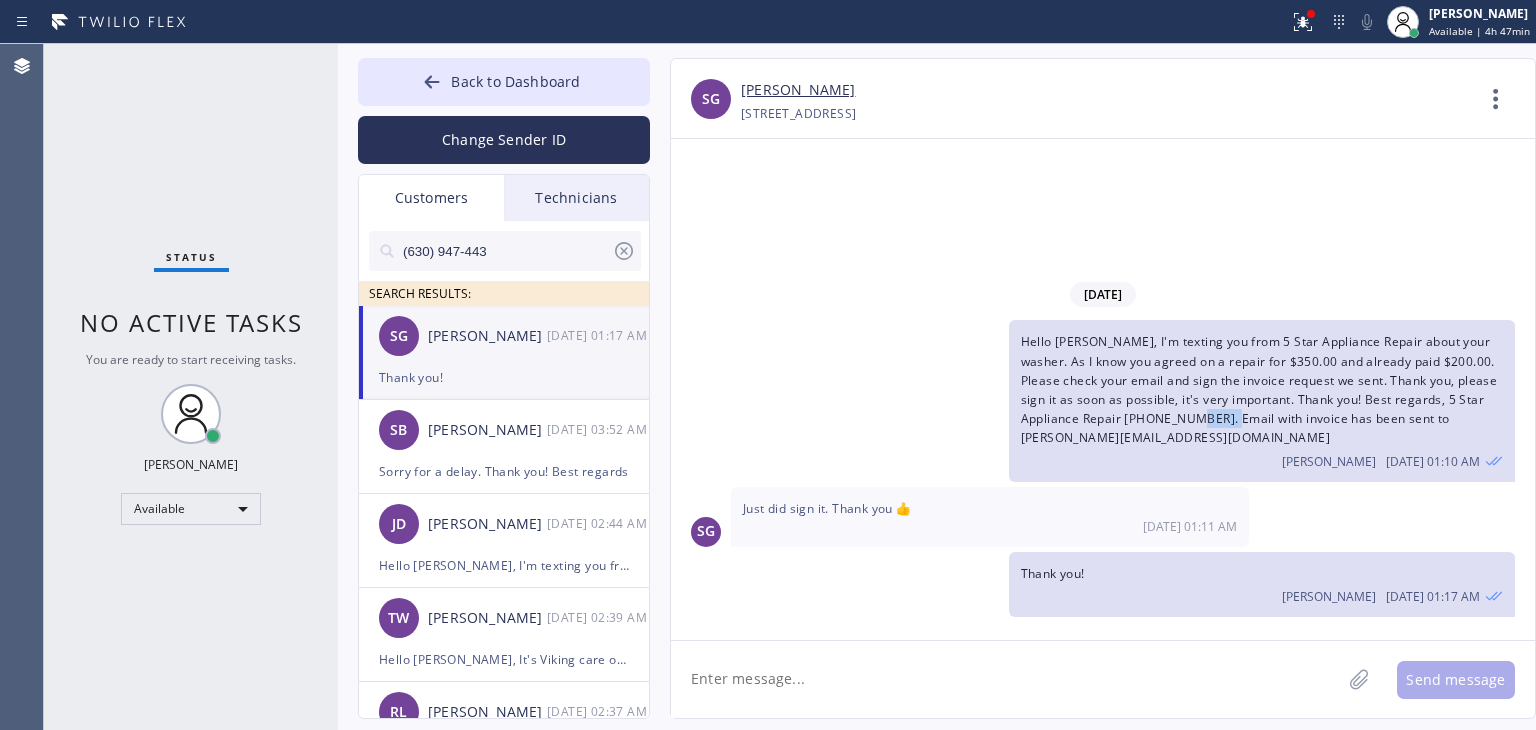 click on "Hello [PERSON_NAME], I'm texting you from 5 Star Appliance Repair about your washer. As I know you agreed on a repair for $350.00 and already paid $200.00. Please check your email and sign the invoice request we sent. Thank you, please sign it as soon as possible, it's very important. Thank you! Best regards, 5 Star Appliance Repair [PHONE_NUMBER]. Email with invoice has been sent to [PERSON_NAME][EMAIL_ADDRESS][DOMAIN_NAME] [PERSON_NAME] [DATE] 01:10 AM" 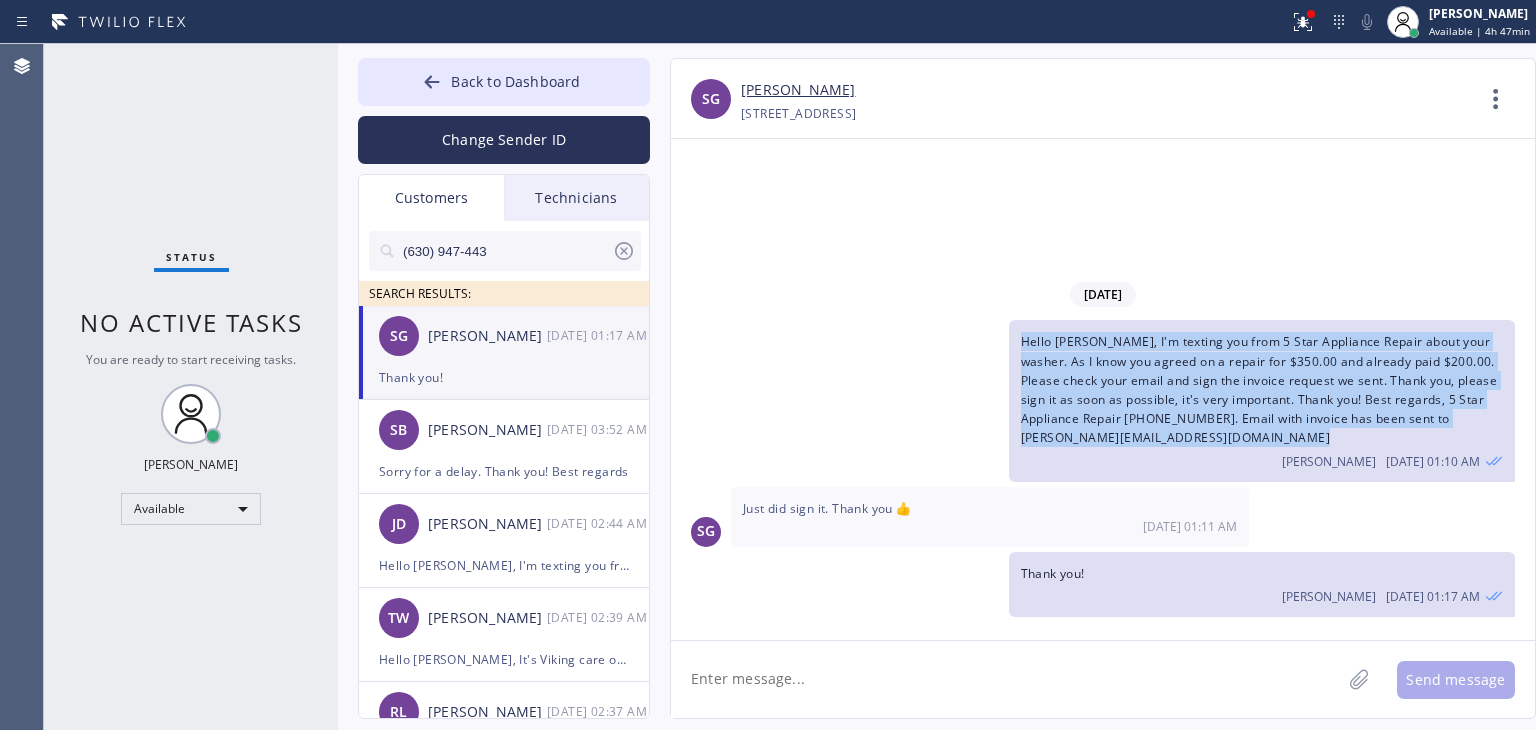 click on "Hello [PERSON_NAME], I'm texting you from 5 Star Appliance Repair about your washer. As I know you agreed on a repair for $350.00 and already paid $200.00. Please check your email and sign the invoice request we sent. Thank you, please sign it as soon as possible, it's very important. Thank you! Best regards, 5 Star Appliance Repair [PHONE_NUMBER]. Email with invoice has been sent to [PERSON_NAME][EMAIL_ADDRESS][DOMAIN_NAME] [PERSON_NAME] [DATE] 01:10 AM" 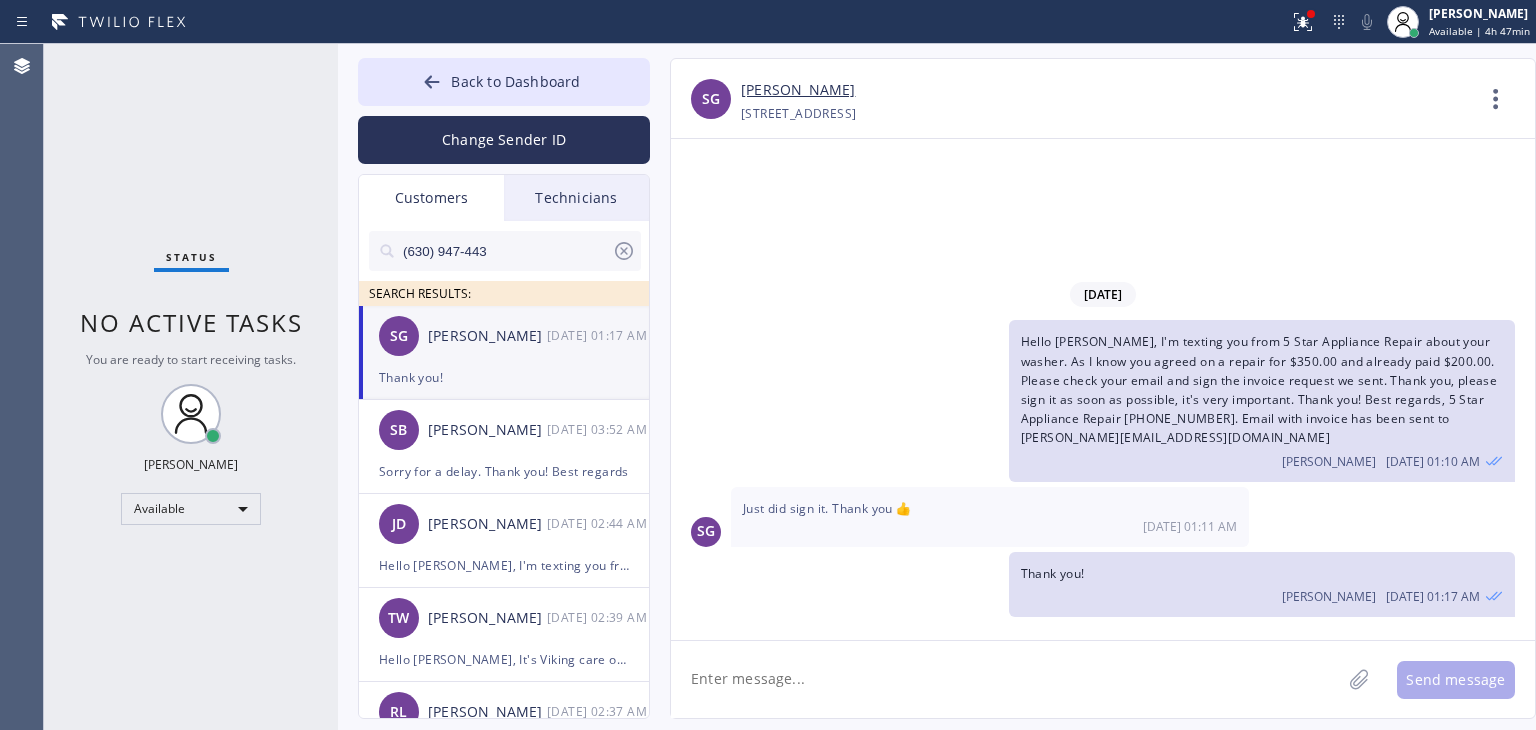 click 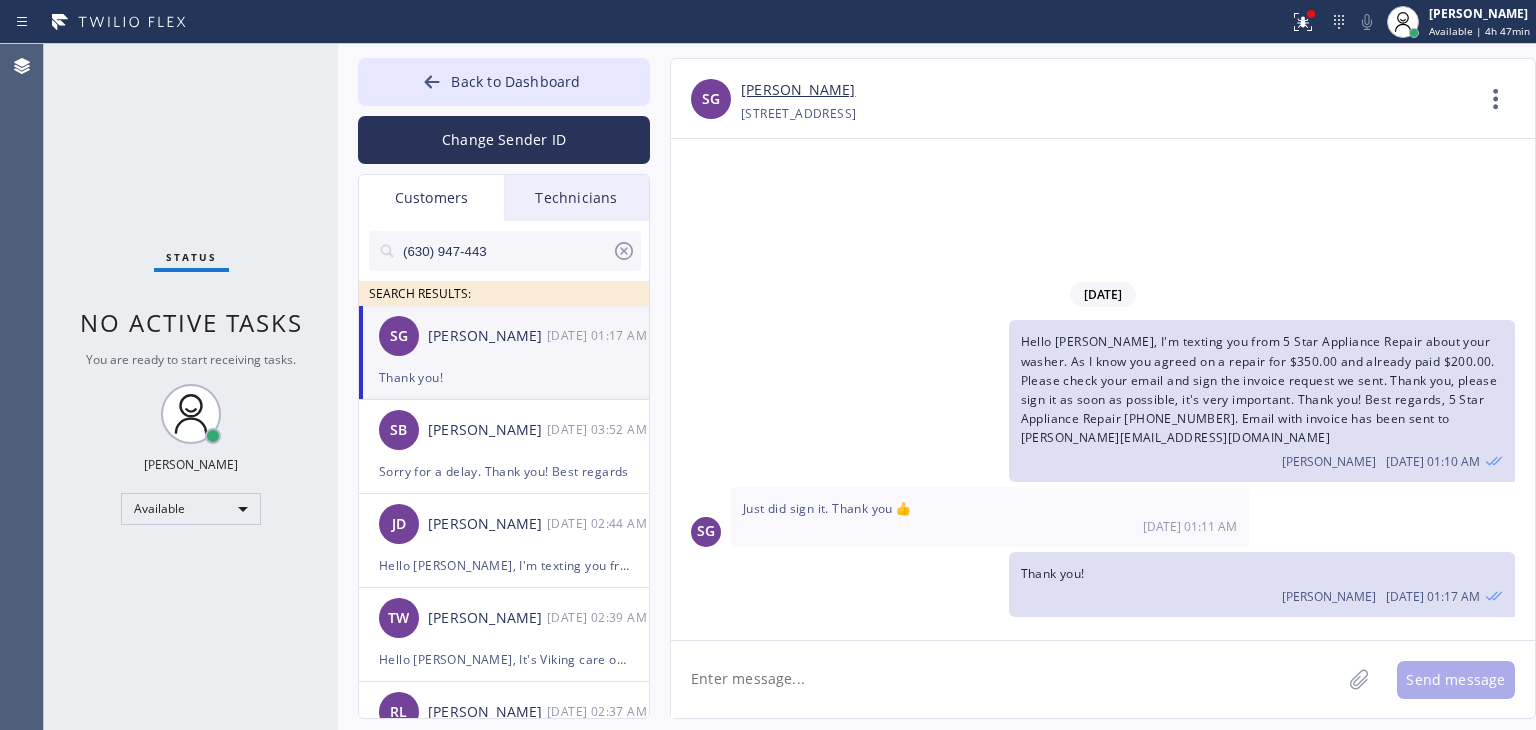 type 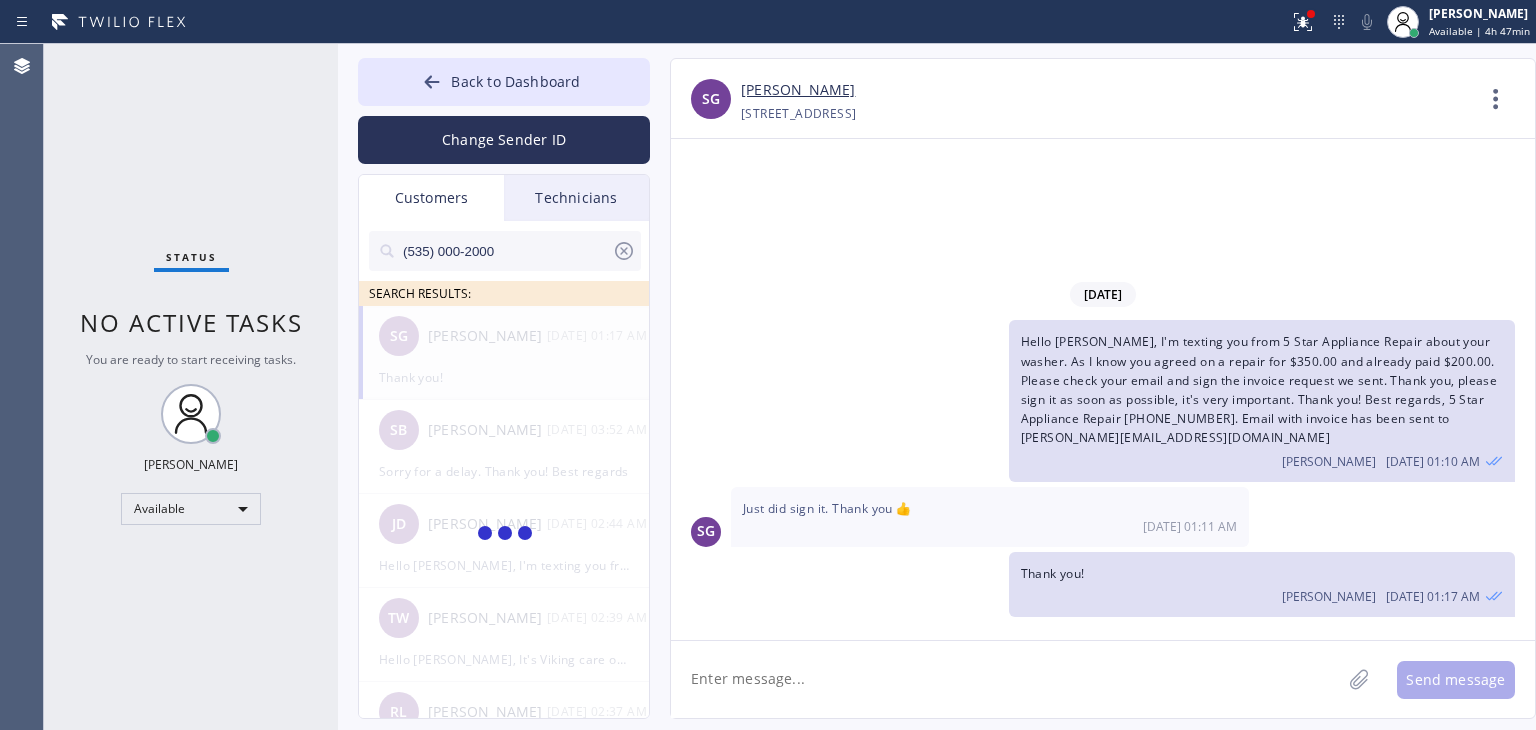 click on "(535) 000-2000" at bounding box center (506, 251) 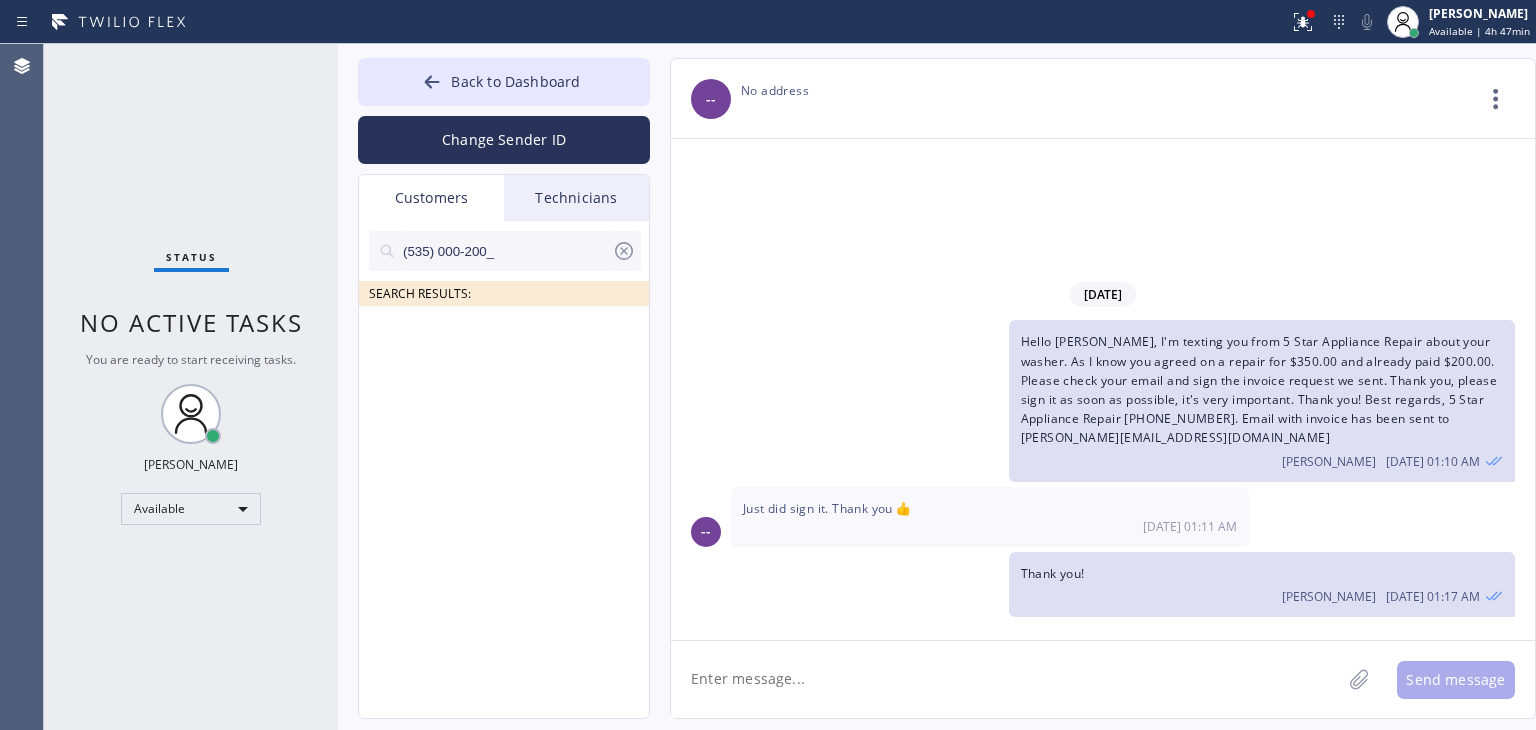 click on "(535) 000-200_" at bounding box center (506, 251) 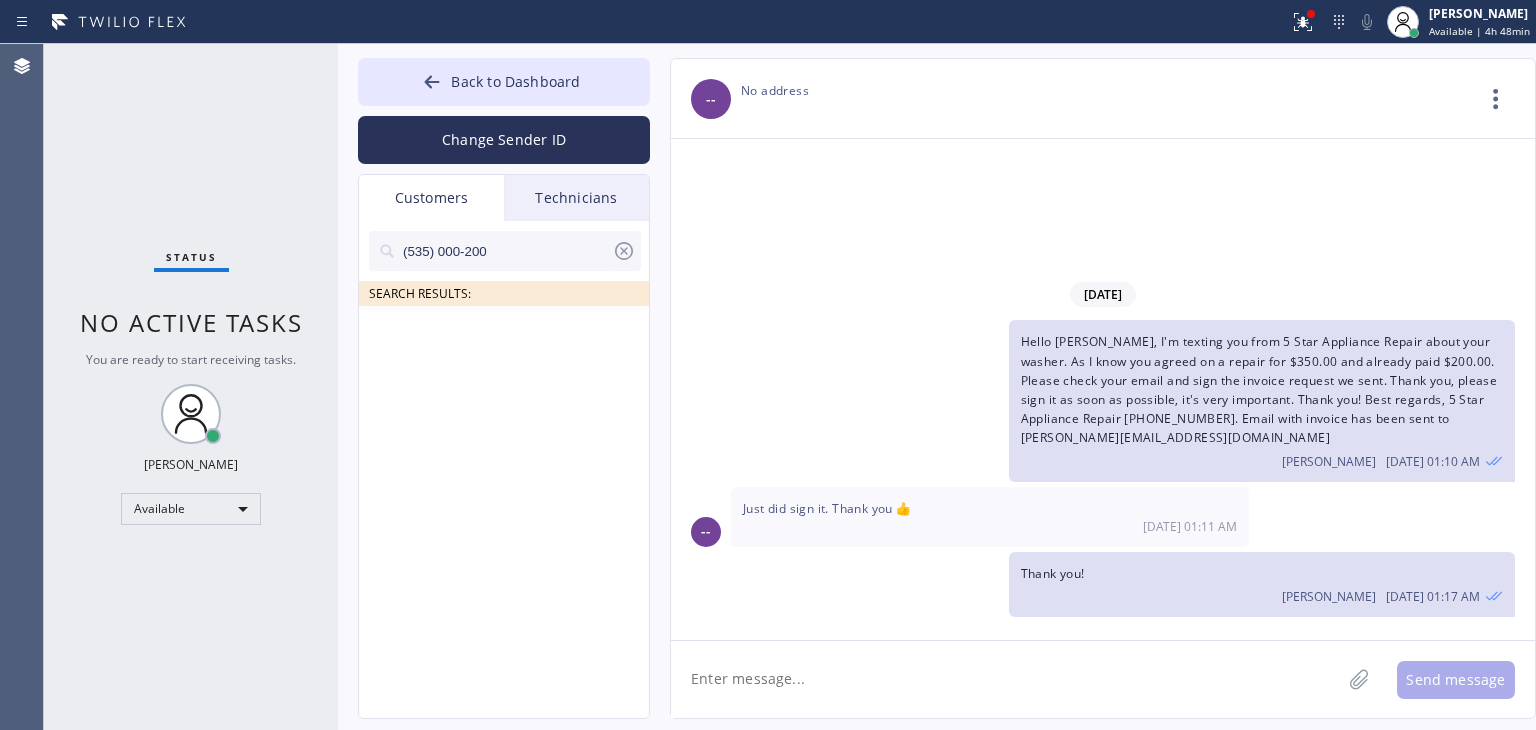 click on "(535) 000-200" at bounding box center (506, 251) 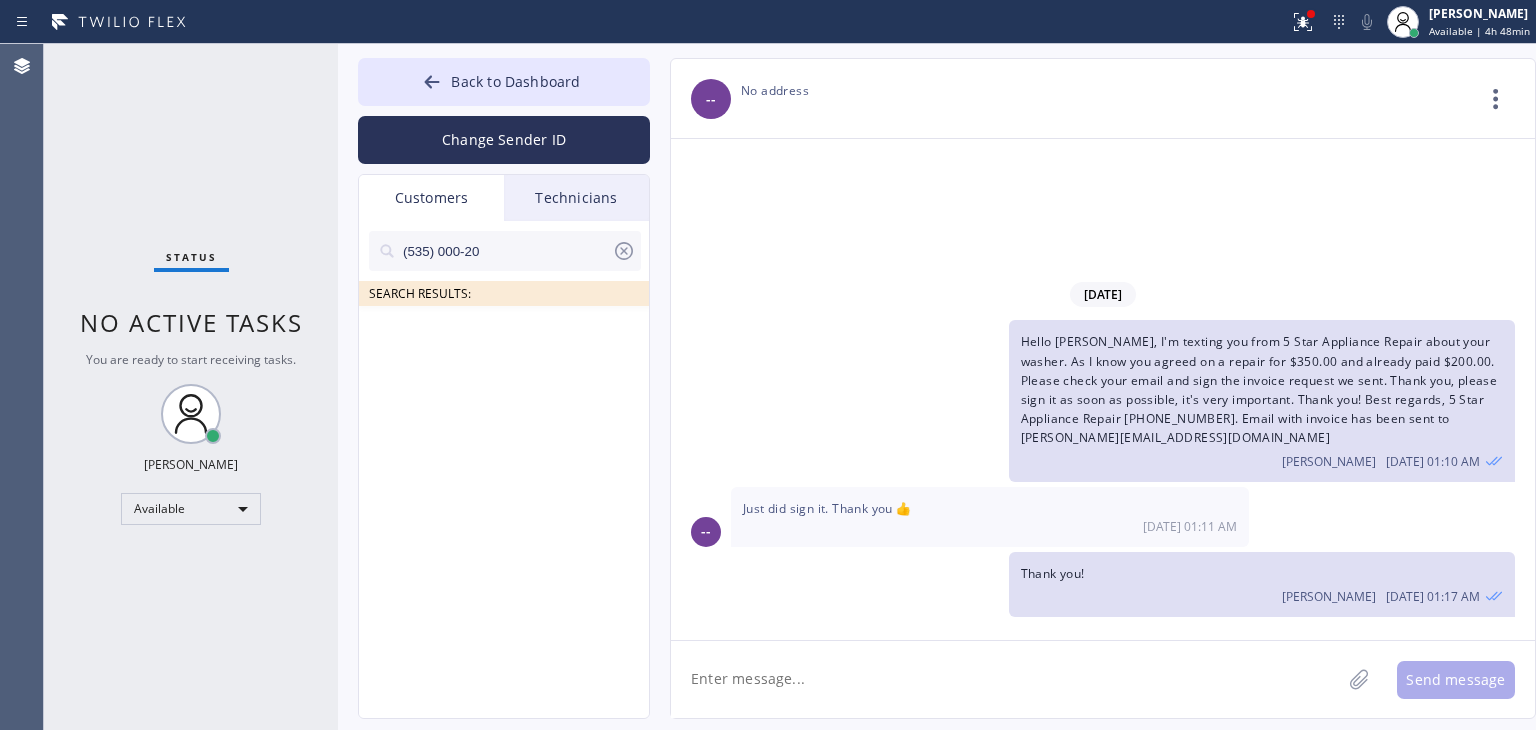 type on "(535) 000-20" 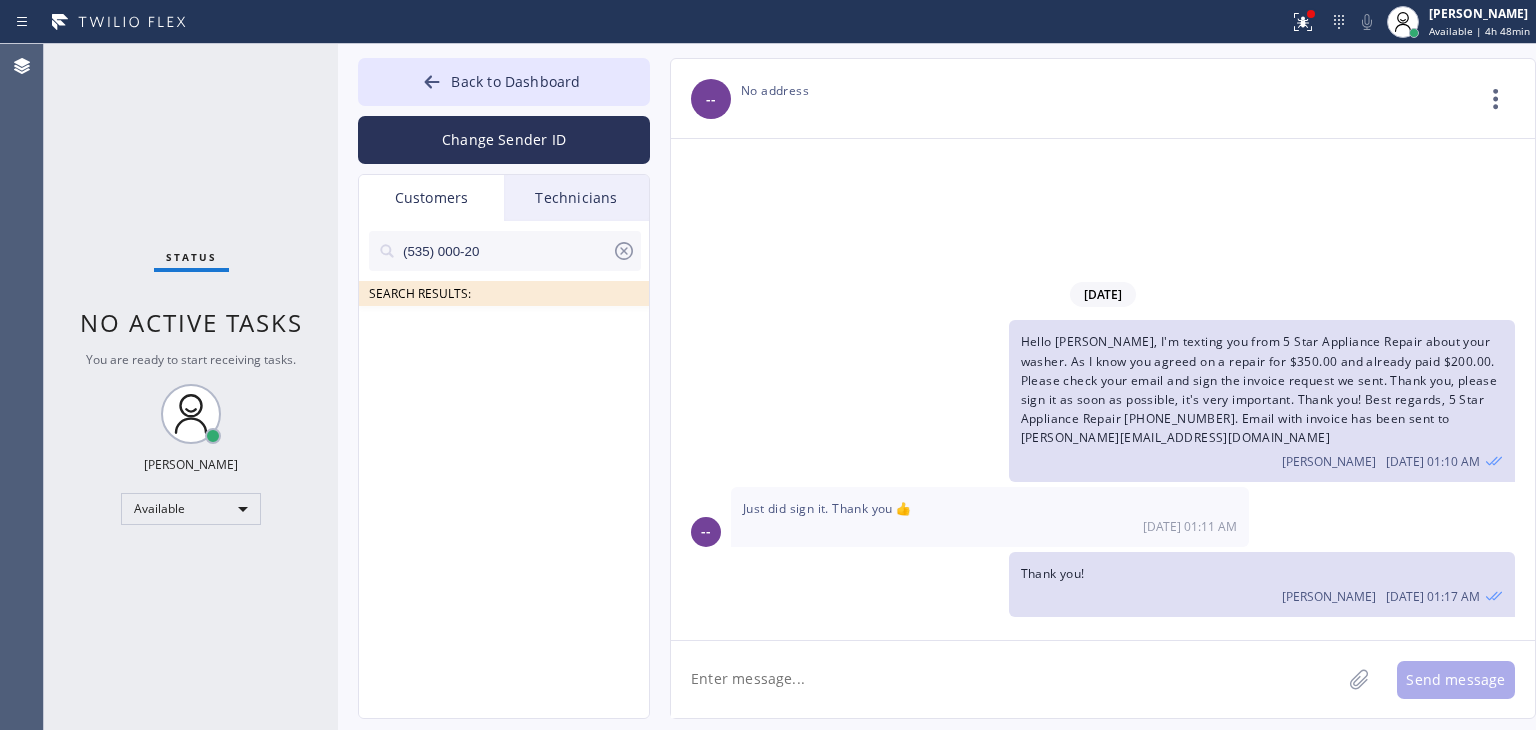 click 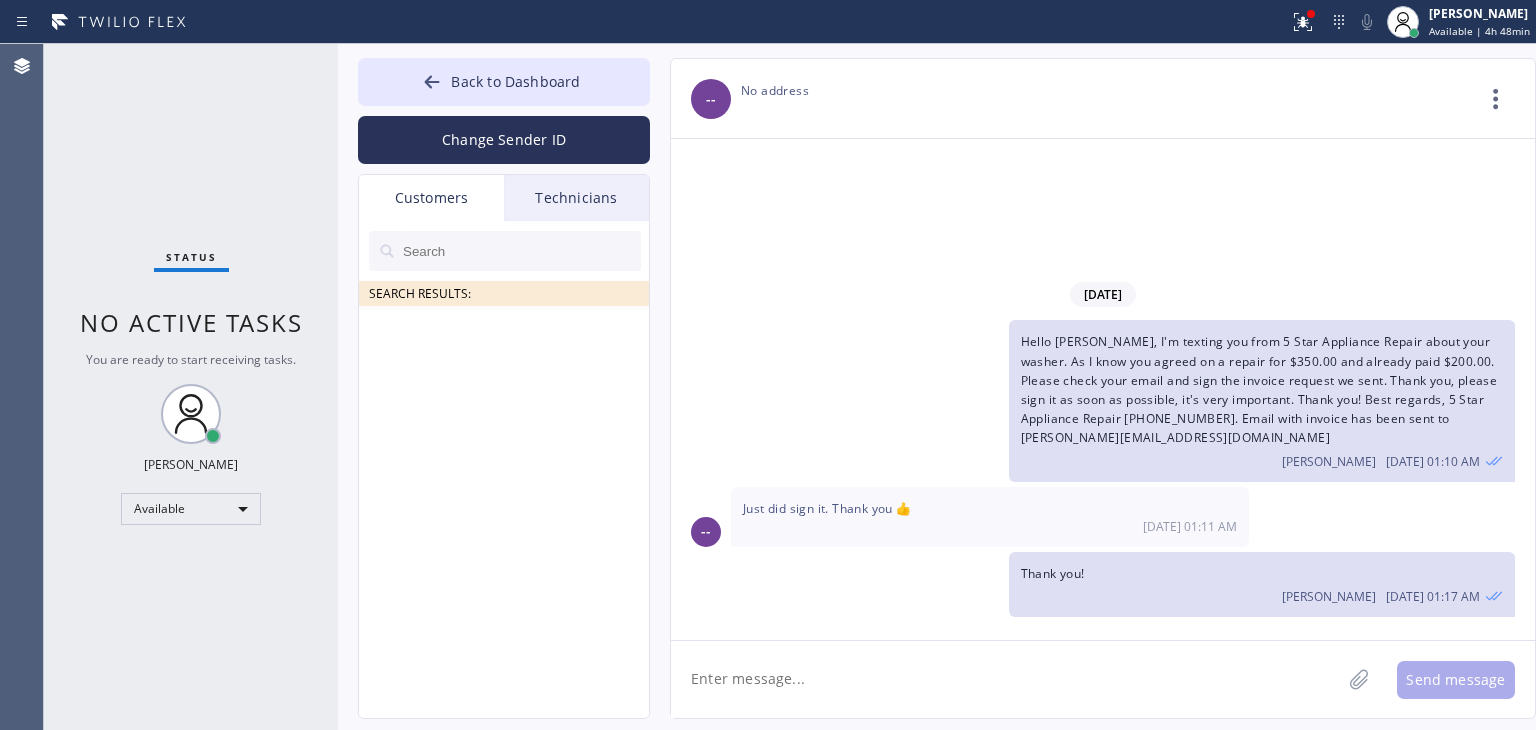 click at bounding box center (521, 251) 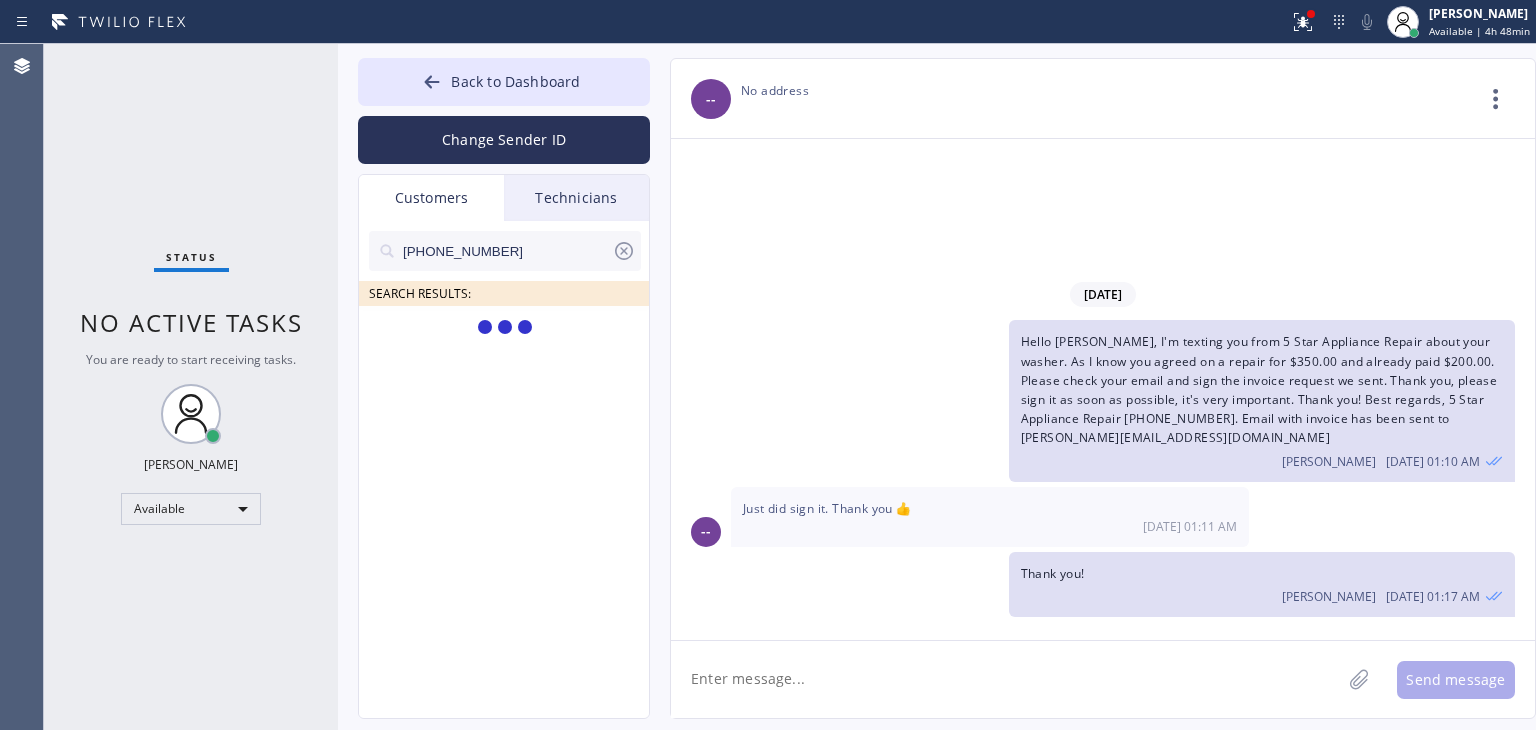 click on "[PHONE_NUMBER]" at bounding box center (506, 251) 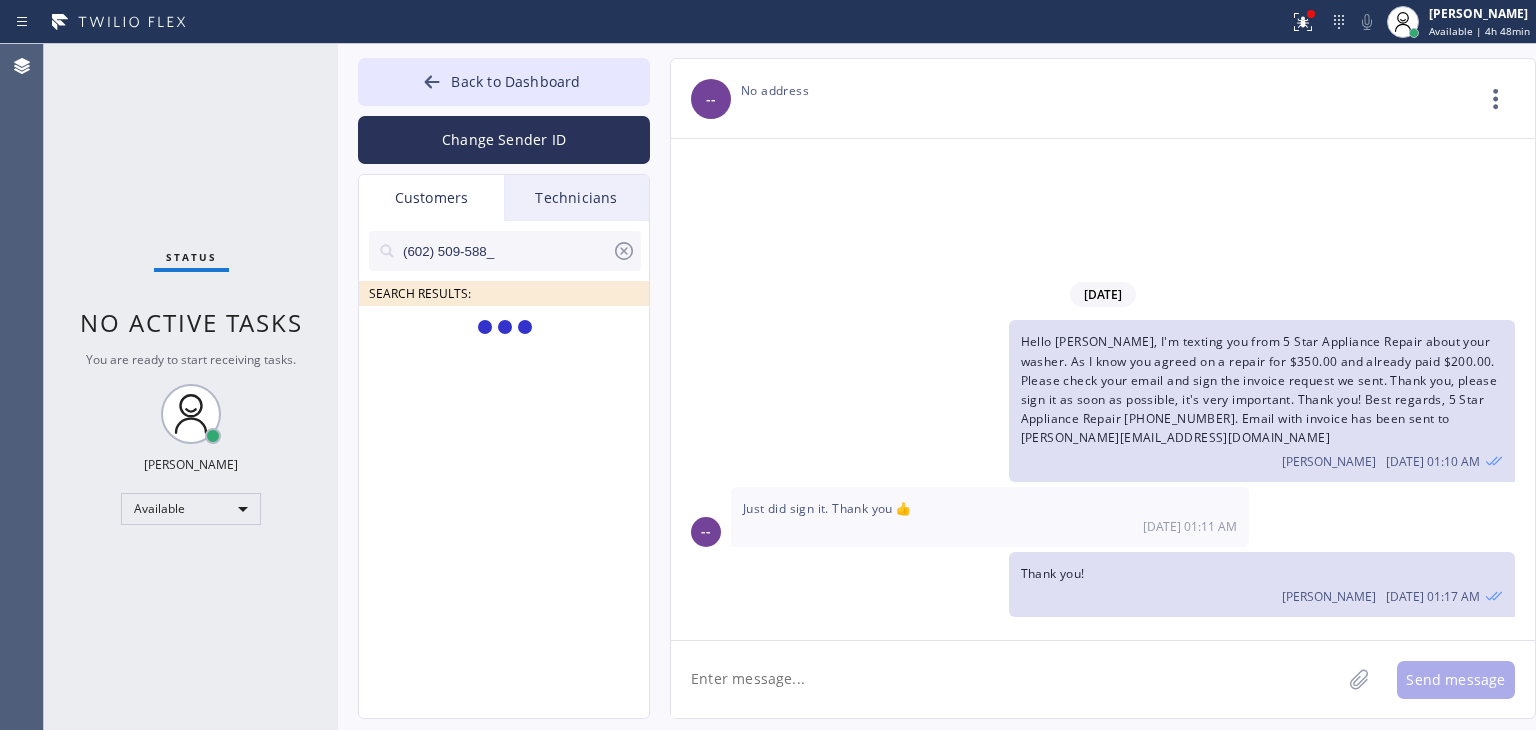 click on "(602) 509-588_" at bounding box center (506, 251) 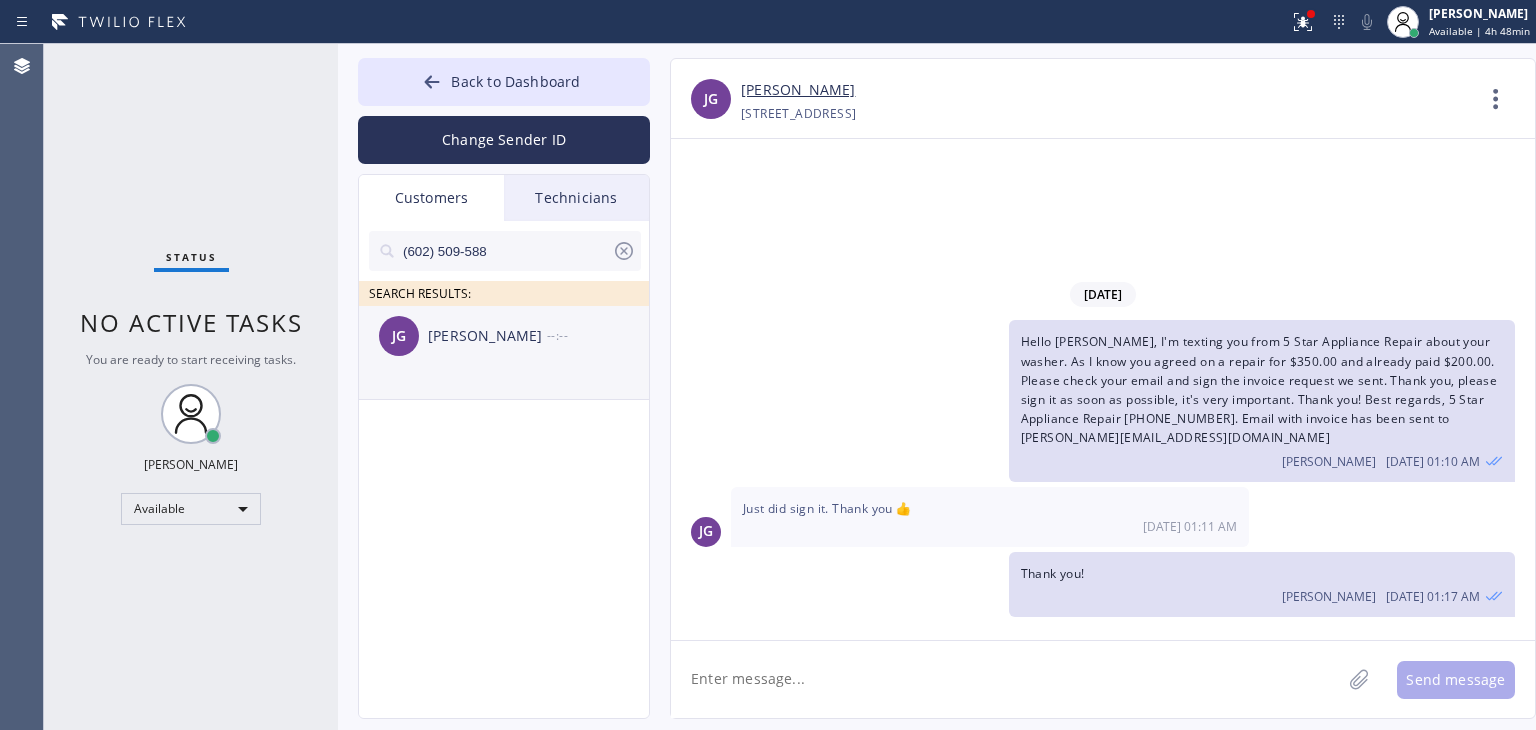type on "(602) 509-588" 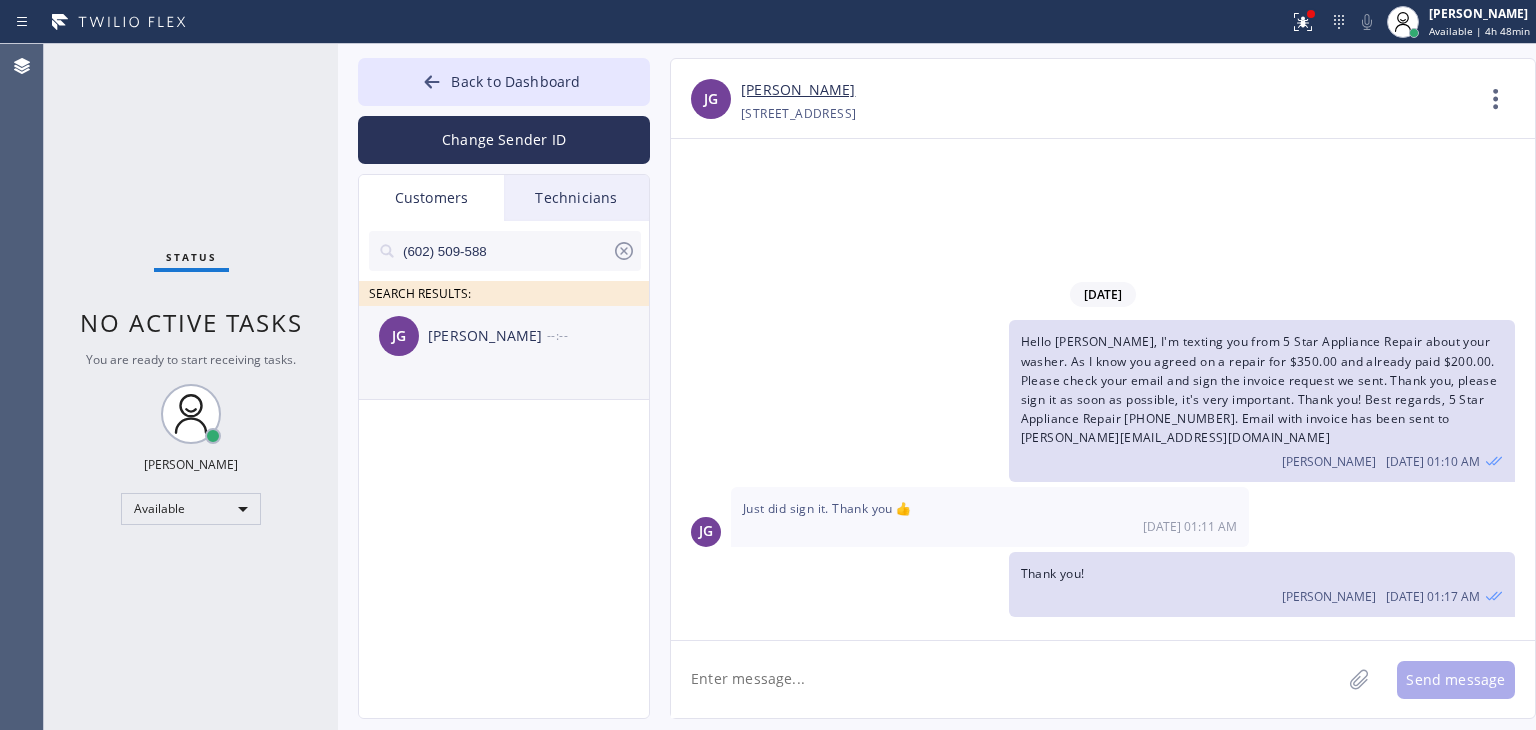 click on "[PERSON_NAME] --:--" at bounding box center (505, 336) 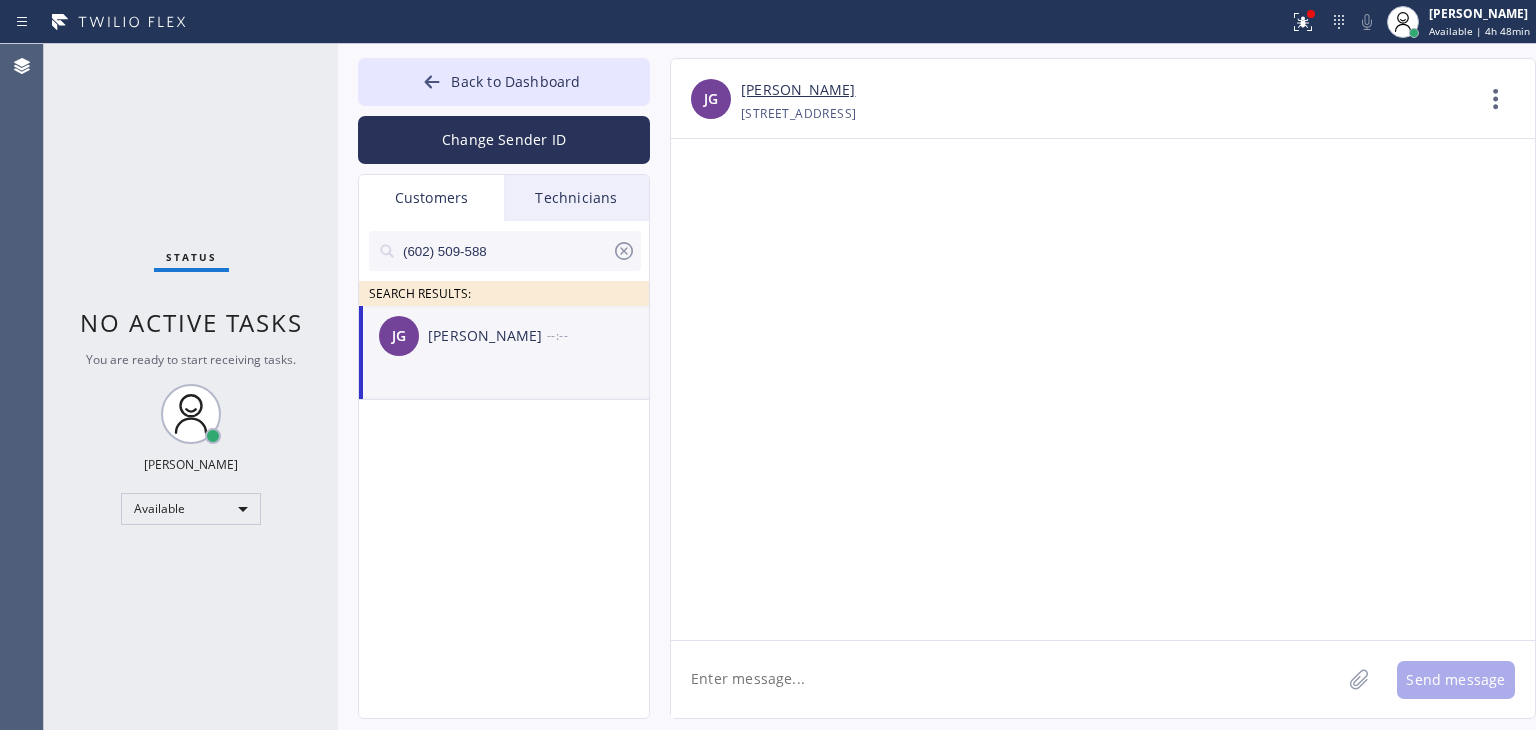 click 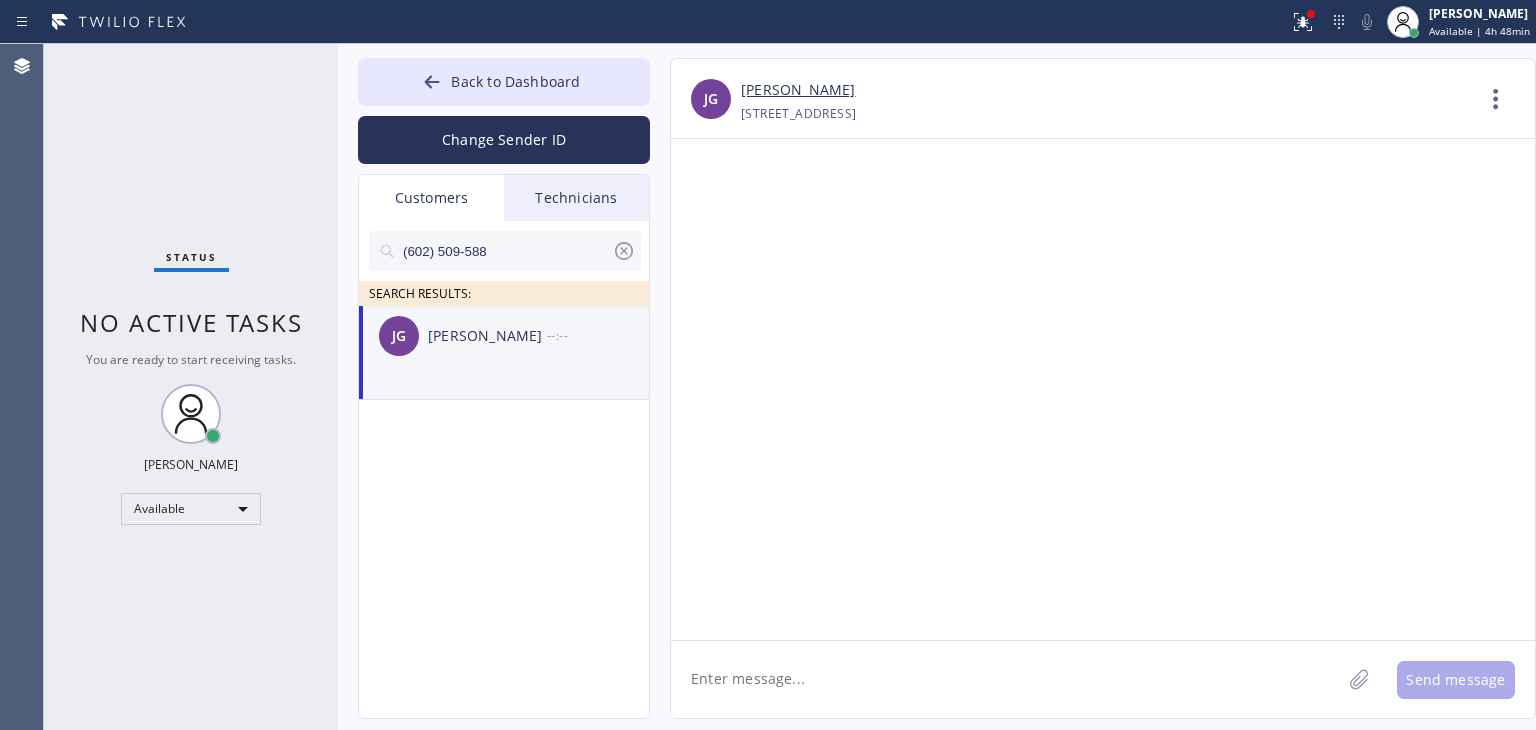 click on "[PERSON_NAME] --:--" 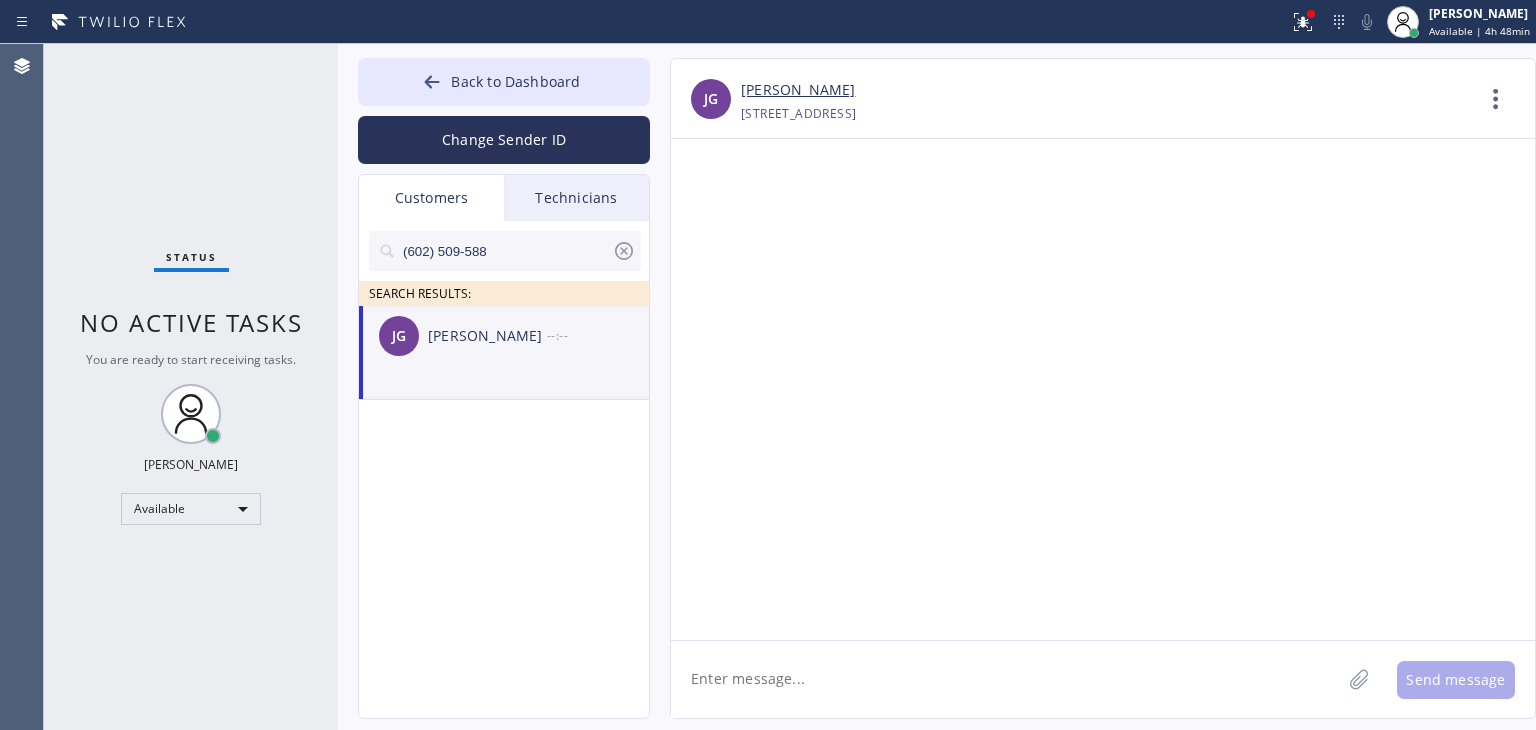 paste on "Hello [PERSON_NAME], I'm texting you from 5 Star Appliance Repair about your washer. As I know you agreed on a repair for $350.00 and already paid $200.00. Please check your email and sign the invoice request we sent. Thank you, please sign it as soon as possible, it's very important. Thank you! Best regards, 5 Star Appliance Repair [PHONE_NUMBER]. Email with invoice has been sent to [PERSON_NAME][EMAIL_ADDRESS][DOMAIN_NAME]" 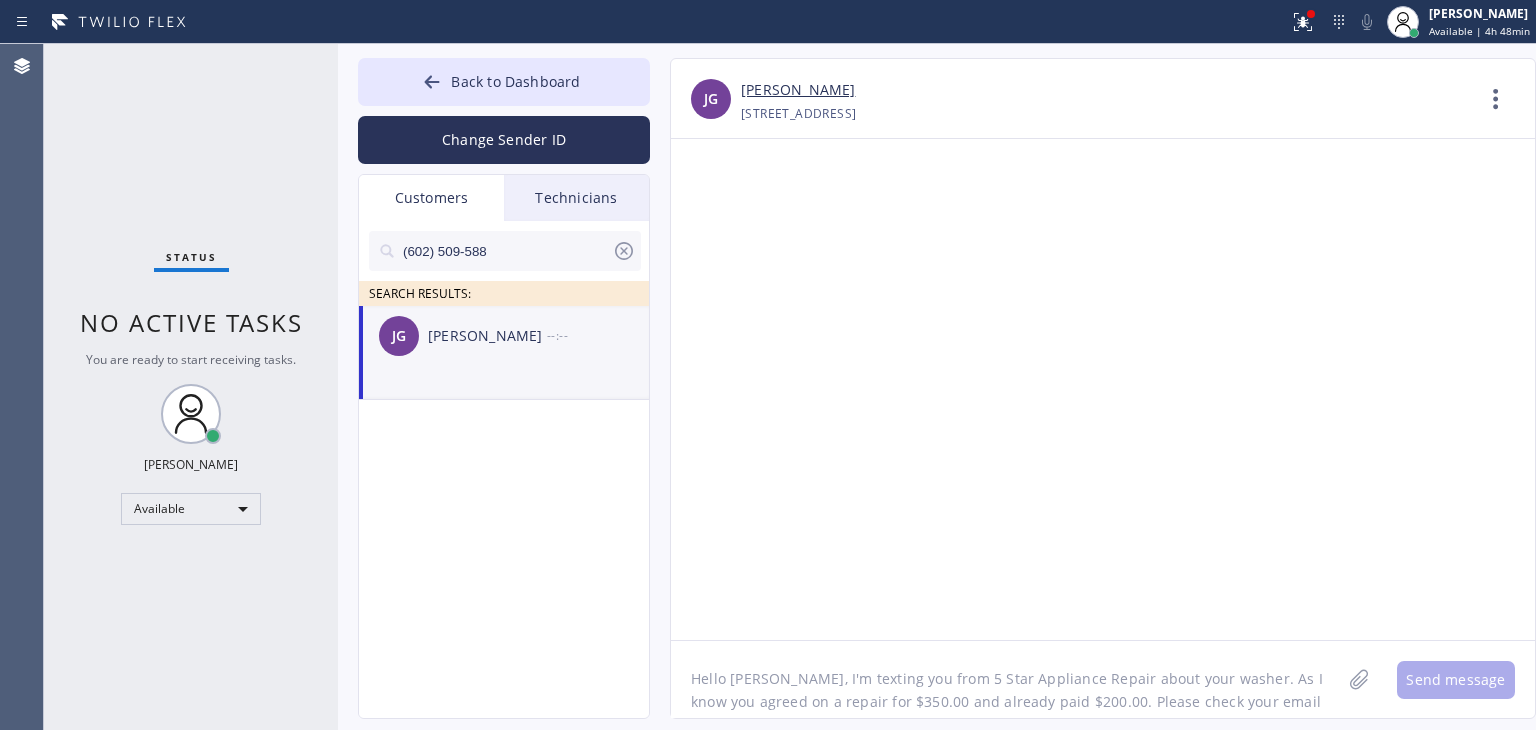scroll, scrollTop: 63, scrollLeft: 0, axis: vertical 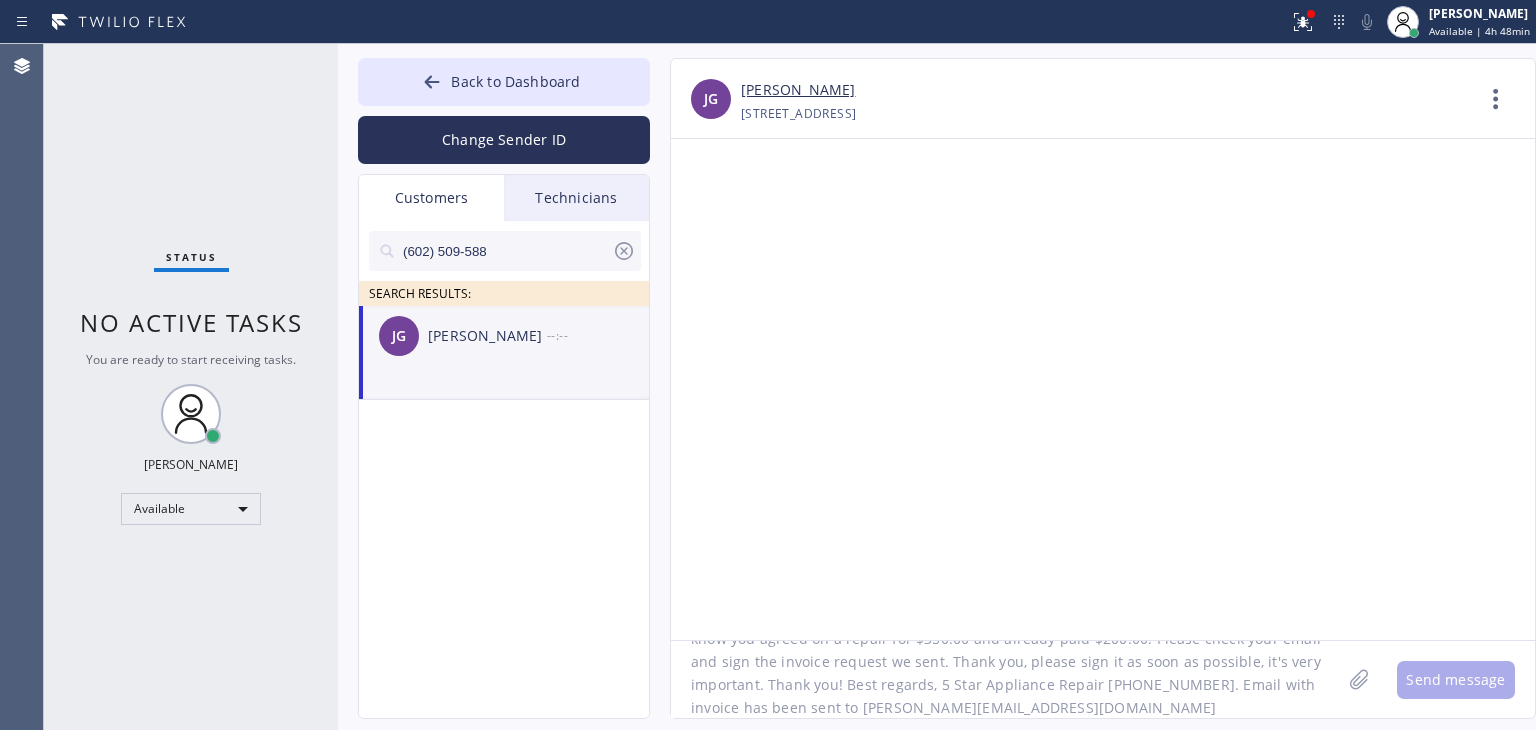 click on "Hello [PERSON_NAME], I'm texting you from 5 Star Appliance Repair about your washer. As I know you agreed on a repair for $350.00 and already paid $200.00. Please check your email and sign the invoice request we sent. Thank you, please sign it as soon as possible, it's very important. Thank you! Best regards, 5 Star Appliance Repair [PHONE_NUMBER]. Email with invoice has been sent to [PERSON_NAME][EMAIL_ADDRESS][DOMAIN_NAME]" 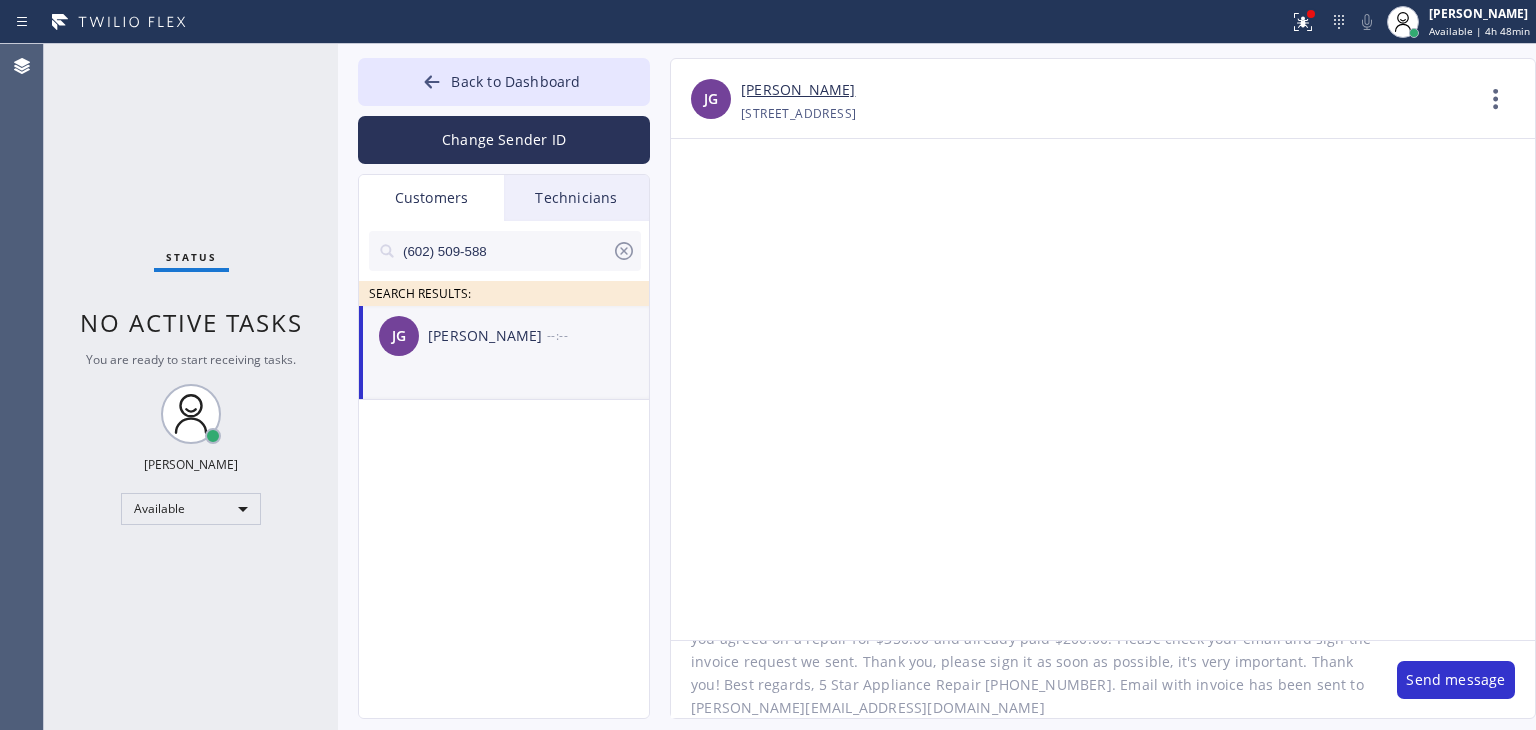 scroll, scrollTop: 0, scrollLeft: 0, axis: both 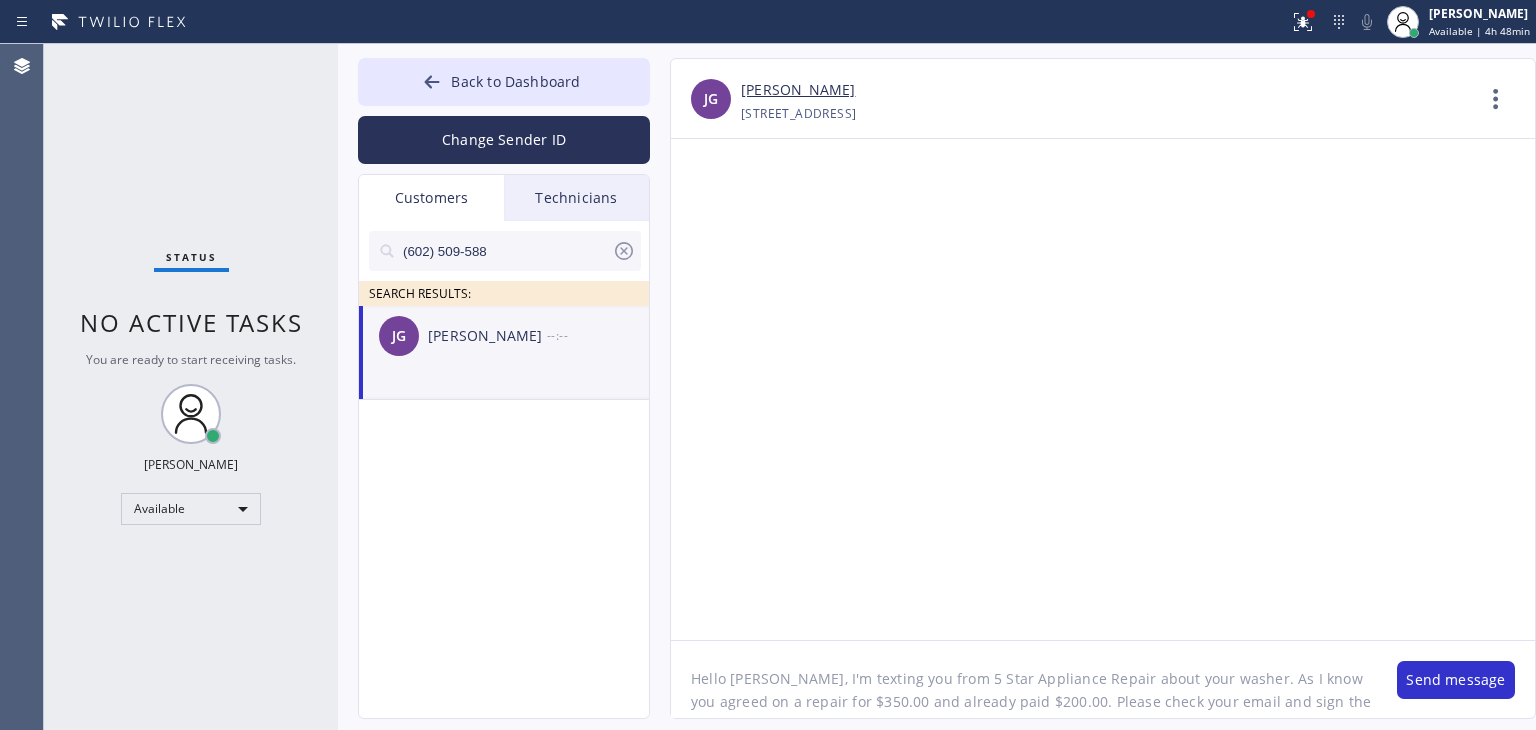 click on "Hello [PERSON_NAME], I'm texting you from 5 Star Appliance Repair about your washer. As I know you agreed on a repair for $350.00 and already paid $200.00. Please check your email and sign the invoice request we sent. Thank you, please sign it as soon as possible, it's very important. Thank you! Best regards, 5 Star Appliance Repair [PHONE_NUMBER]. Email with invoice has been sent to [PERSON_NAME][EMAIL_ADDRESS][DOMAIN_NAME]" 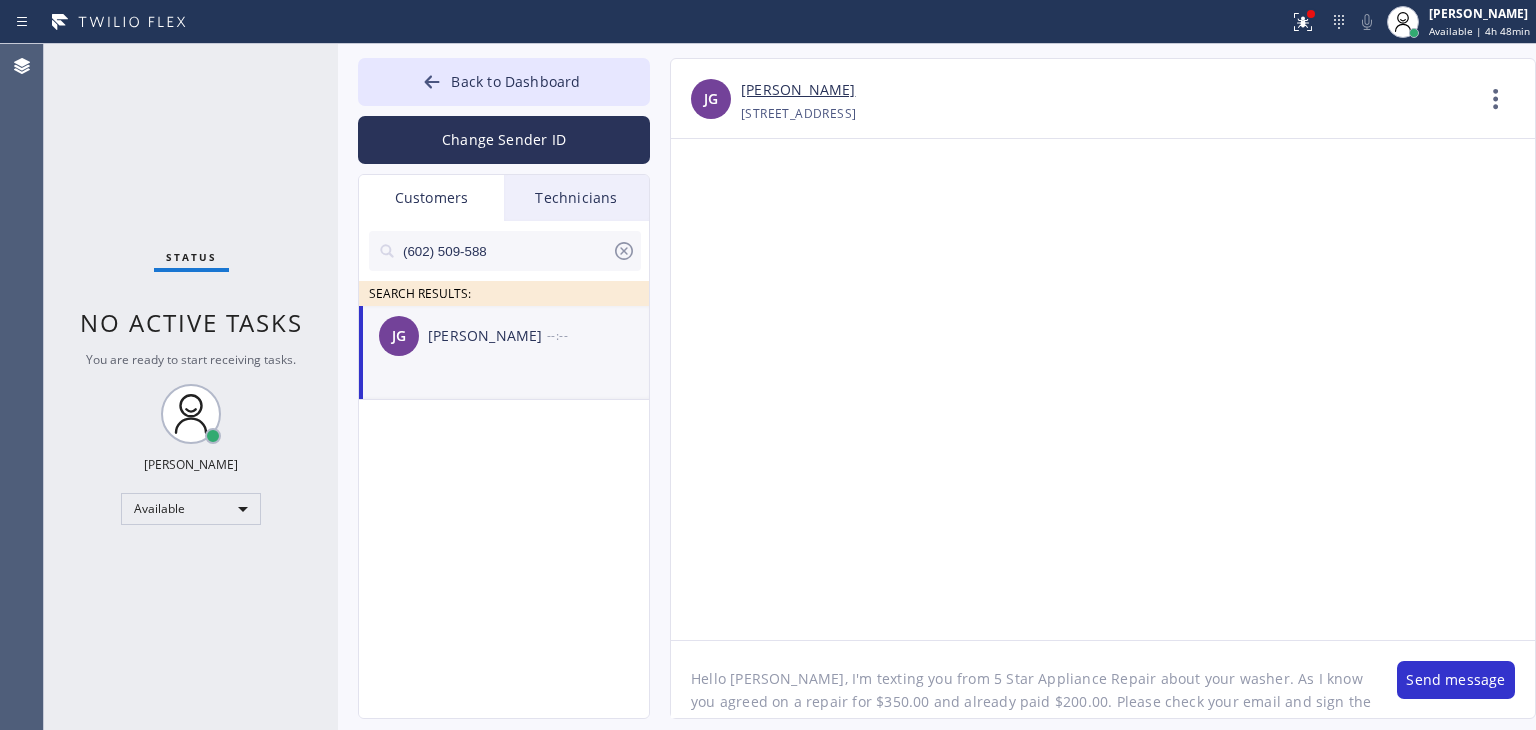drag, startPoint x: 1058, startPoint y: 677, endPoint x: 904, endPoint y: 684, distance: 154.15901 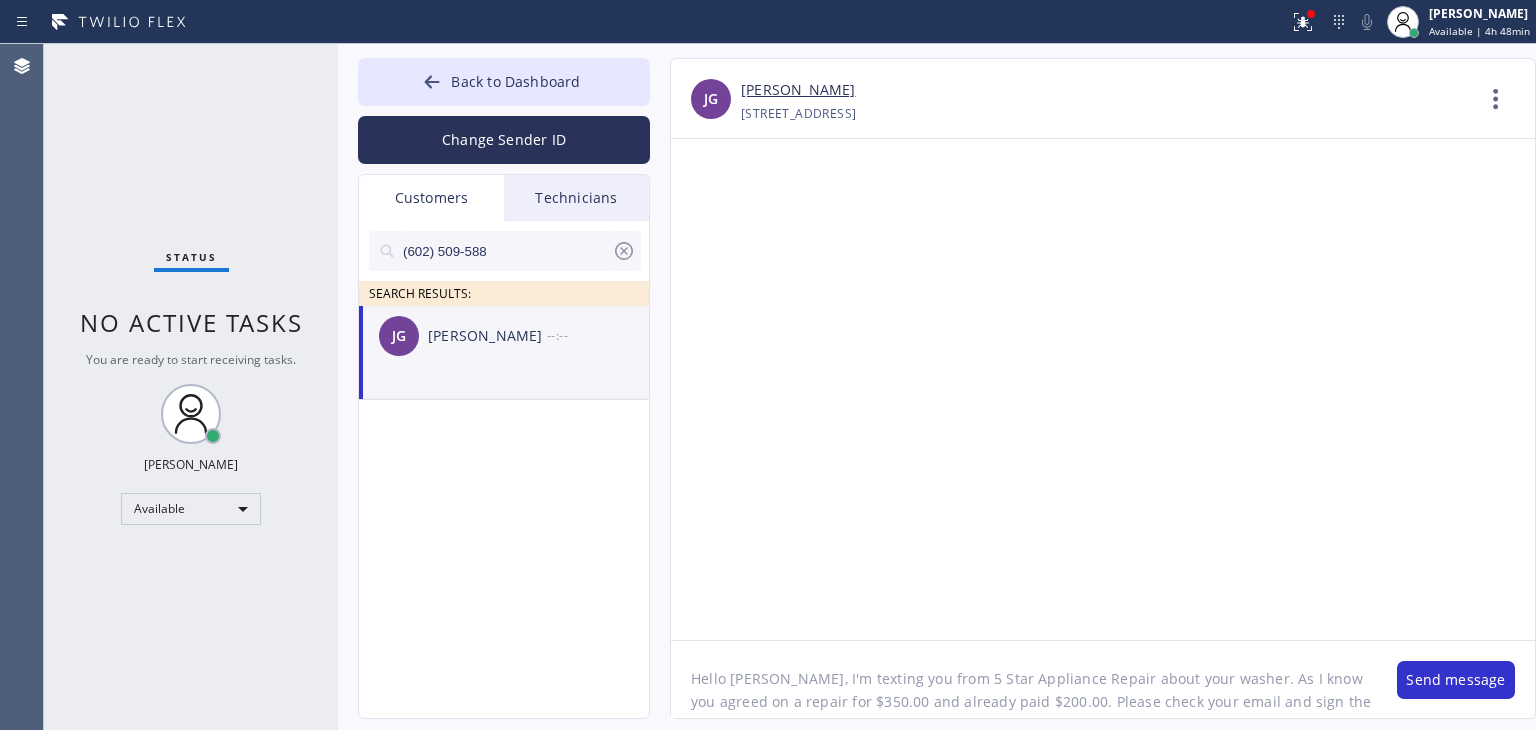 click on "Hello [PERSON_NAME], I'm texting you from 5 Star Appliance Repair about your washer. As I know you agreed on a repair for $350.00 and already paid $200.00. Please check your email and sign the invoice request we sent. Thank you, please sign it as soon as possible, it's very important. Thank you! Best regards, 5 Star Appliance Repair [PHONE_NUMBER]. Email with invoice has been sent to [PERSON_NAME][EMAIL_ADDRESS][DOMAIN_NAME]" 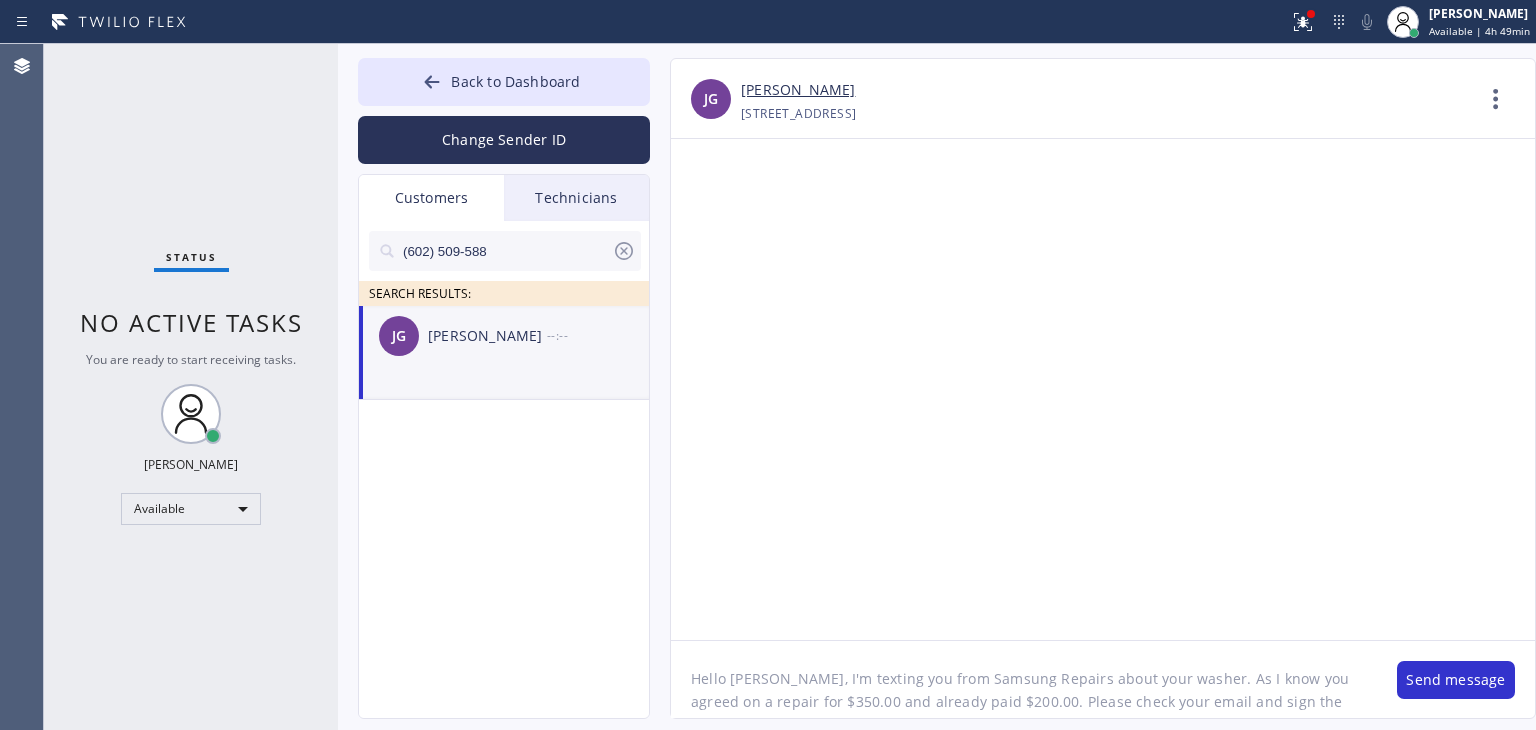click on "Hello [PERSON_NAME], I'm texting you from Samsung Repairs about your washer. As I know you agreed on a repair for $350.00 and already paid $200.00. Please check your email and sign the invoice request we sent. Thank you, please sign it as soon as possible, it's very important. Thank you! Best regards, 5 Star Appliance Repair [PHONE_NUMBER]. Email with invoice has been sent to [PERSON_NAME][EMAIL_ADDRESS][DOMAIN_NAME]" 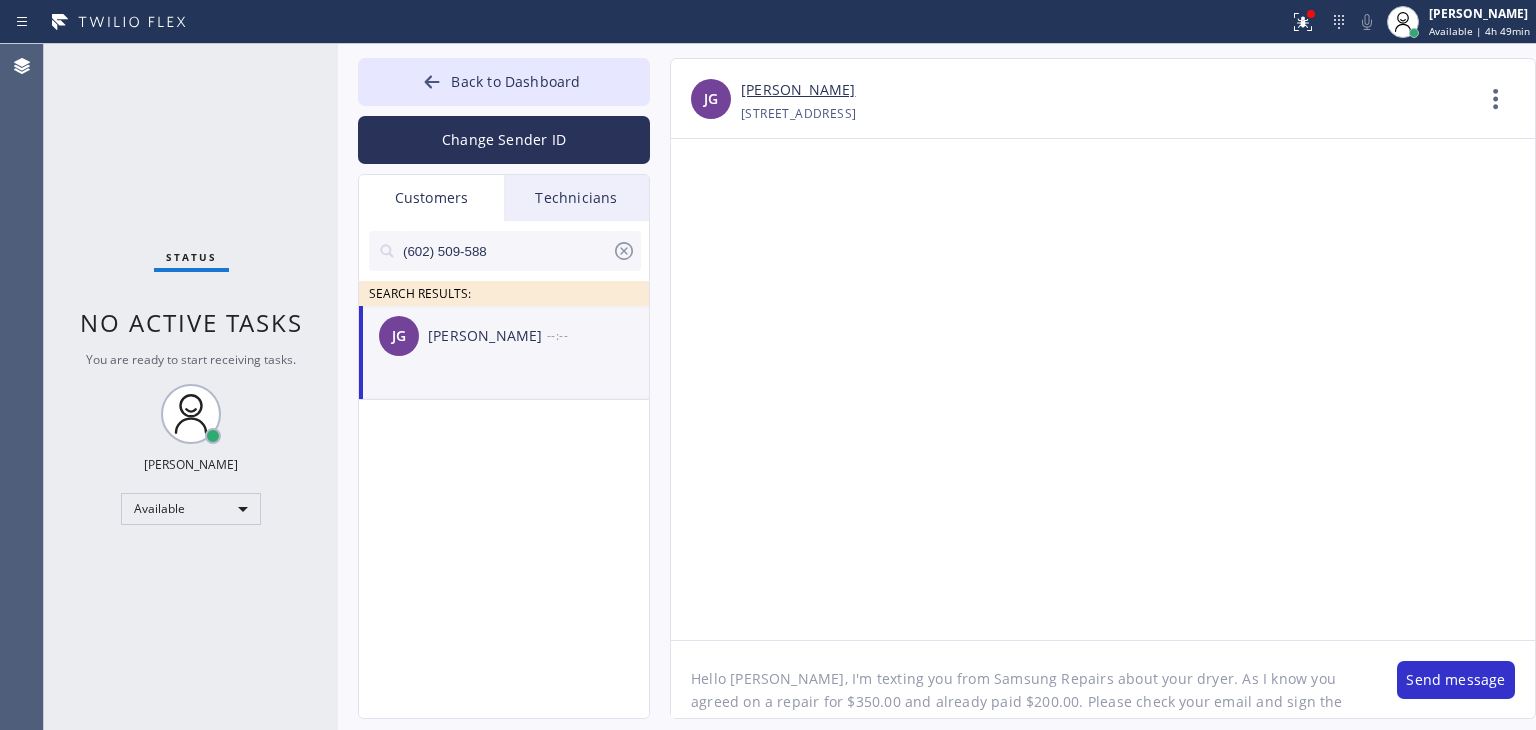 scroll, scrollTop: 41, scrollLeft: 0, axis: vertical 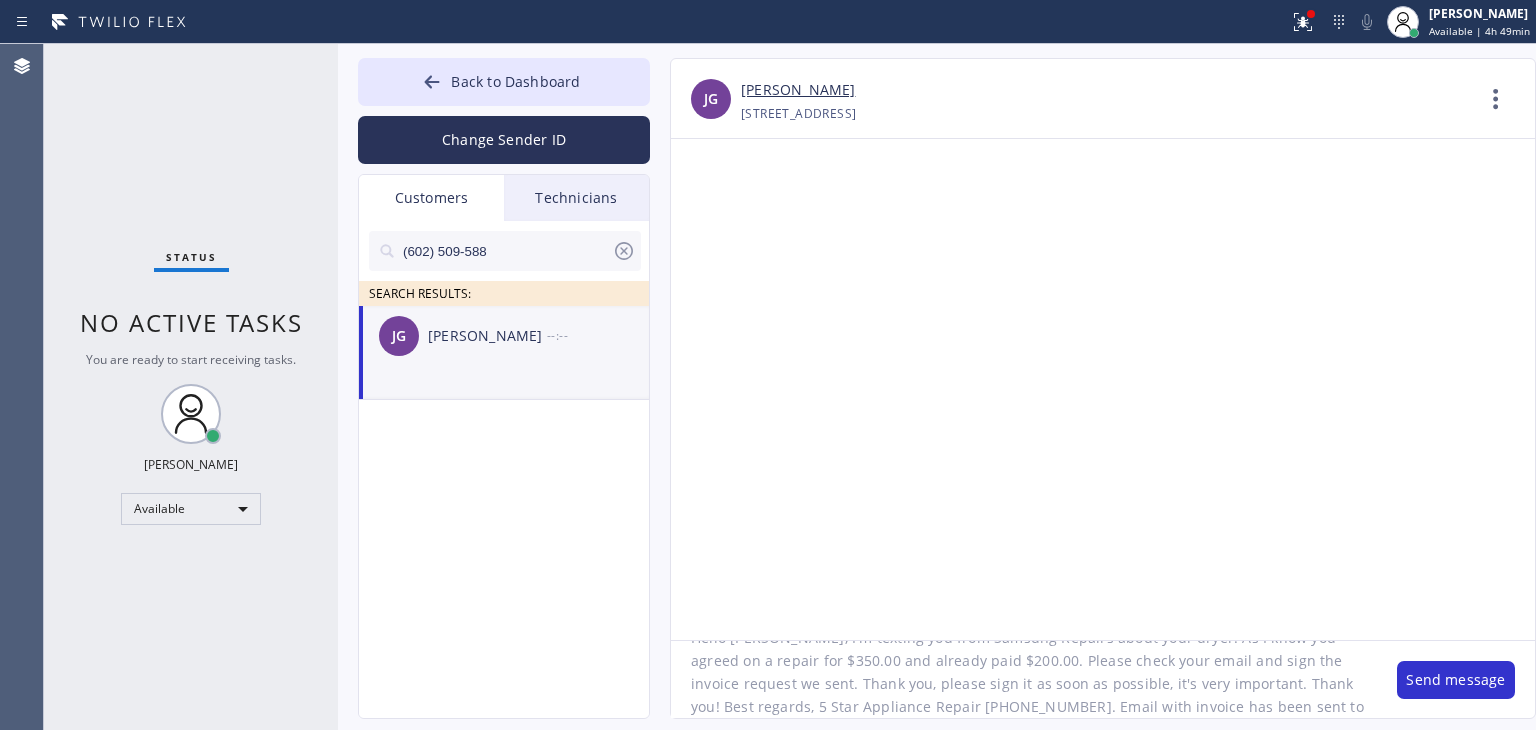 click on "Hello [PERSON_NAME], I'm texting you from Samsung Repairs about your dryer. As I know you agreed on a repair for $350.00 and already paid $200.00. Please check your email and sign the invoice request we sent. Thank you, please sign it as soon as possible, it's very important. Thank you! Best regards, 5 Star Appliance Repair [PHONE_NUMBER]. Email with invoice has been sent to [PERSON_NAME][EMAIL_ADDRESS][DOMAIN_NAME]" 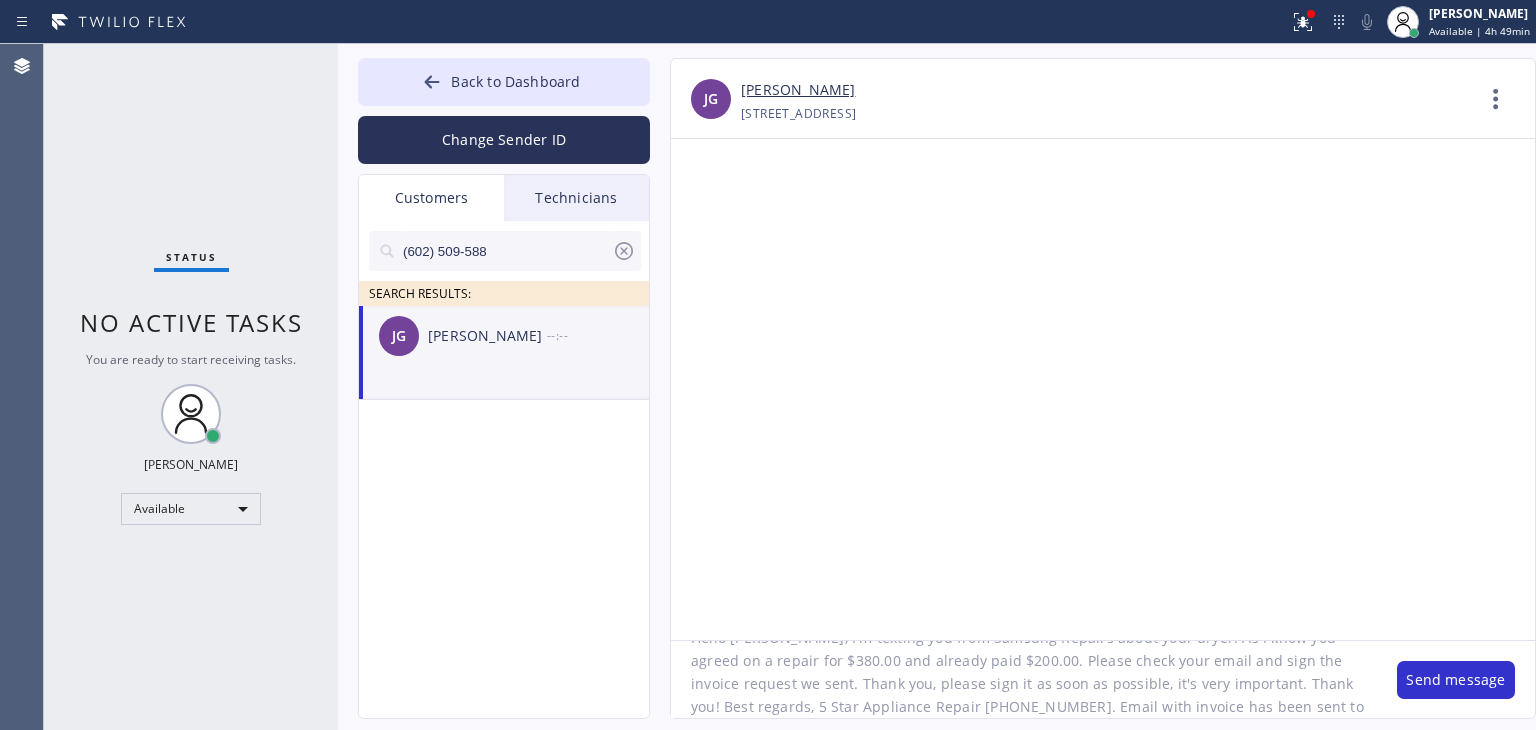 click on "Hello [PERSON_NAME], I'm texting you from Samsung Repairs about your dryer. As I know you agreed on a repair for $380.00 and already paid $200.00. Please check your email and sign the invoice request we sent. Thank you, please sign it as soon as possible, it's very important. Thank you! Best regards, 5 Star Appliance Repair [PHONE_NUMBER]. Email with invoice has been sent to [PERSON_NAME][EMAIL_ADDRESS][DOMAIN_NAME]" 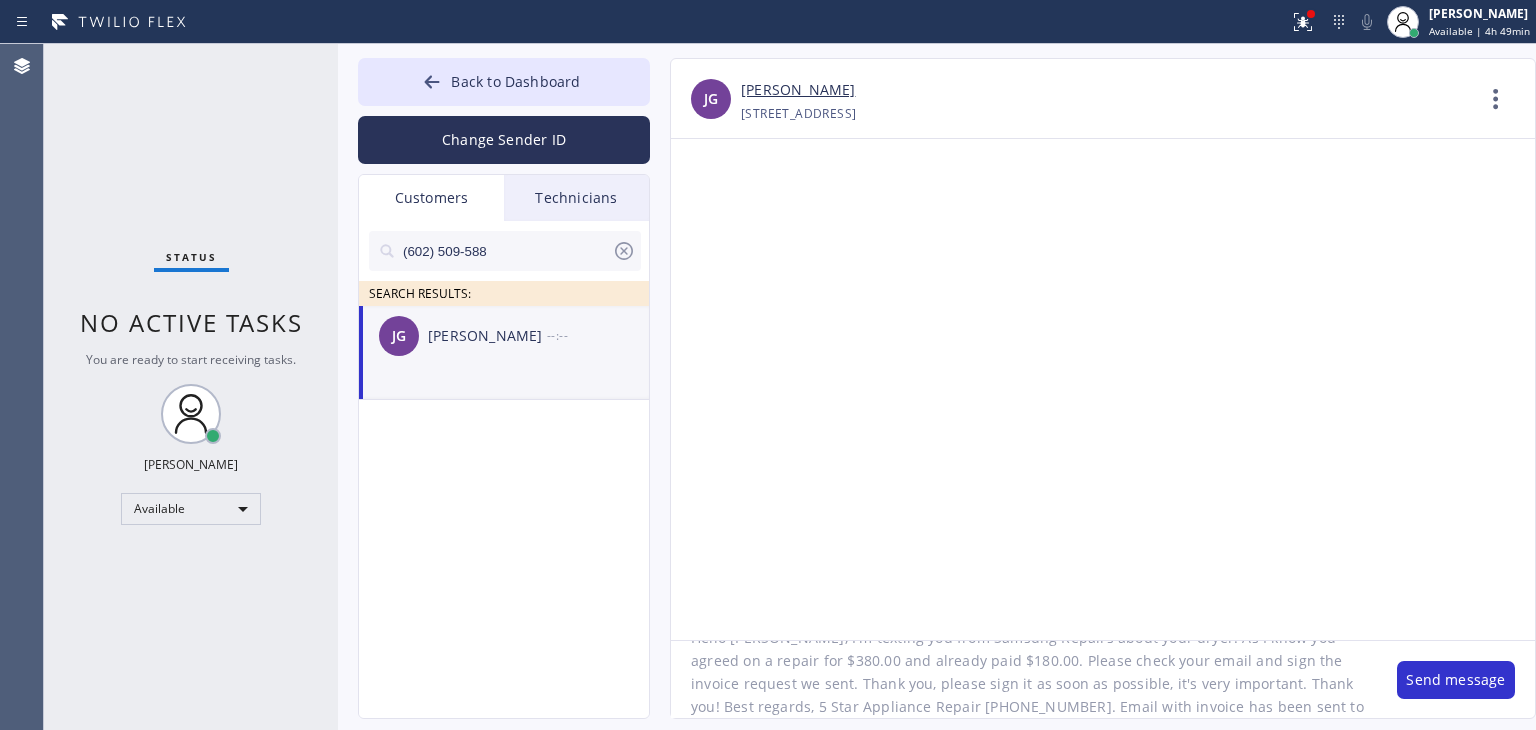 click on "Hello [PERSON_NAME], I'm texting you from Samsung Repairs about your dryer. As I know you agreed on a repair for $380.00 and already paid $180.00. Please check your email and sign the invoice request we sent. Thank you, please sign it as soon as possible, it's very important. Thank you! Best regards, 5 Star Appliance Repair [PHONE_NUMBER]. Email with invoice has been sent to [PERSON_NAME][EMAIL_ADDRESS][DOMAIN_NAME]" 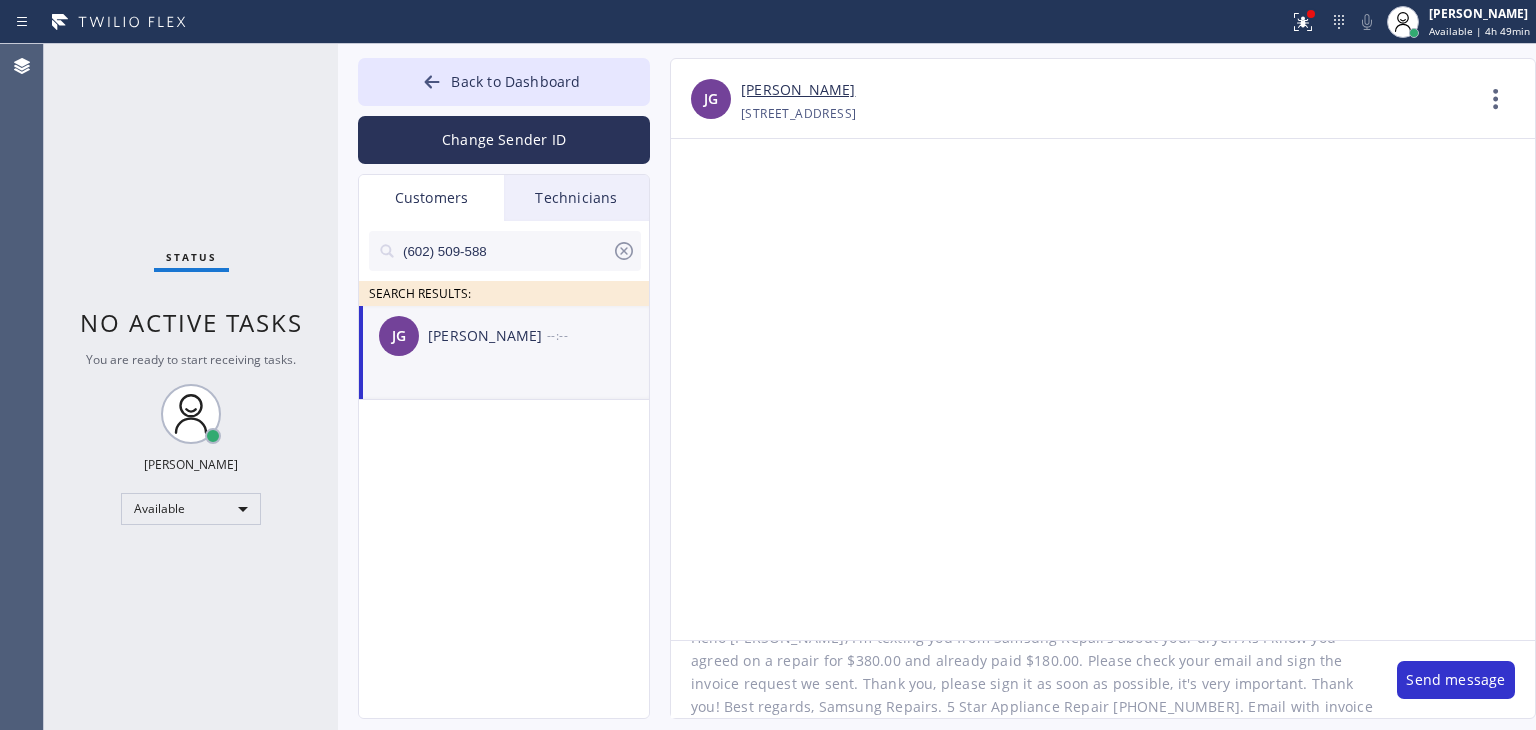 scroll, scrollTop: 64, scrollLeft: 0, axis: vertical 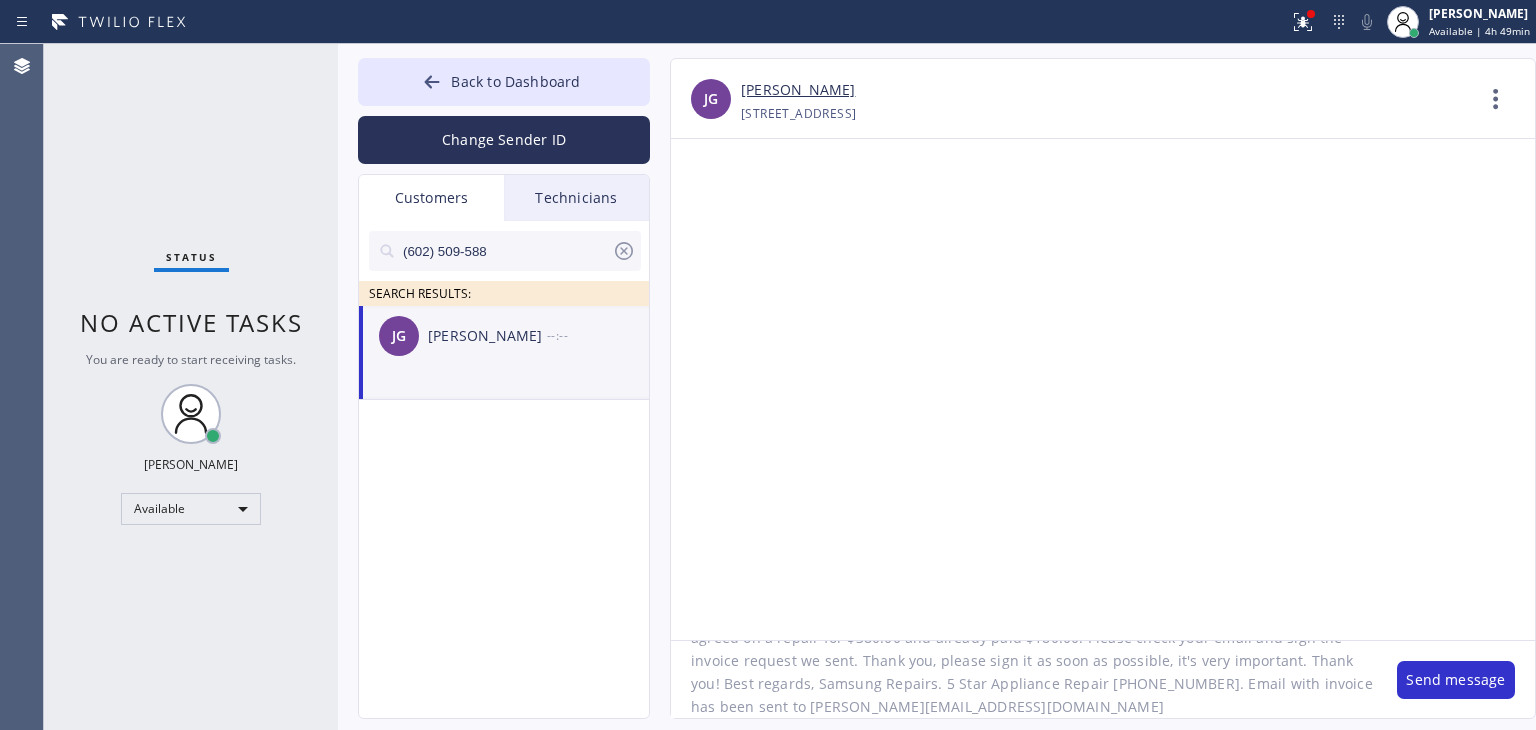 click on "Hello [PERSON_NAME], I'm texting you from Samsung Repairs about your dryer. As I know you agreed on a repair for $380.00 and already paid $180.00. Please check your email and sign the invoice request we sent. Thank you, please sign it as soon as possible, it's very important. Thank you! Best regards, Samsung Repairs. 5 Star Appliance Repair [PHONE_NUMBER]. Email with invoice has been sent to [PERSON_NAME][EMAIL_ADDRESS][DOMAIN_NAME]" 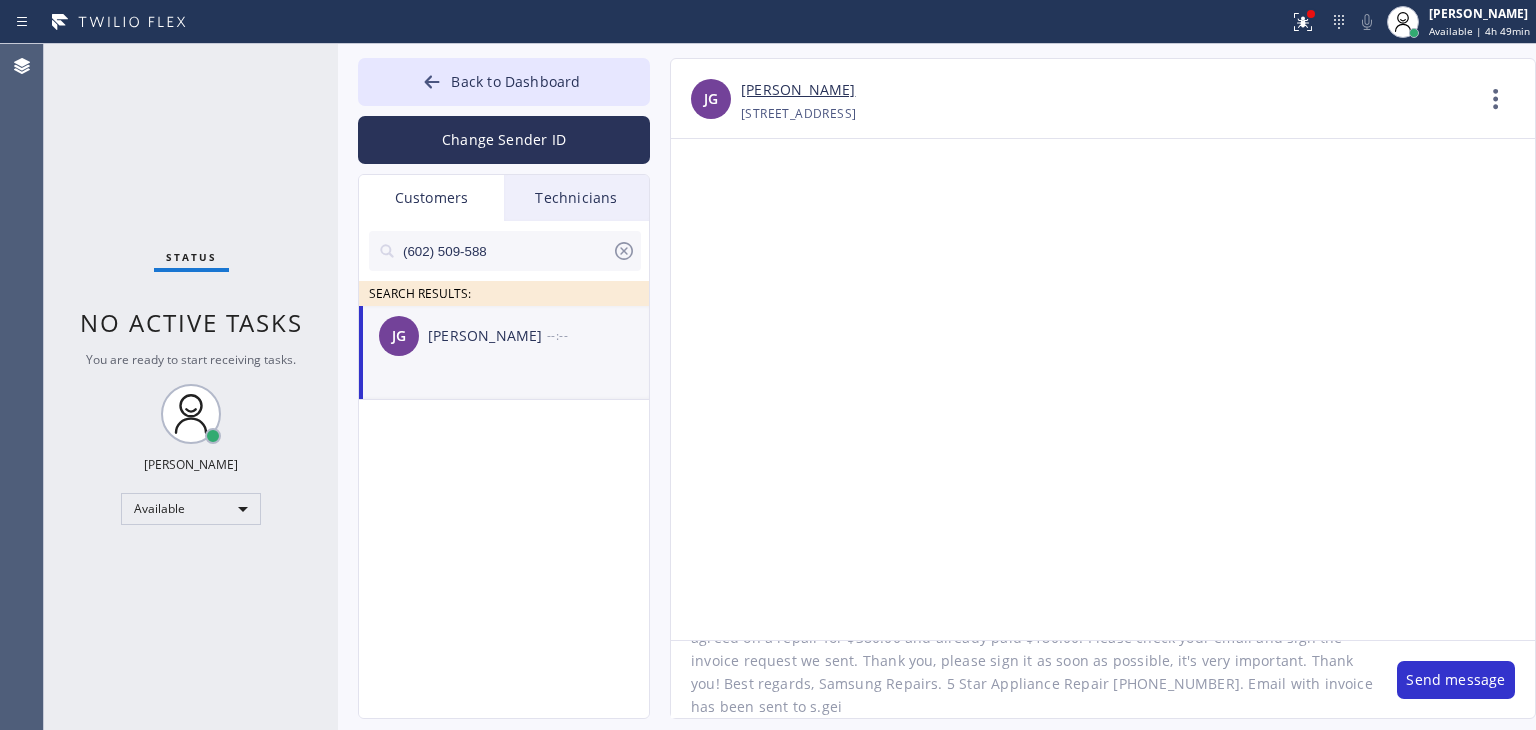 scroll, scrollTop: 41, scrollLeft: 0, axis: vertical 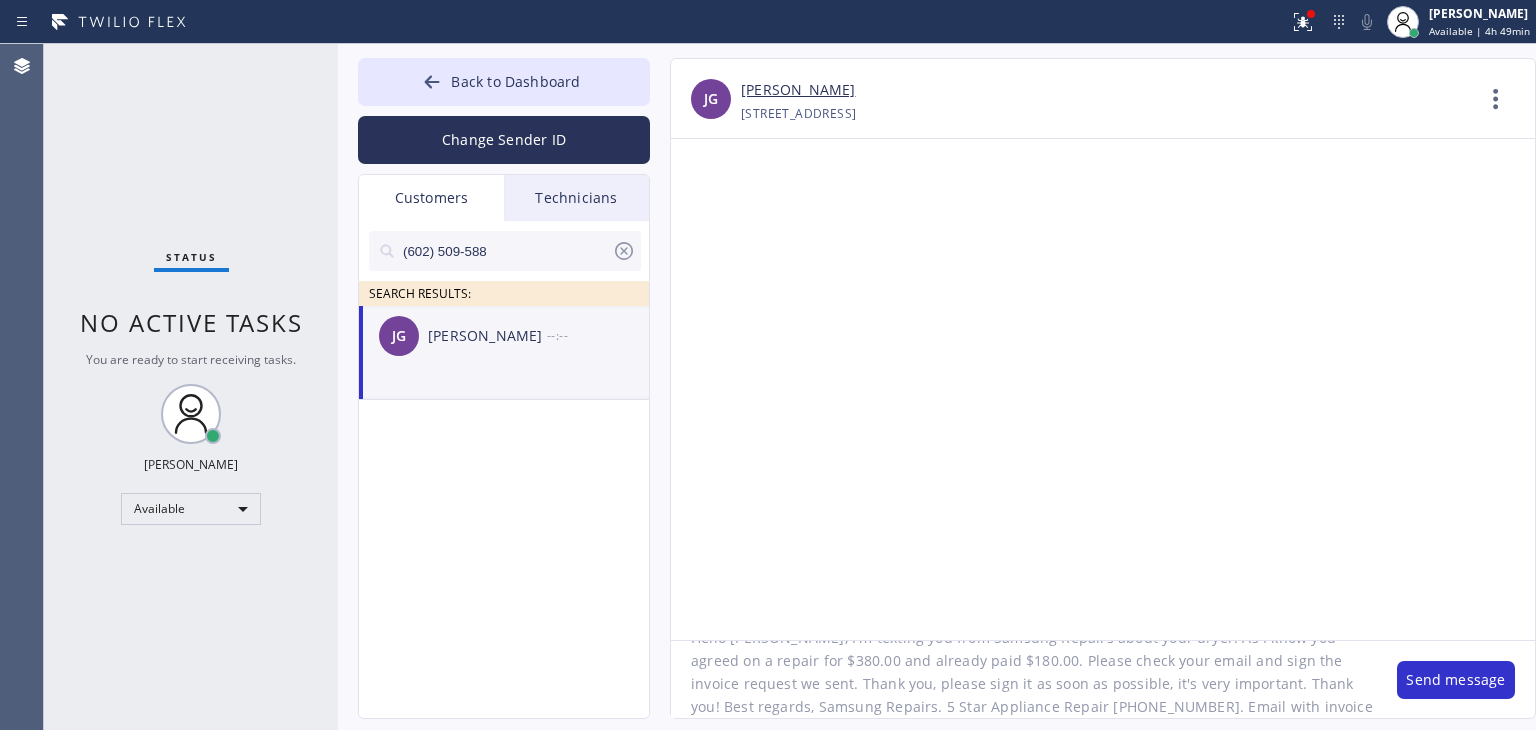paste on "[EMAIL_ADDRESS][DOMAIN_NAME]" 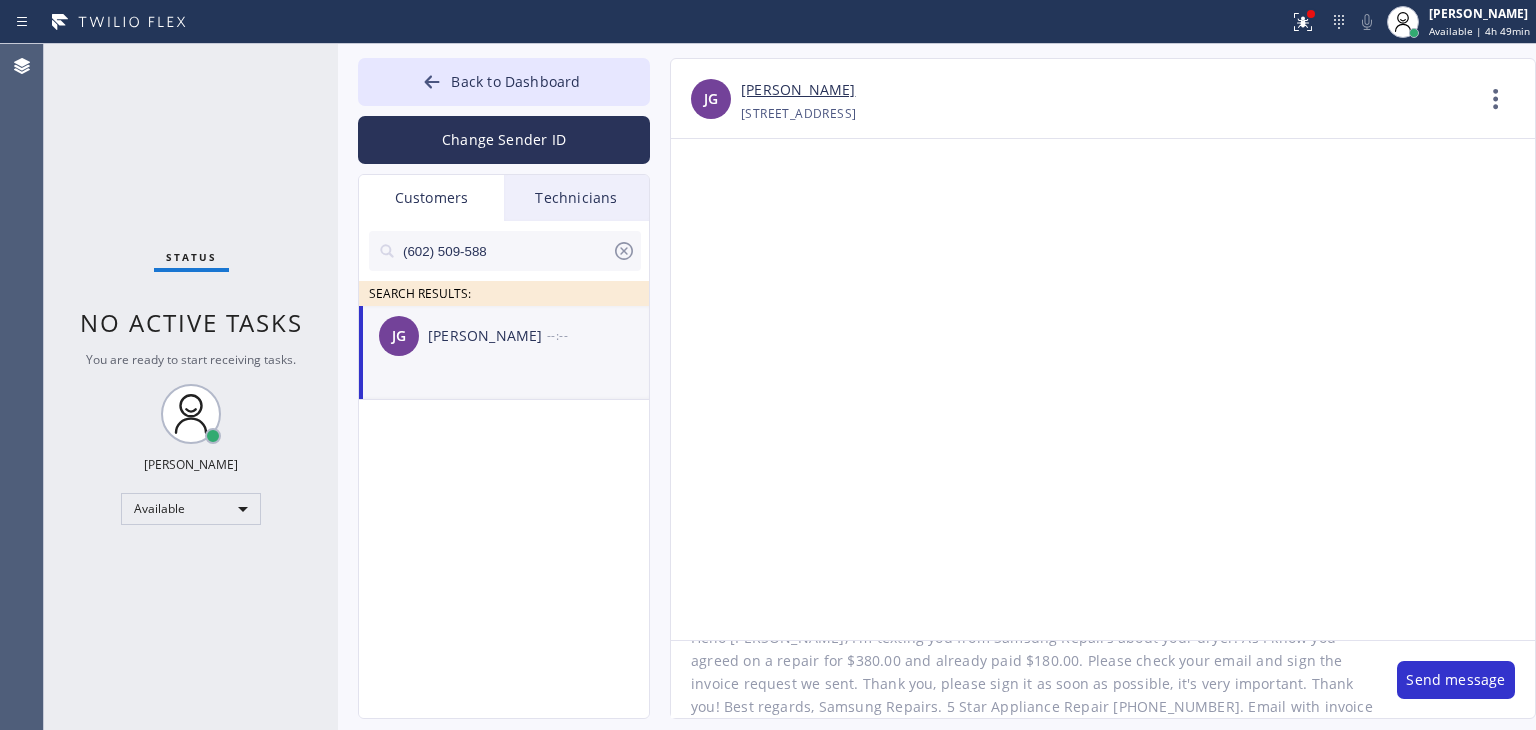 type on "Hello [PERSON_NAME], I'm texting you from Samsung Repairs about your dryer. As I know you agreed on a repair for $380.00 and already paid $180.00. Please check your email and sign the invoice request we sent. Thank you, please sign it as soon as possible, it's very important. Thank you! Best regards, Samsung Repairs. 5 Star Appliance Repair [PHONE_NUMBER]. Email with invoice has been sent to [EMAIL_ADDRESS][DOMAIN_NAME]" 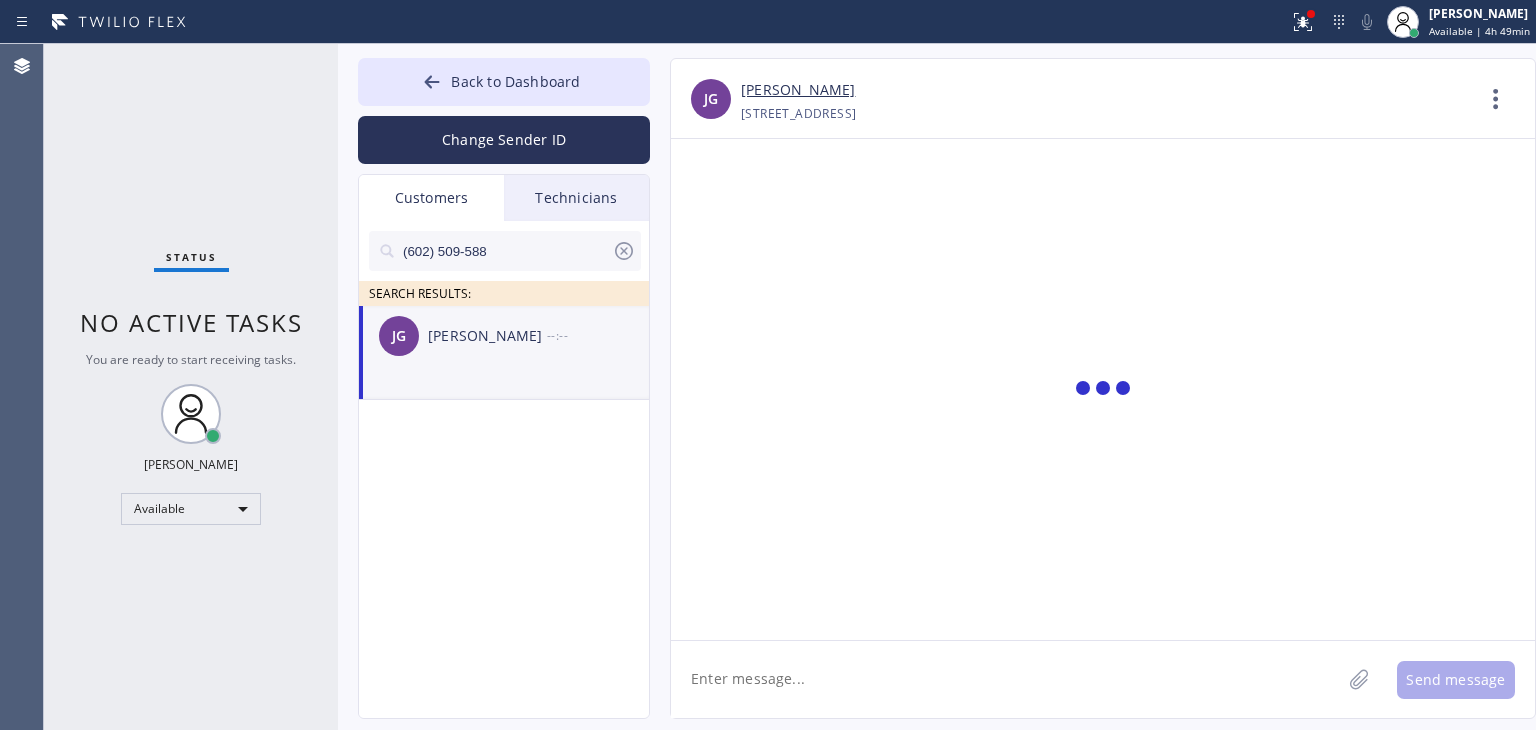 scroll, scrollTop: 0, scrollLeft: 0, axis: both 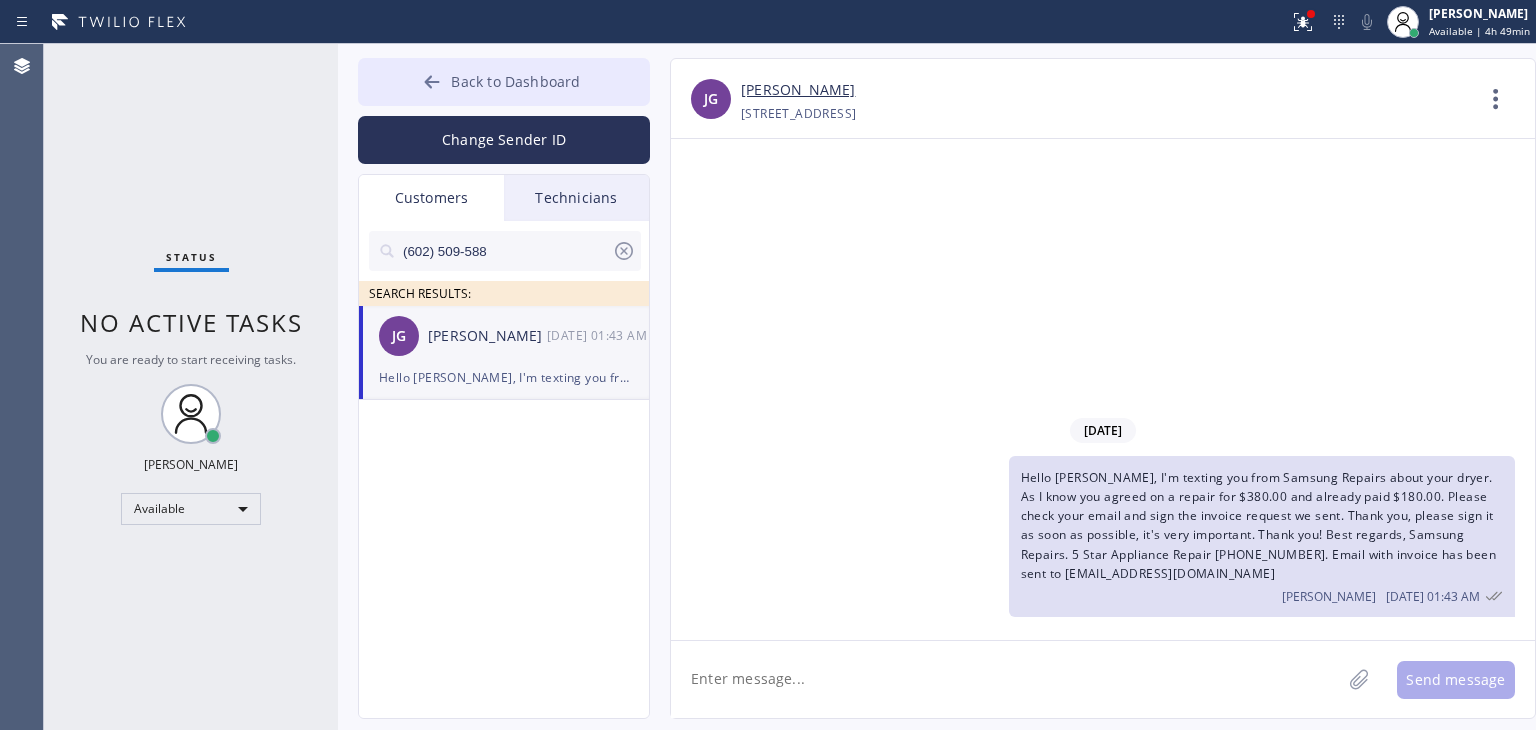 type 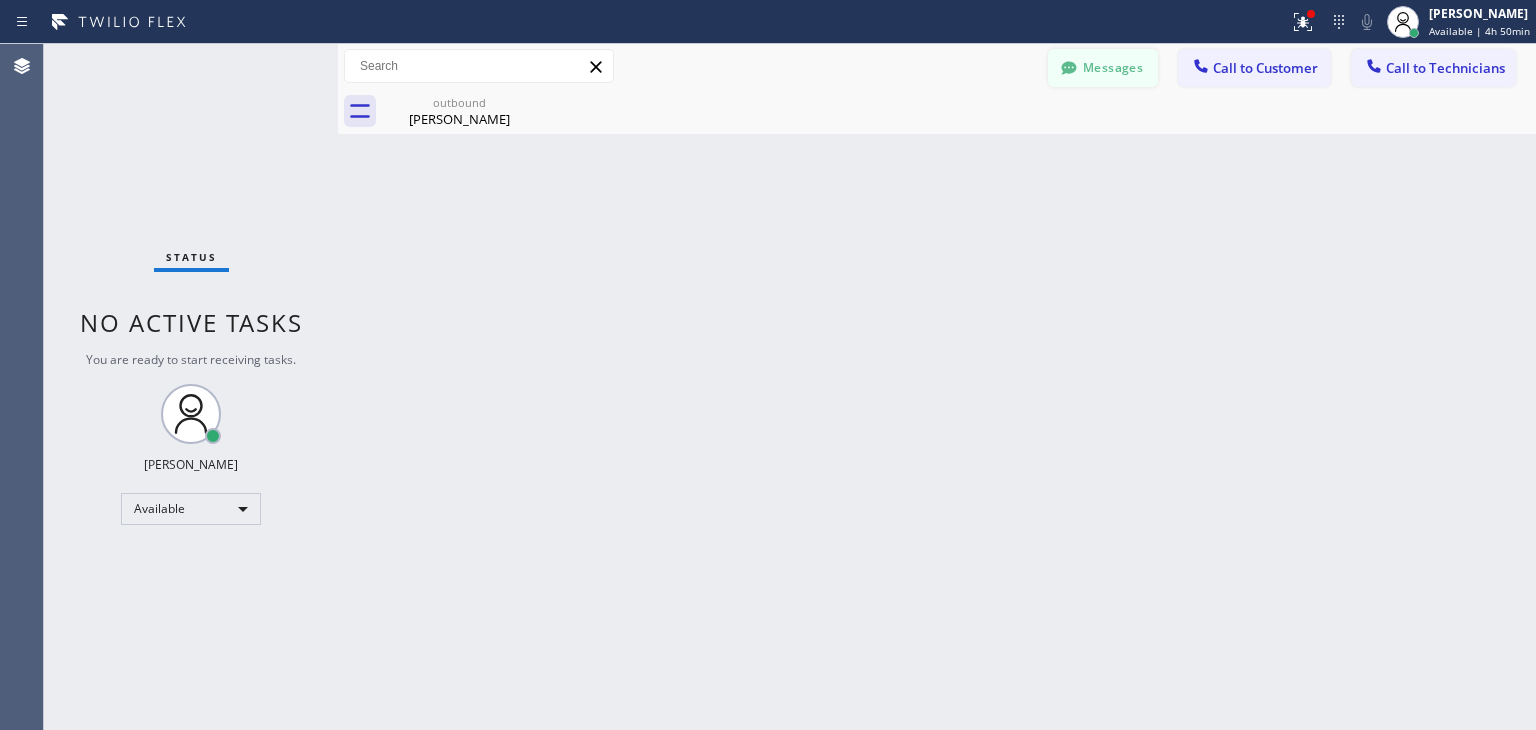 click on "Messages" at bounding box center [1103, 68] 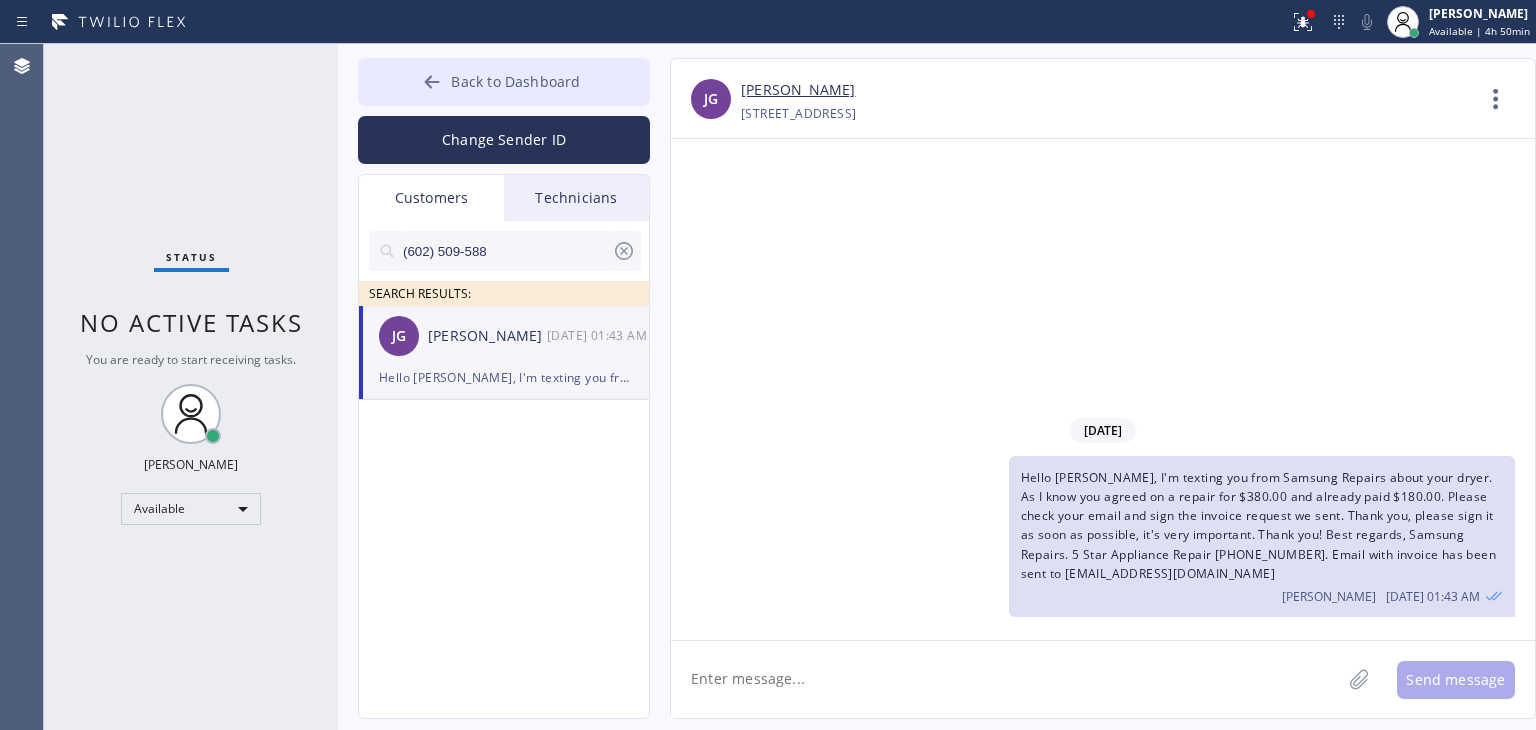 click on "Back to Dashboard" at bounding box center [504, 82] 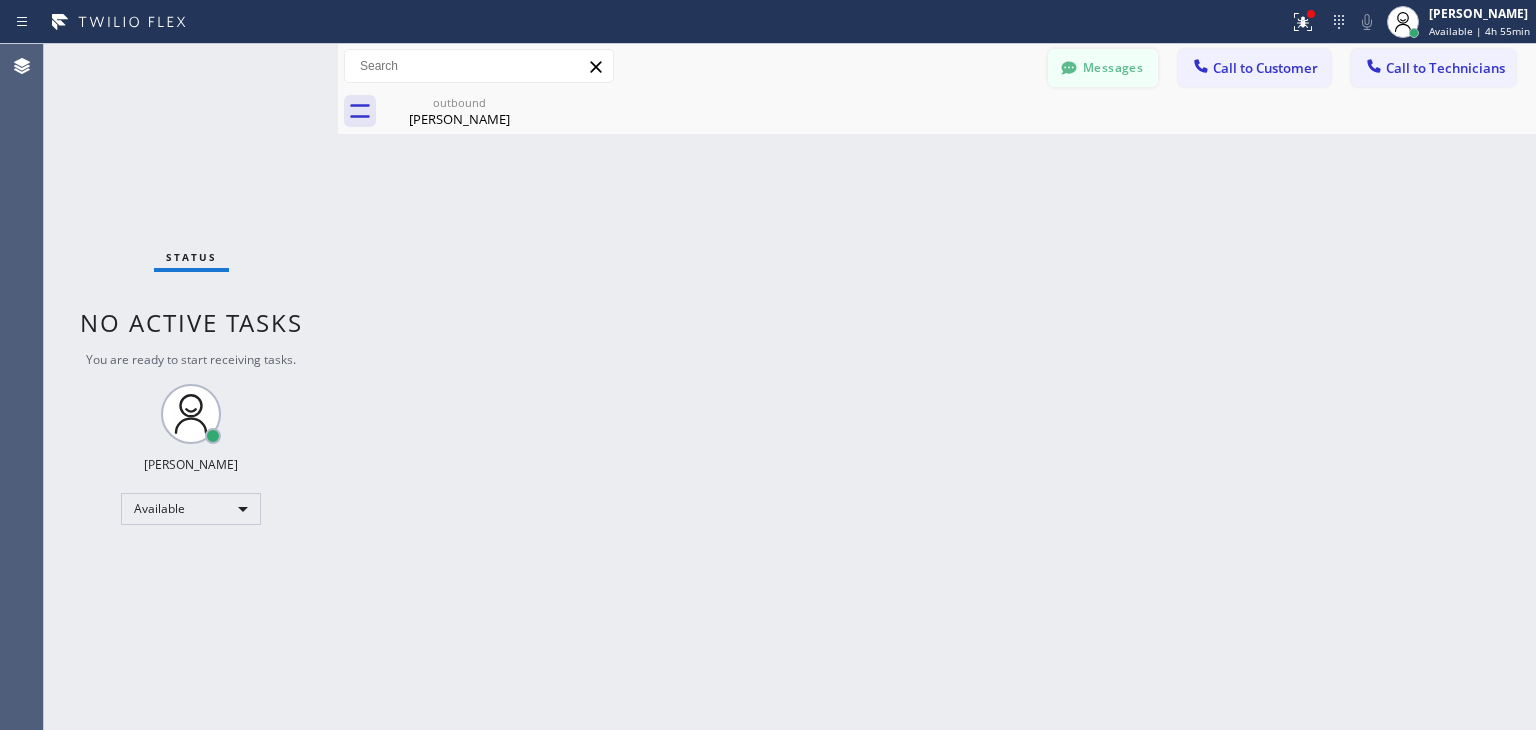 click on "Messages" at bounding box center [1103, 68] 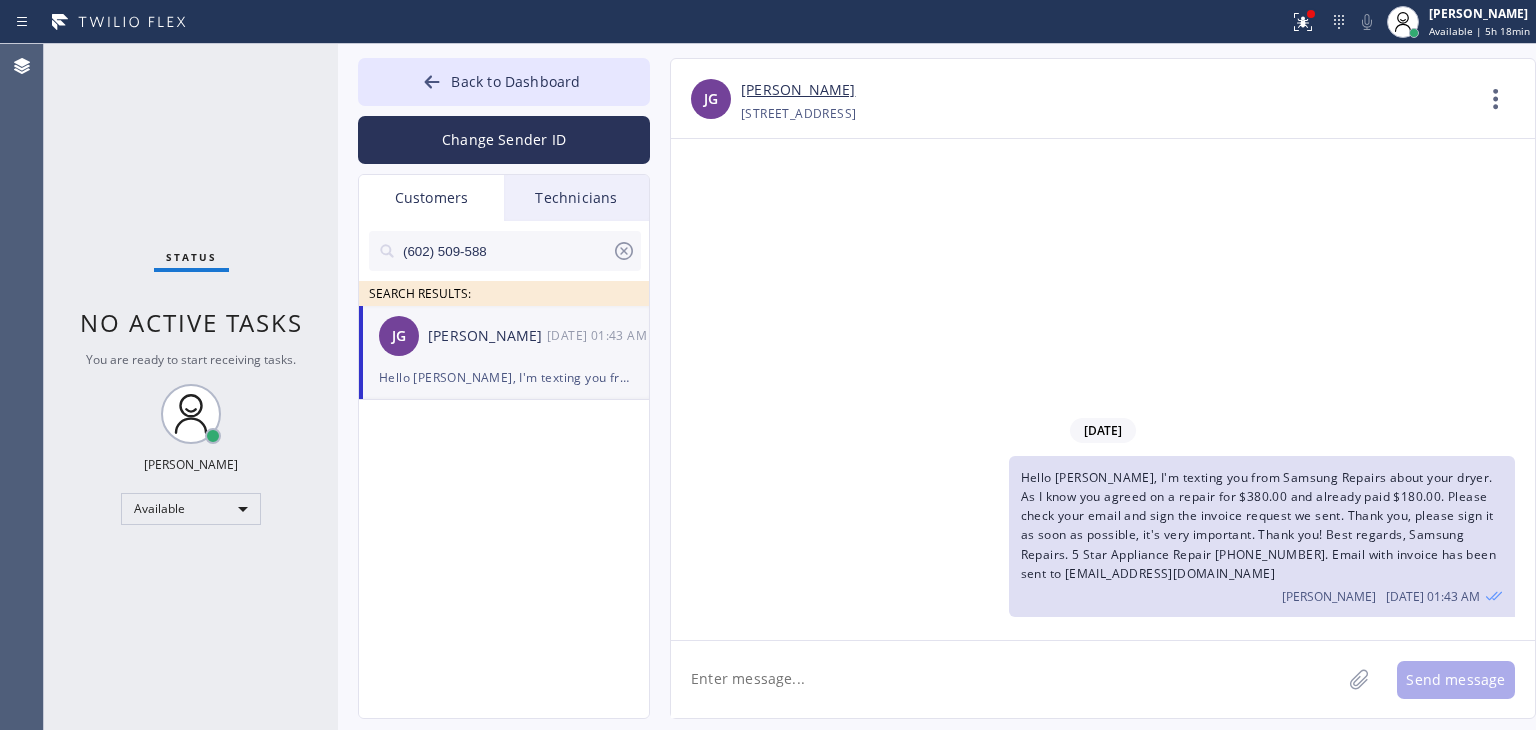 click 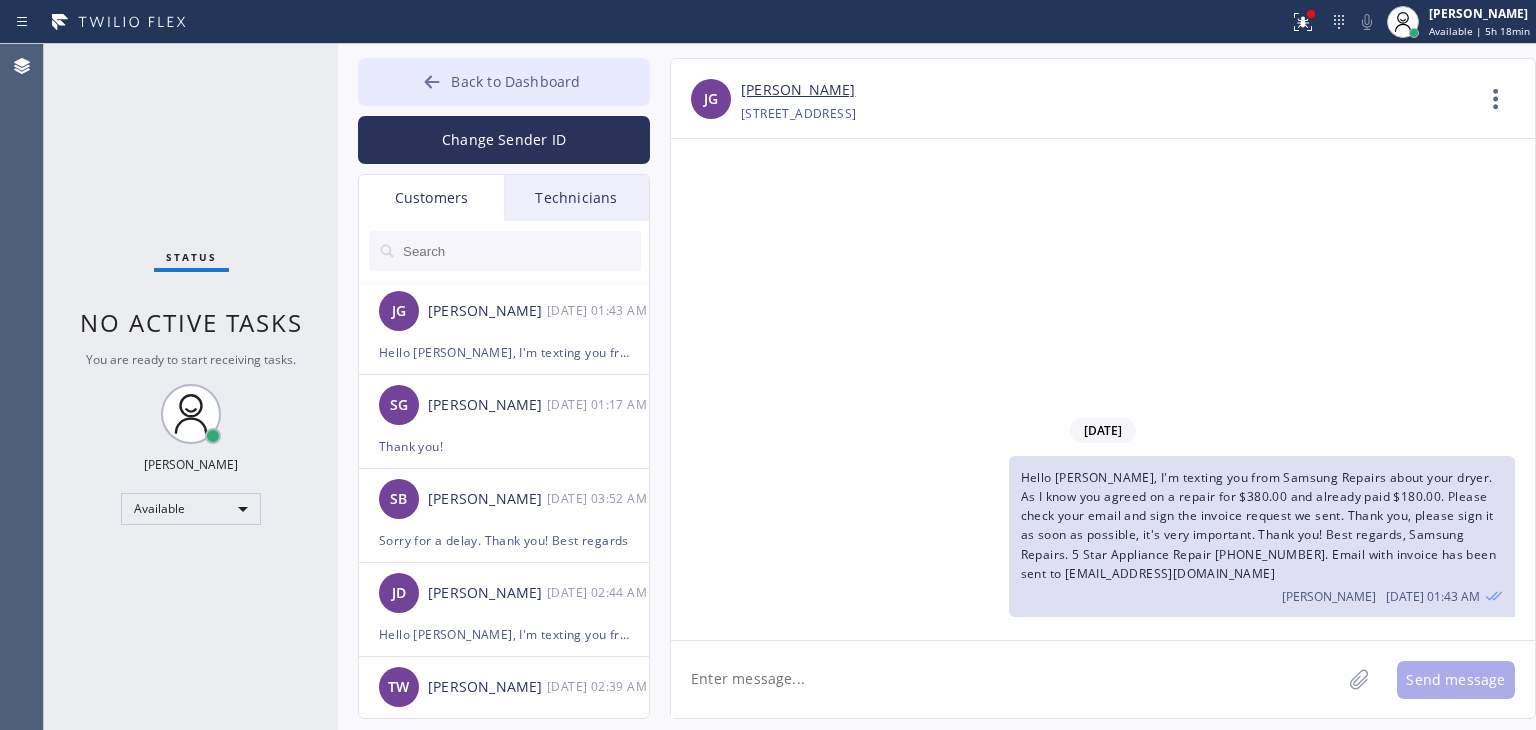 click on "Back to Dashboard" at bounding box center [504, 82] 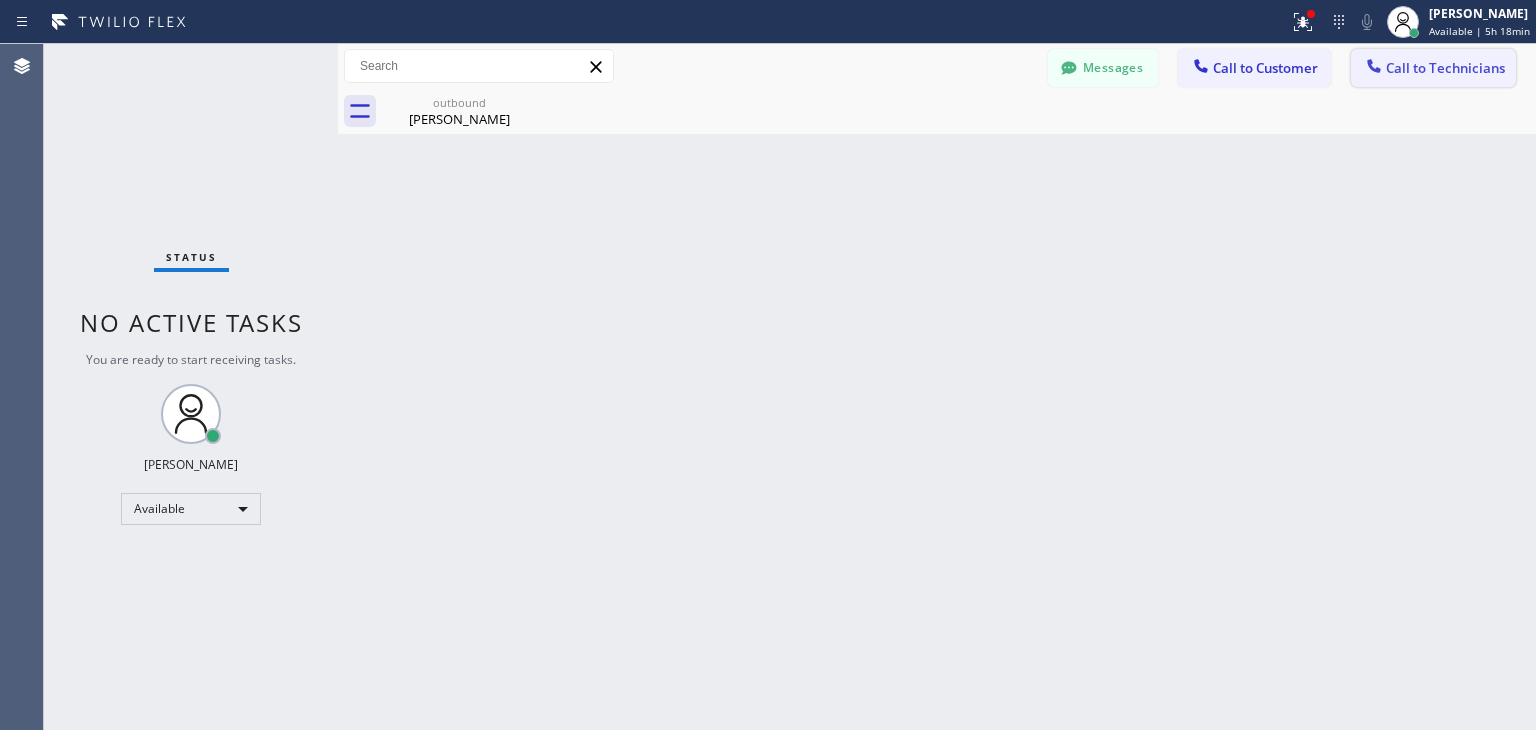 click on "Call to Technicians" at bounding box center [1445, 68] 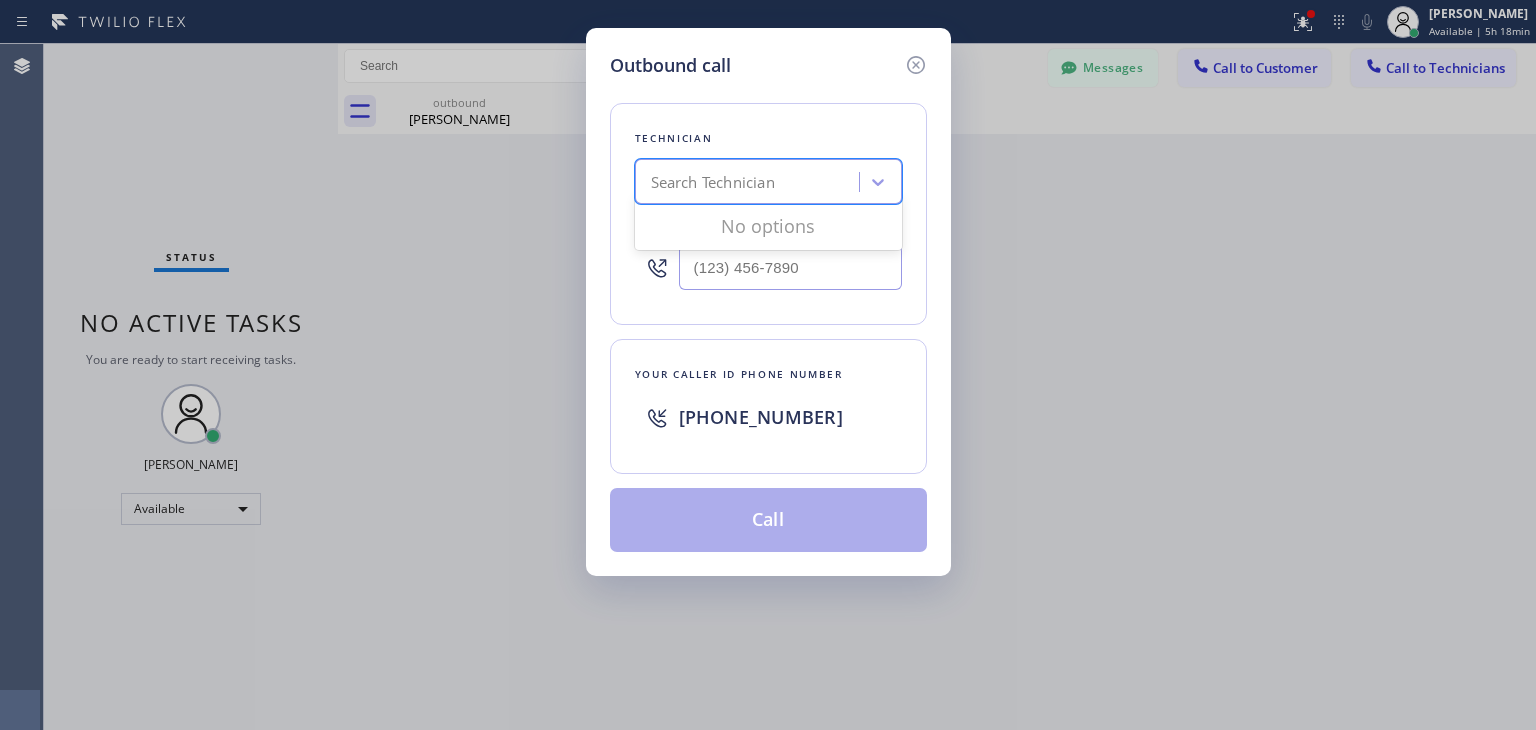 click on "Search Technician" at bounding box center [768, 181] 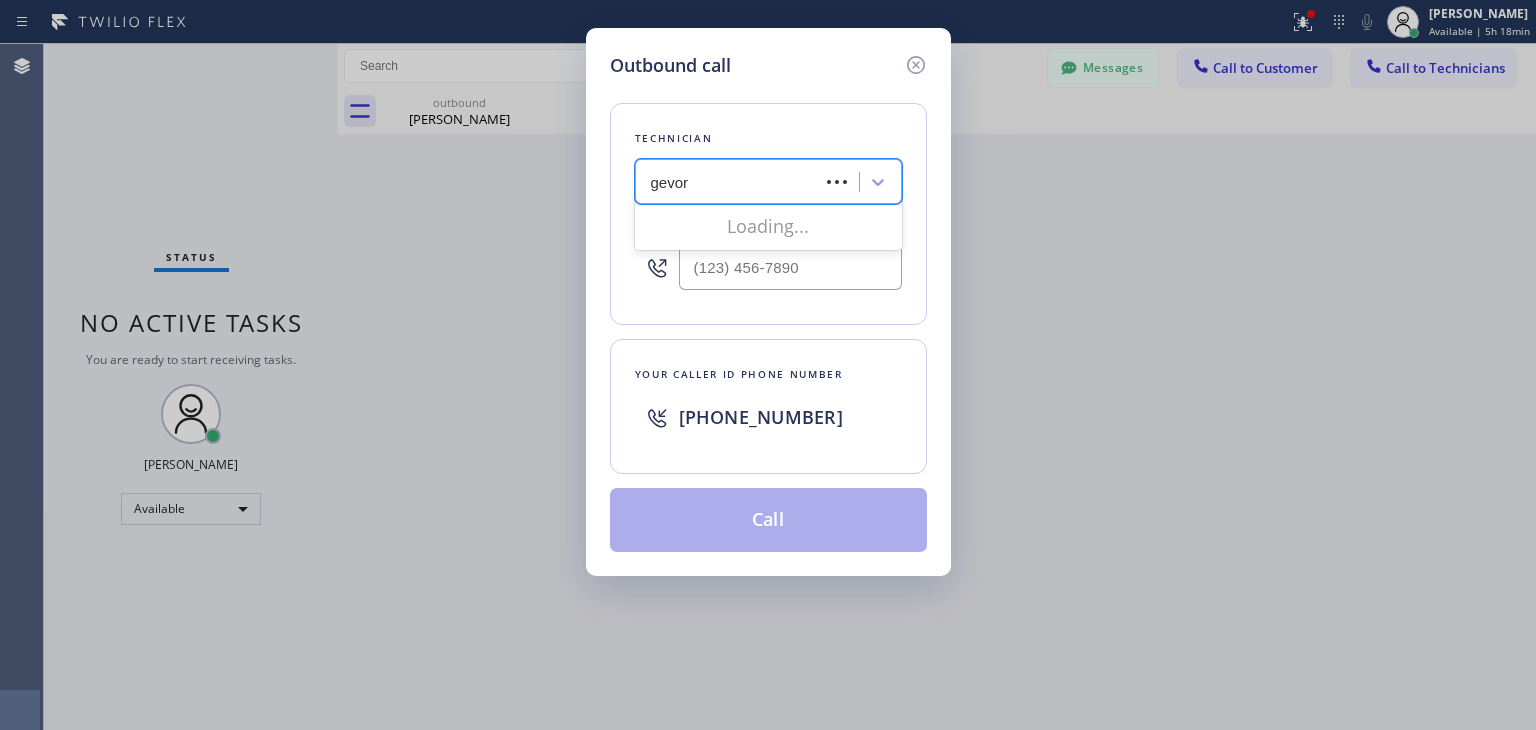 type on "[PERSON_NAME]" 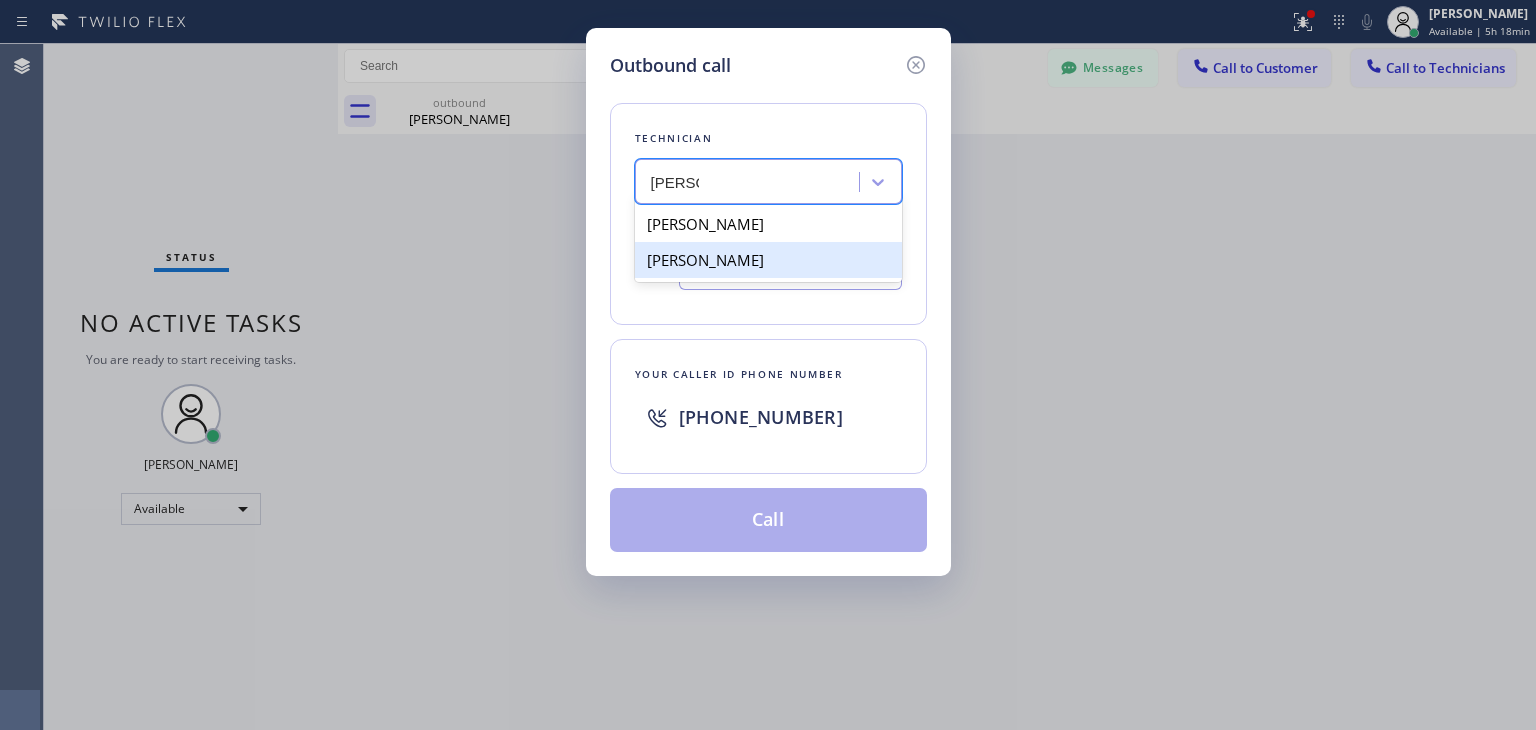 click on "[PERSON_NAME]" at bounding box center [768, 260] 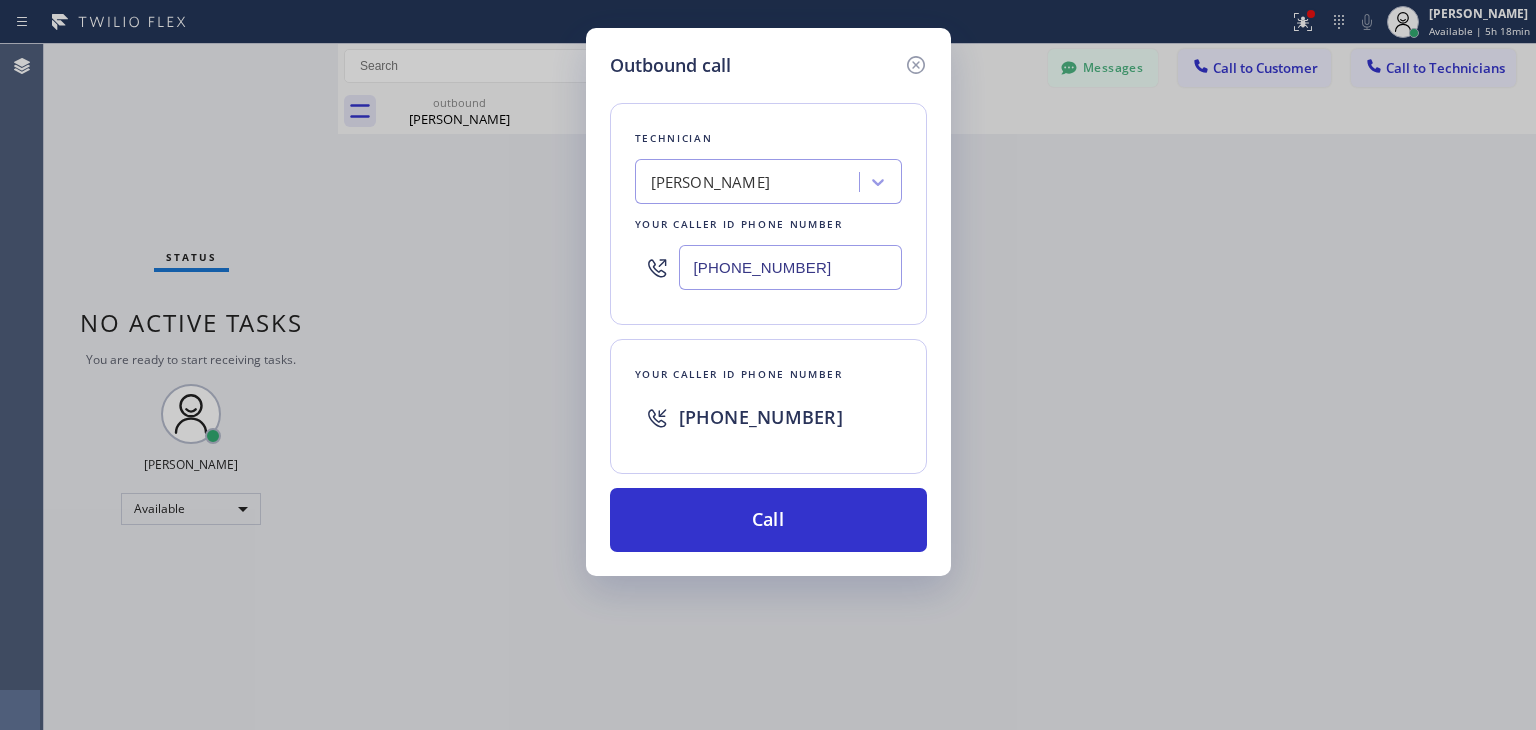 click on "Technician [PERSON_NAME] Your caller id phone number [PHONE_NUMBER] Your caller id phone number [PHONE_NUMBER] Call" at bounding box center [768, 315] 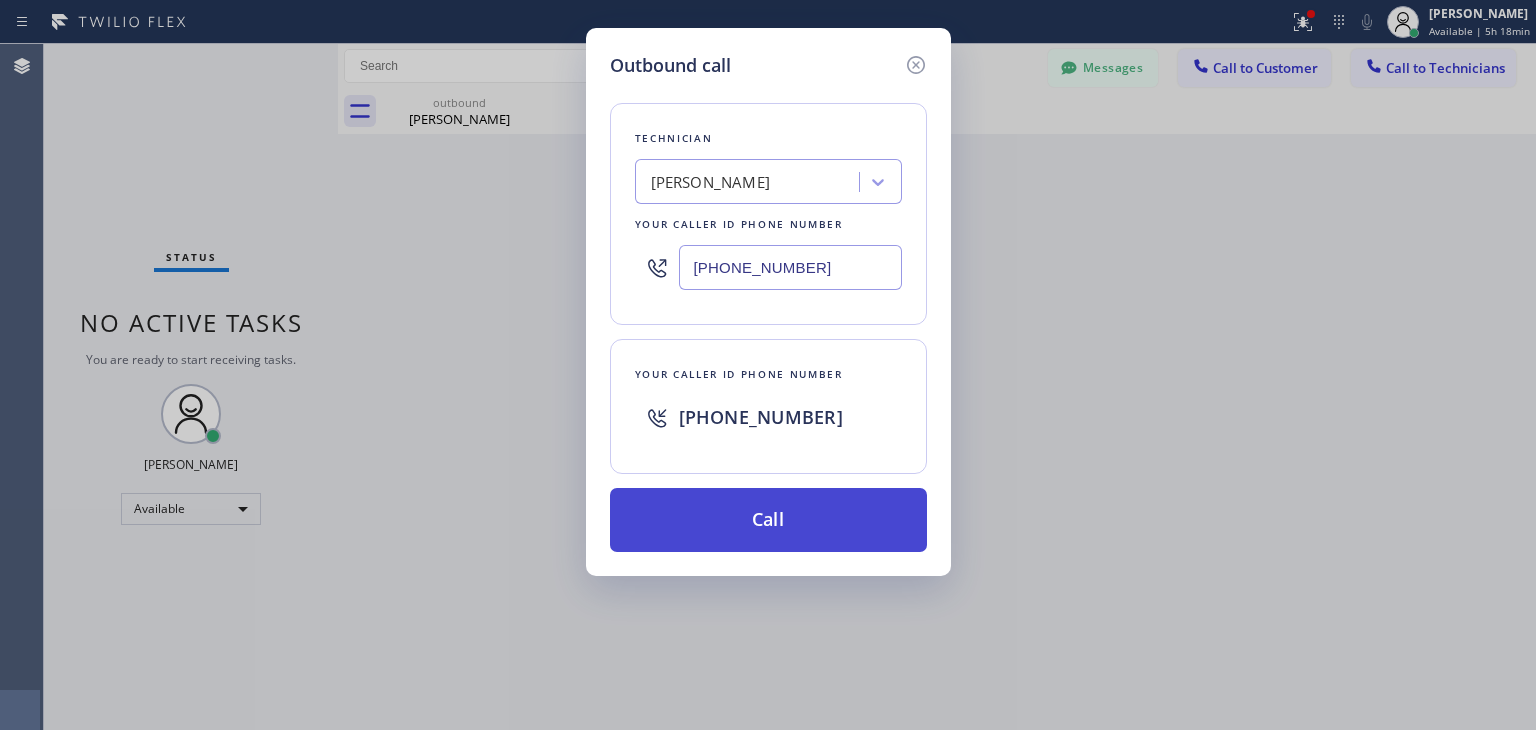 click on "Call" at bounding box center (768, 520) 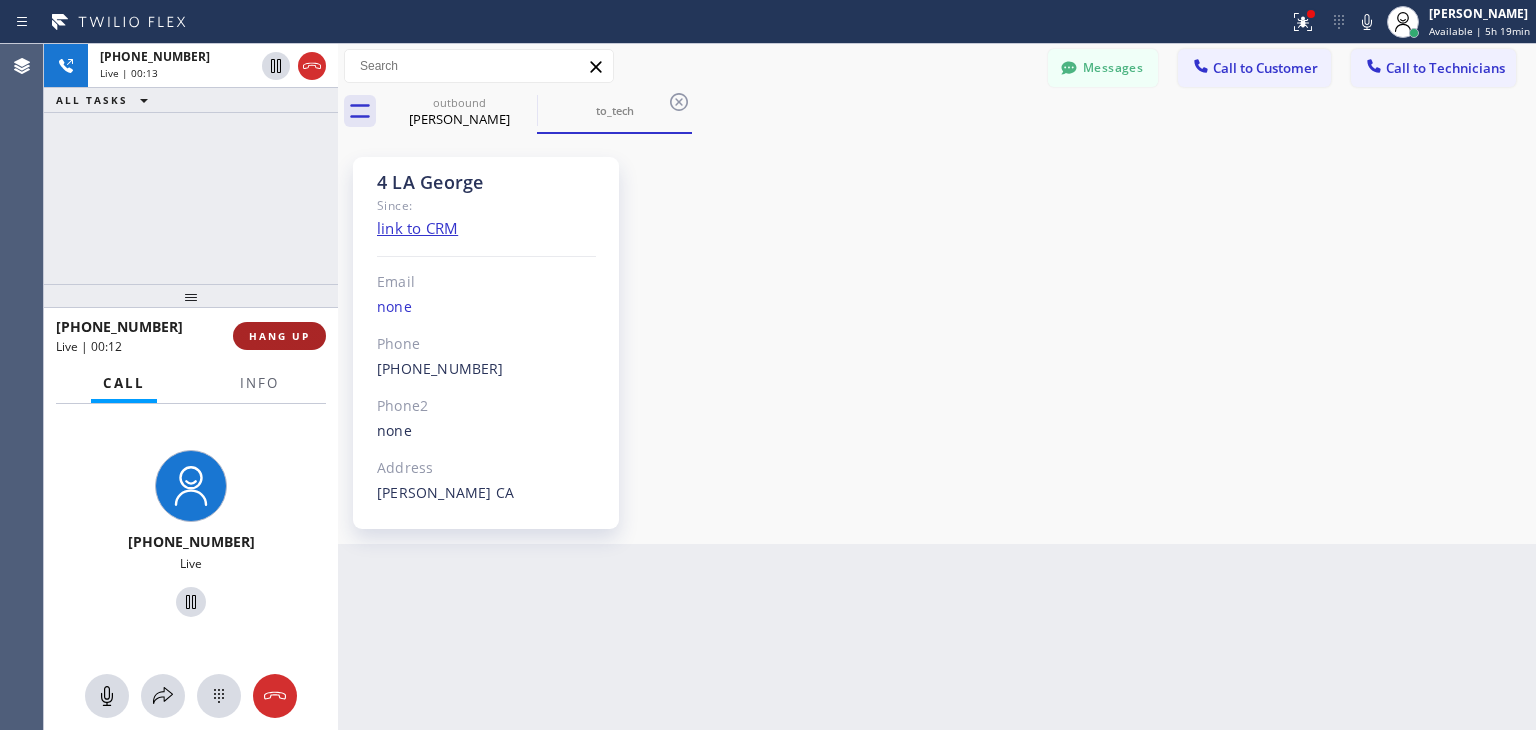 click on "HANG UP" at bounding box center [279, 336] 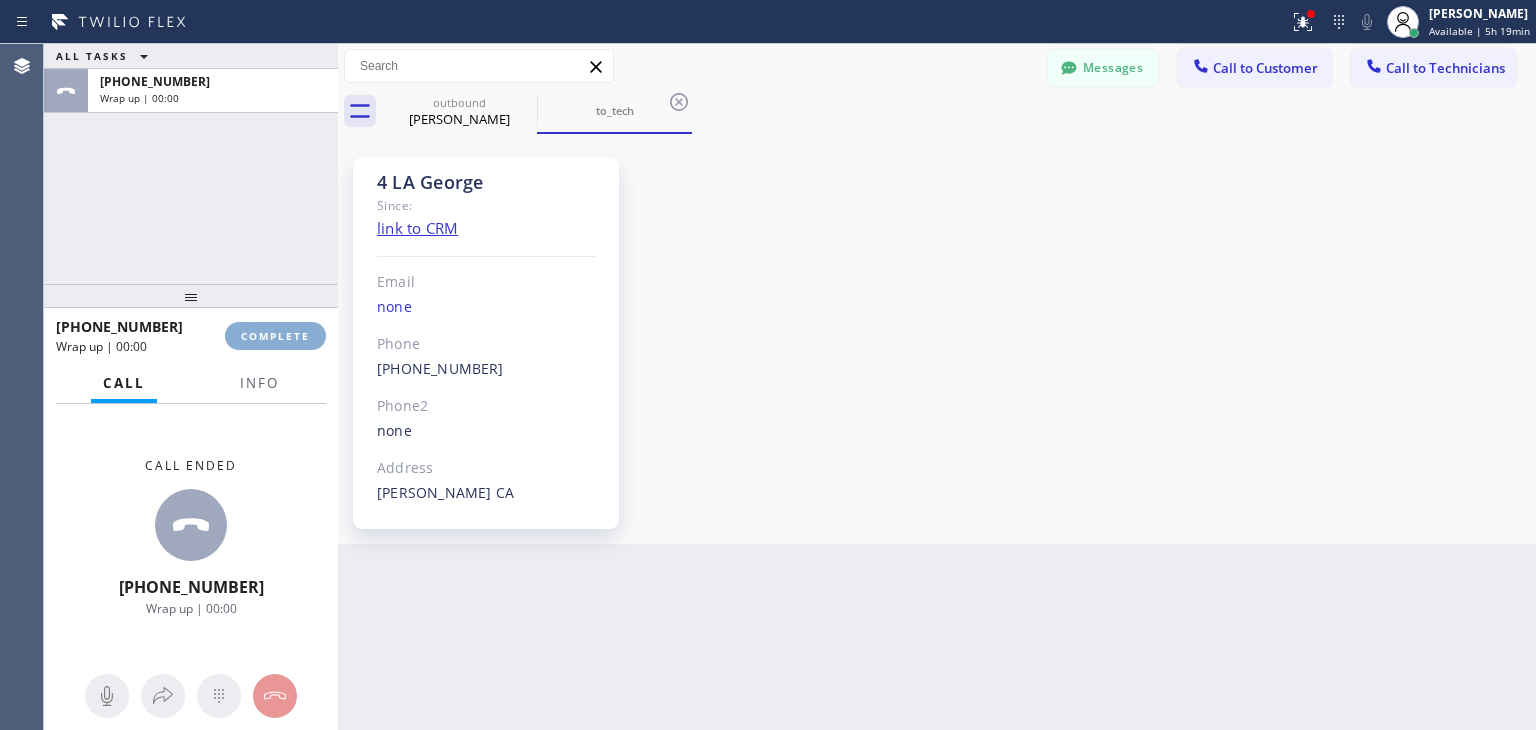 click on "COMPLETE" at bounding box center (275, 336) 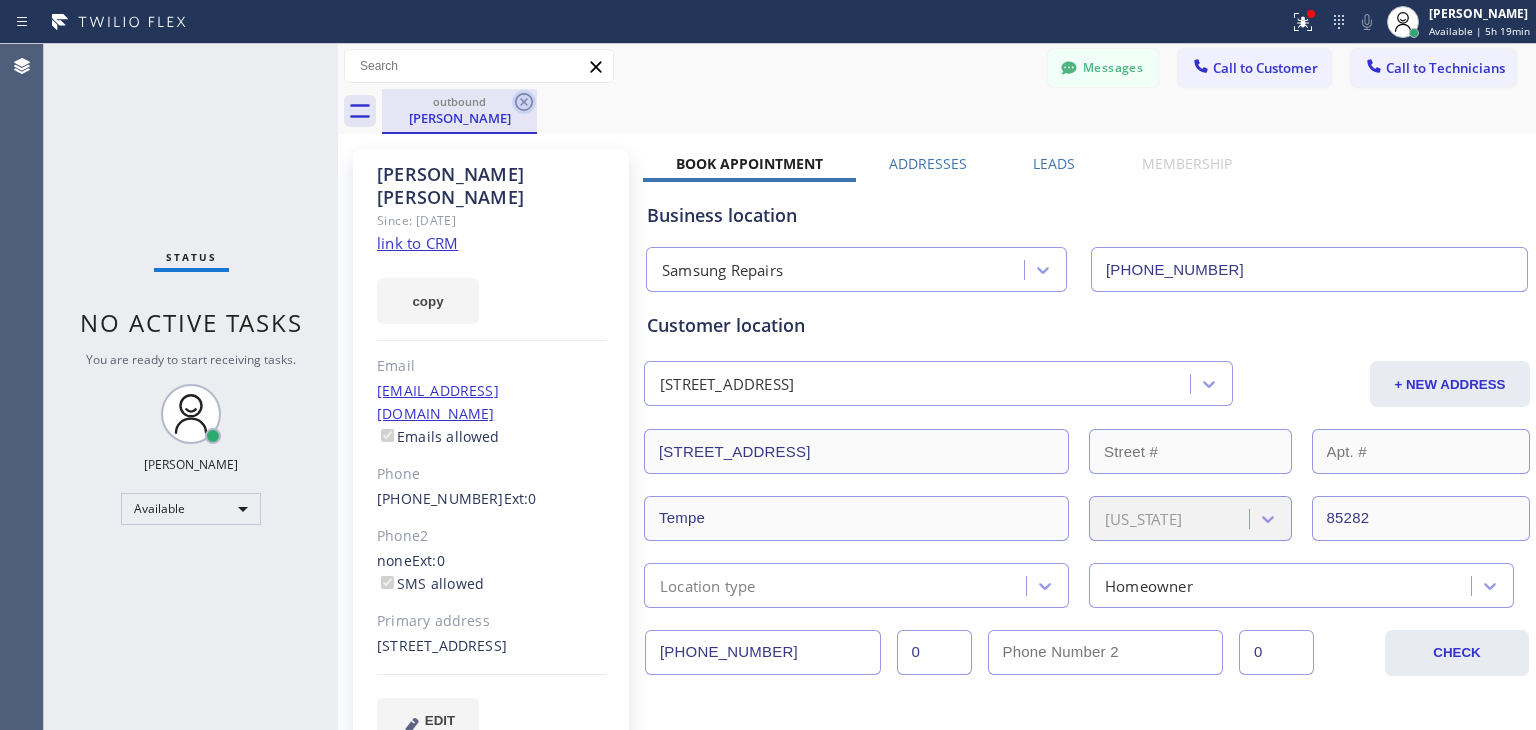 click 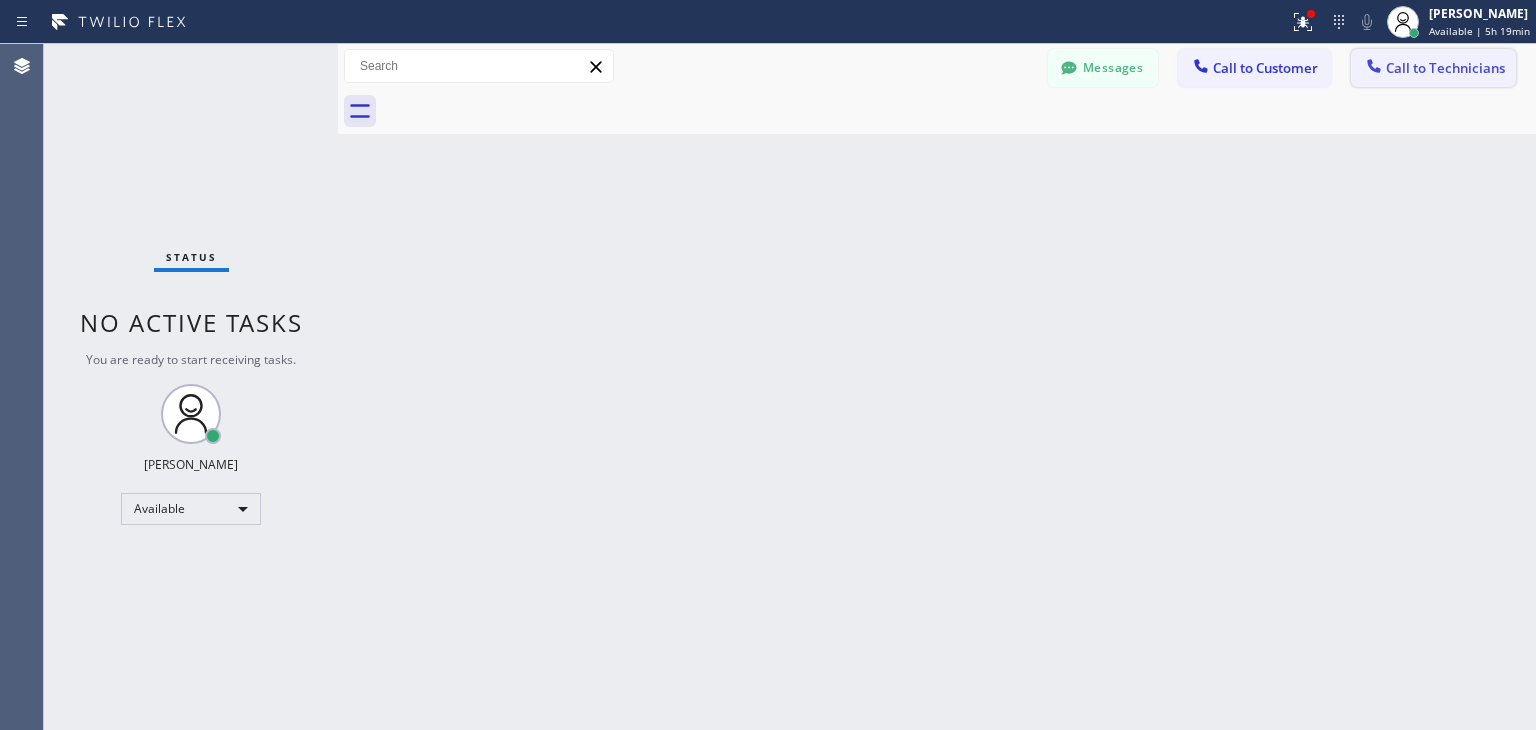 click on "Call to Technicians" at bounding box center [1445, 68] 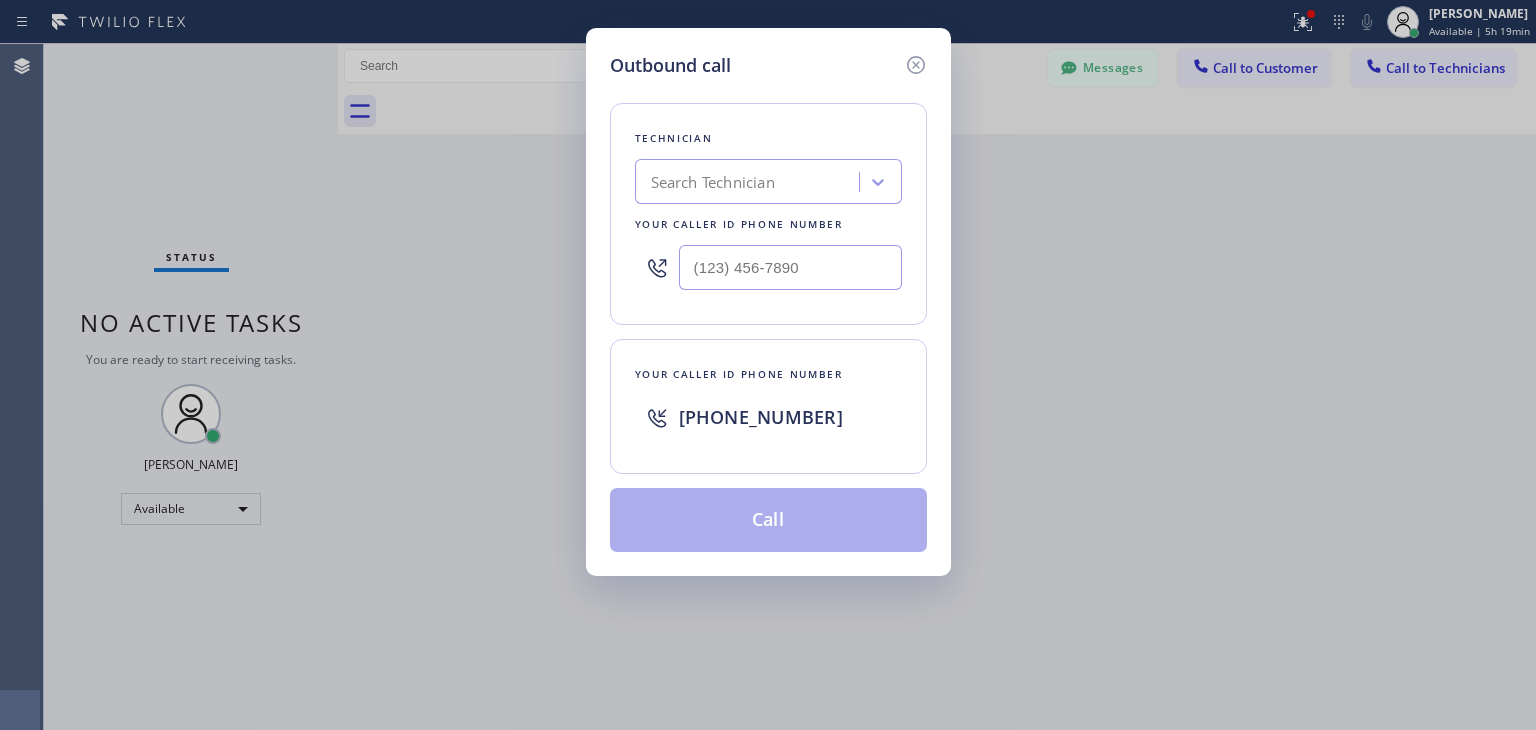 click on "Technician Search Technician Your caller id phone number" at bounding box center [768, 214] 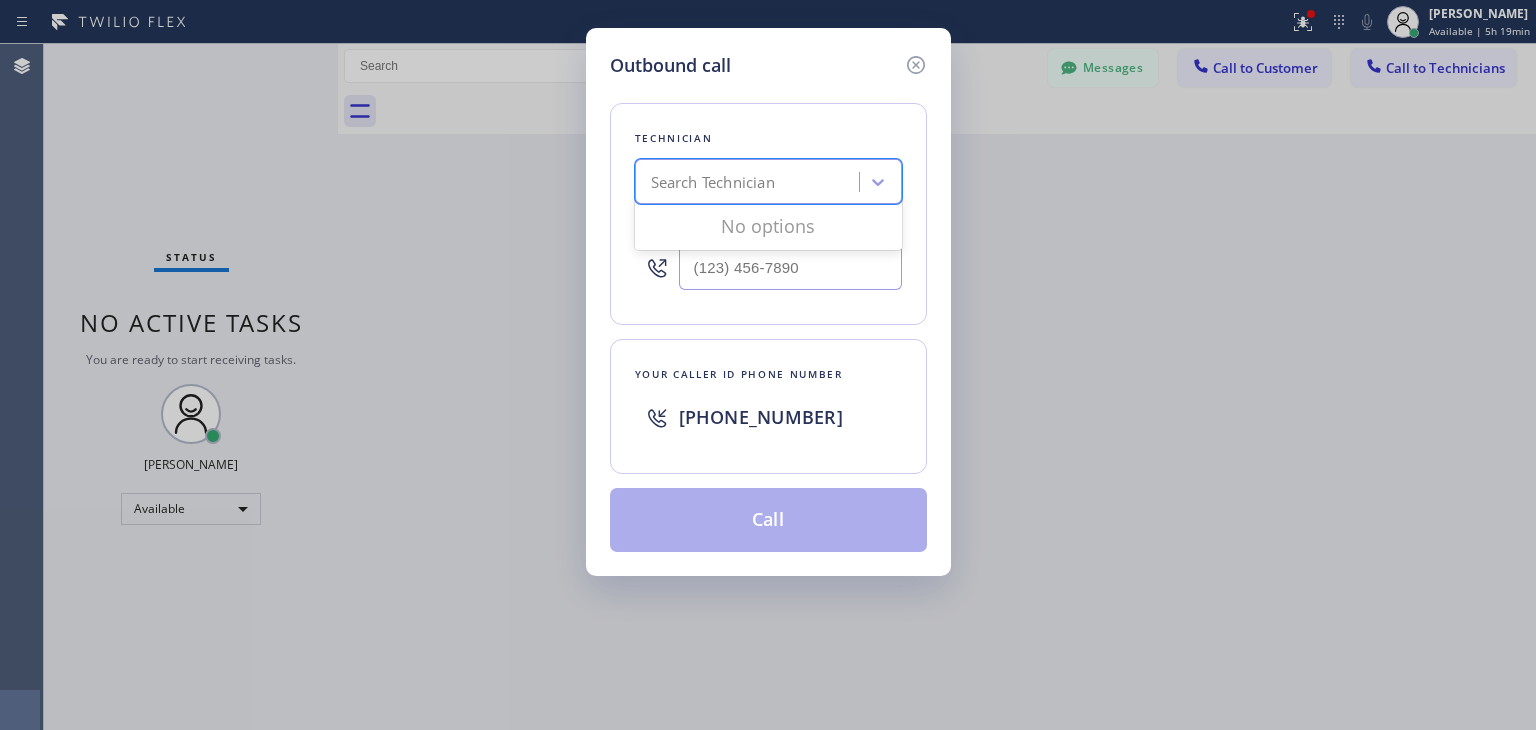 click on "Search Technician" at bounding box center [768, 181] 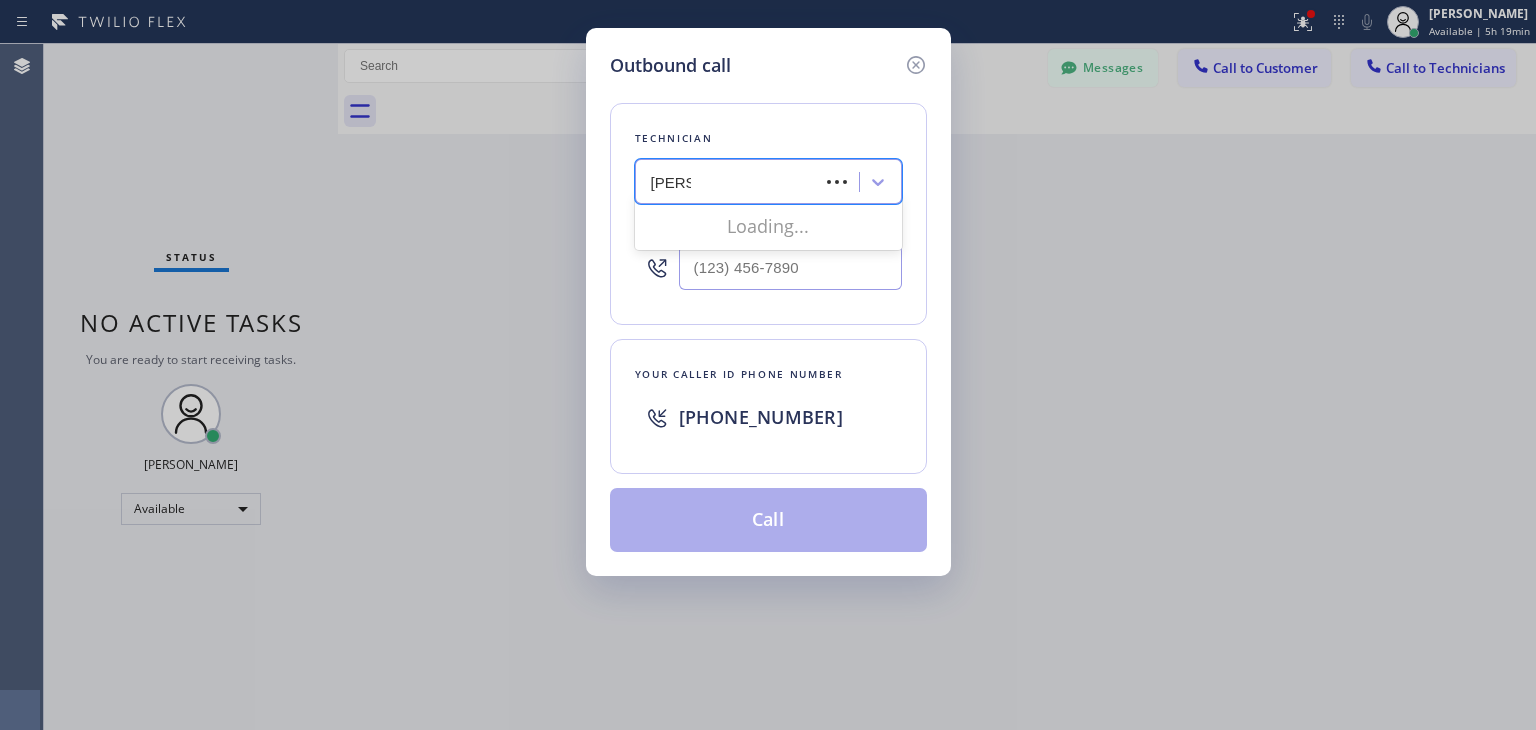 type on "[PERSON_NAME]" 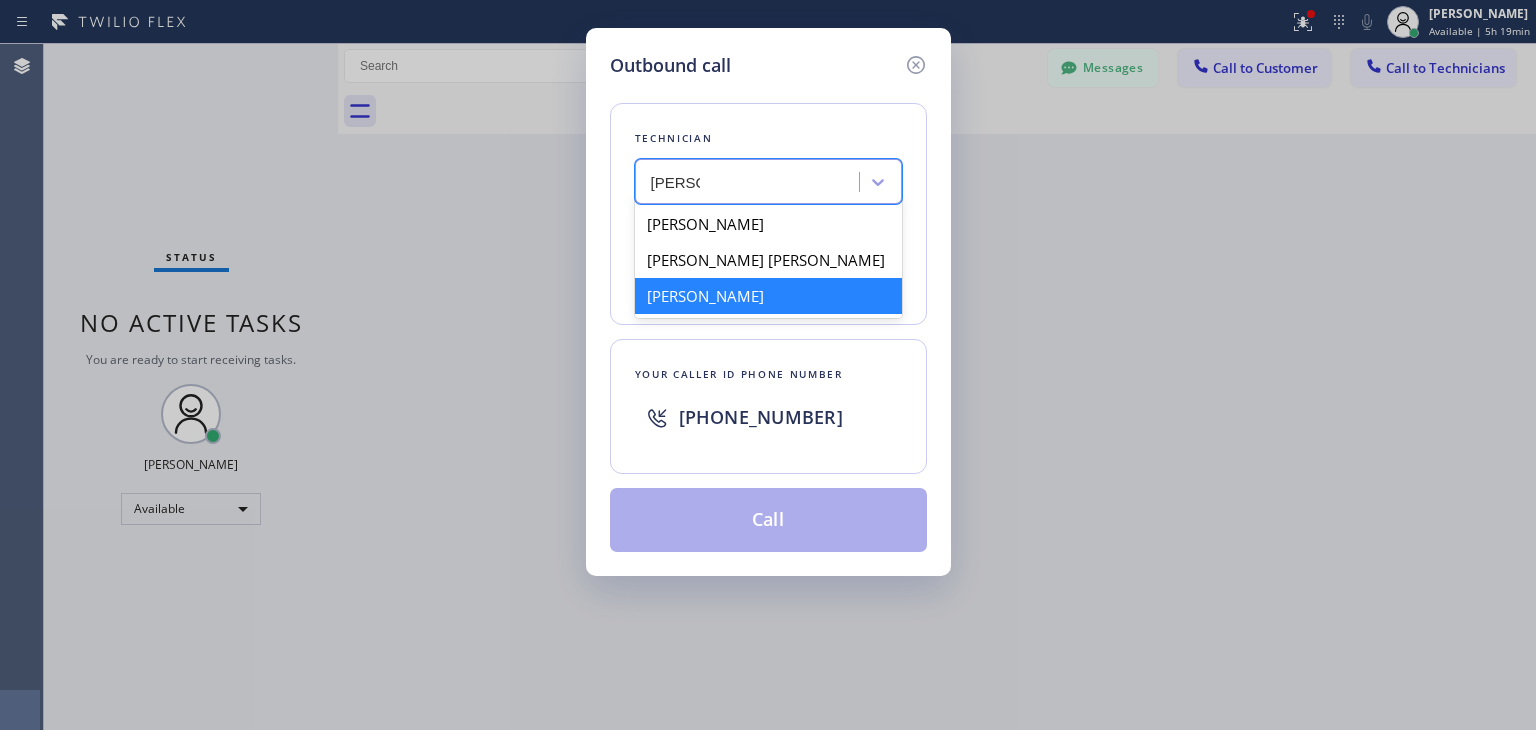 click on "[PERSON_NAME]" at bounding box center [768, 296] 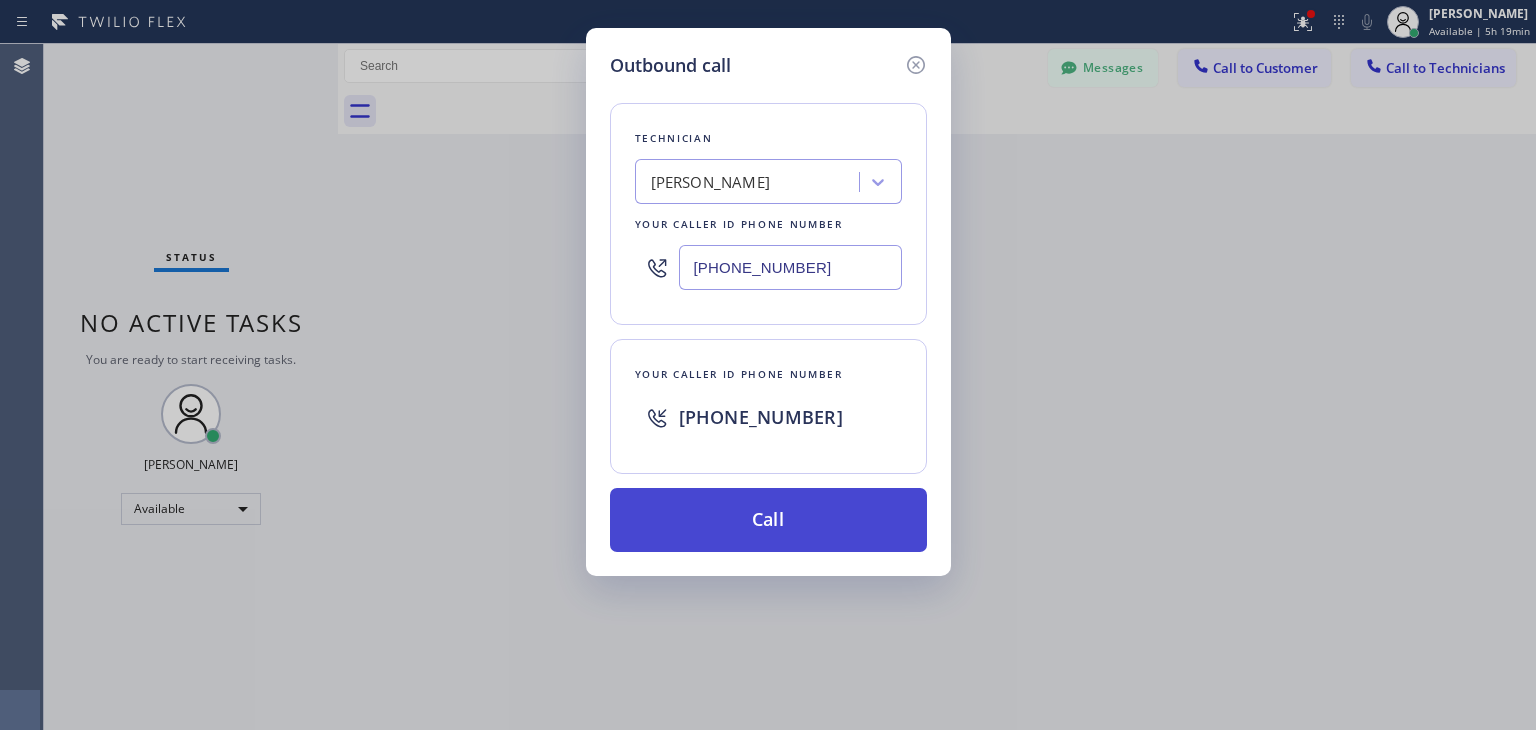 click on "Call" at bounding box center (768, 520) 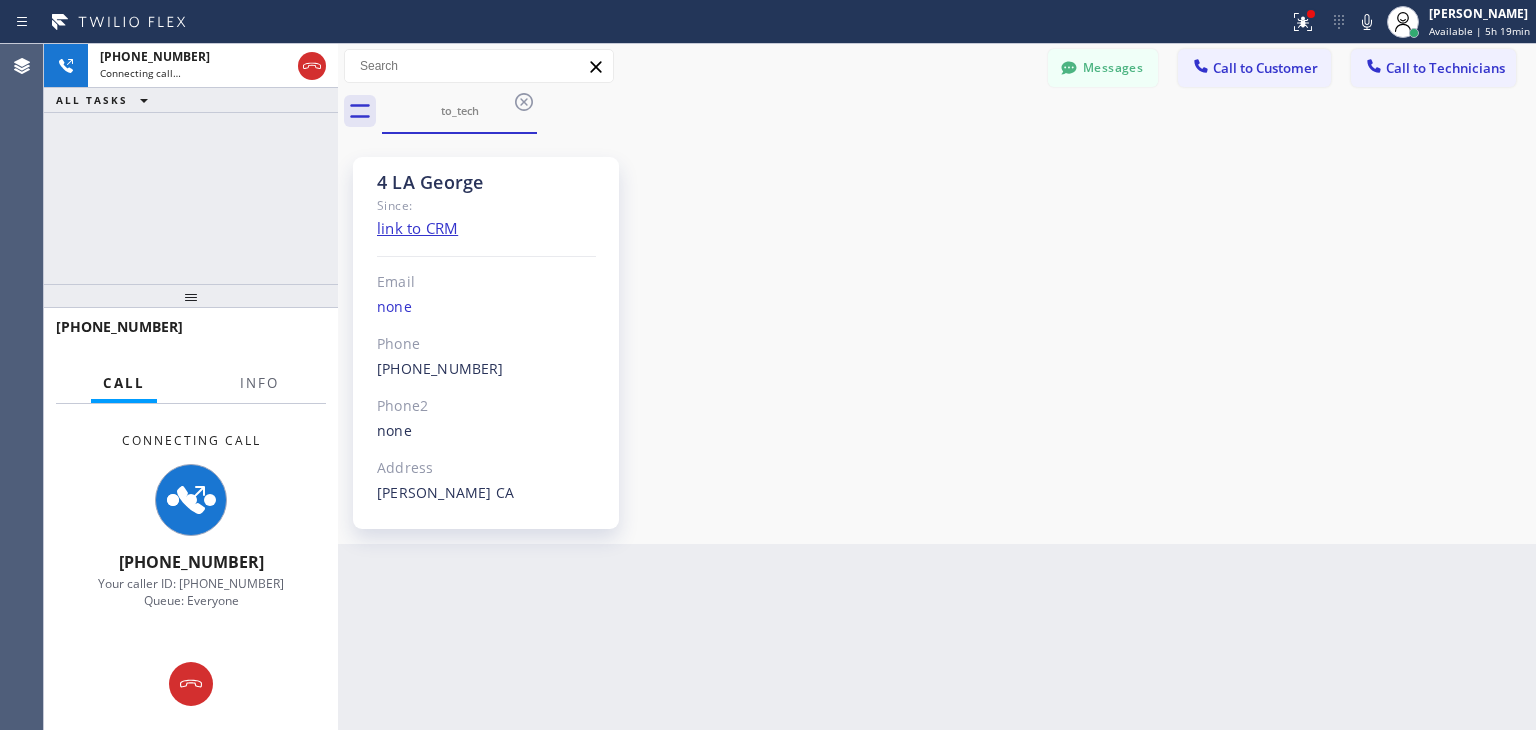 click on "4 LA George Since:  link to CRM Email none Phone [PHONE_NUMBER] Outbound call Technician Search Technician Your caller id phone number Your caller id phone number Call Phone2 none Address [GEOGRAPHIC_DATA]" at bounding box center [937, 339] 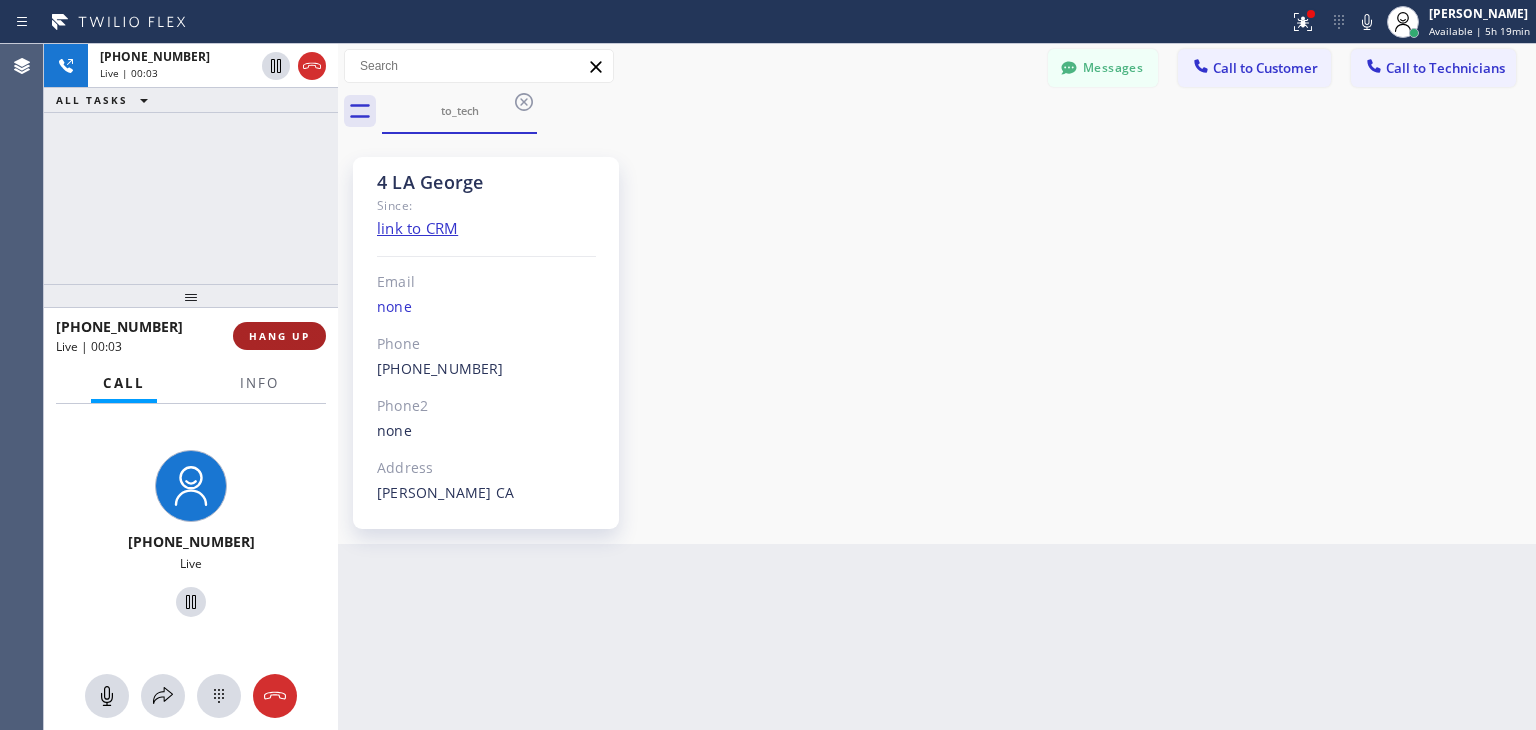 click on "HANG UP" at bounding box center (279, 336) 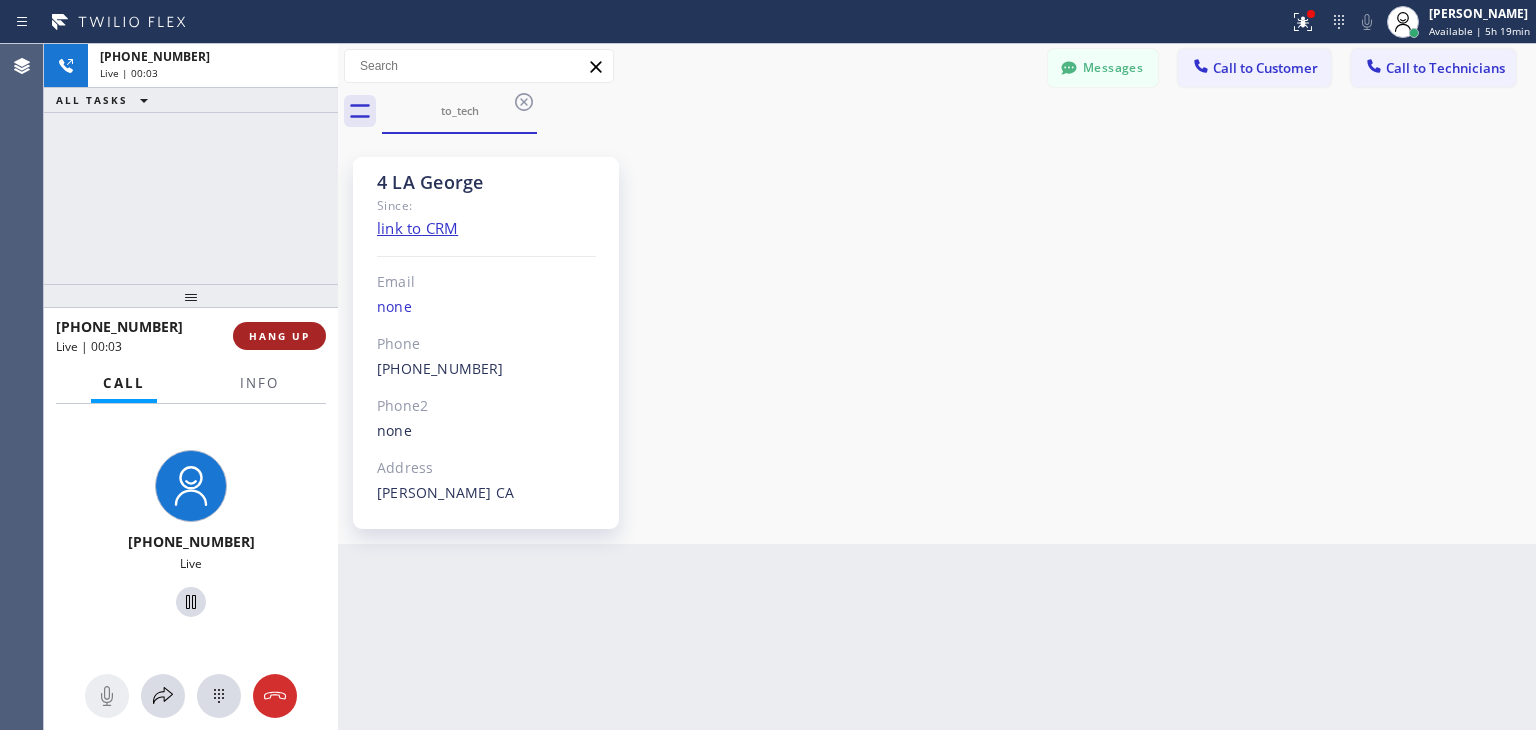 click on "HANG UP" at bounding box center (279, 336) 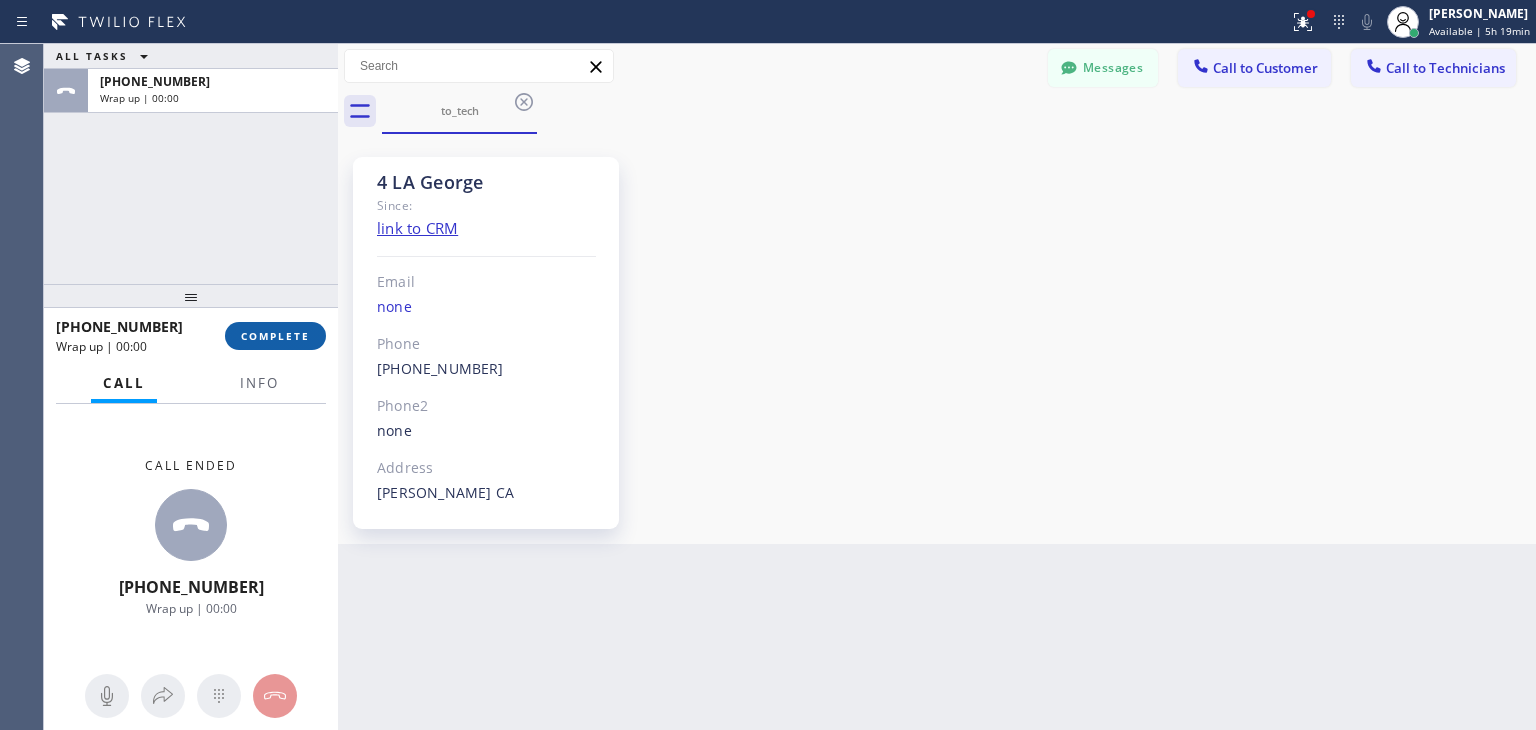 click on "COMPLETE" at bounding box center (275, 336) 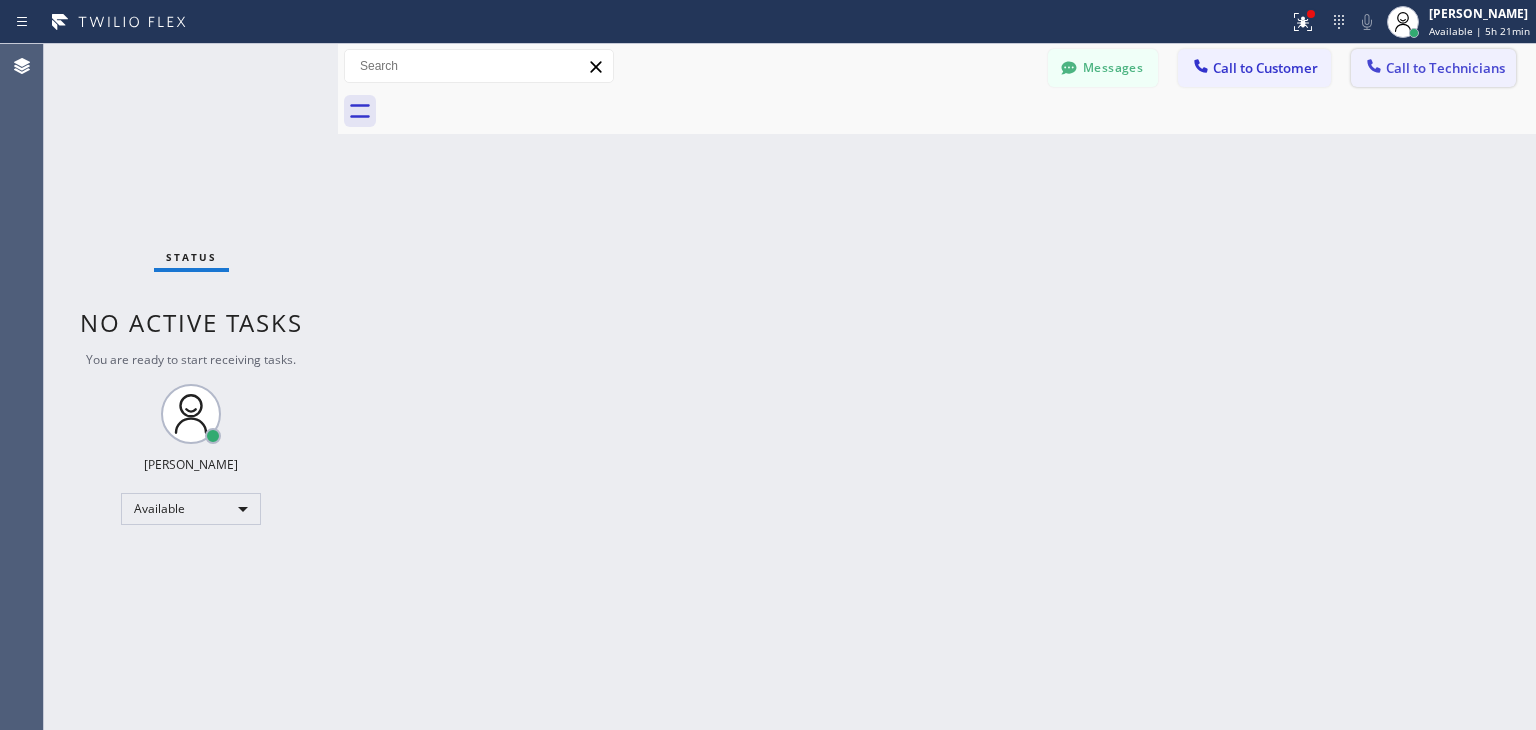 click 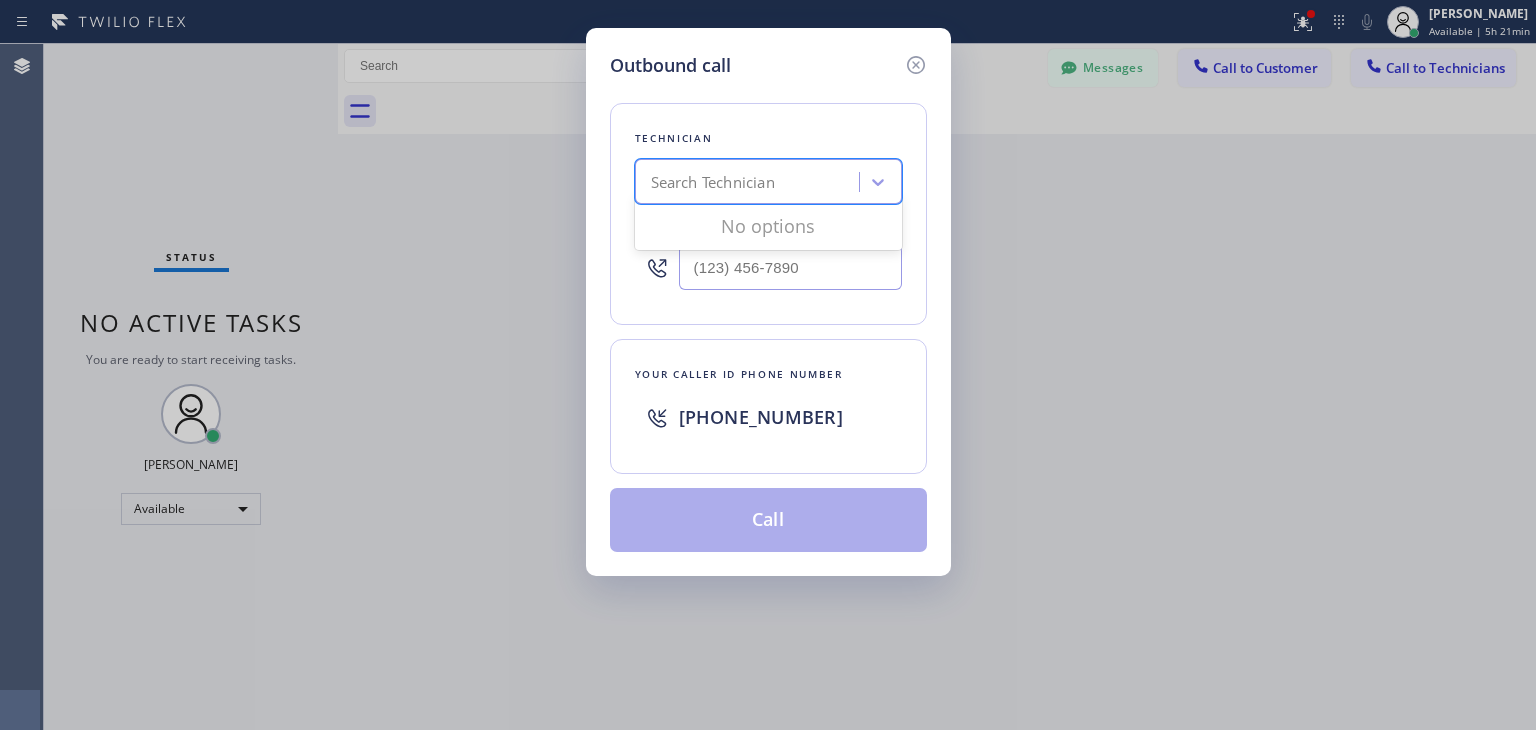 click on "Search Technician" at bounding box center (713, 182) 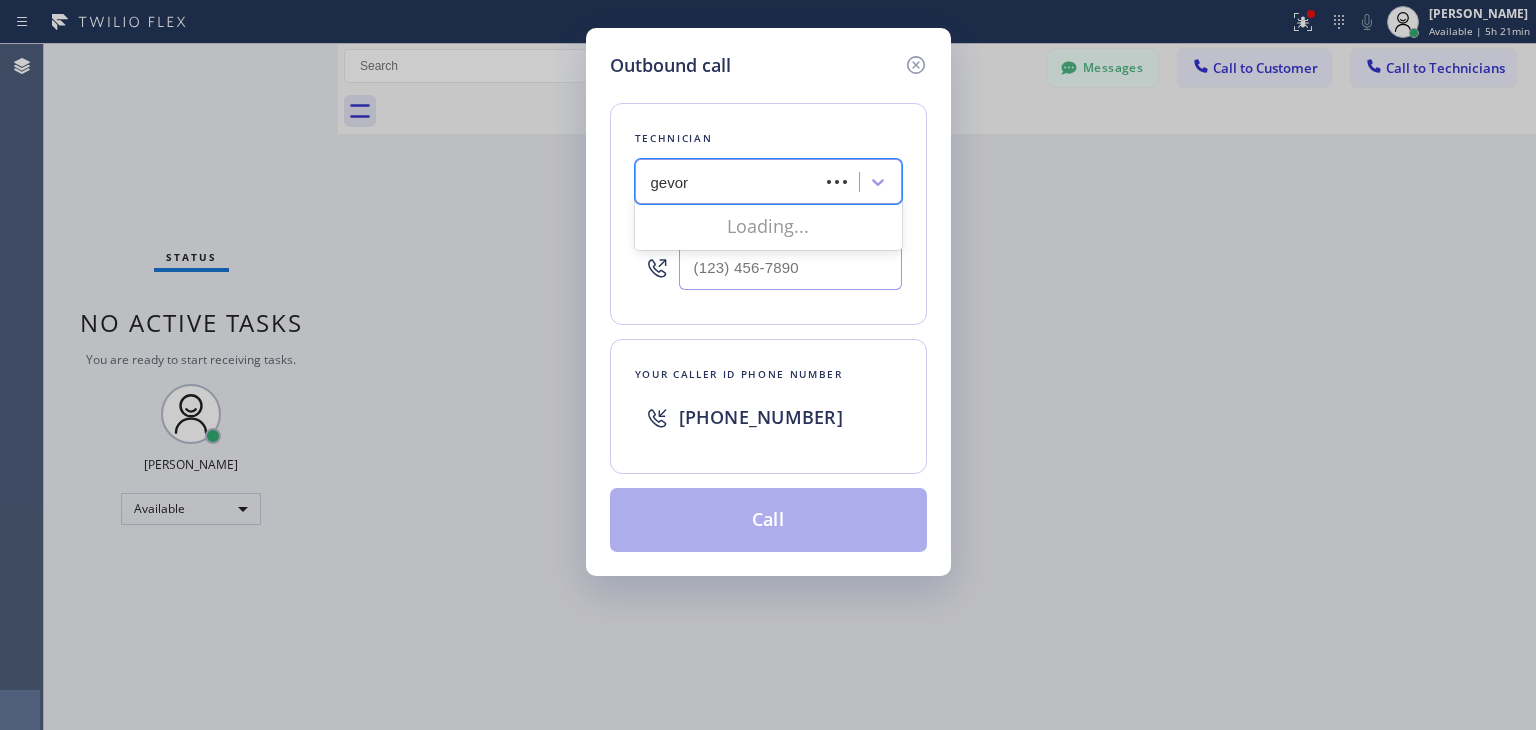 type on "[PERSON_NAME]" 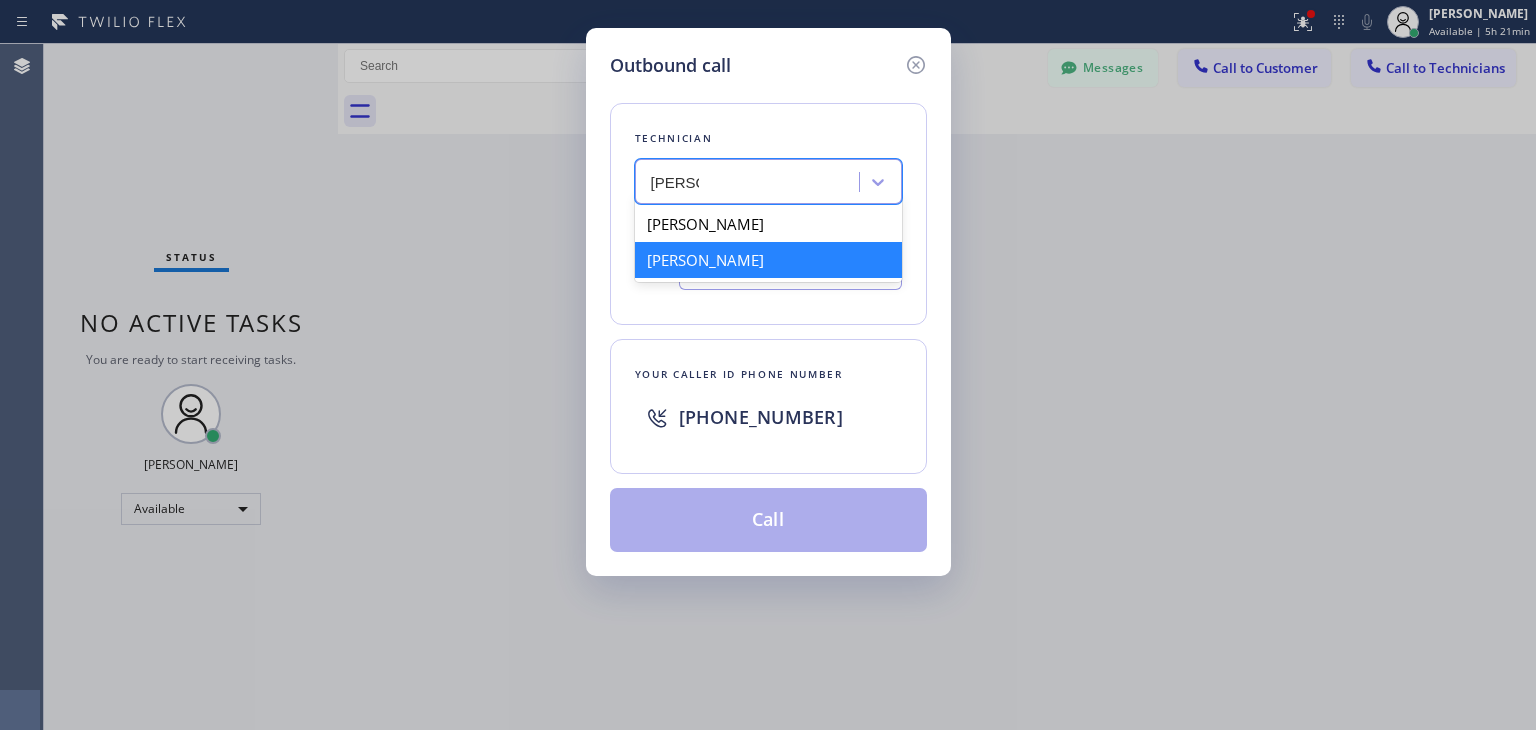 drag, startPoint x: 751, startPoint y: 233, endPoint x: 743, endPoint y: 259, distance: 27.202942 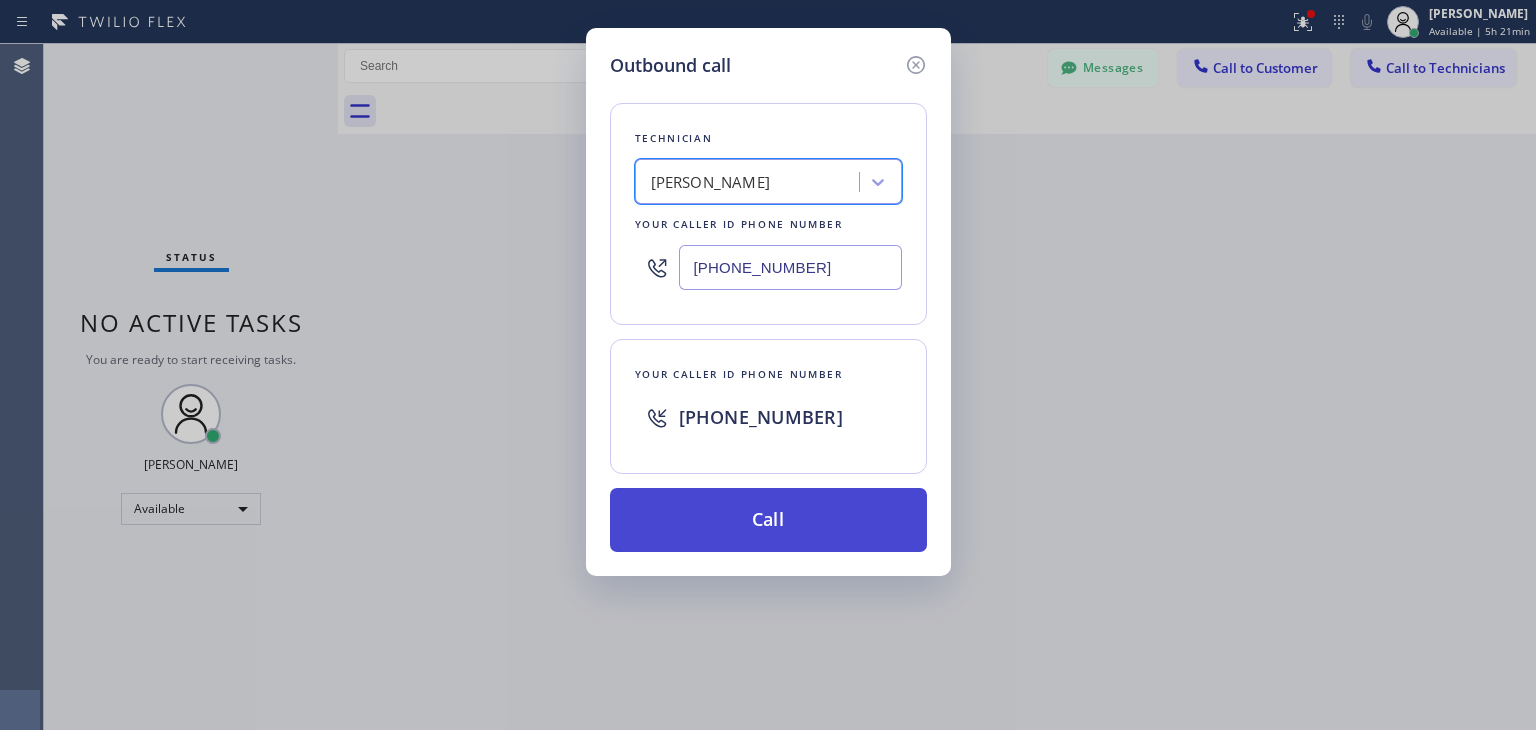click on "Call" at bounding box center (768, 520) 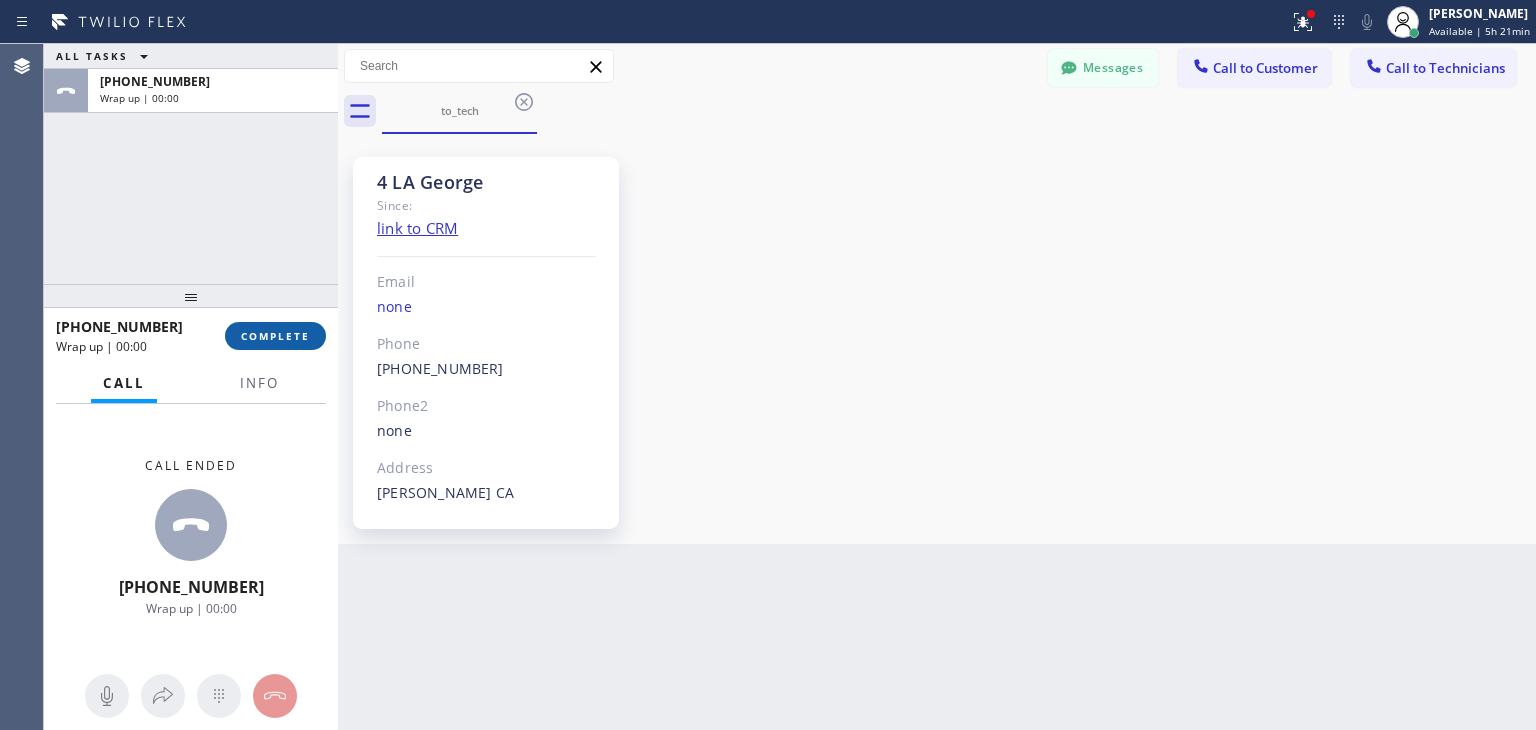 click on "COMPLETE" at bounding box center (275, 336) 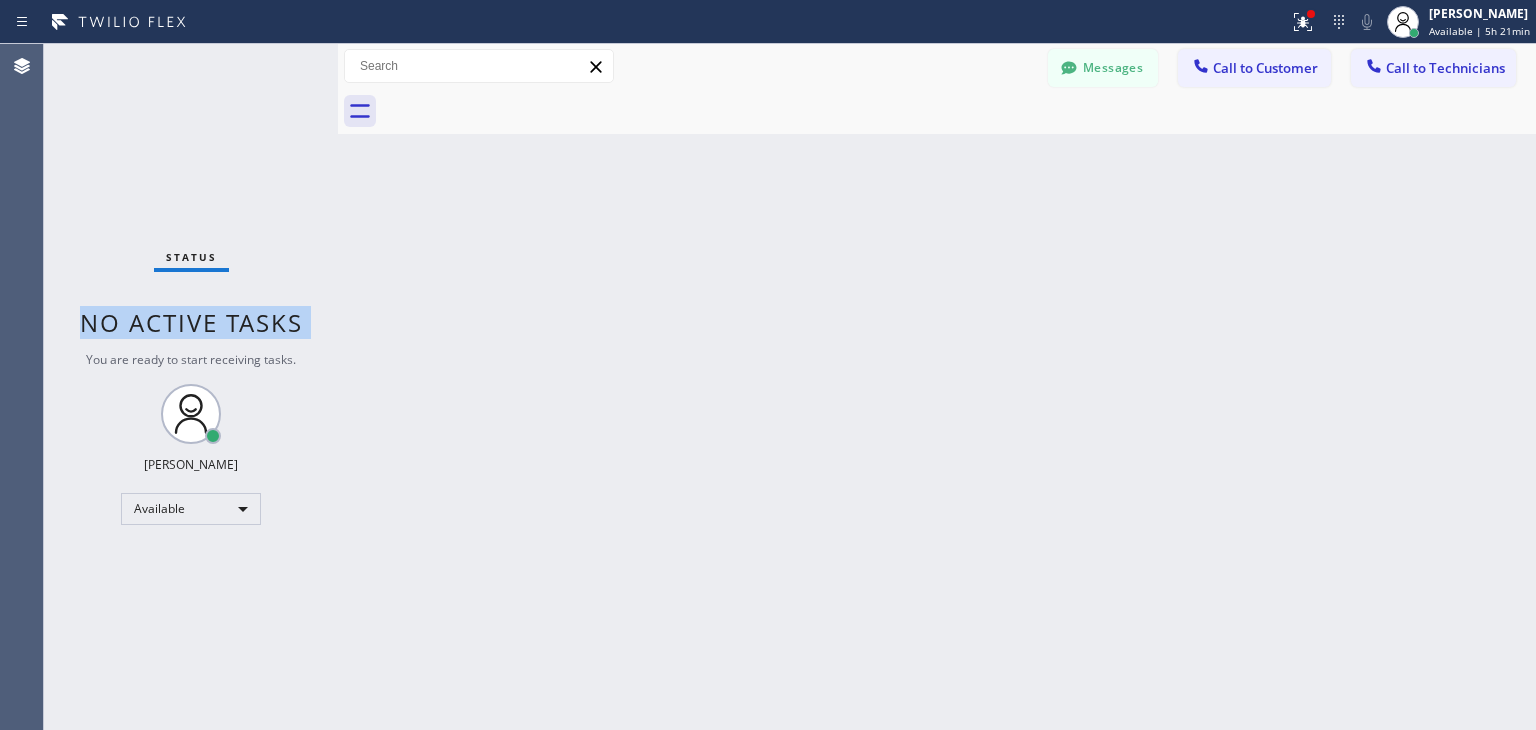 click on "Status   No active tasks     You are ready to start receiving tasks.   [PERSON_NAME] Available" at bounding box center (191, 387) 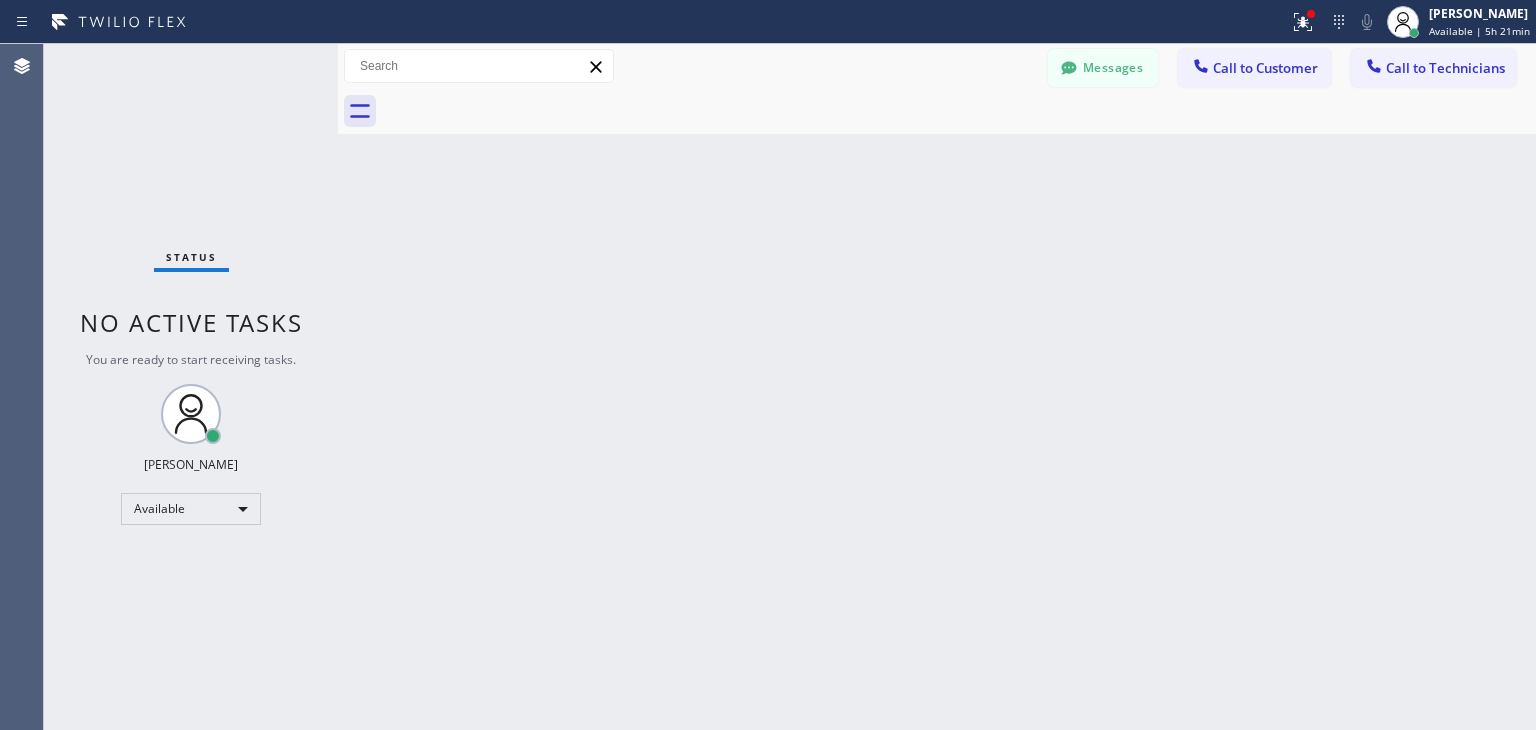 click on "Back to Dashboard Change Sender ID Customers Technicians [PERSON_NAME] [DATE] 01:43 AM Hello [PERSON_NAME], I'm texting you from Samsung Repairs about your dryer. As I know you agreed on a repair for $380.00 and already paid $180.00. Please check your email and sign the invoice request we sent. Thank you, please sign it as soon as possible, it's very important. Thank you! Best regards, Samsung Repairs. 5 Star Appliance Repair [PHONE_NUMBER]. Email with invoice has been sent to [EMAIL_ADDRESS][DOMAIN_NAME] SG [PERSON_NAME] [DATE] 01:17 AM Thank you! SB [PERSON_NAME] [DATE] 03:52 AM Sorry for a delay. Thank you! Best regards [PERSON_NAME] [DATE] 02:44 AM Hello [PERSON_NAME], I'm texting you from Viking Appliance Repair Pros. We are sorry, our technician is dealing with some emergency. We don't know when he will come back so we have to cancel your appointment. Thank you, best regards! TW [PERSON_NAME] [DATE] 02:39 AM [PERSON_NAME] [DATE] 02:37 AM And as I see you cancelled it yourself as well. [GEOGRAPHIC_DATA], thank you OO [PERSON_NAME]    AT" at bounding box center [937, 387] 